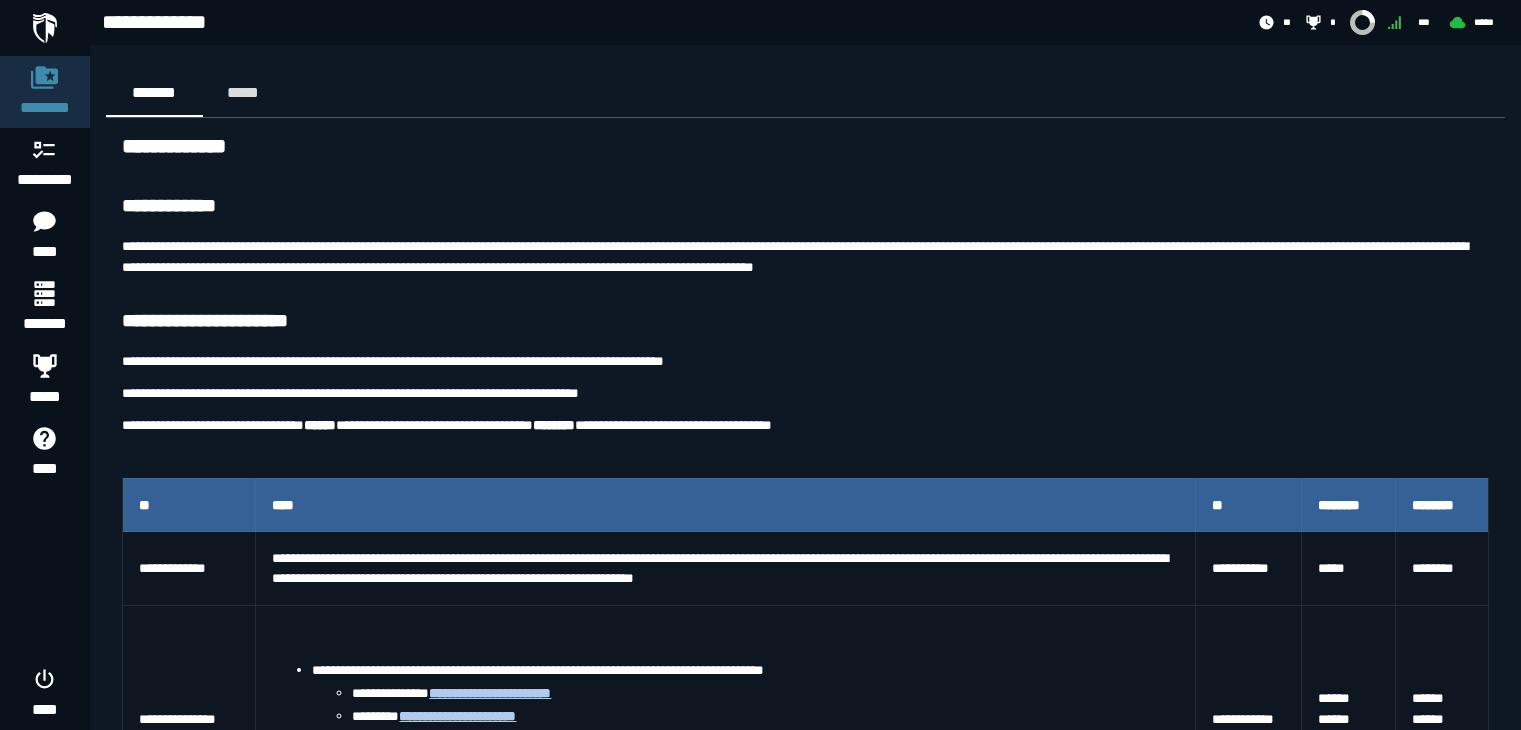 scroll, scrollTop: 864, scrollLeft: 0, axis: vertical 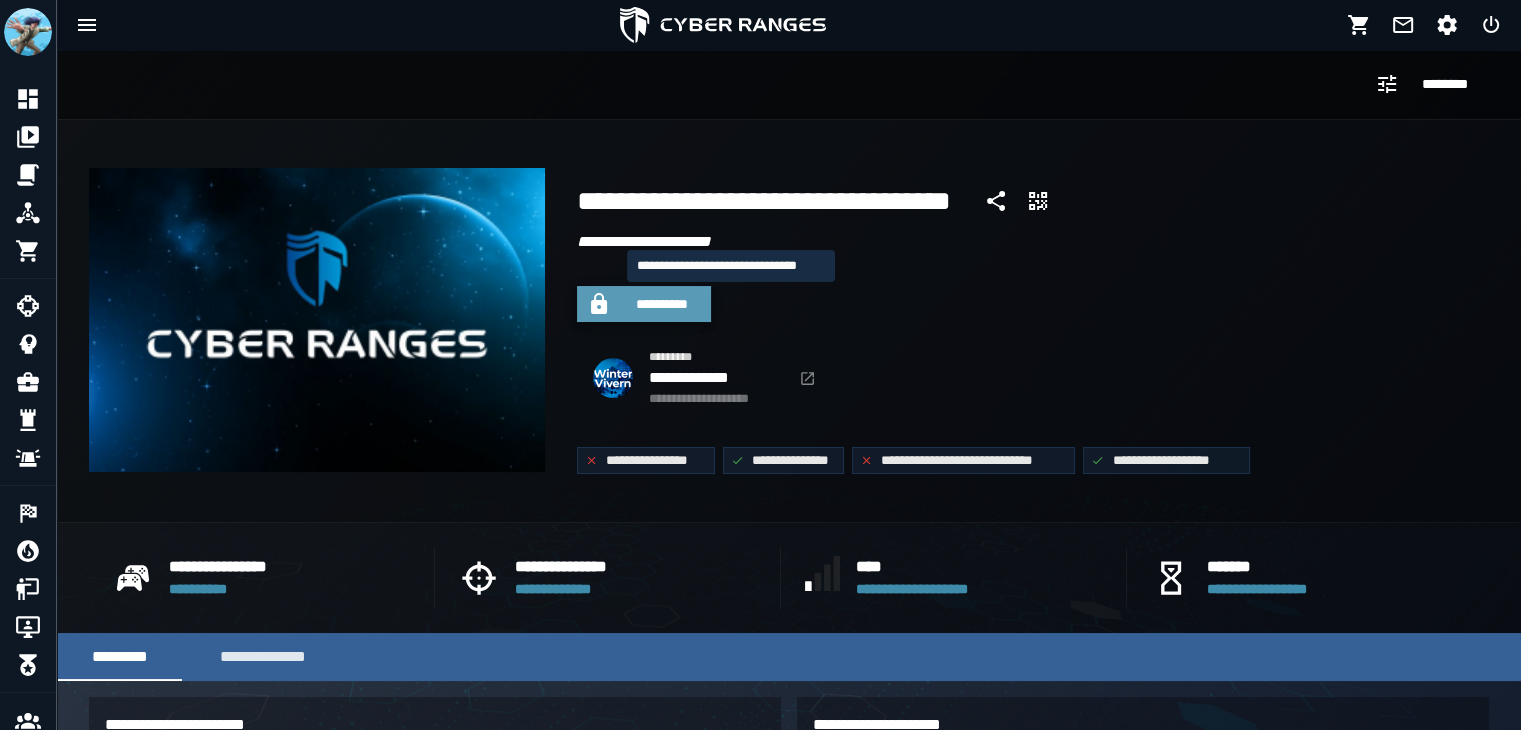 click on "**********" at bounding box center (662, 304) 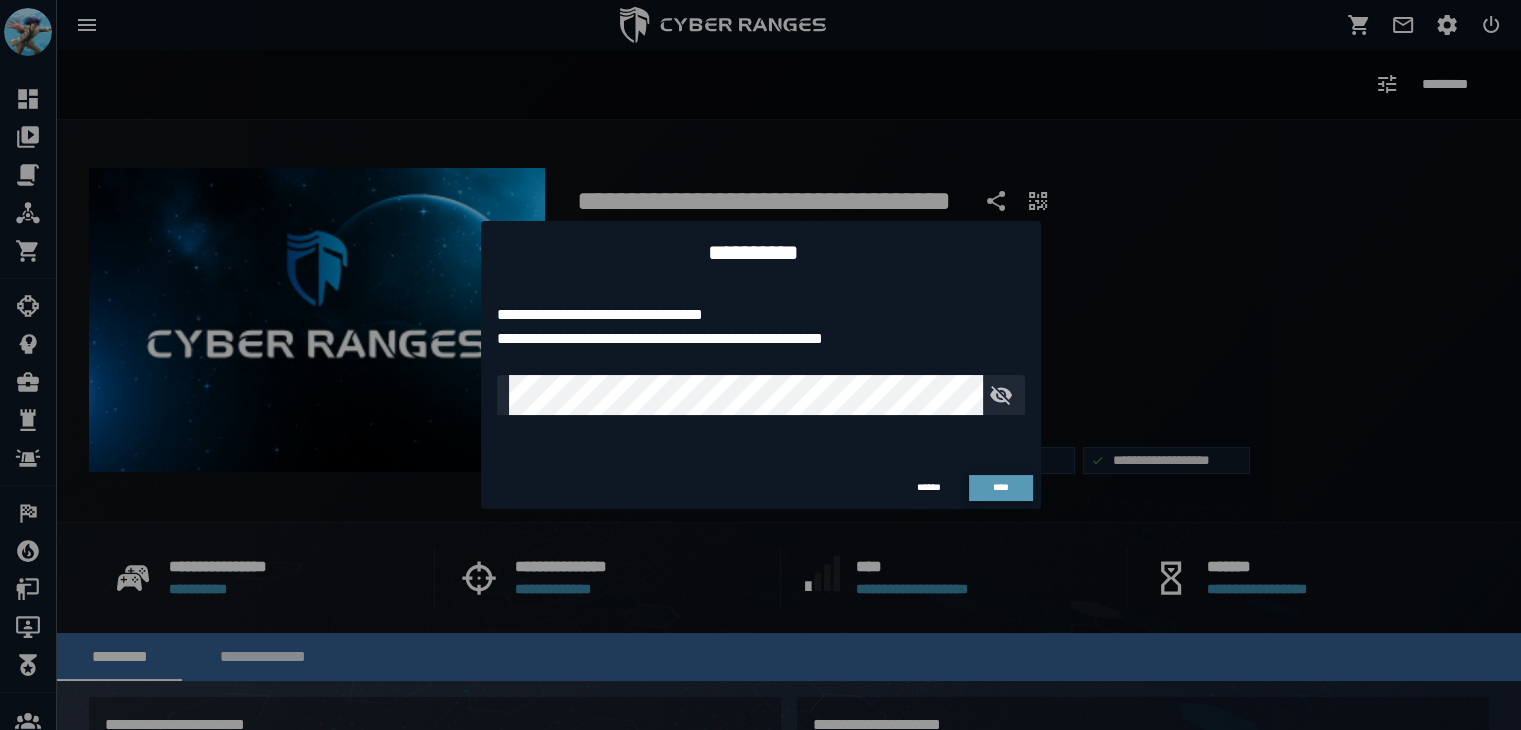 click on "****" at bounding box center (1000, 487) 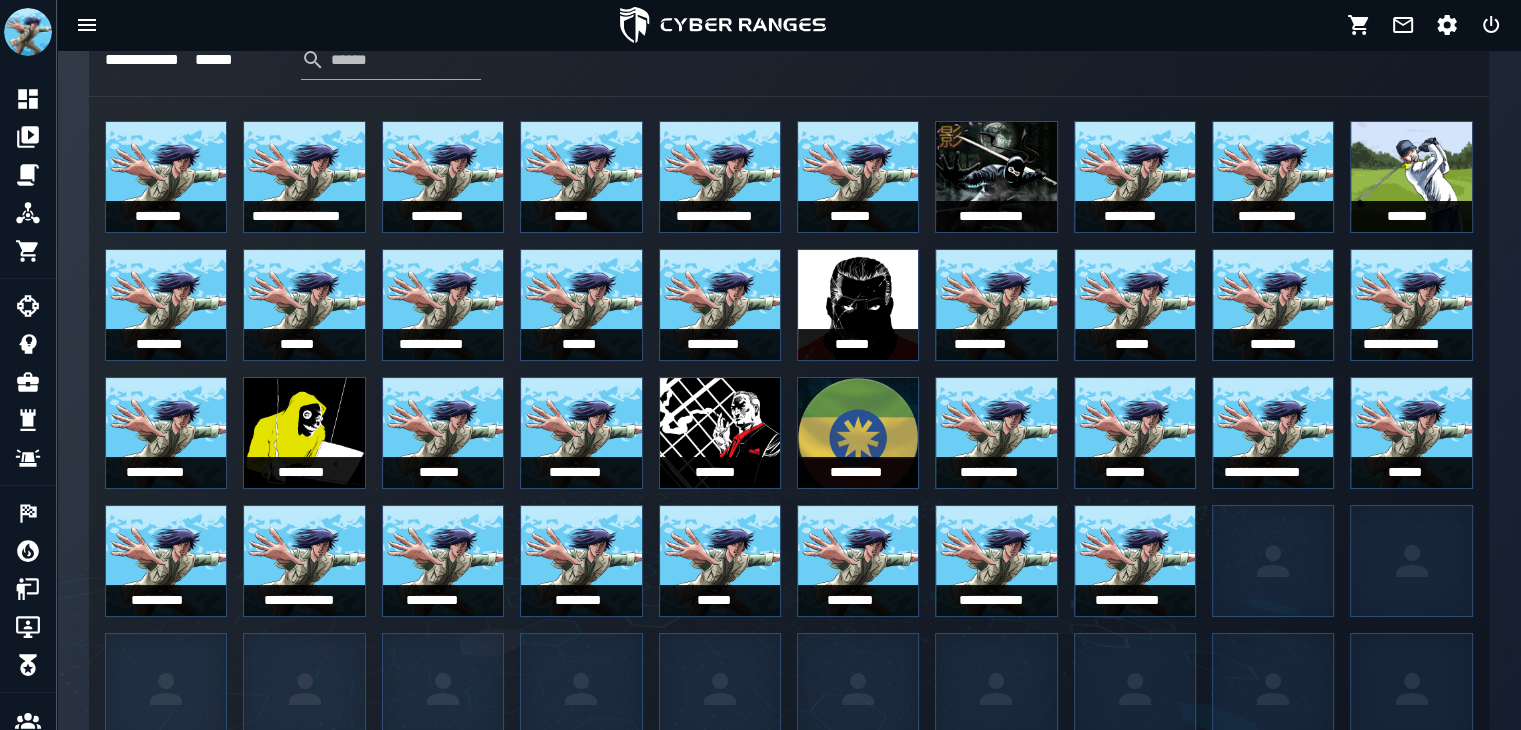 scroll, scrollTop: 1142, scrollLeft: 0, axis: vertical 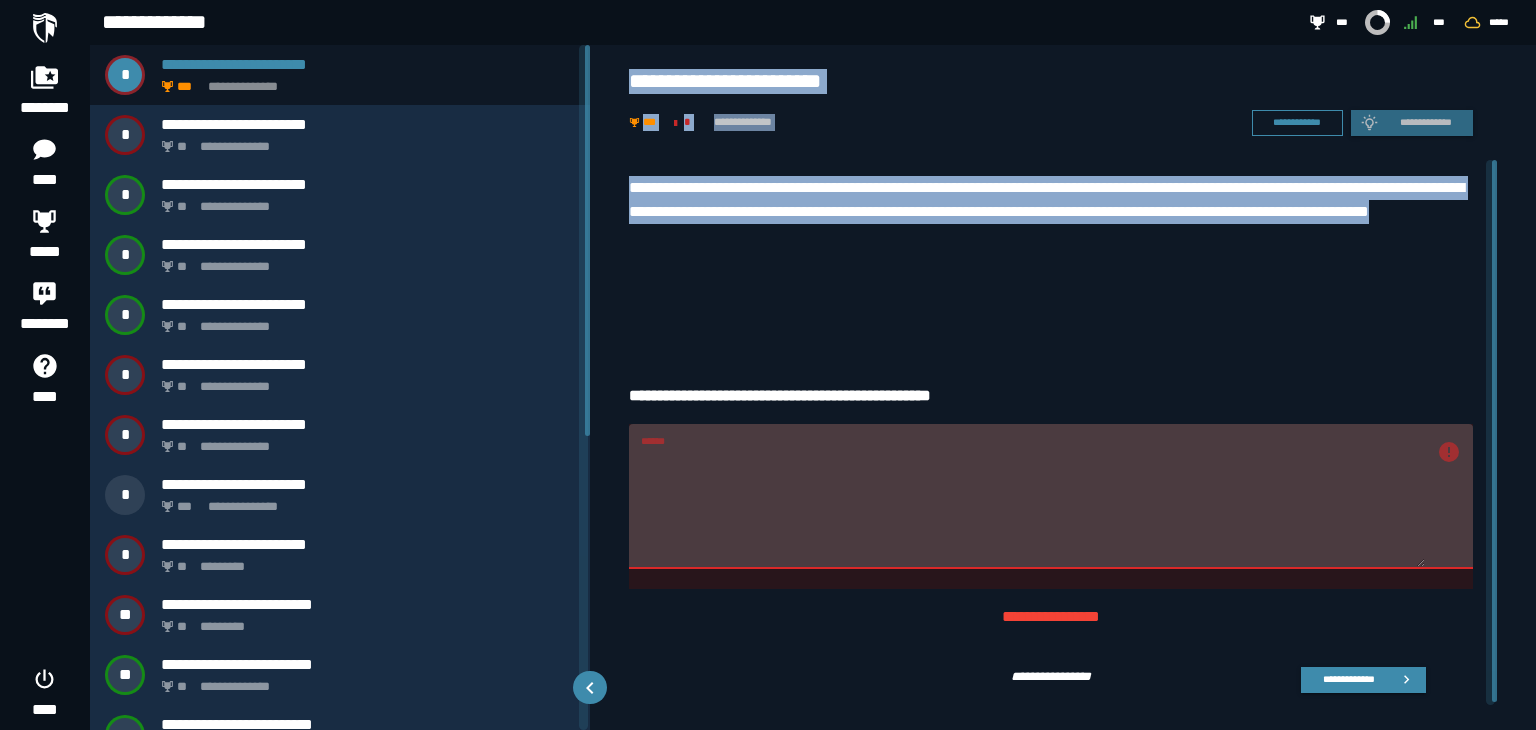 drag, startPoint x: 628, startPoint y: 68, endPoint x: 825, endPoint y: 241, distance: 262.17932 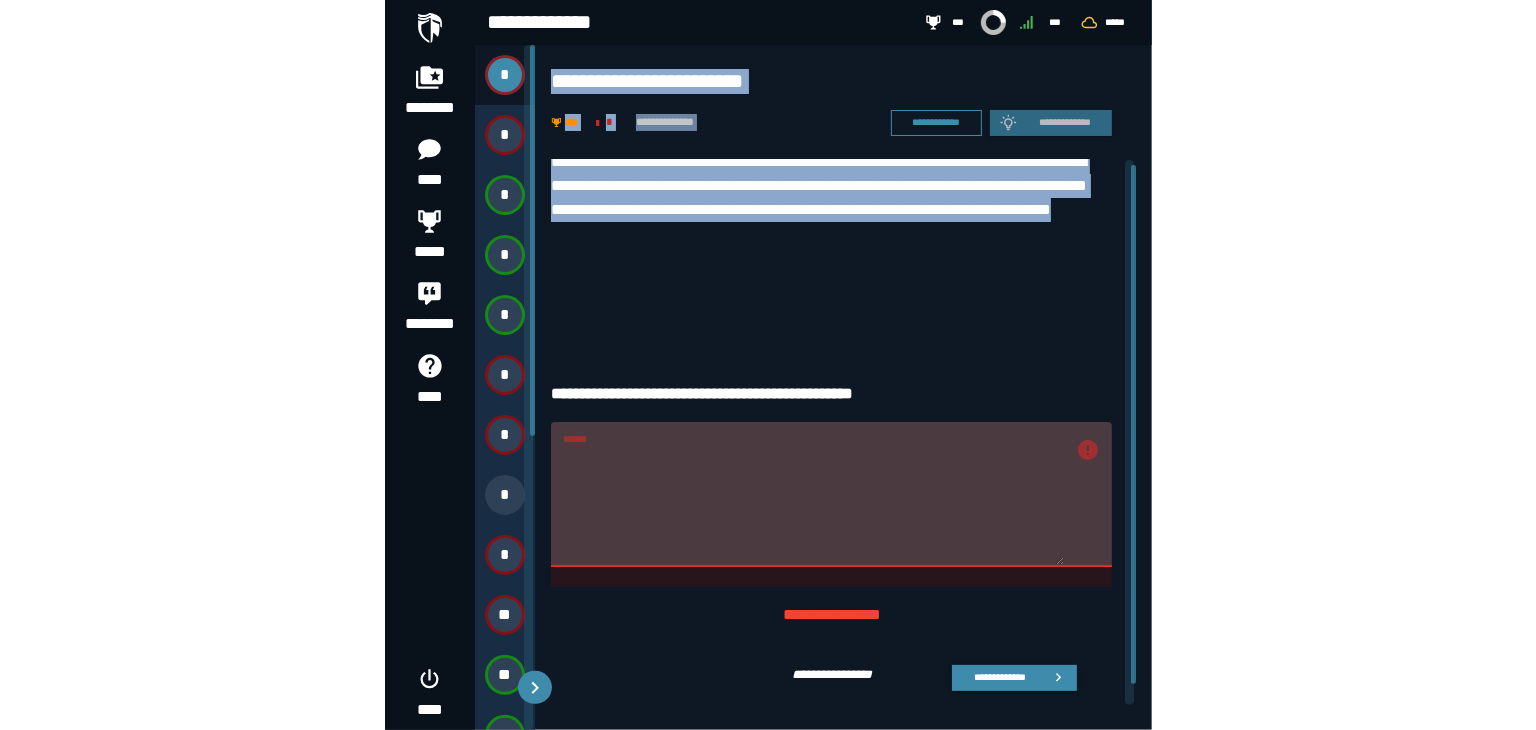 scroll, scrollTop: 0, scrollLeft: 0, axis: both 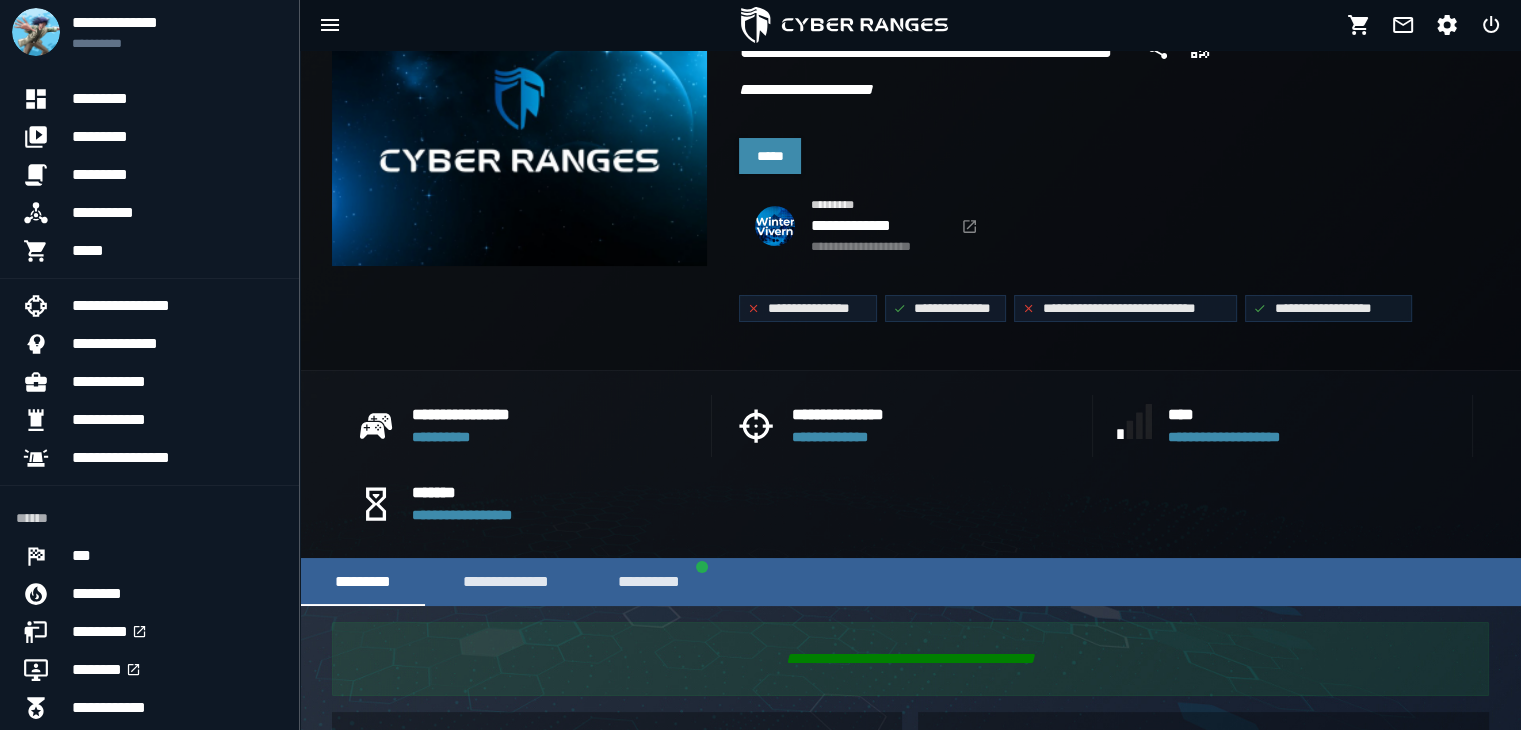 click on "*****" at bounding box center (1110, 152) 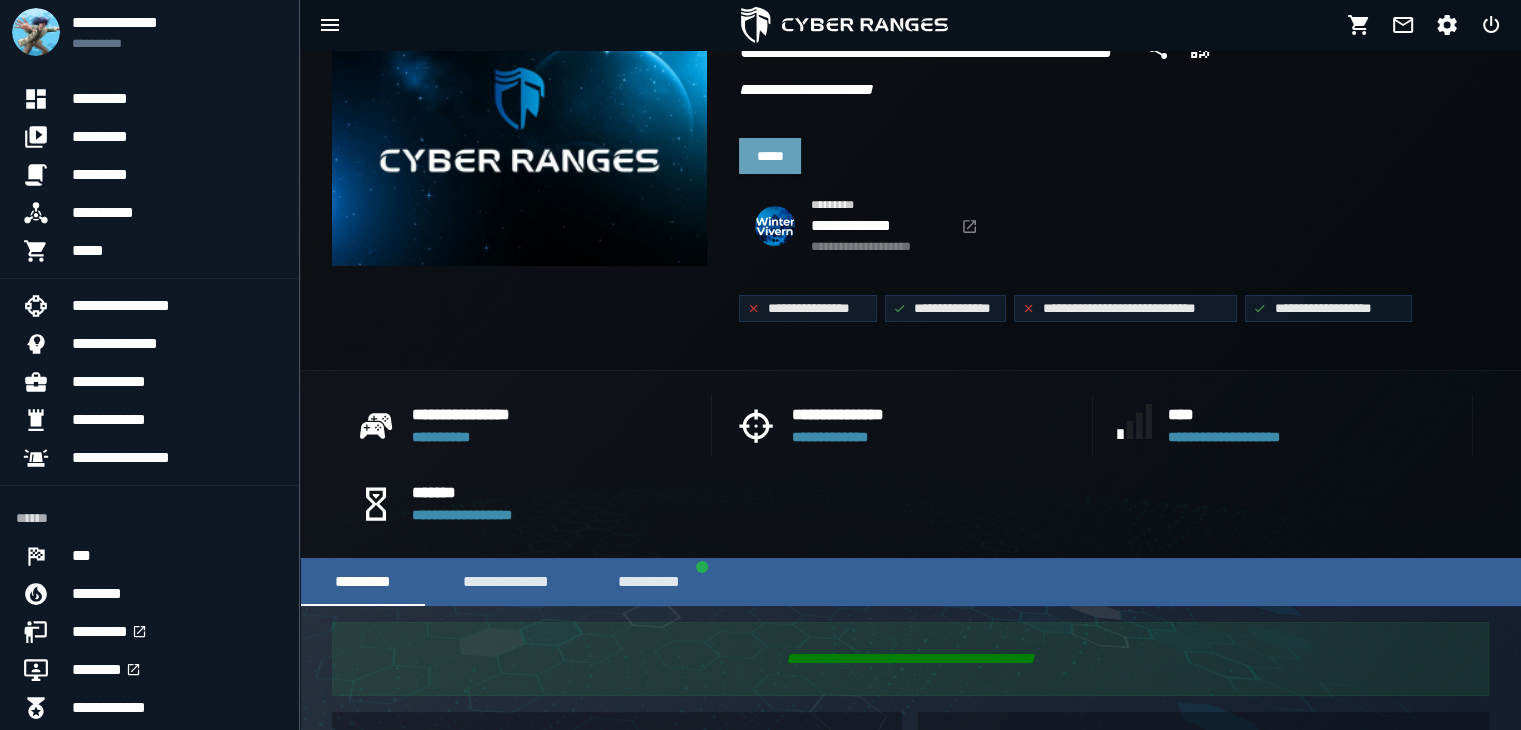 click on "*****" at bounding box center [770, 156] 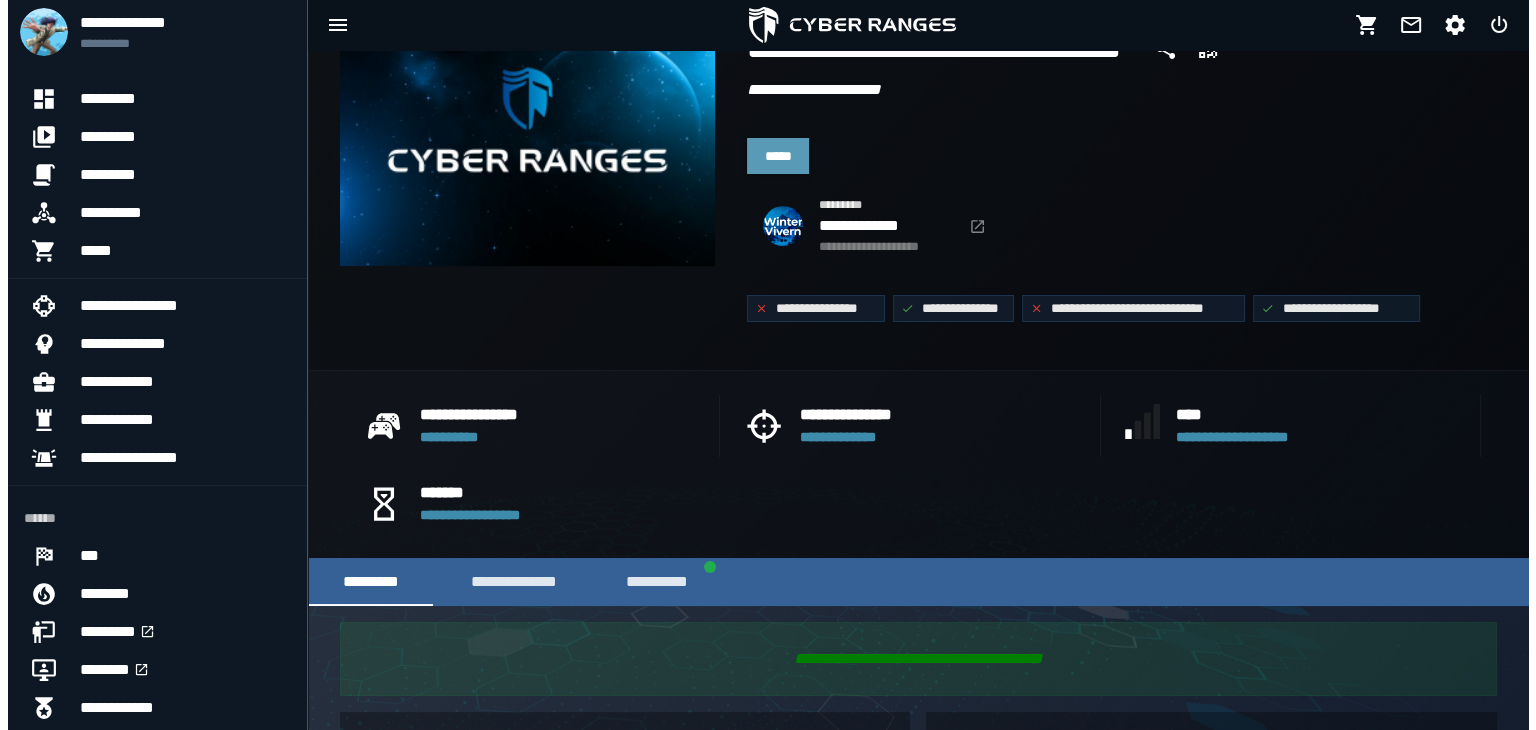 scroll, scrollTop: 0, scrollLeft: 0, axis: both 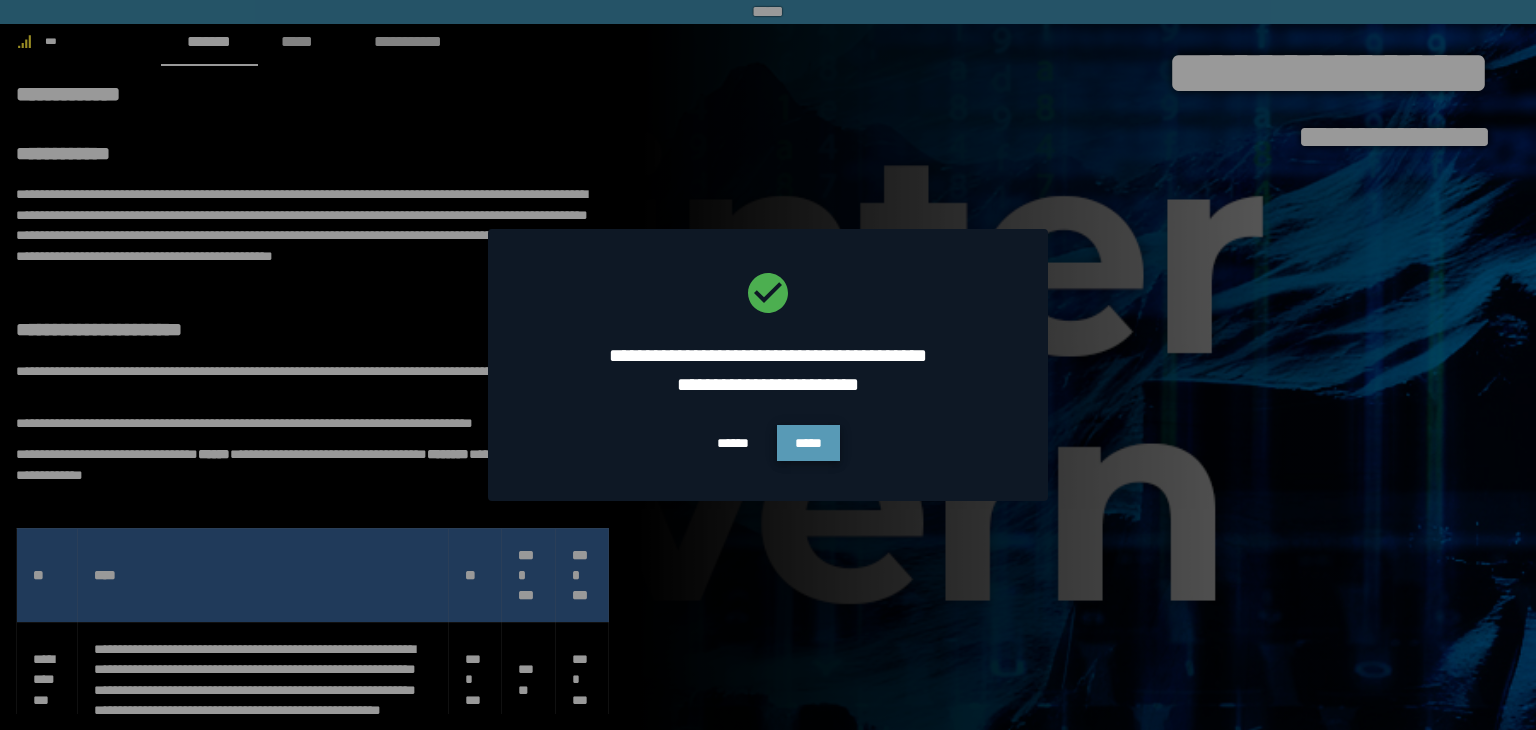 click on "*****" at bounding box center [808, 443] 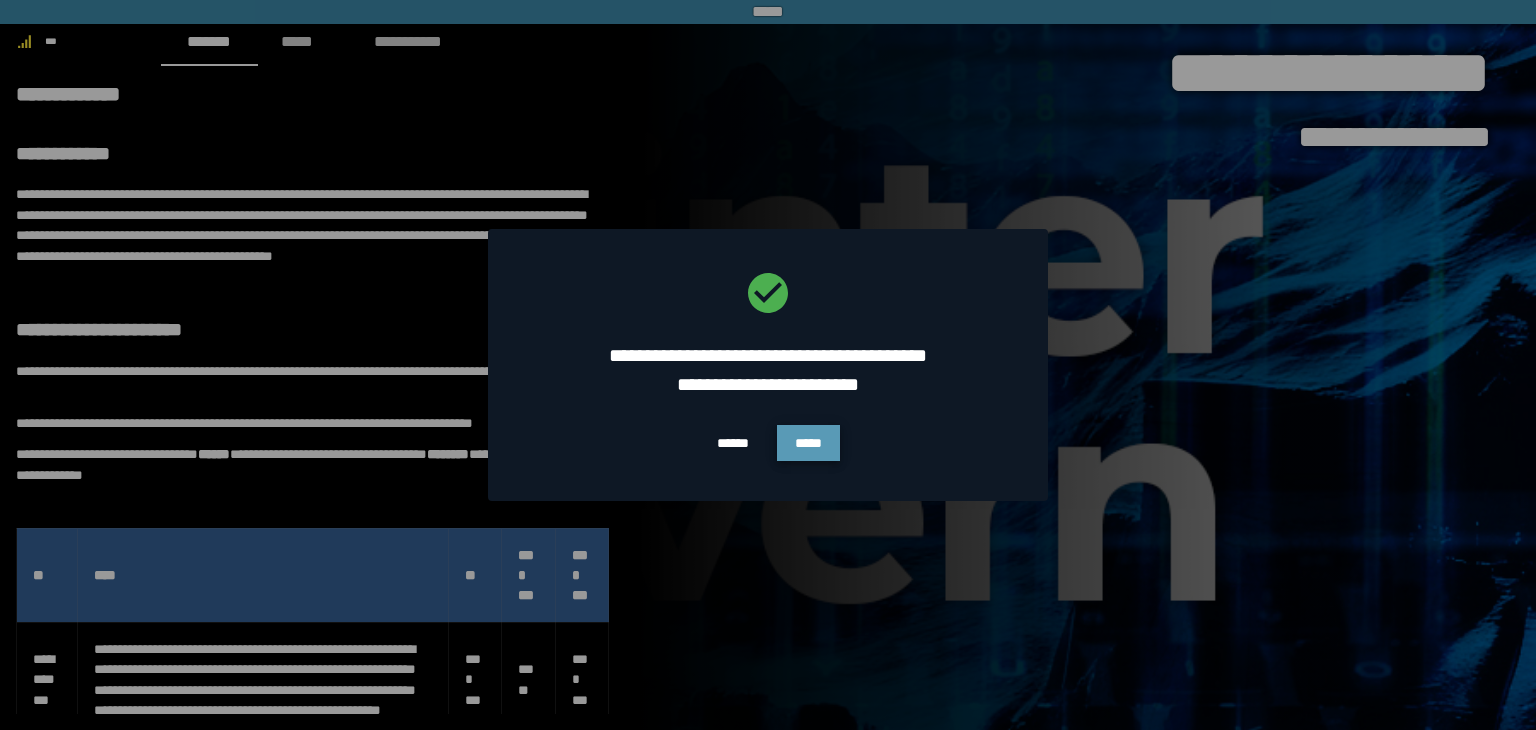 click on "*****" at bounding box center [808, 443] 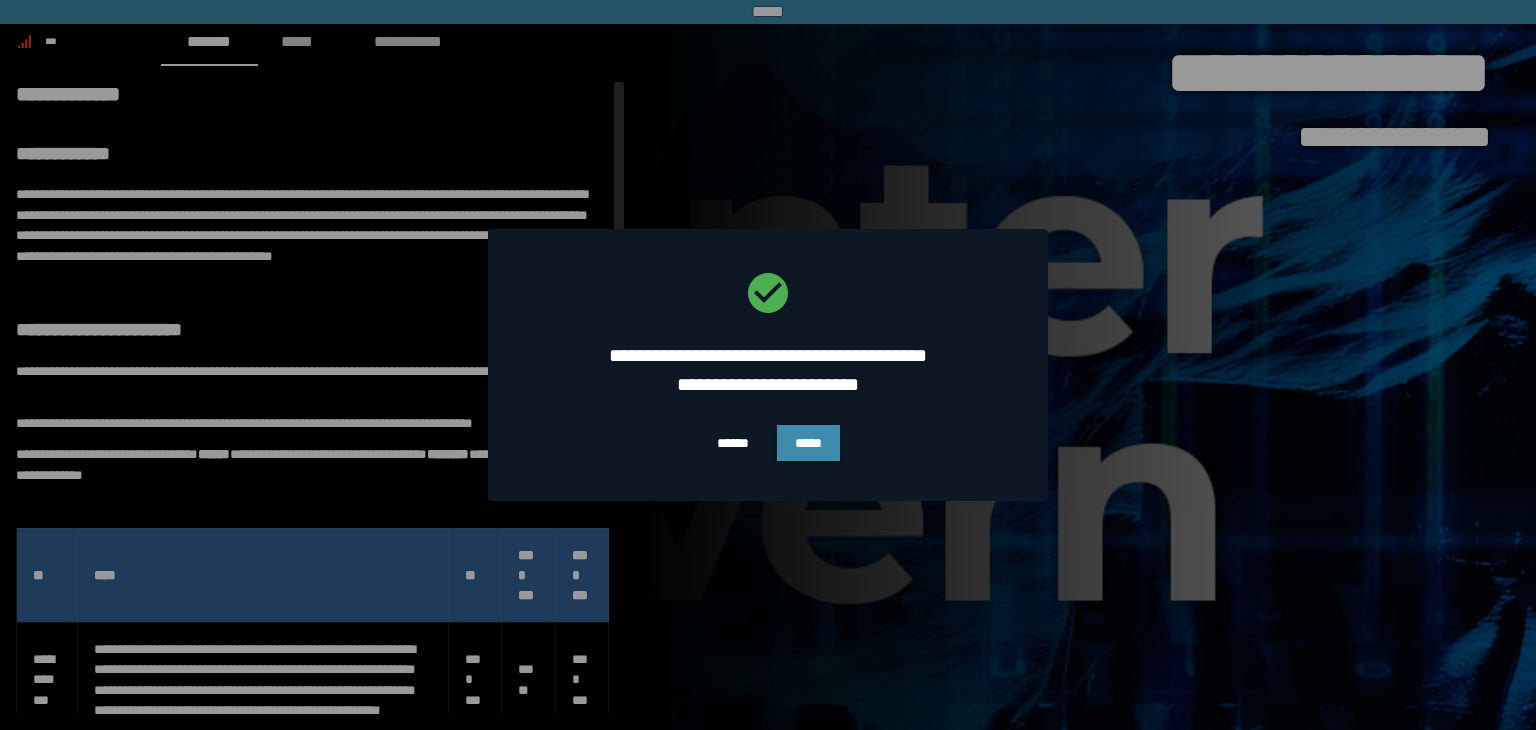 scroll, scrollTop: 0, scrollLeft: 0, axis: both 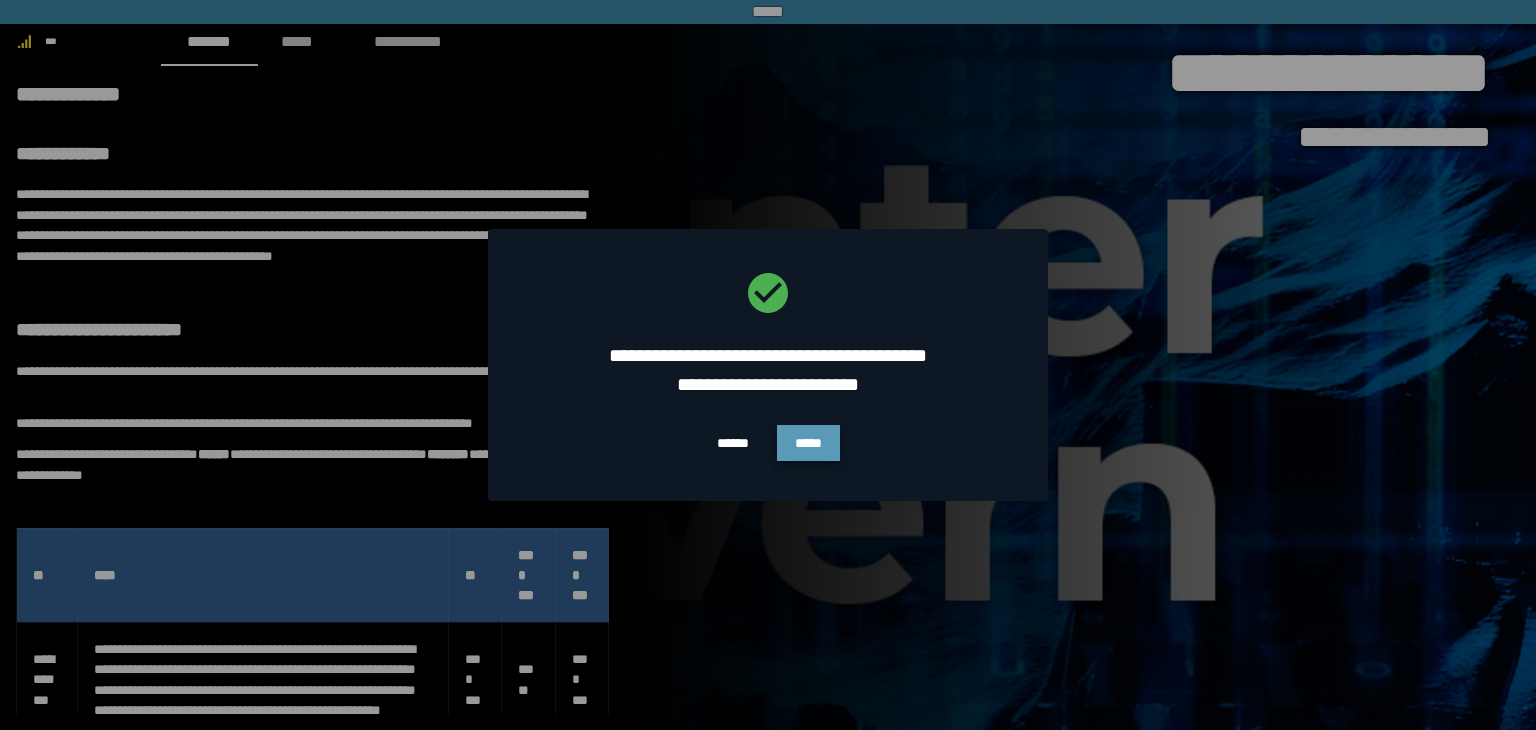 click on "*****" at bounding box center (808, 443) 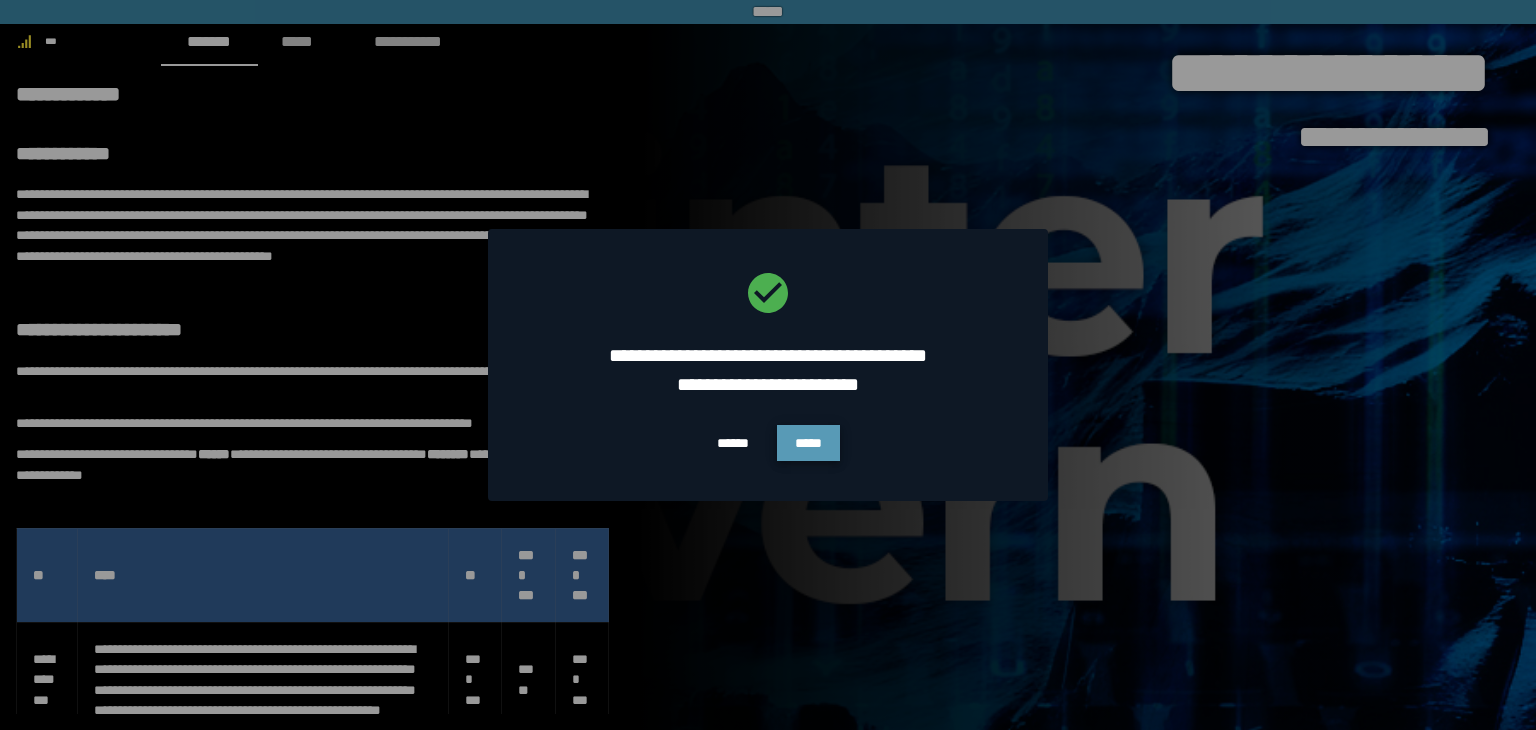click on "*****" at bounding box center (808, 443) 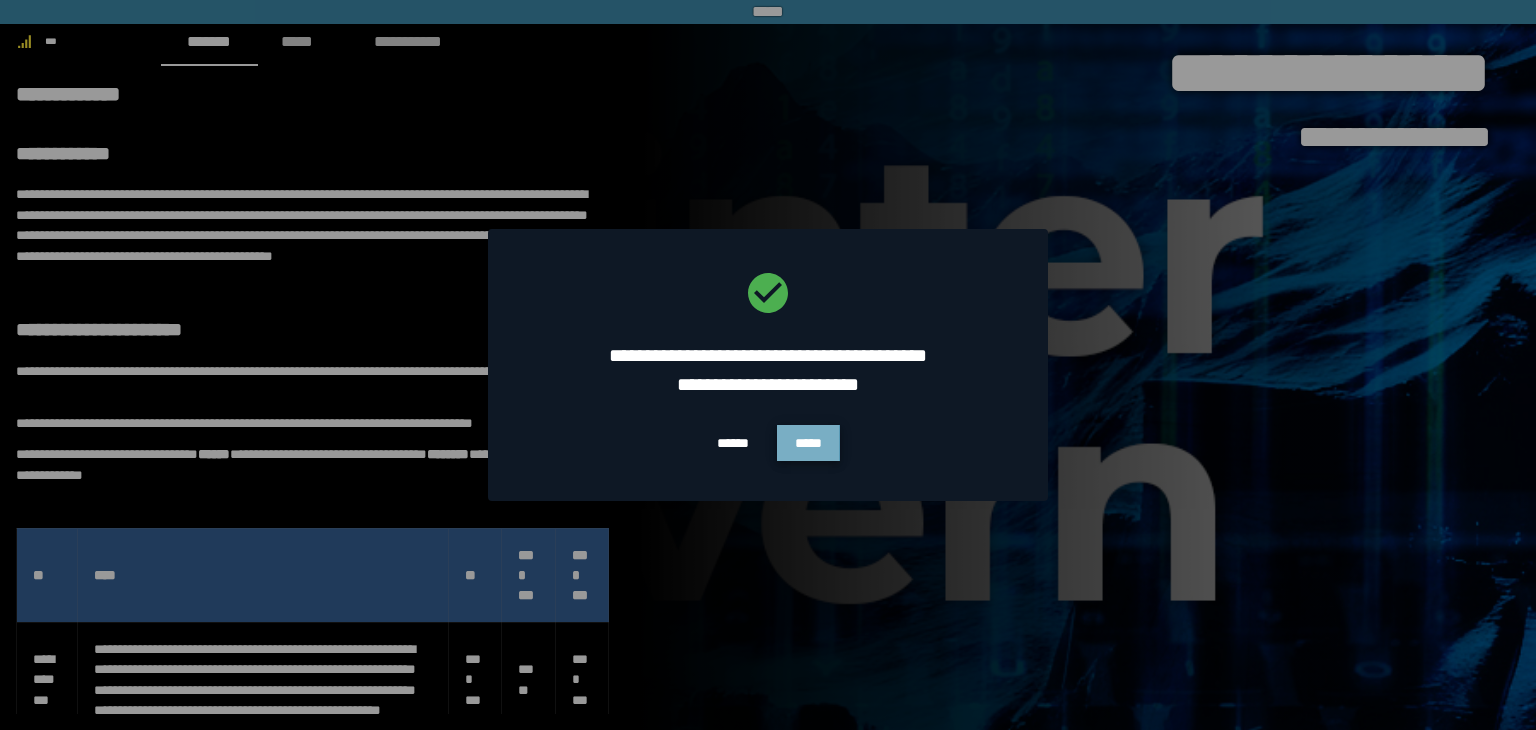 click on "*****" at bounding box center [808, 443] 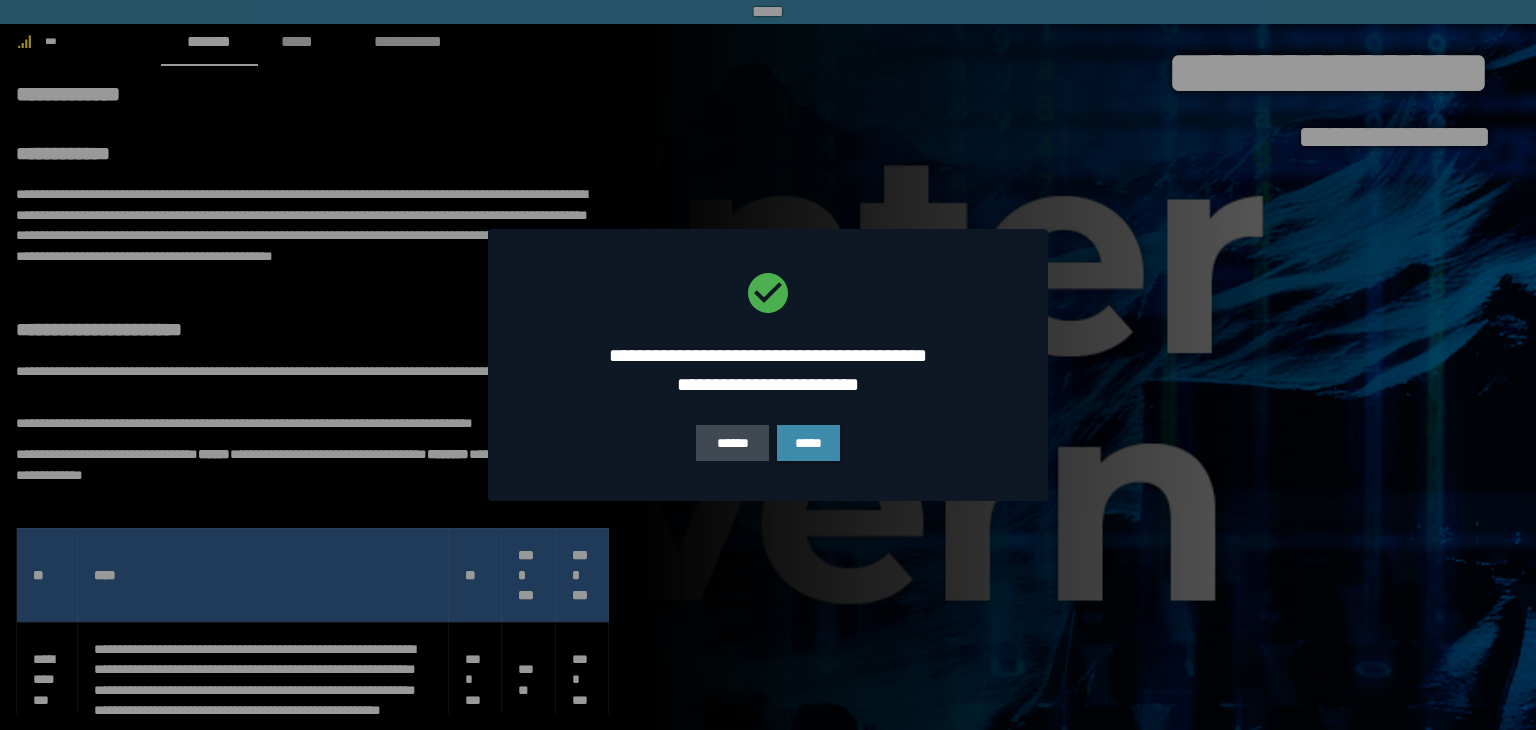 click at bounding box center (768, 365) 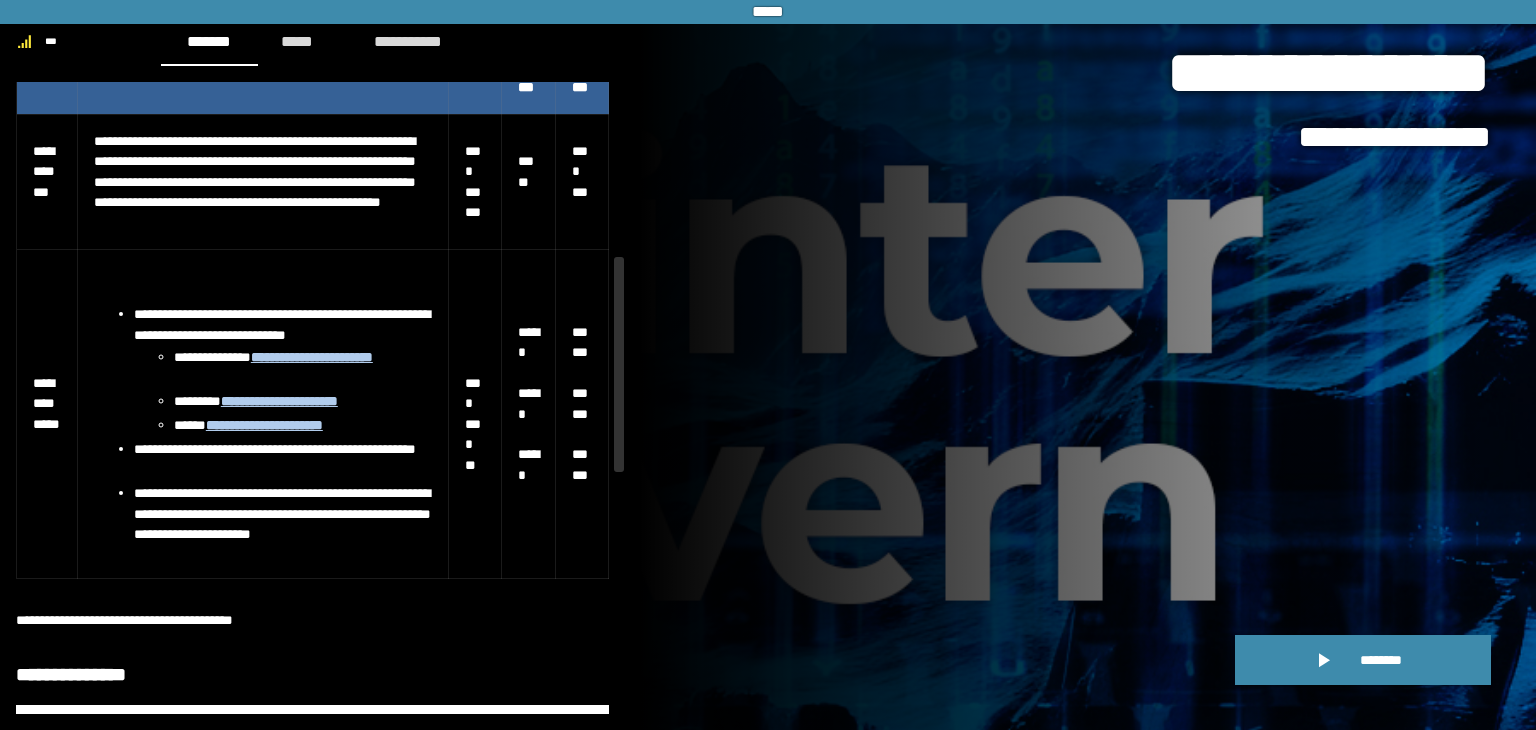scroll, scrollTop: 519, scrollLeft: 0, axis: vertical 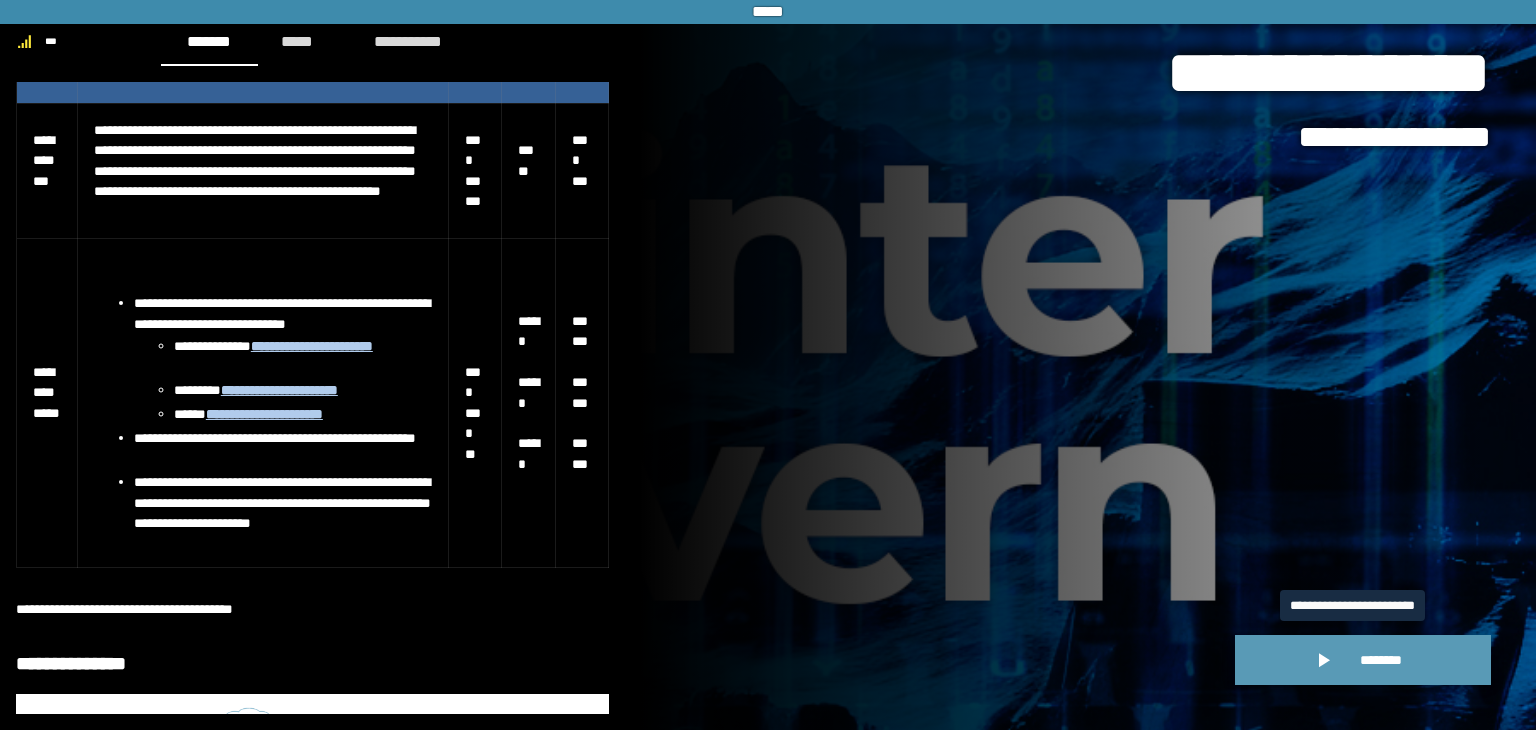 click 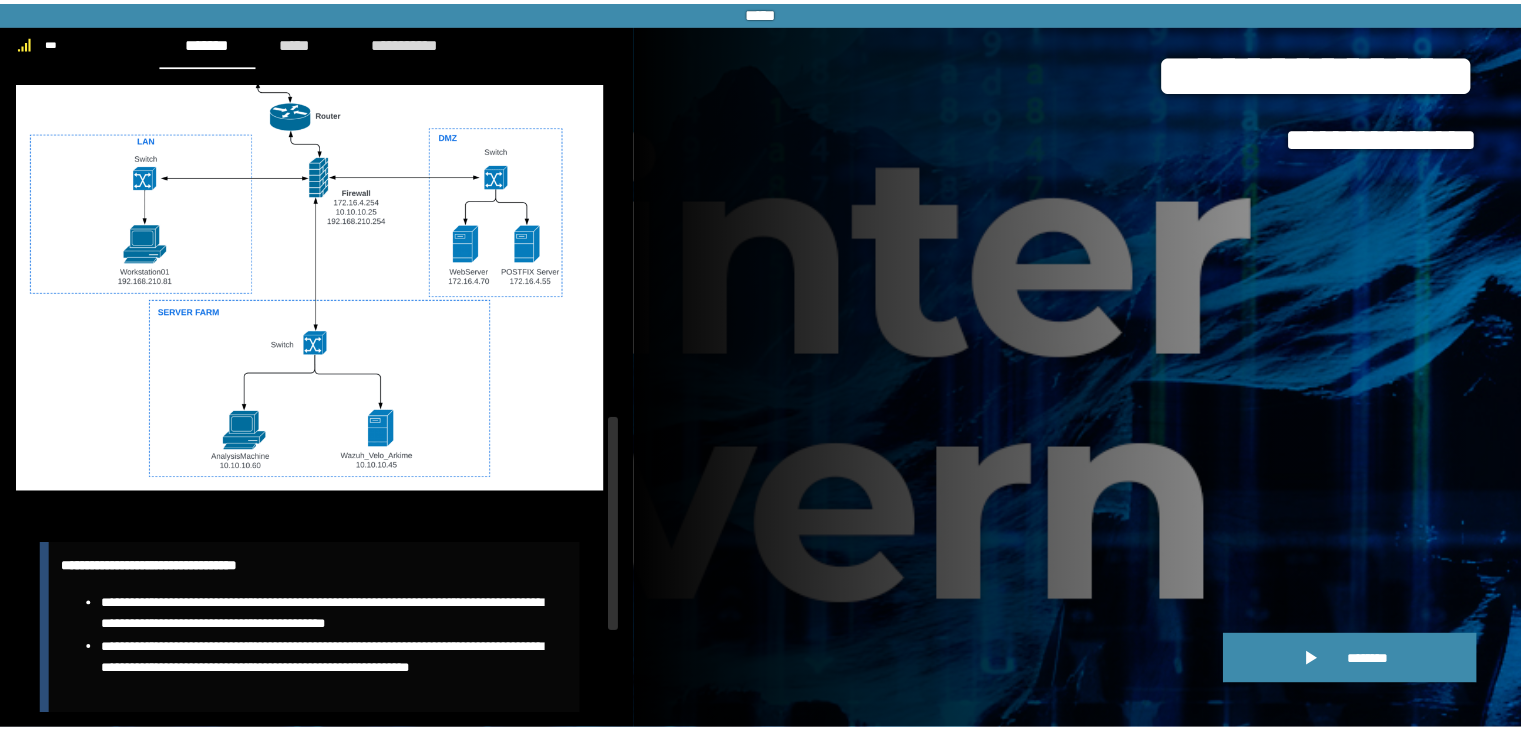 scroll, scrollTop: 1228, scrollLeft: 0, axis: vertical 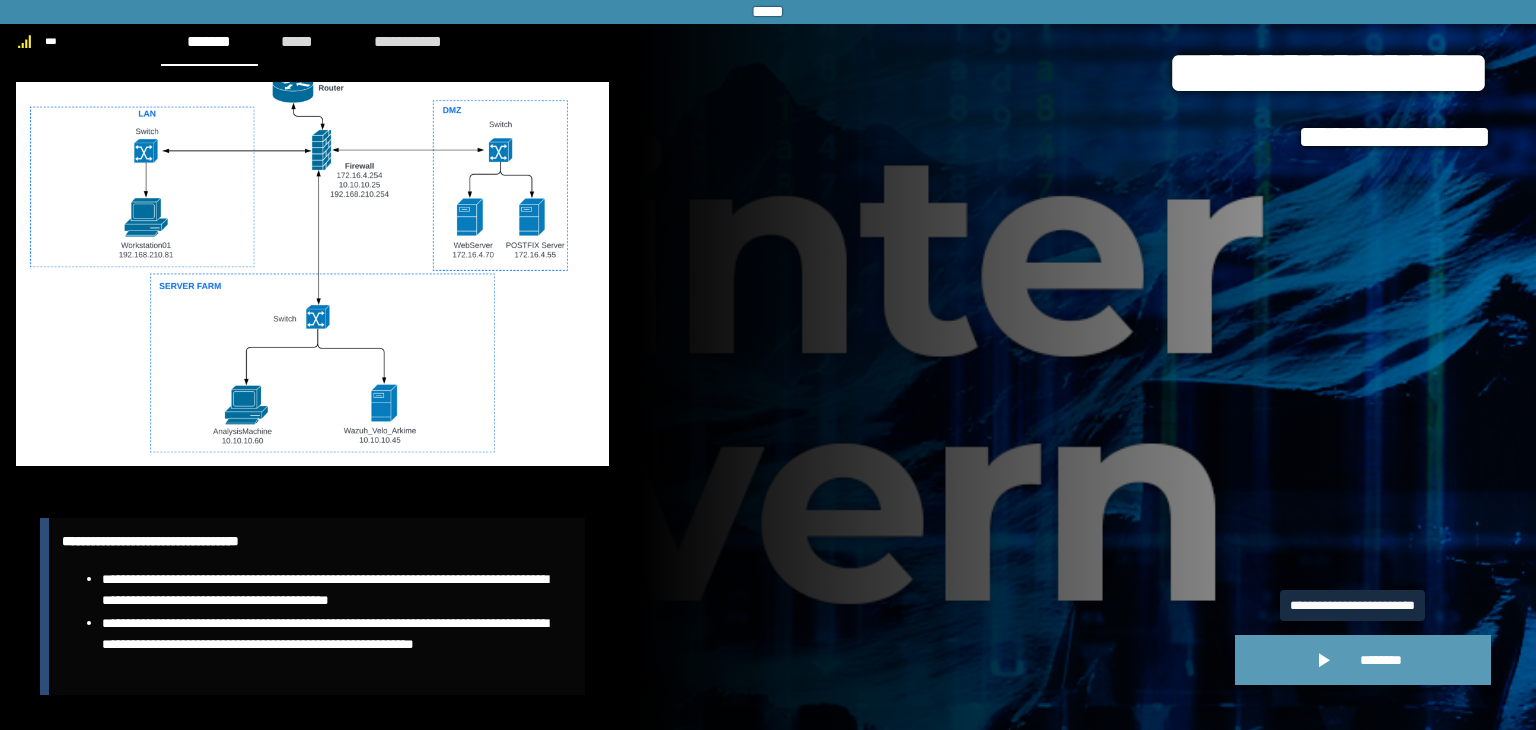 click on "********" at bounding box center [1381, 660] 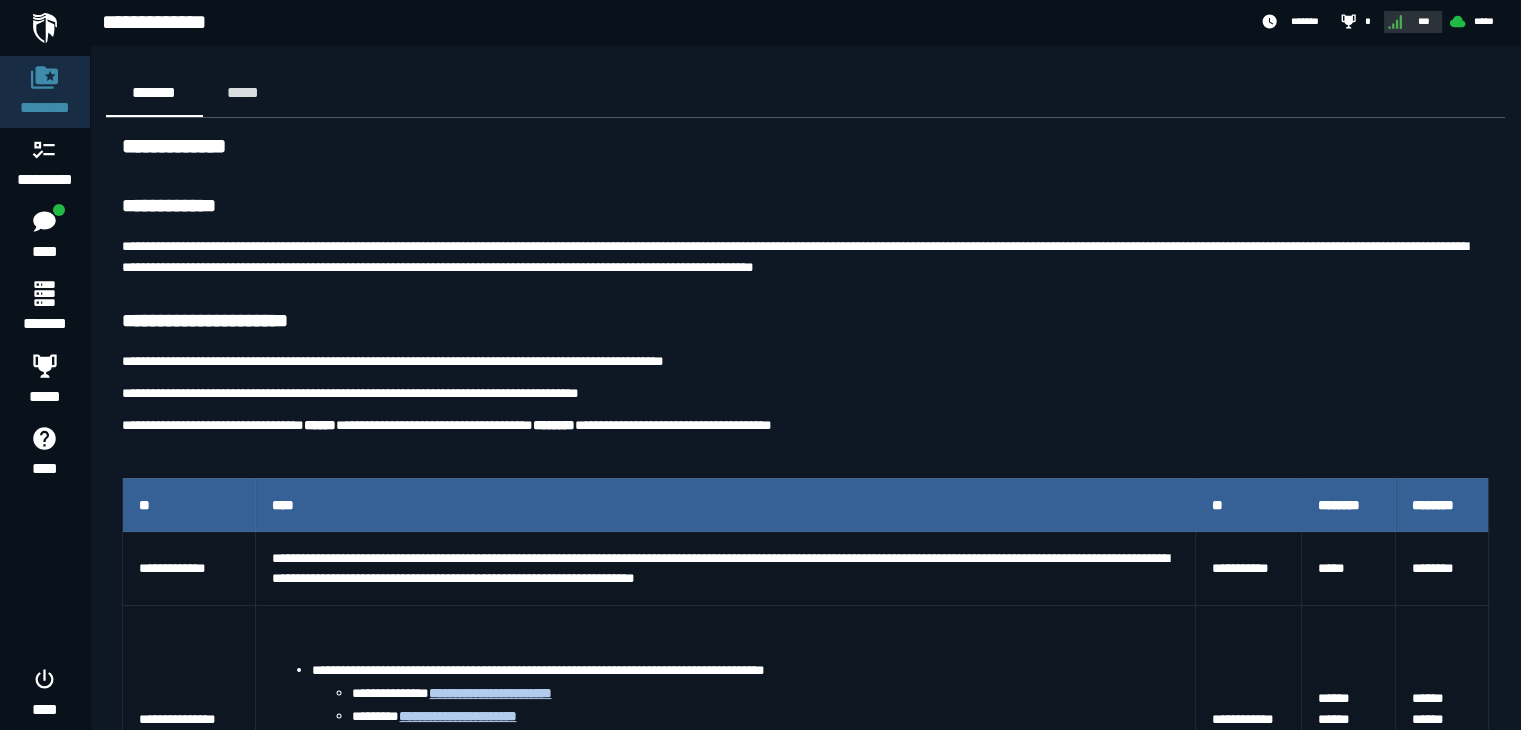 click on "***" at bounding box center (1424, 21) 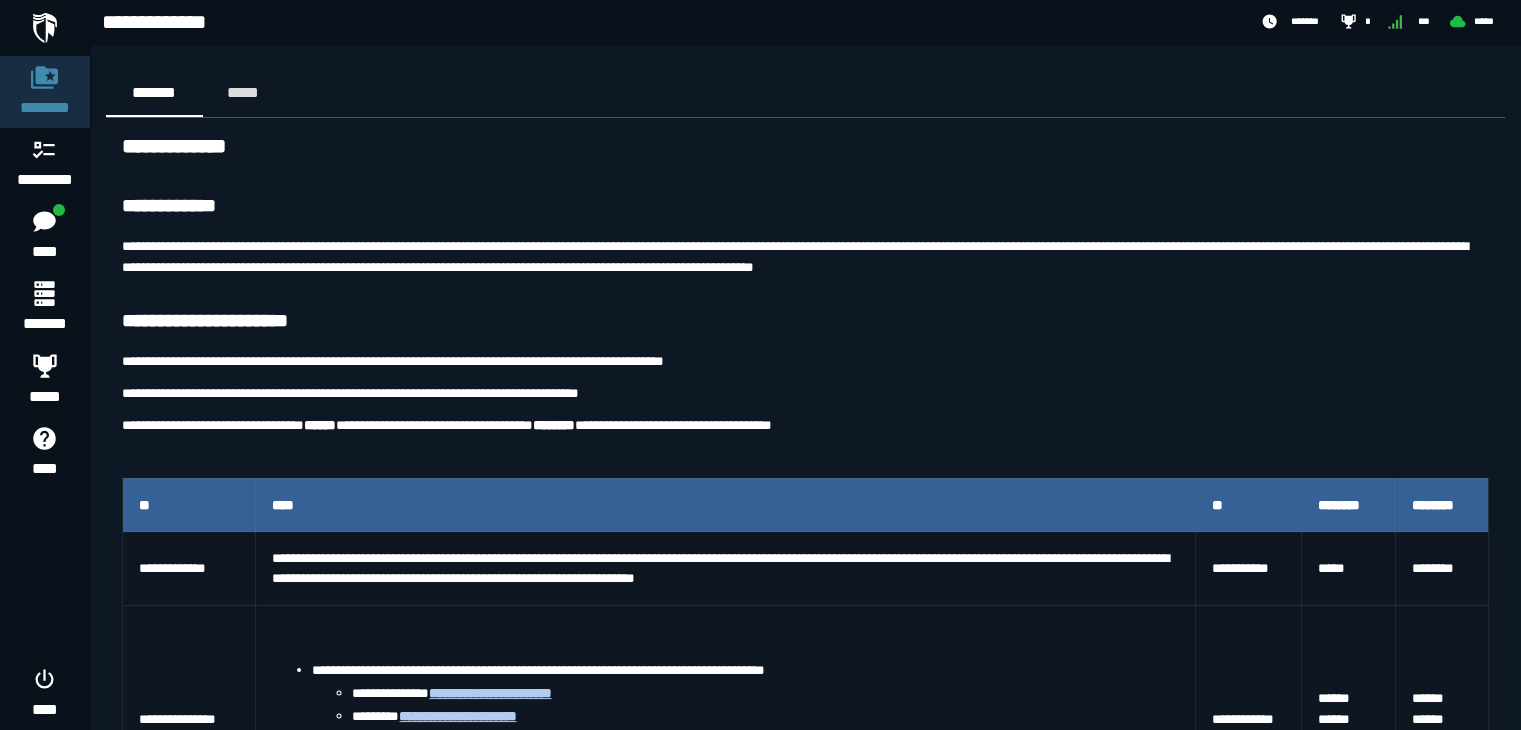 click on "**********" at bounding box center [805, 256] 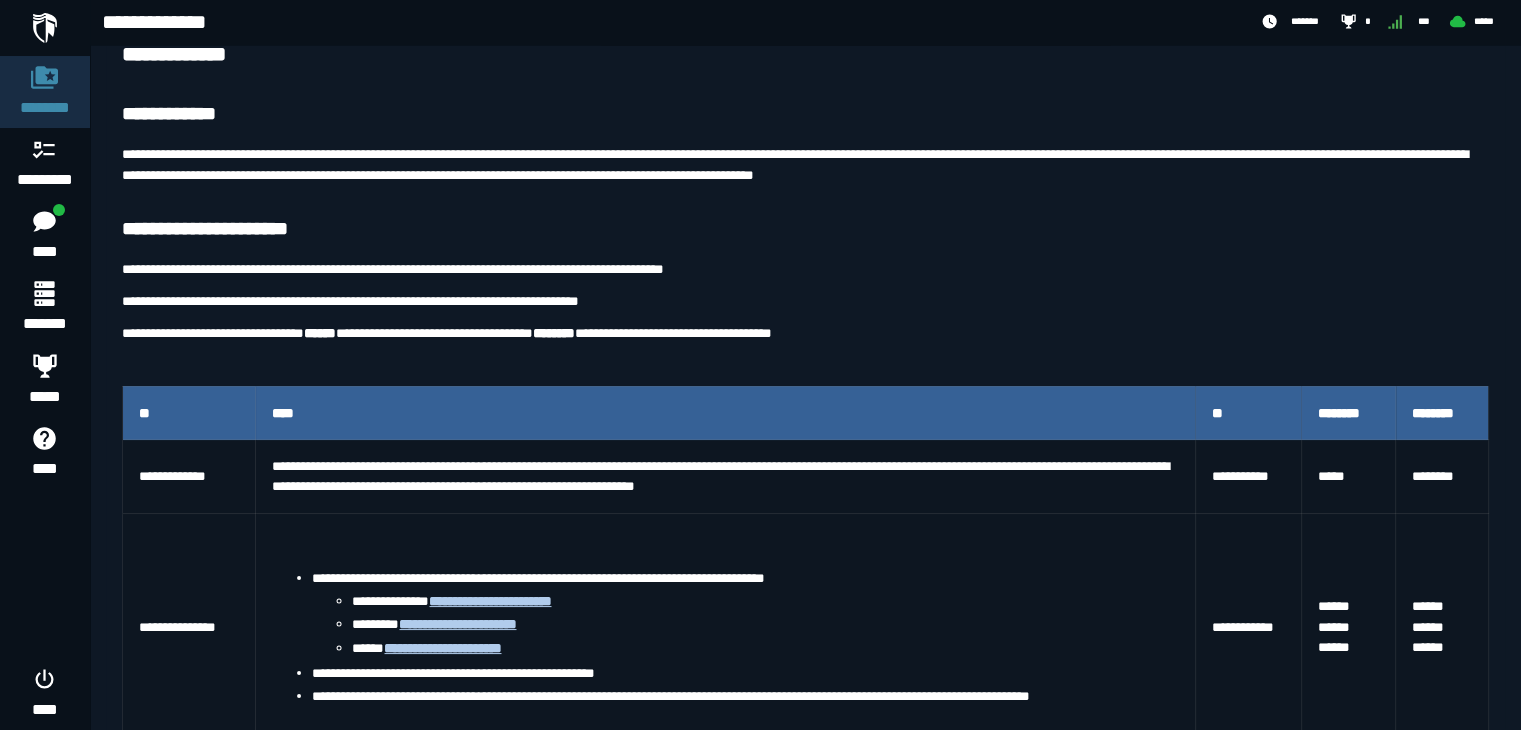 scroll, scrollTop: 102, scrollLeft: 0, axis: vertical 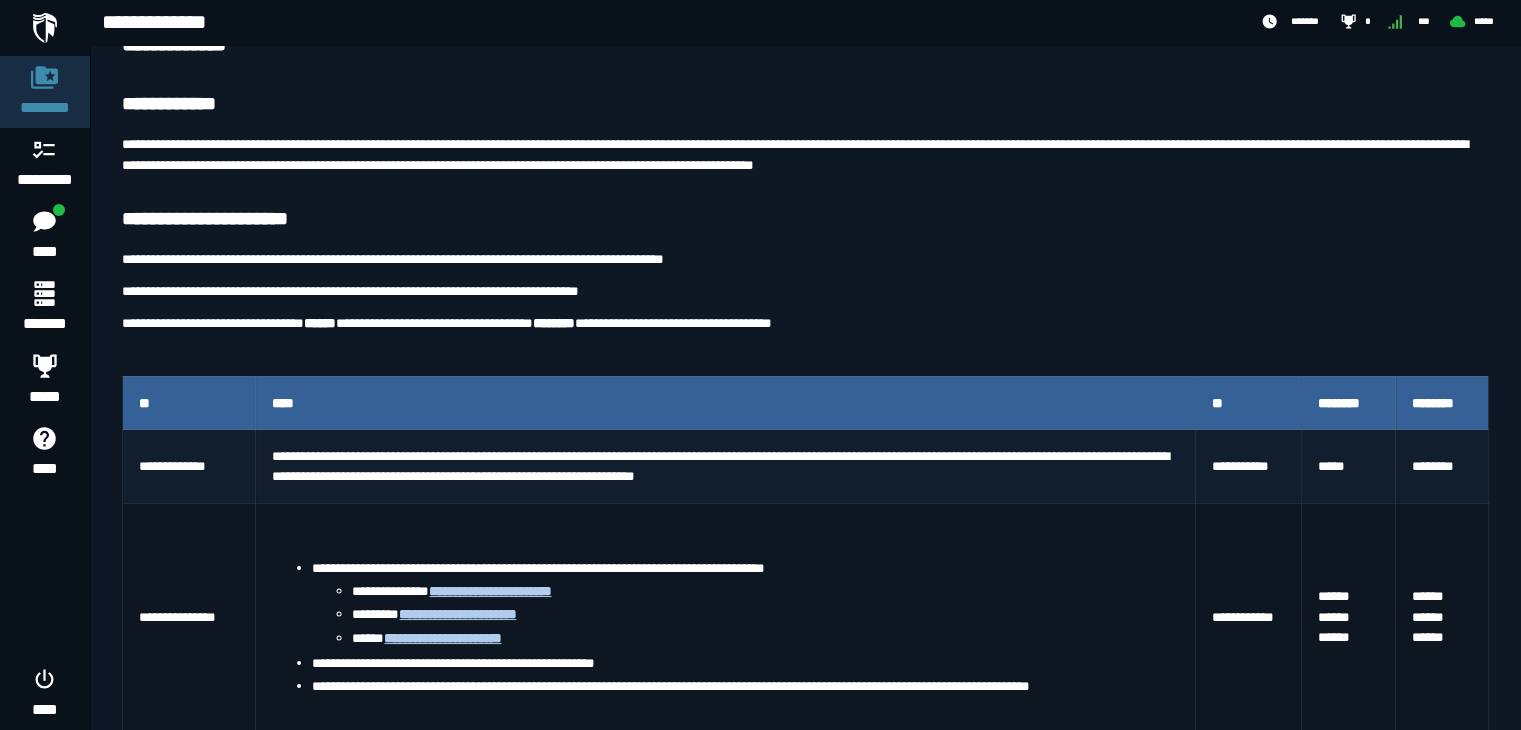 click on "**********" at bounding box center [189, 466] 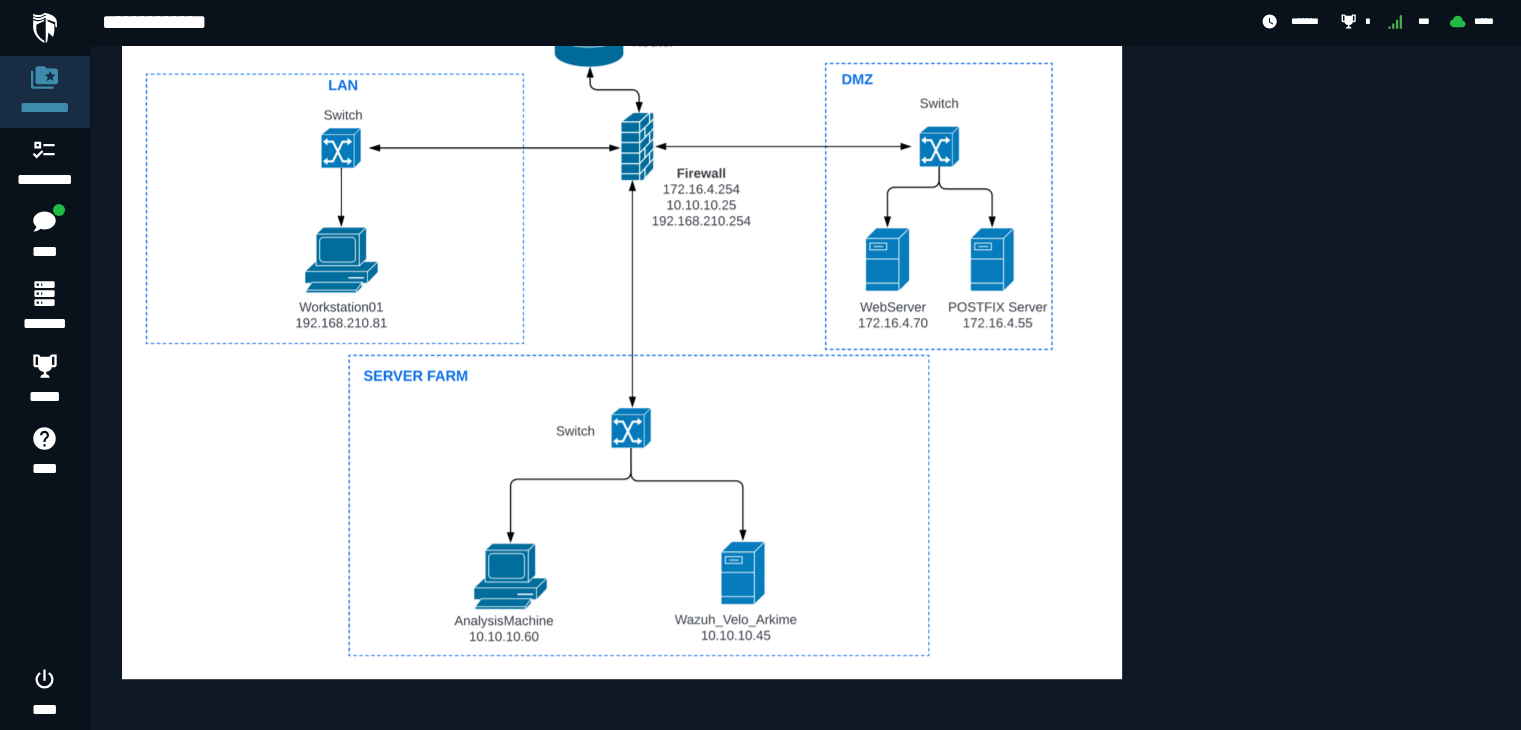 scroll, scrollTop: 1228, scrollLeft: 0, axis: vertical 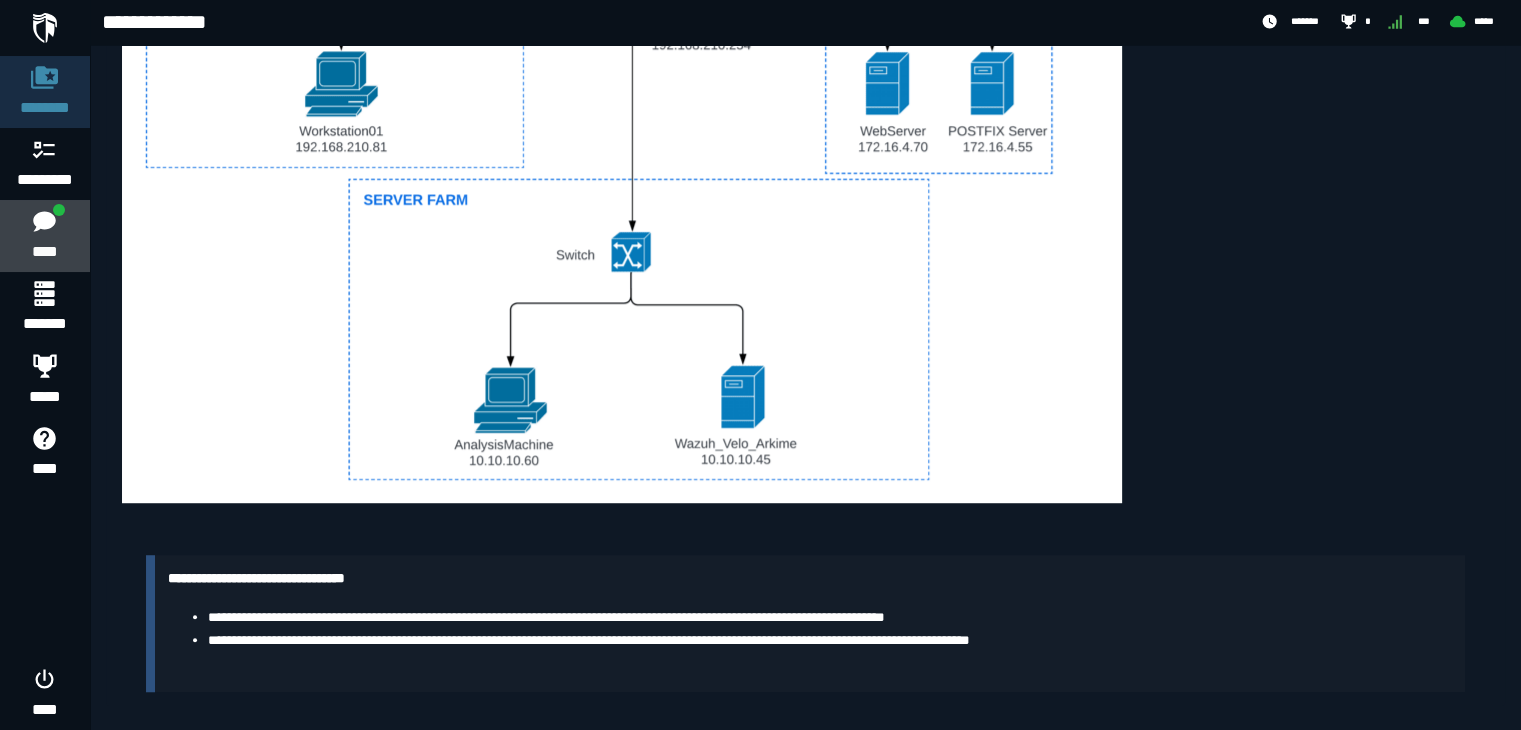 click 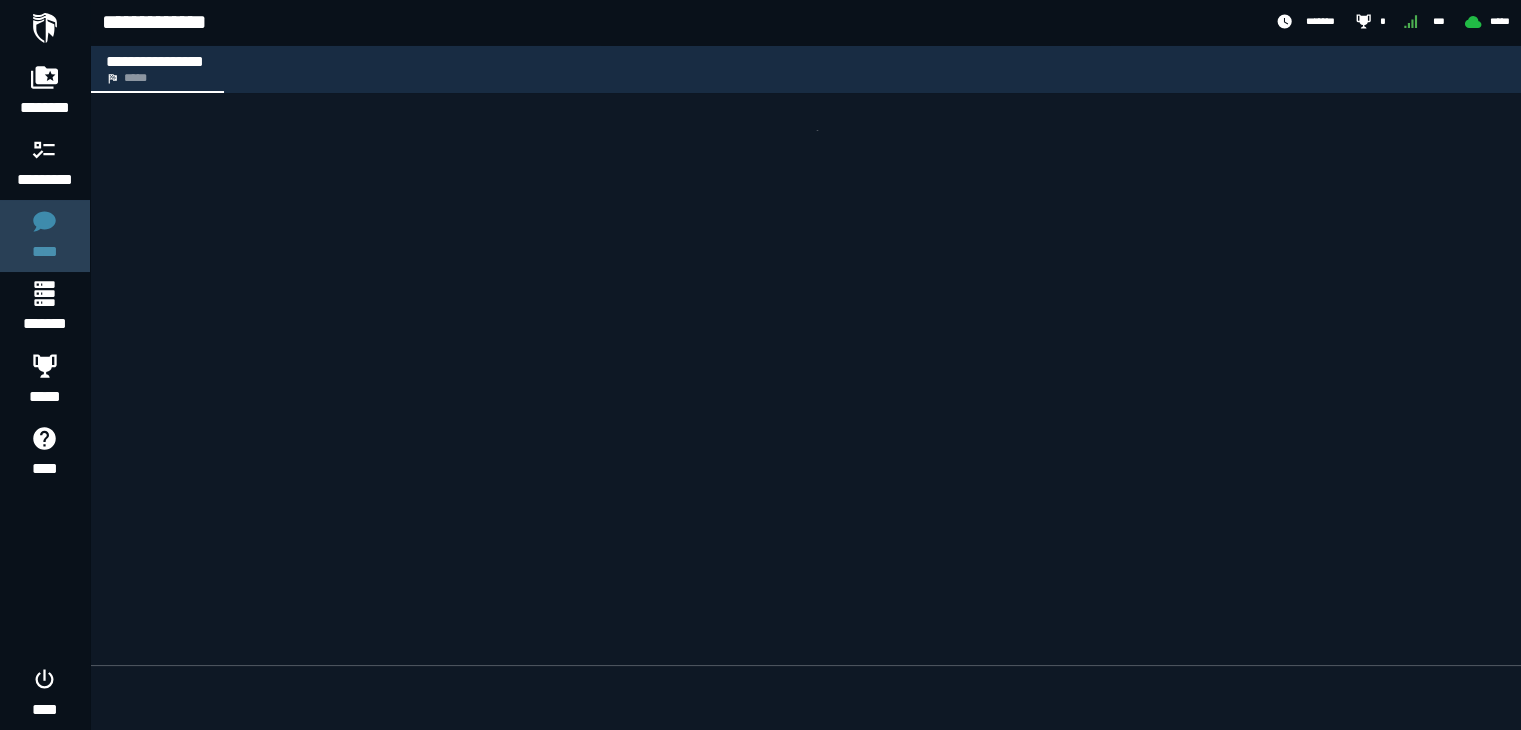scroll, scrollTop: 0, scrollLeft: 0, axis: both 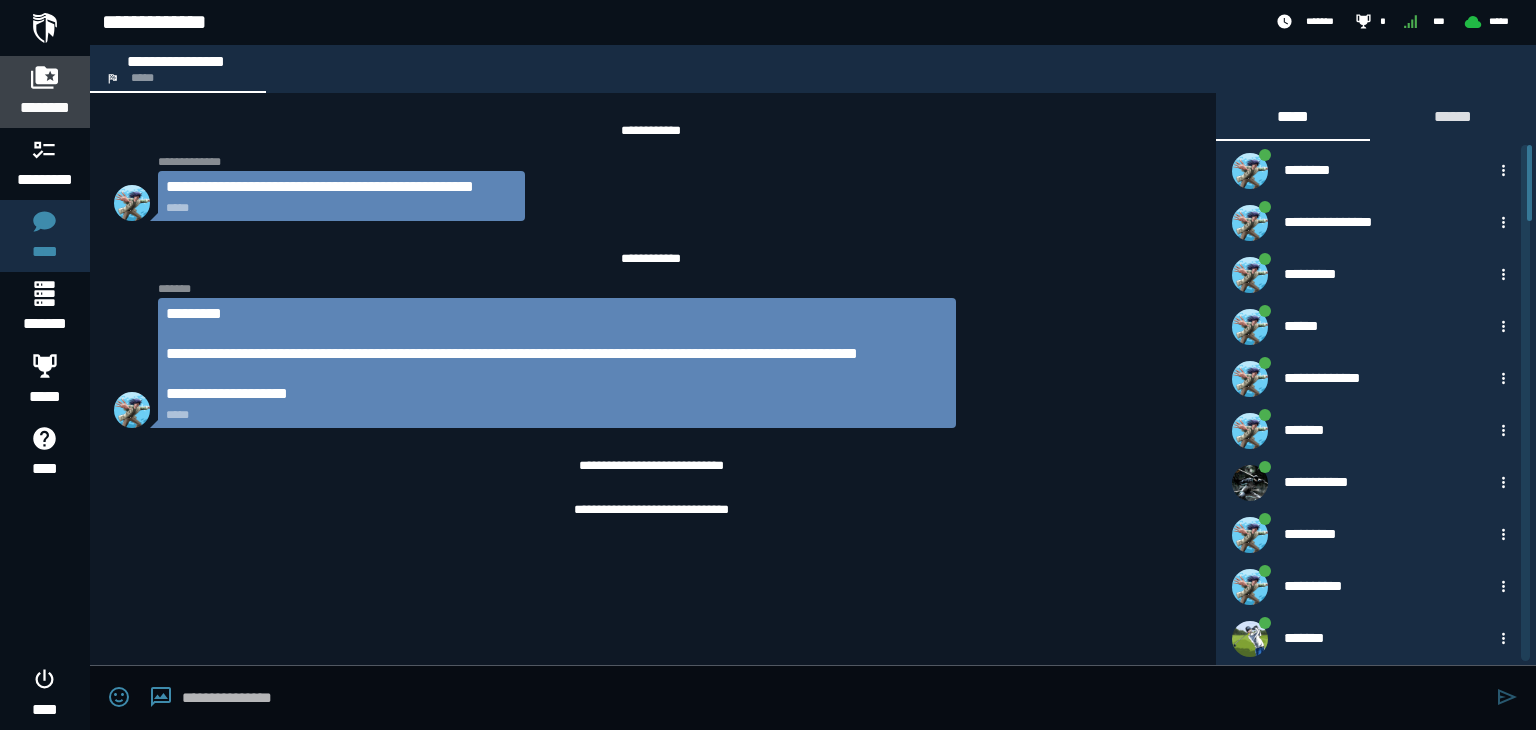 click on "********" at bounding box center (45, 108) 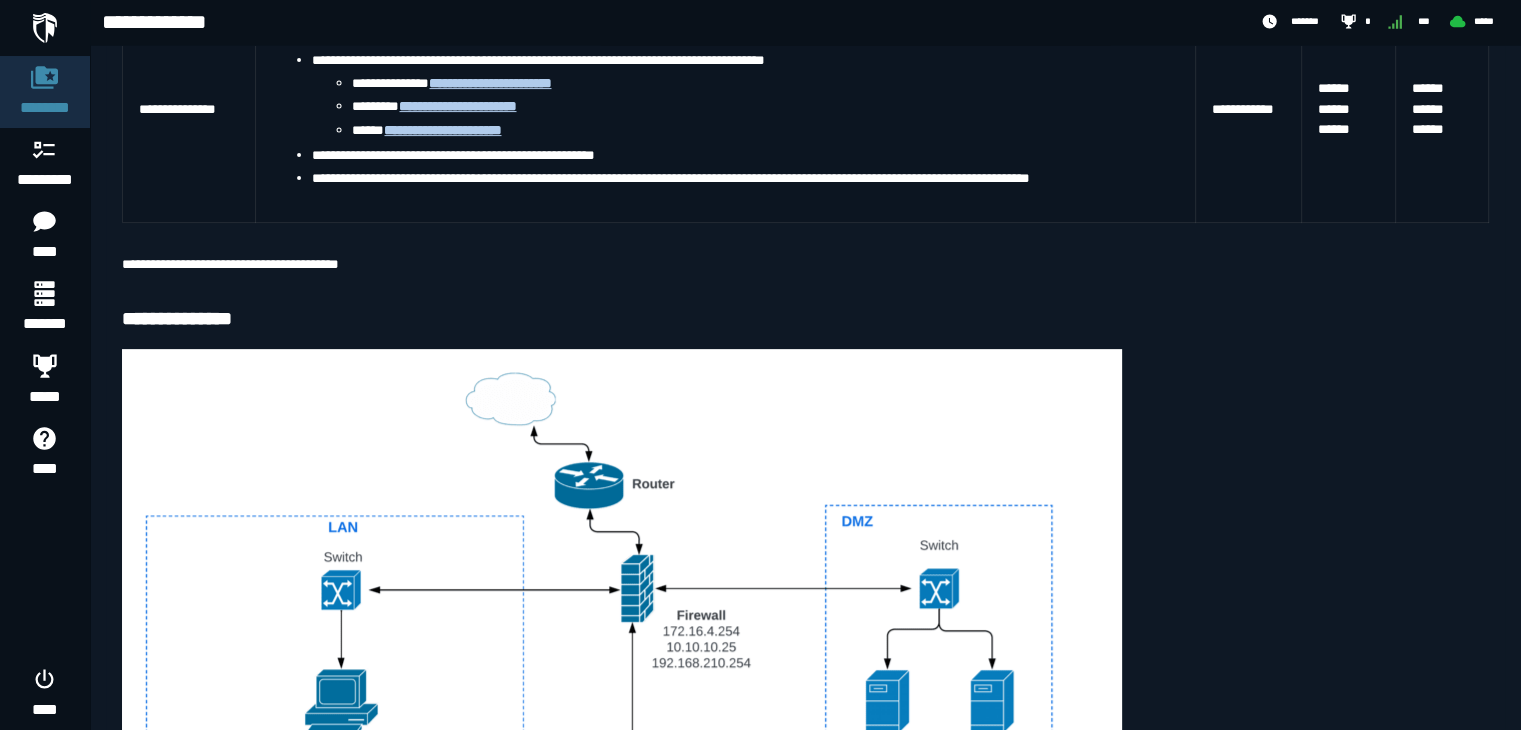 scroll, scrollTop: 611, scrollLeft: 0, axis: vertical 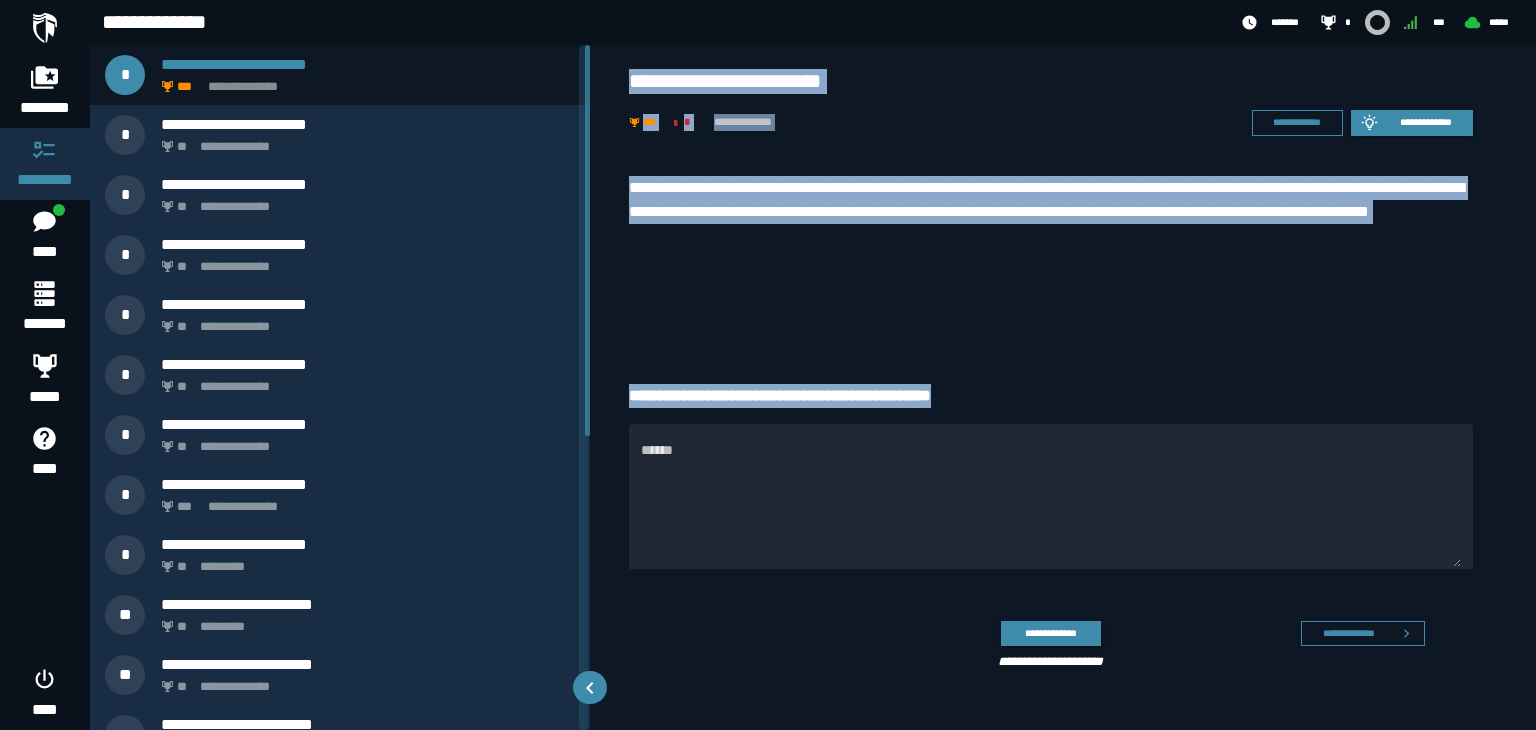 drag, startPoint x: 628, startPoint y: 89, endPoint x: 996, endPoint y: 374, distance: 465.4557 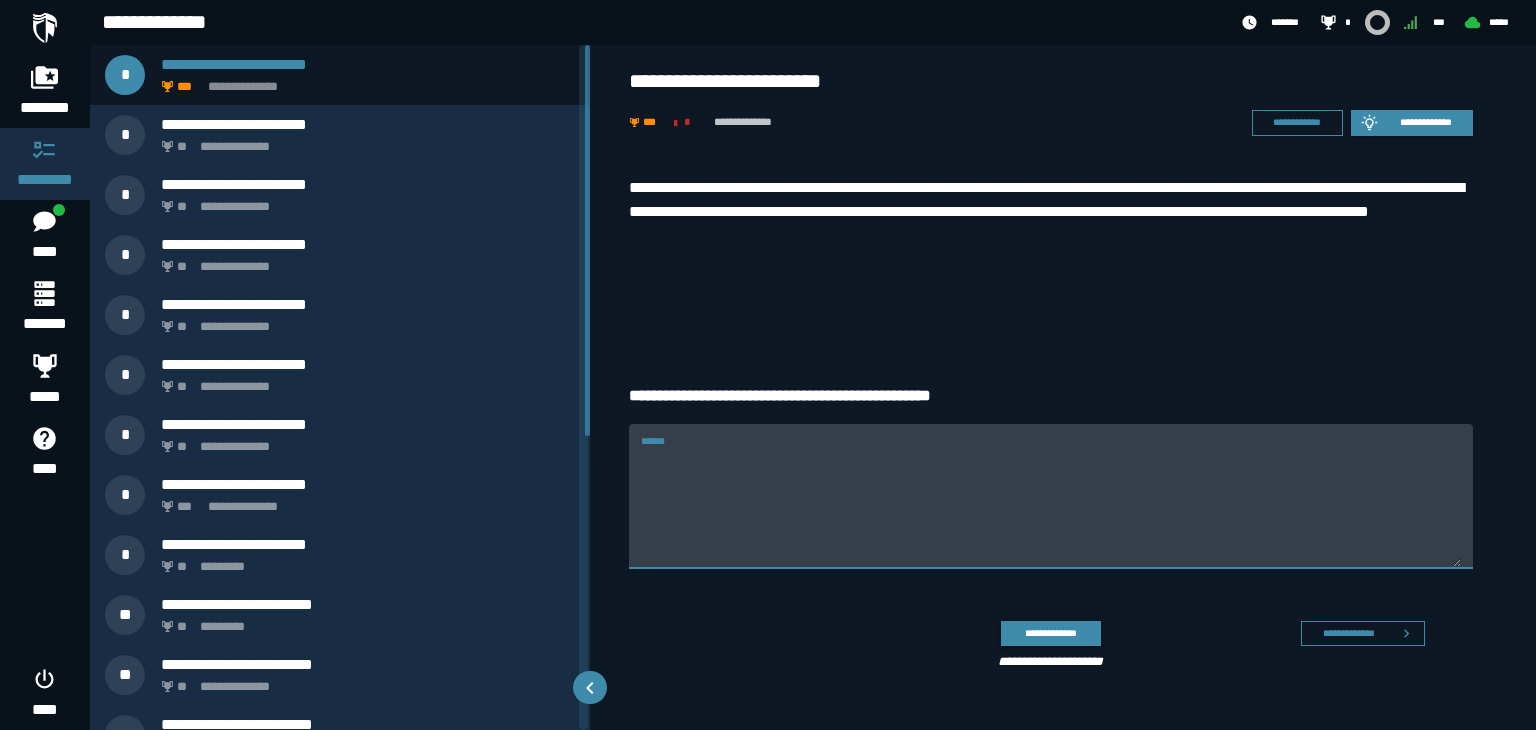 click on "******" at bounding box center (1051, 507) 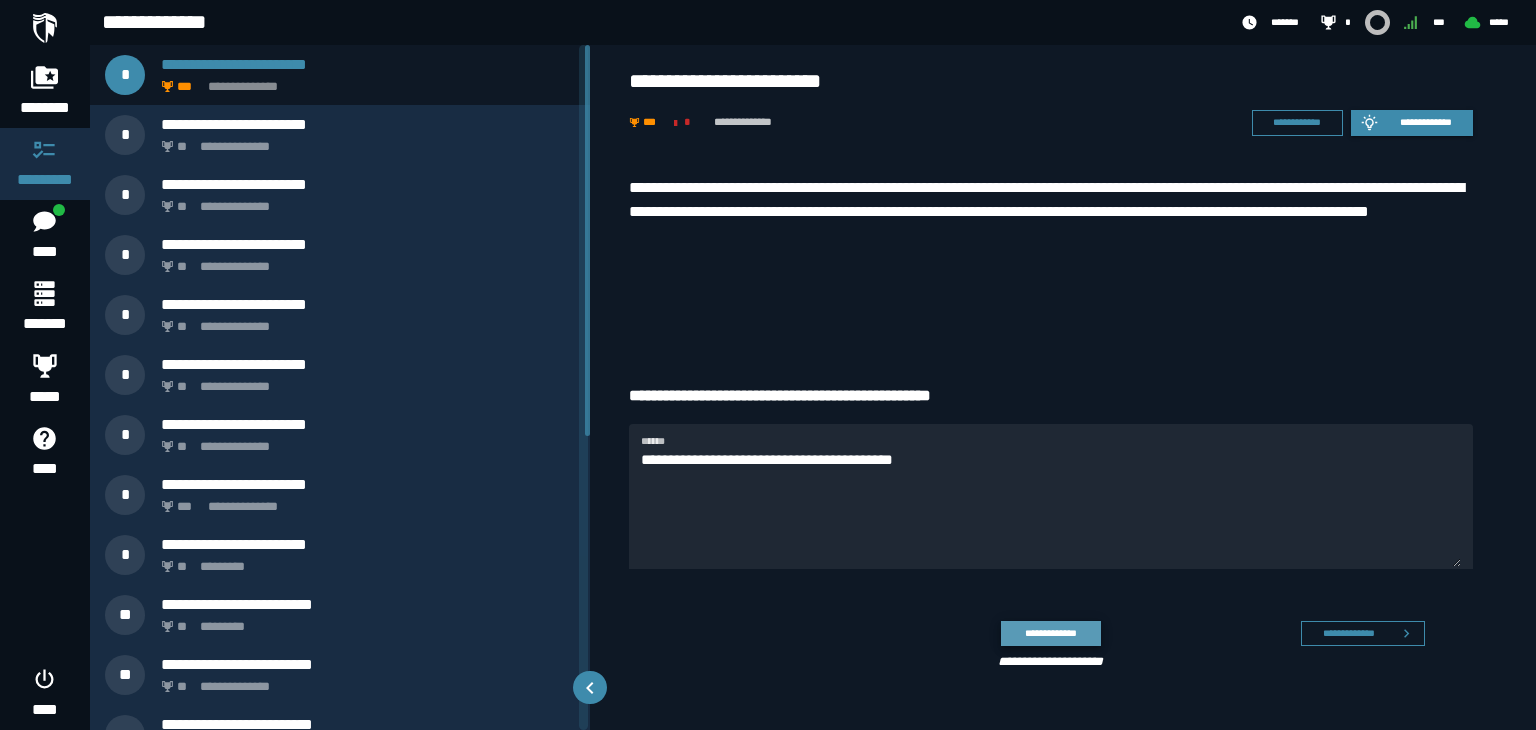 click on "**********" at bounding box center (1050, 633) 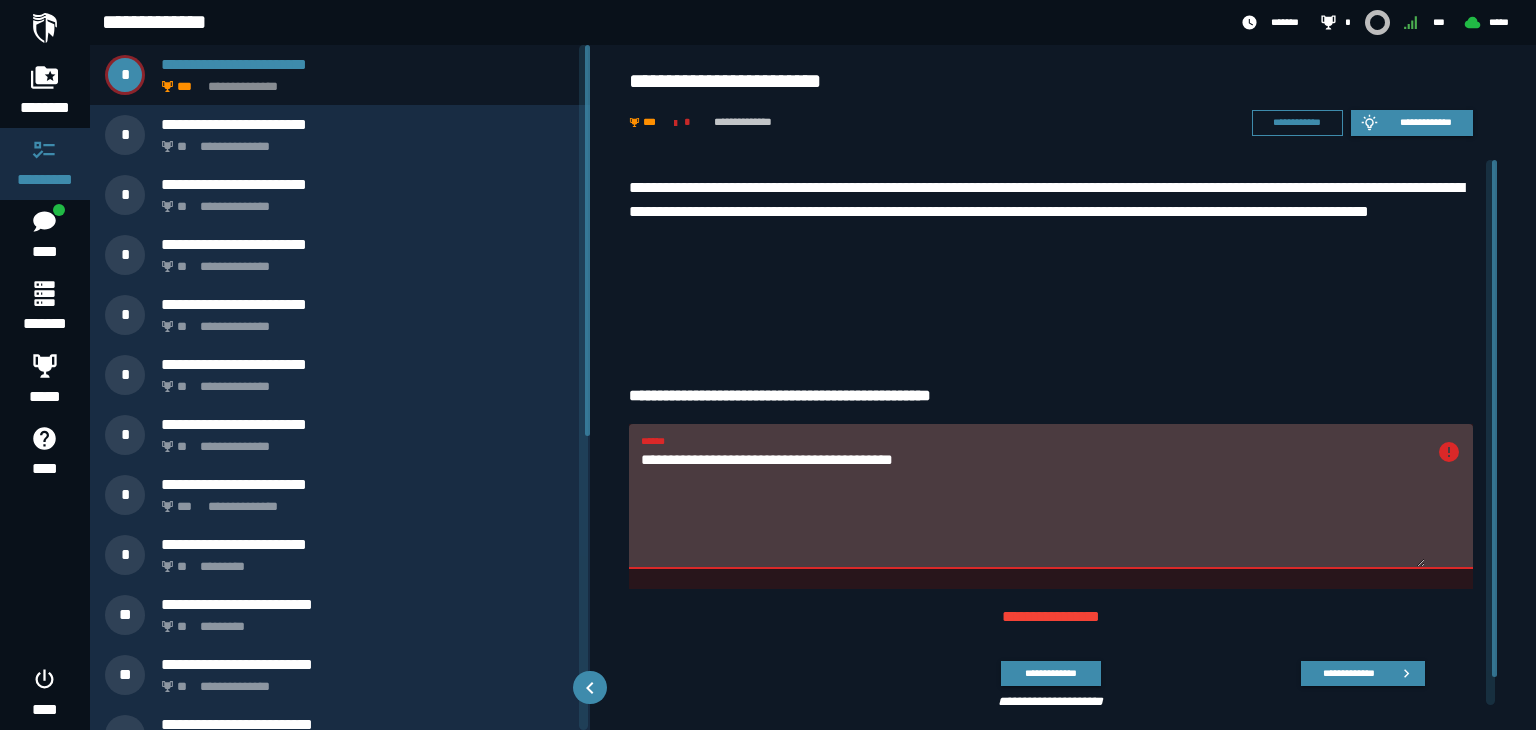 click on "**********" at bounding box center [1033, 507] 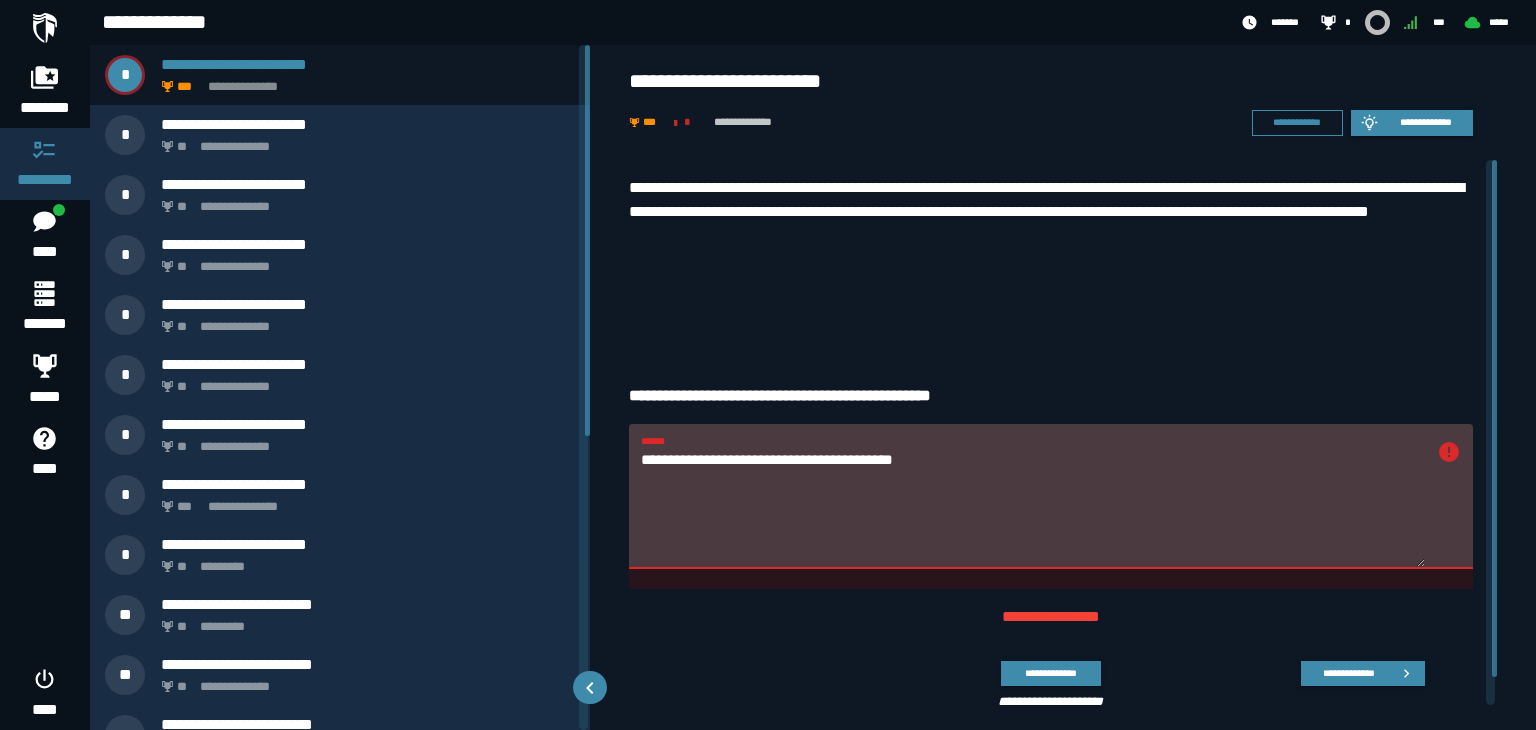 paste 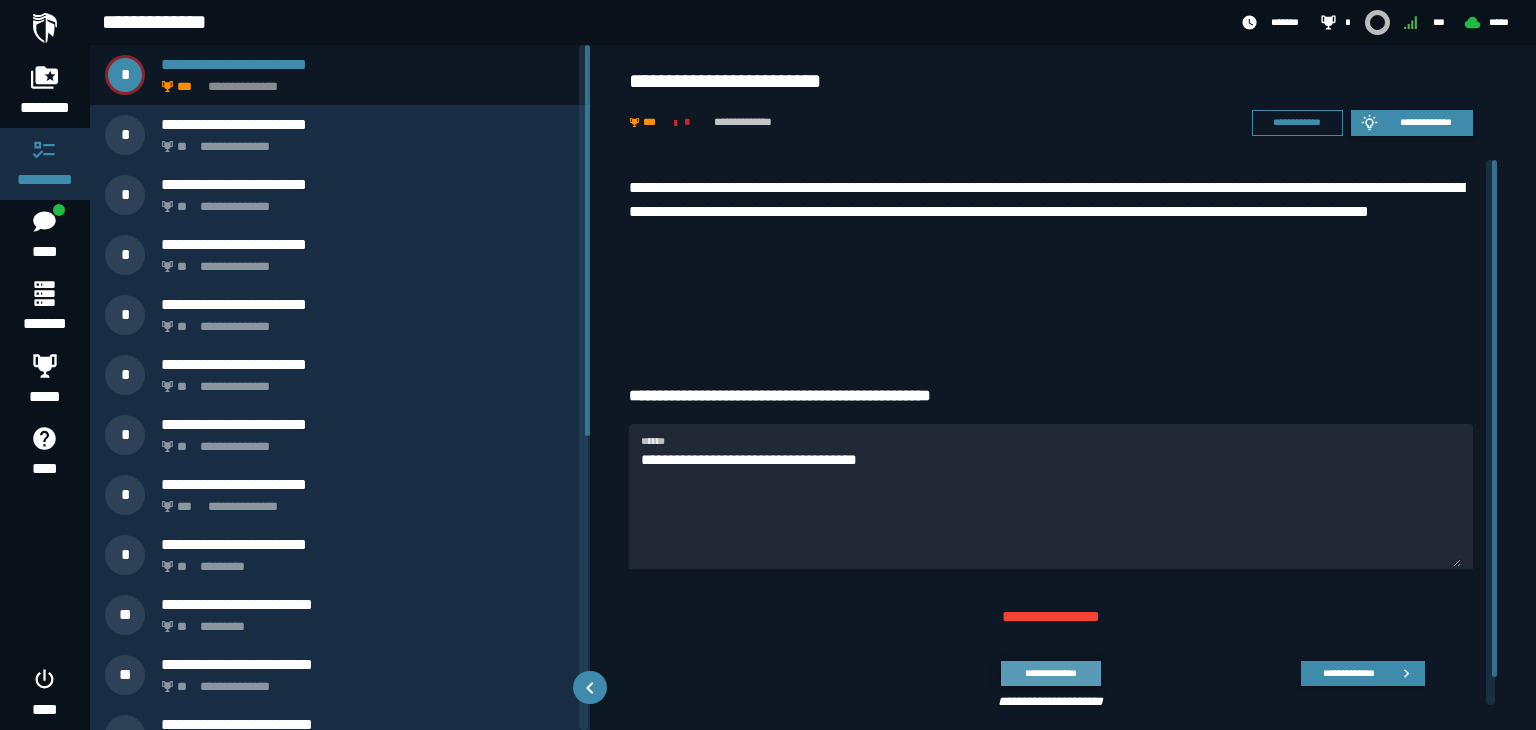 click on "**********" at bounding box center (1050, 673) 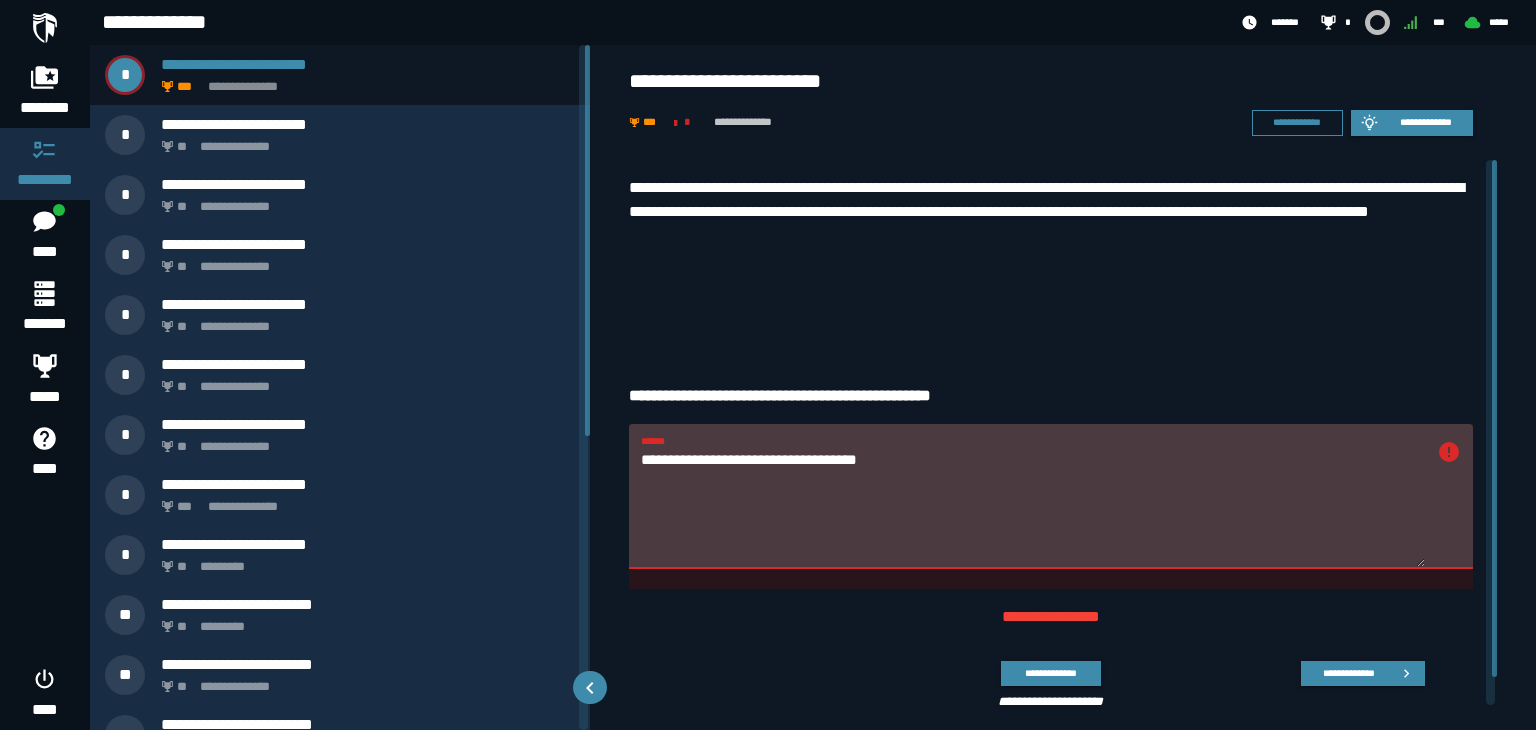 click on "**********" at bounding box center [1033, 507] 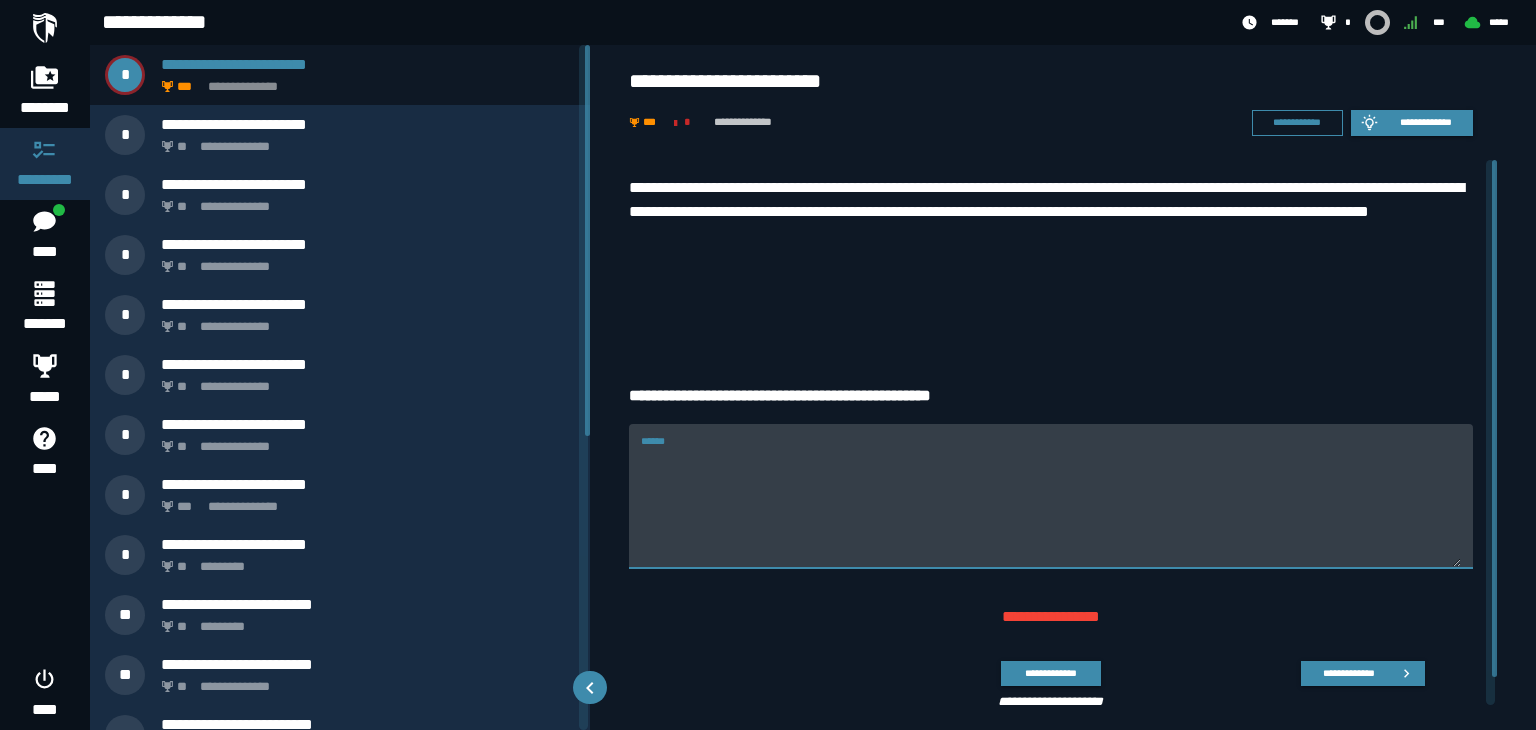 paste on "**********" 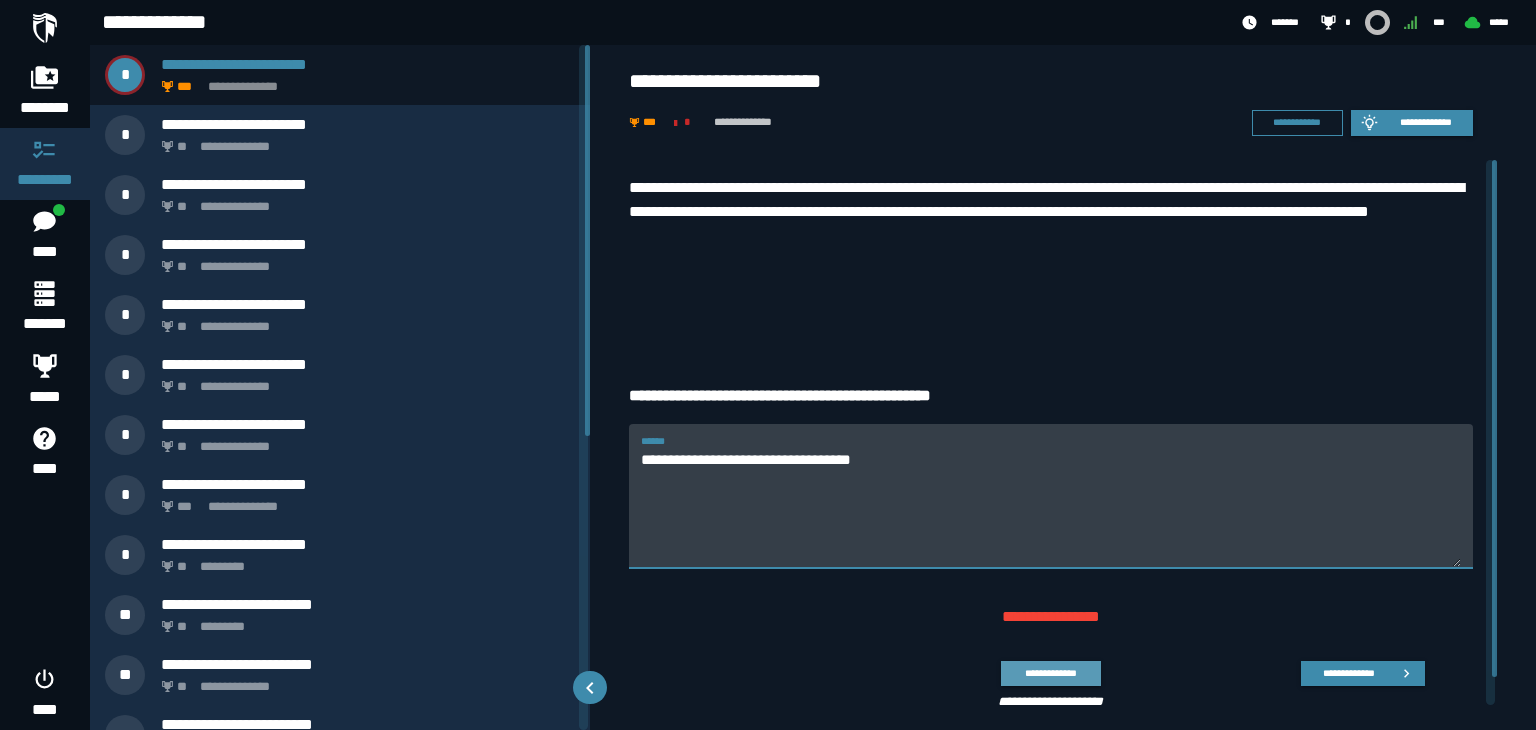 type on "**********" 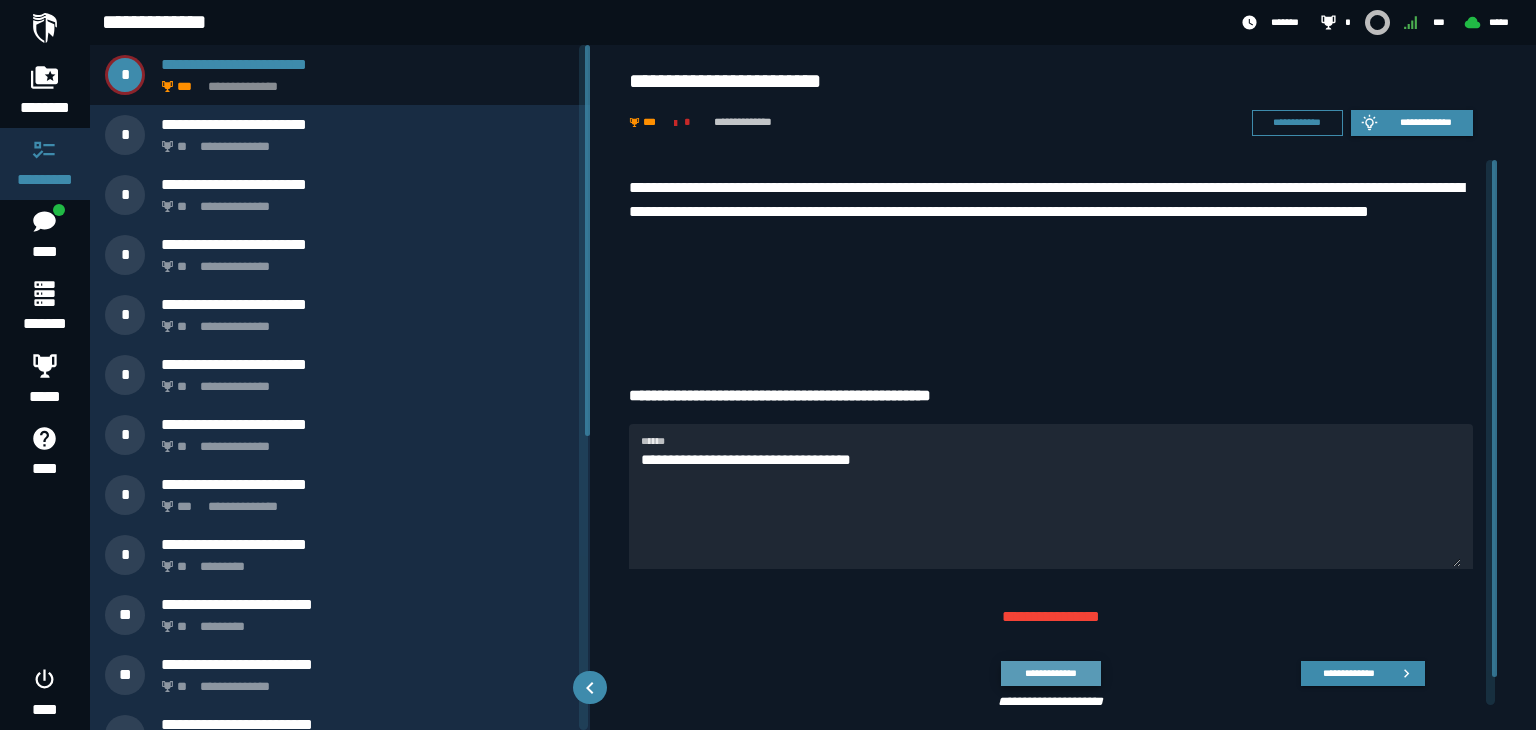 click on "**********" at bounding box center [1050, 673] 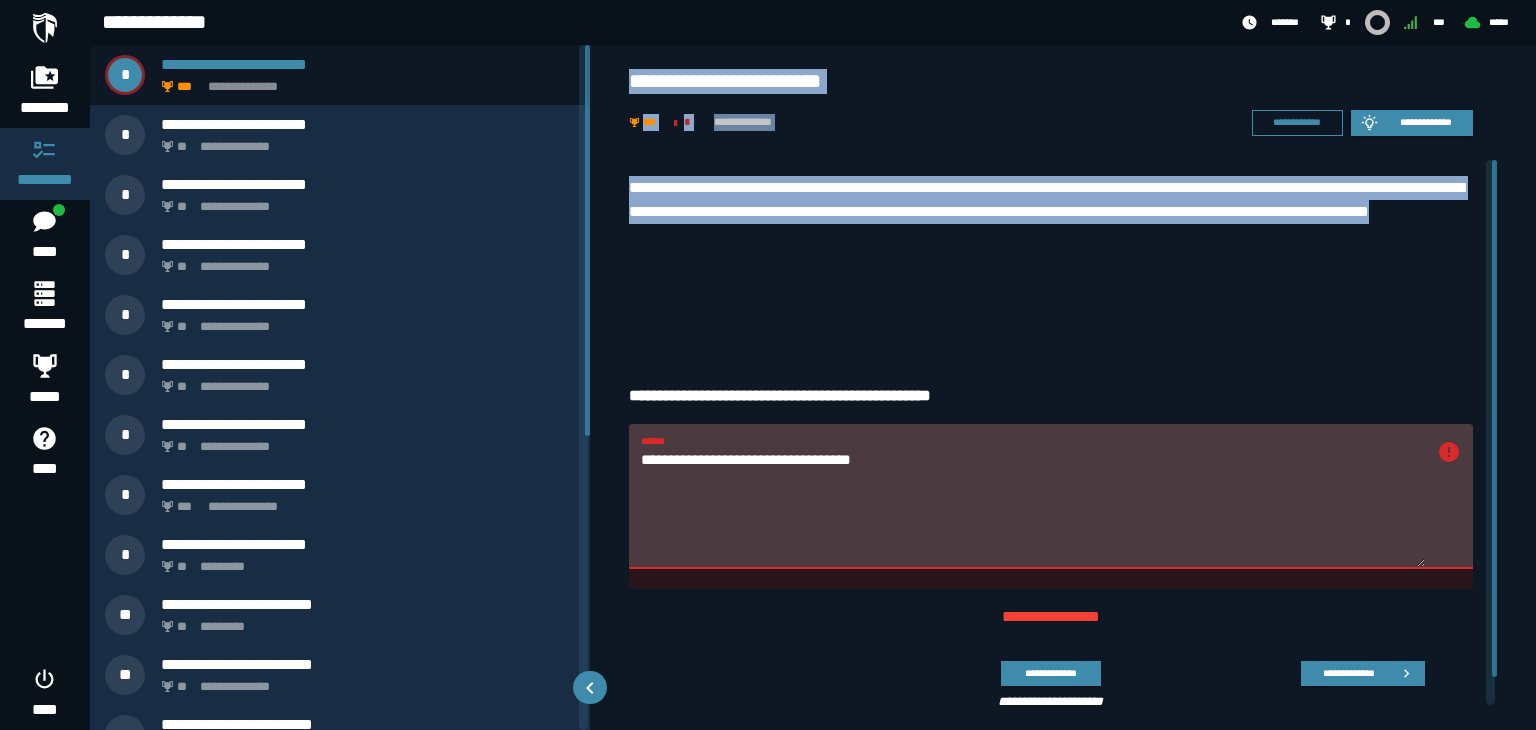 drag, startPoint x: 624, startPoint y: 80, endPoint x: 865, endPoint y: 262, distance: 302.00165 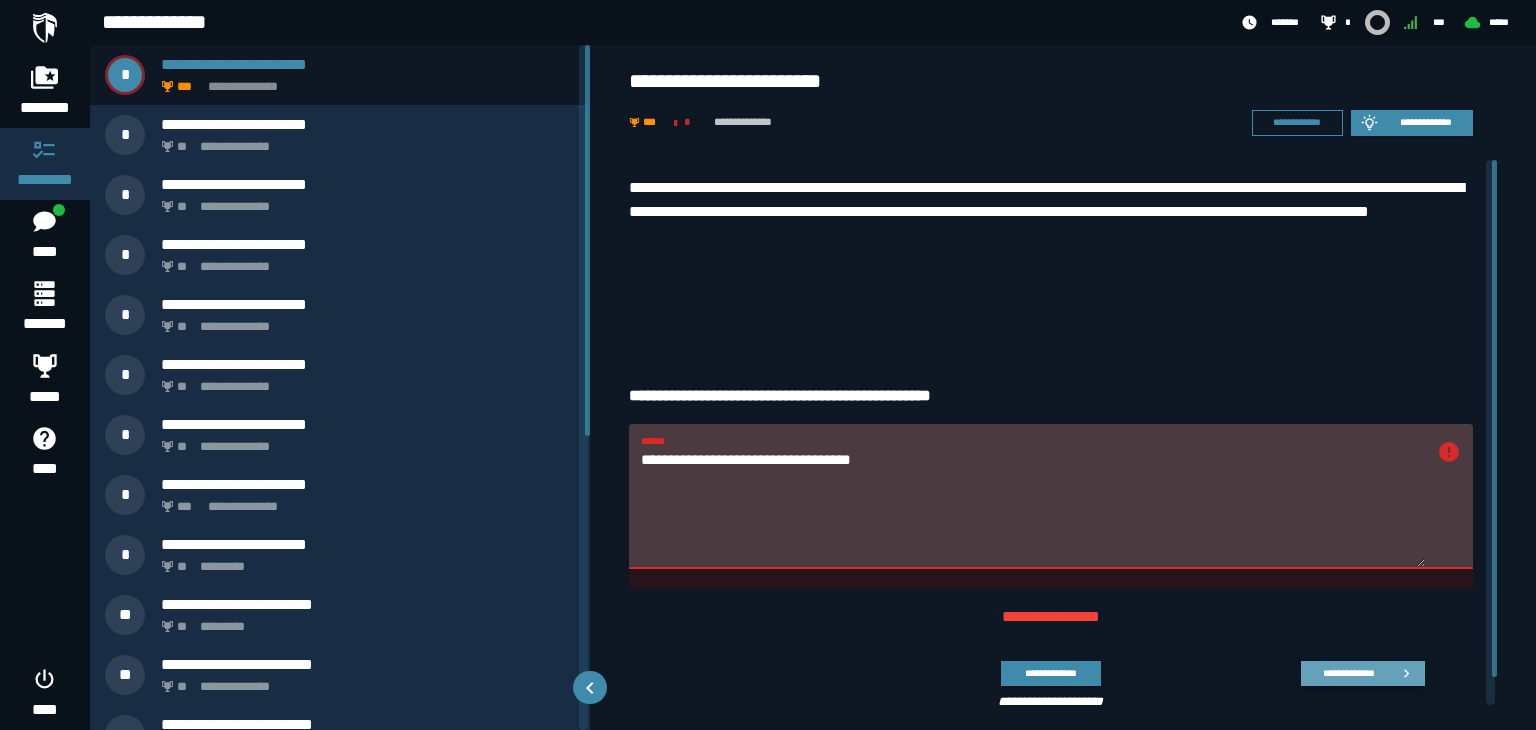 click on "**********" at bounding box center [1348, 673] 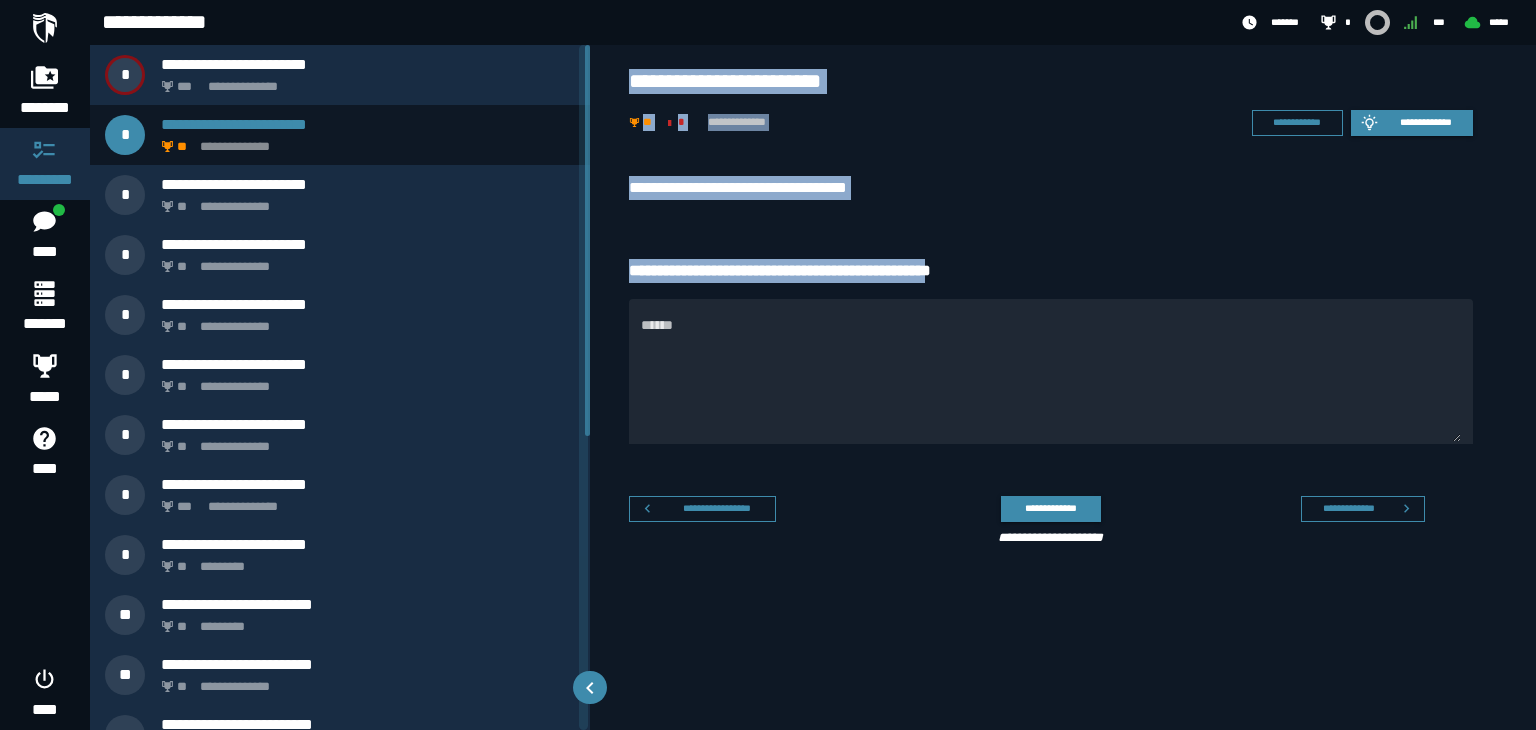 drag, startPoint x: 630, startPoint y: 81, endPoint x: 984, endPoint y: 253, distance: 393.57336 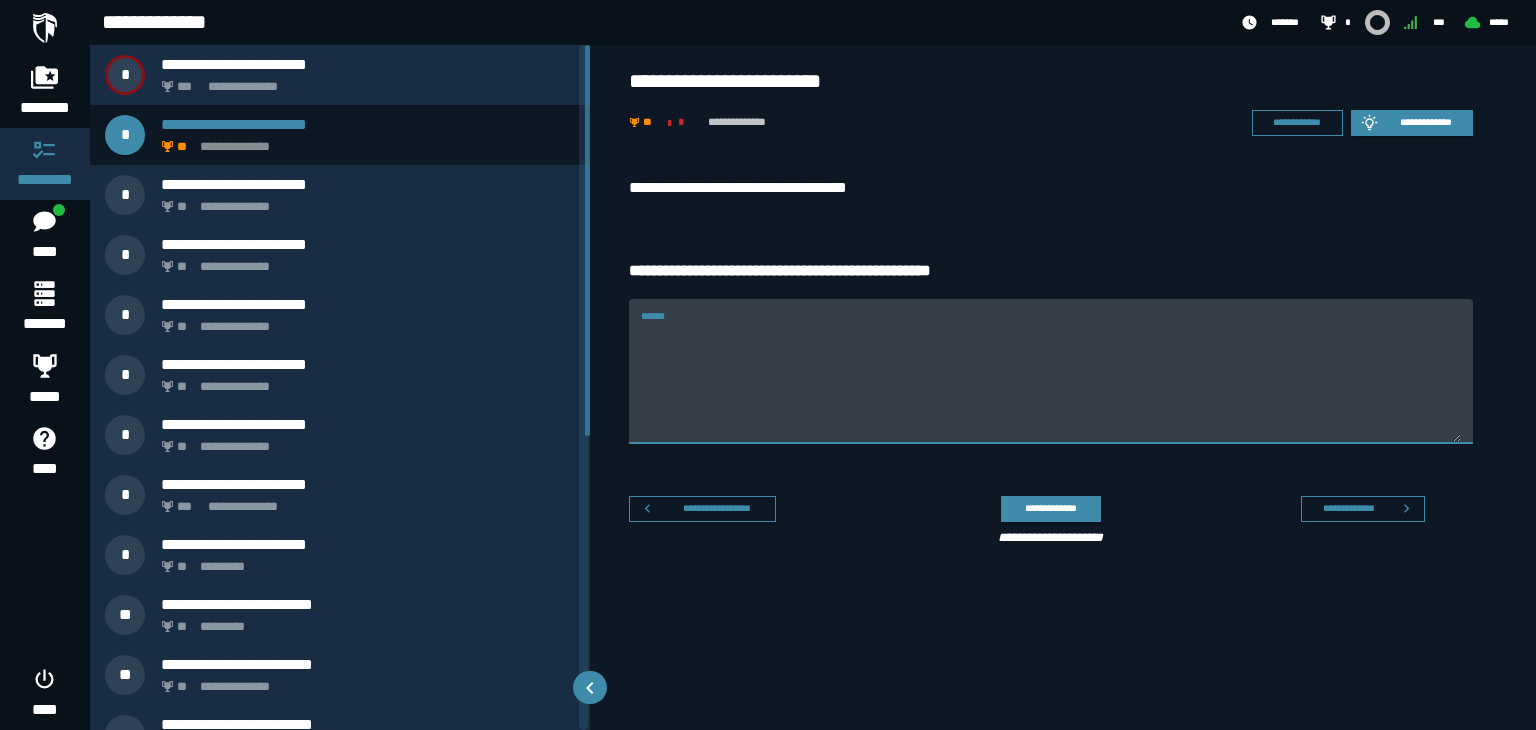 click on "******" at bounding box center [1051, 383] 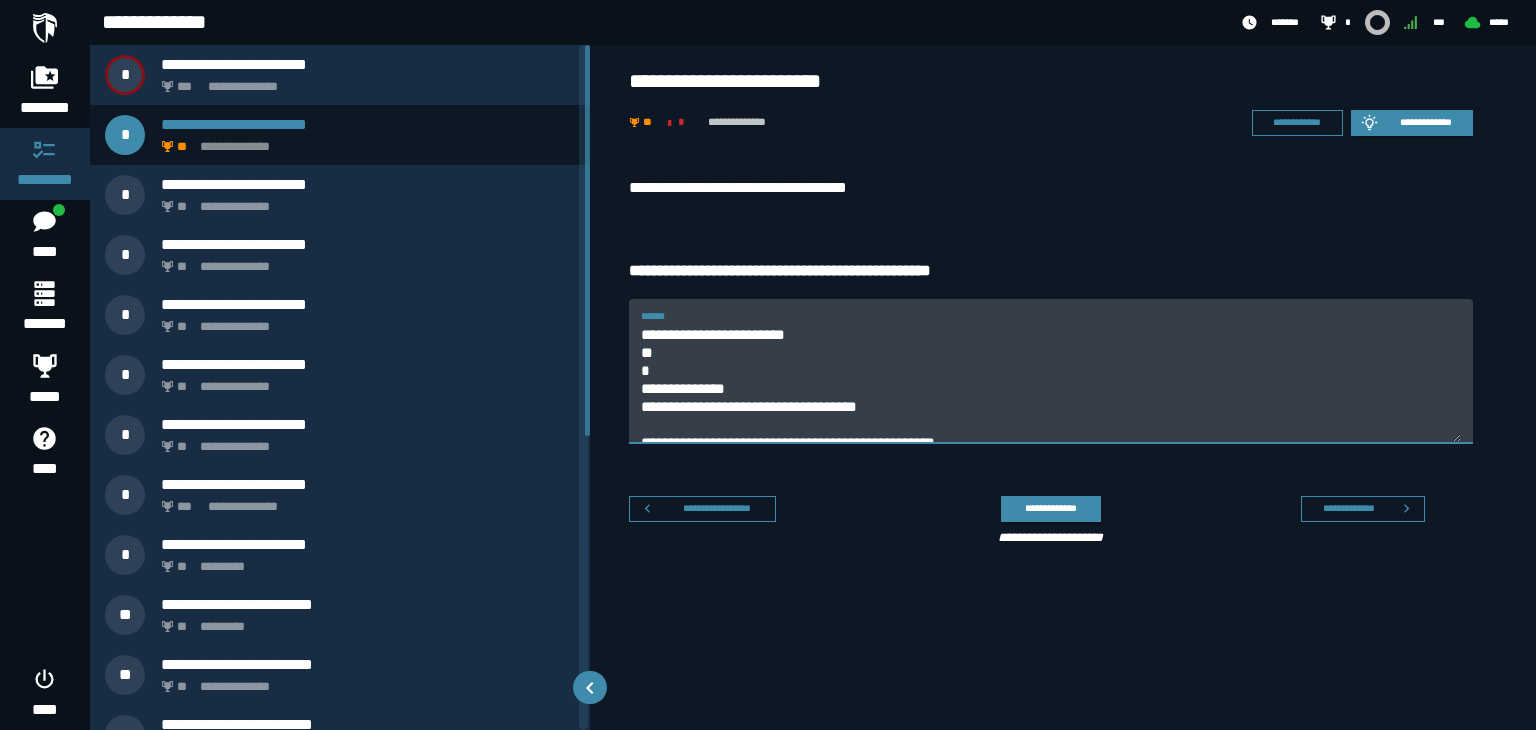 scroll, scrollTop: 9, scrollLeft: 0, axis: vertical 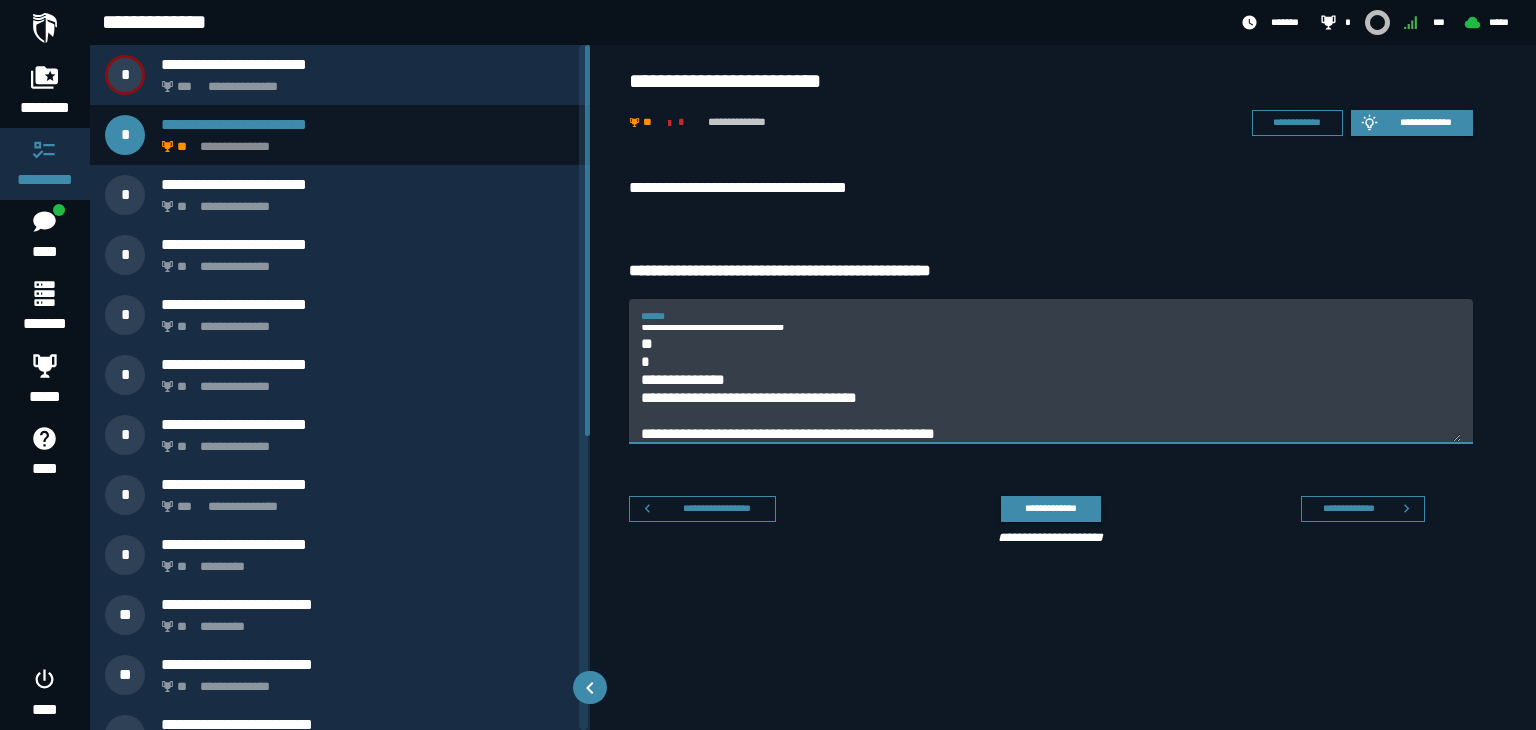 click on "**********" at bounding box center (1051, 383) 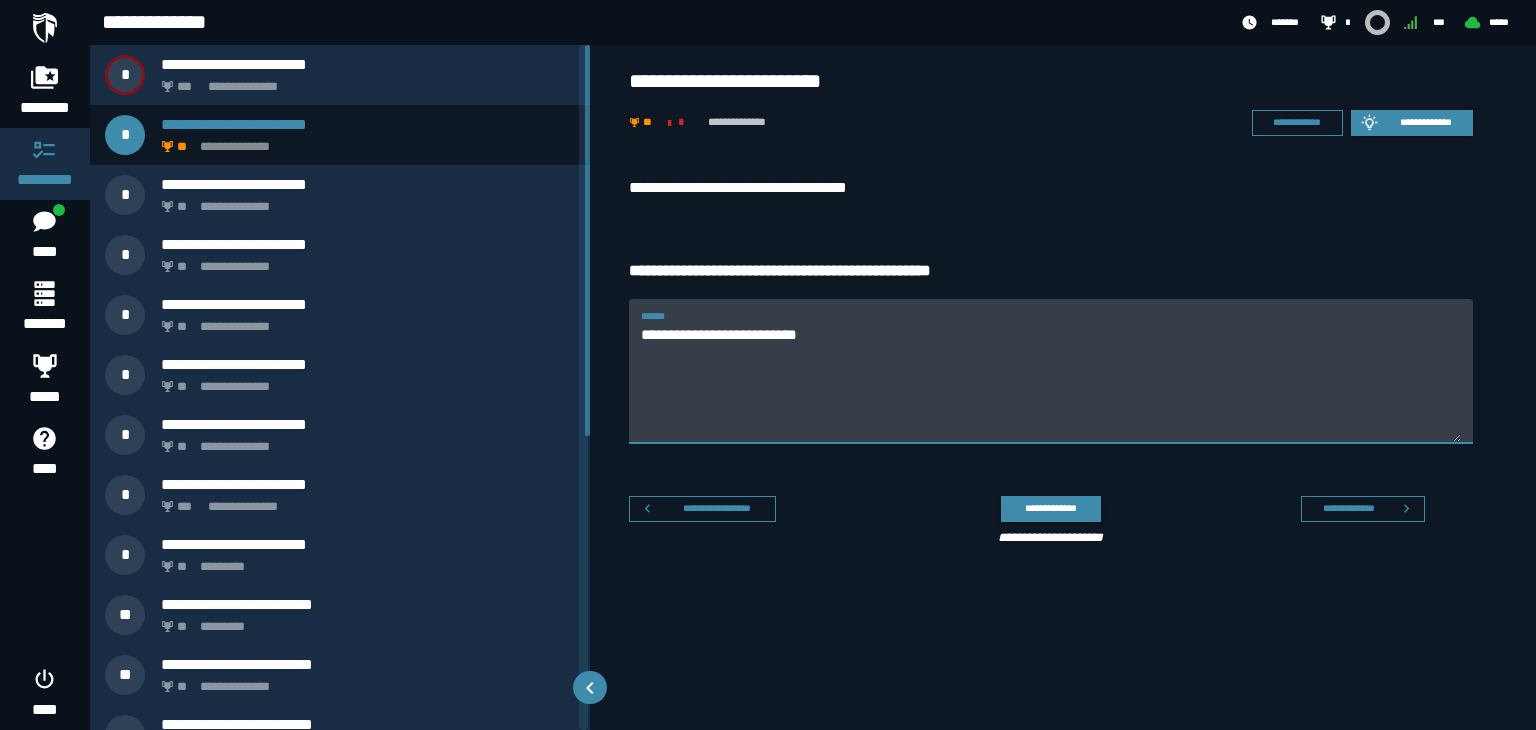 scroll, scrollTop: 0, scrollLeft: 0, axis: both 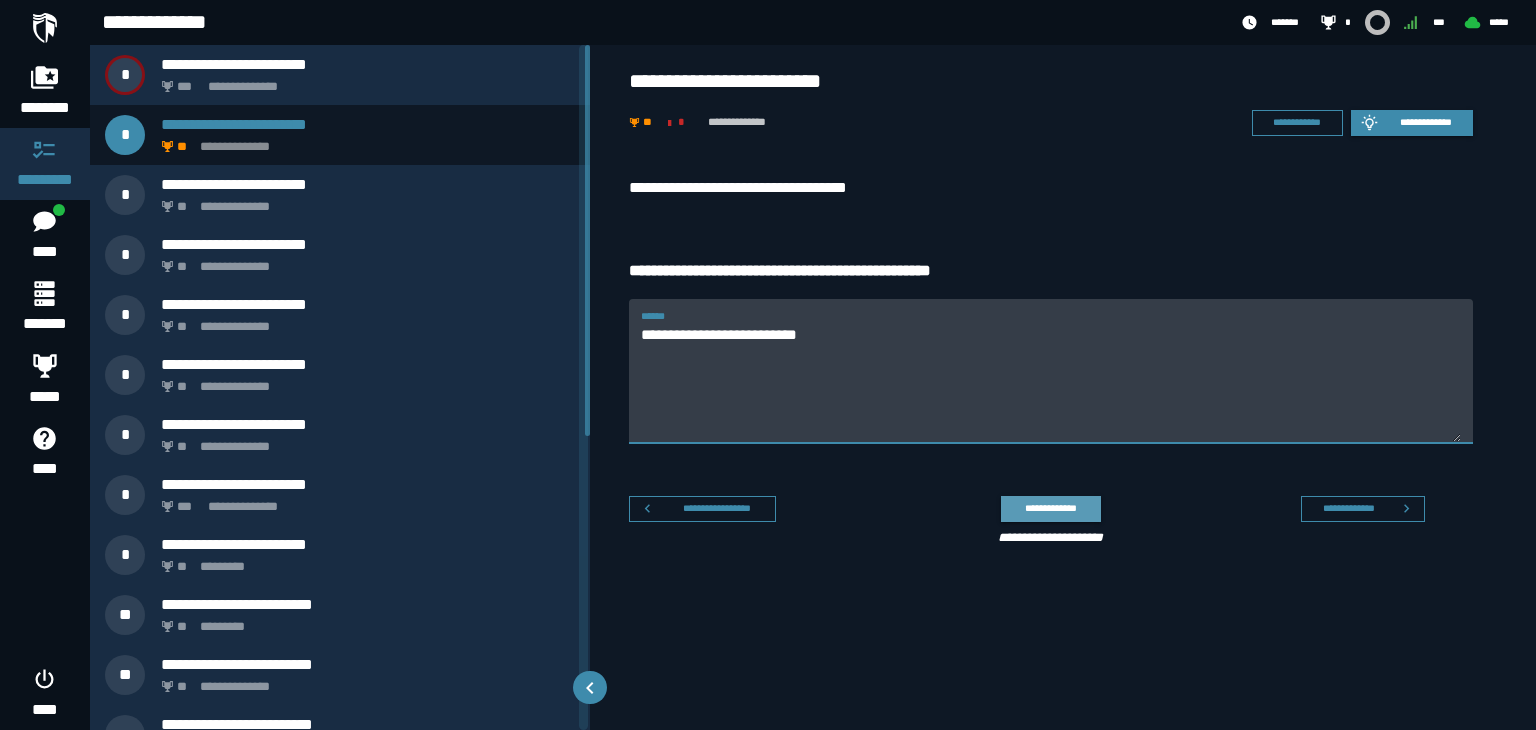 type on "**********" 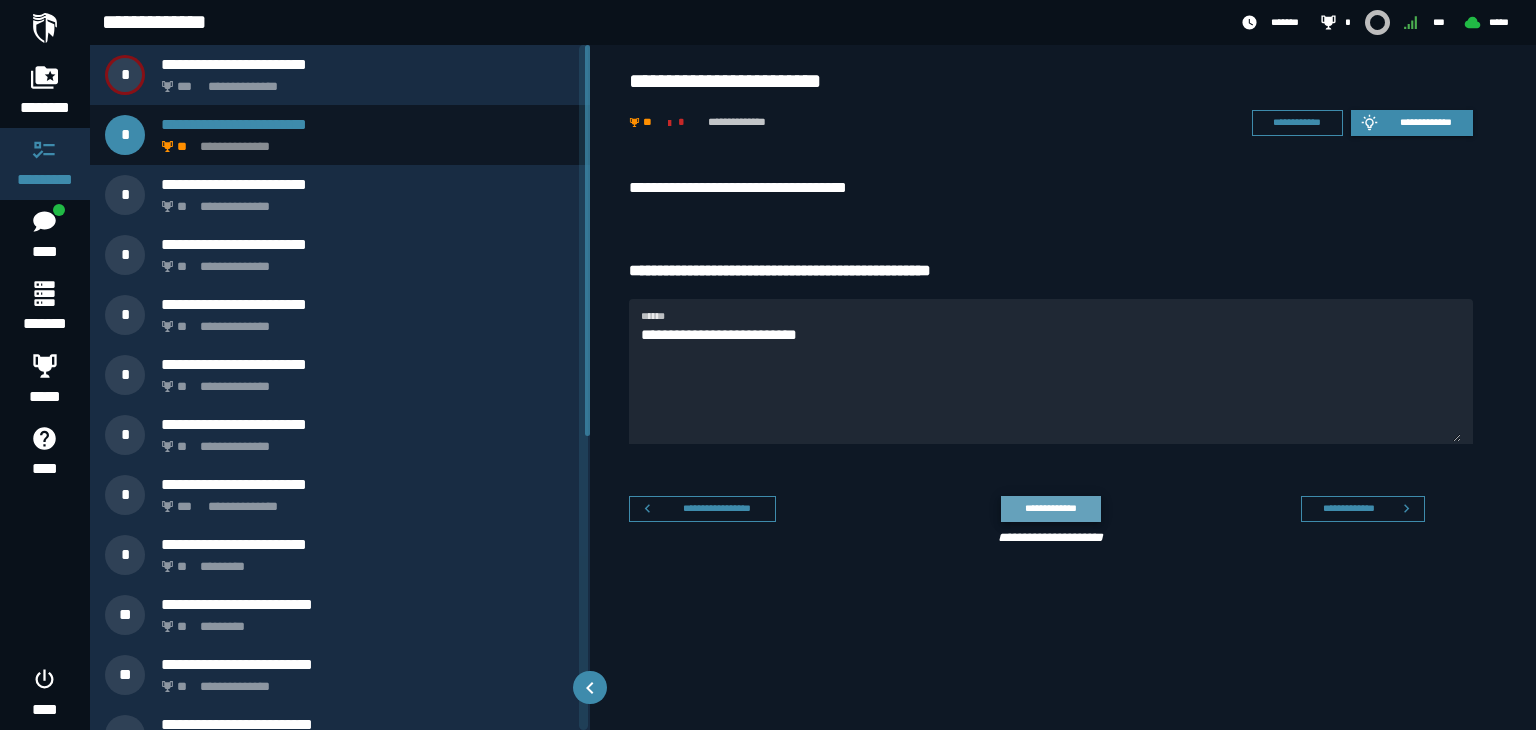click on "**********" at bounding box center [1050, 508] 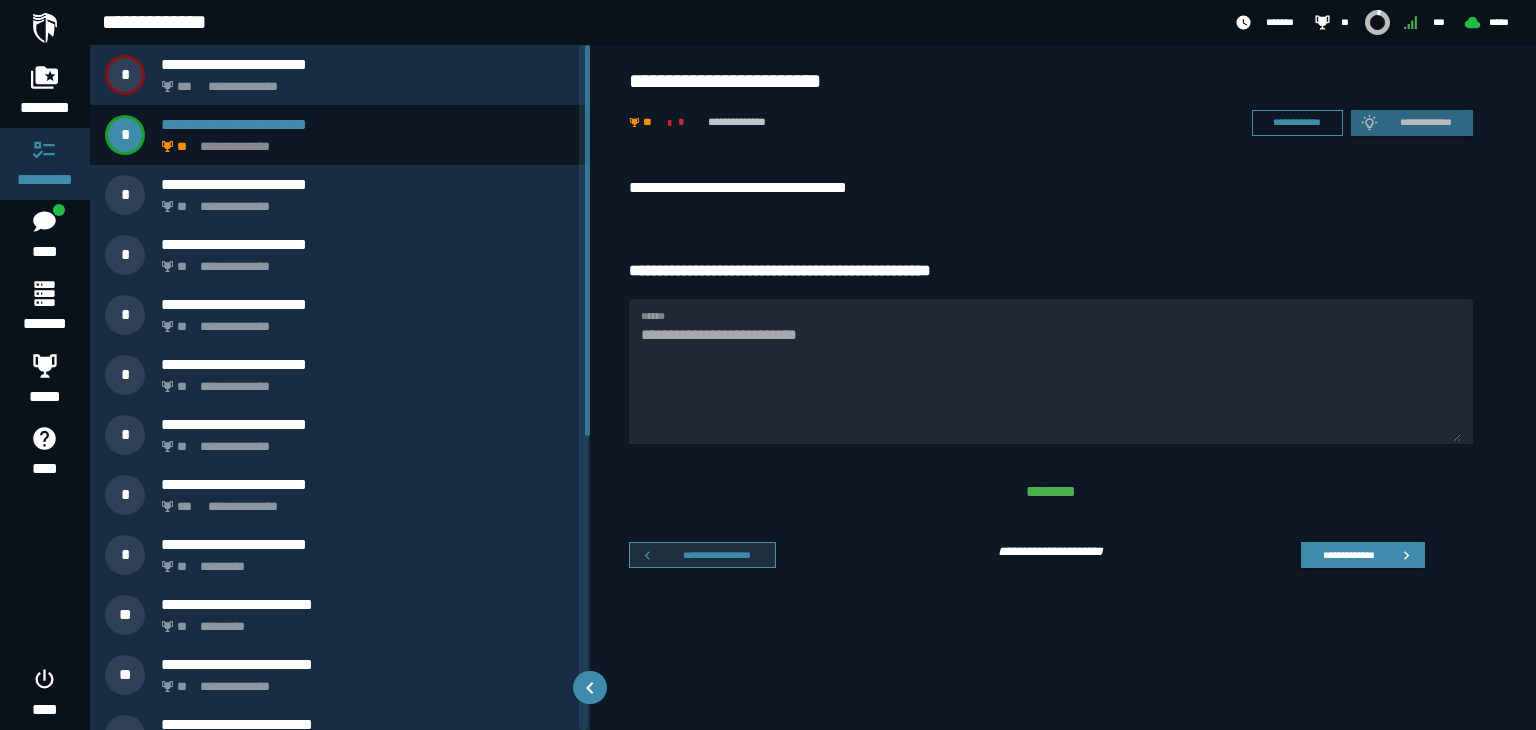 click on "**********" at bounding box center [717, 554] 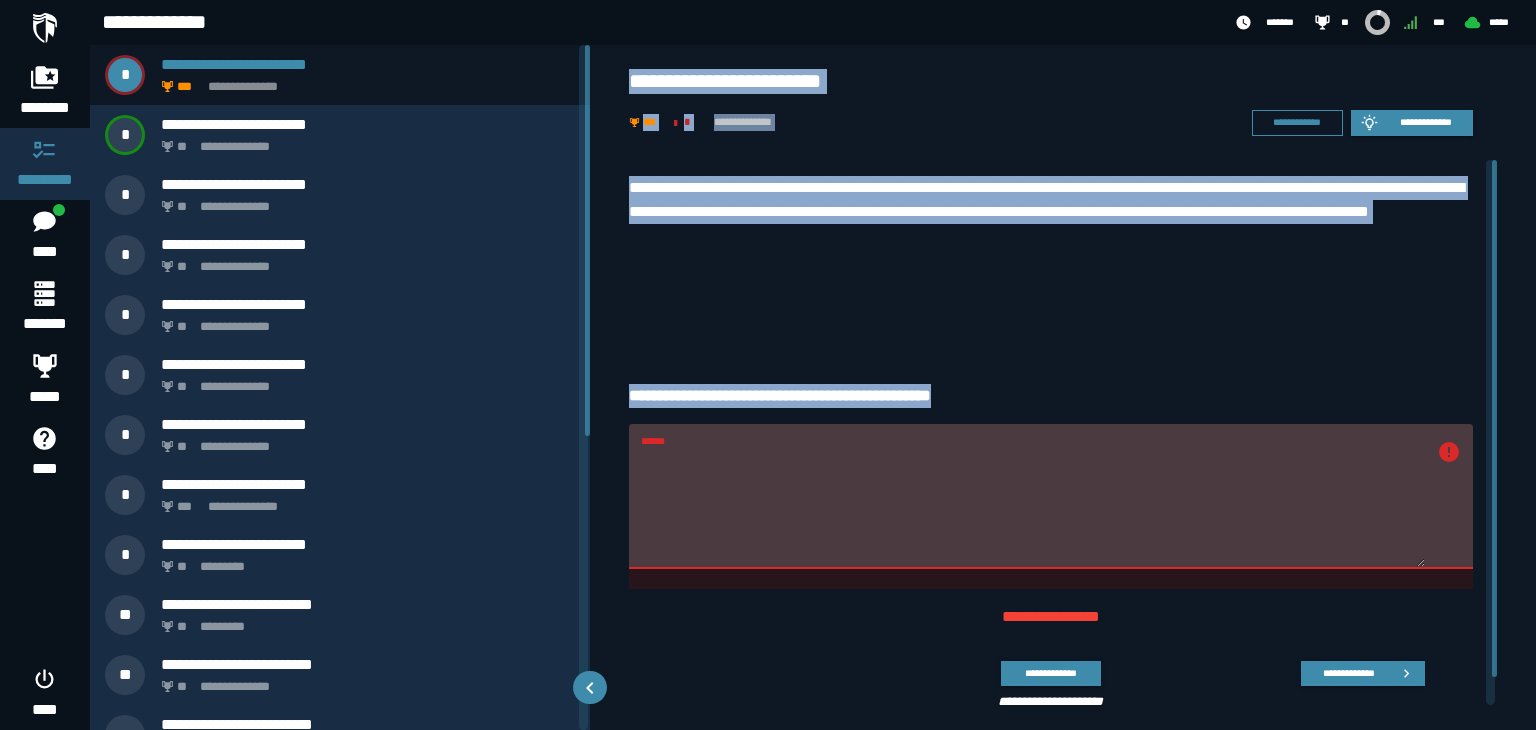drag, startPoint x: 616, startPoint y: 54, endPoint x: 1002, endPoint y: 397, distance: 516.3768 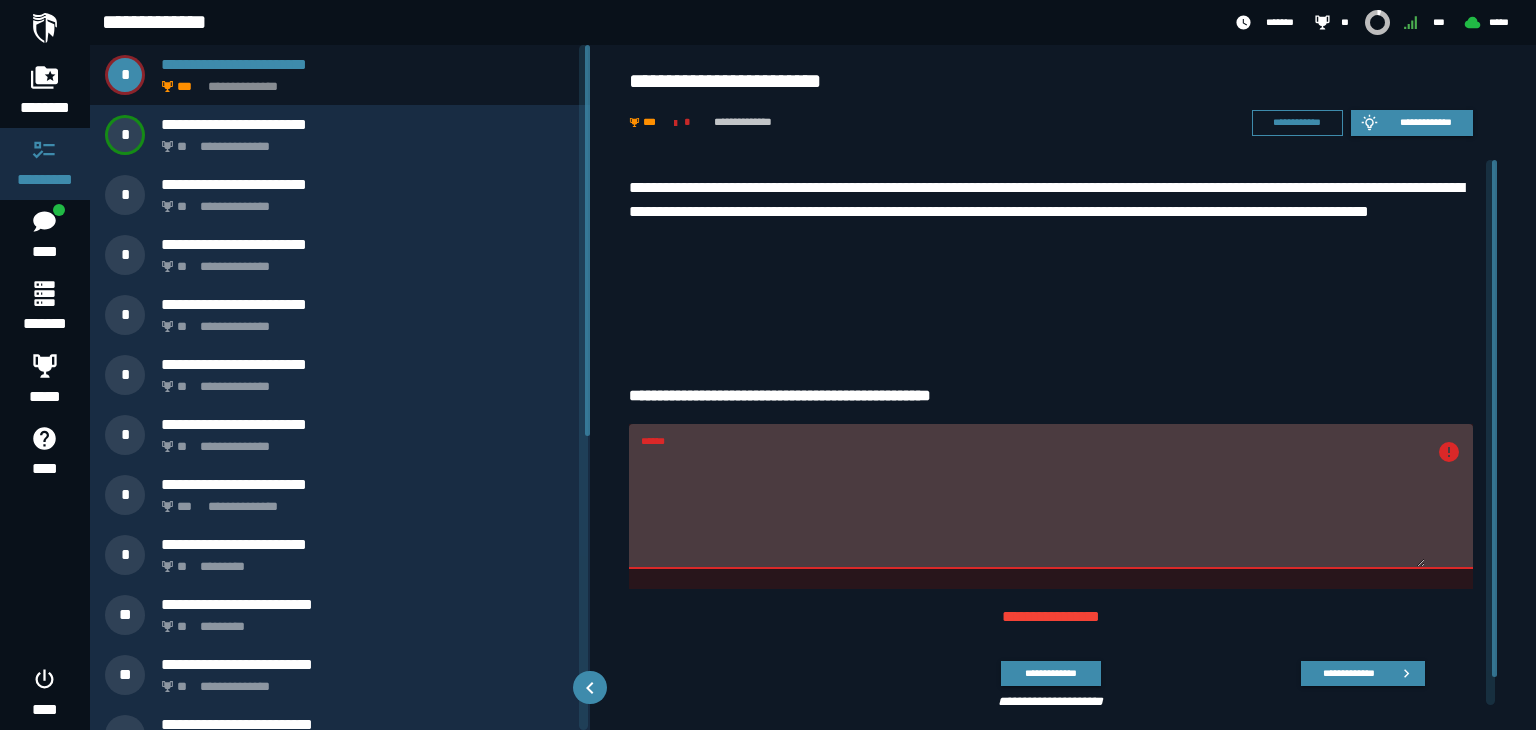 click on "******" at bounding box center [1033, 507] 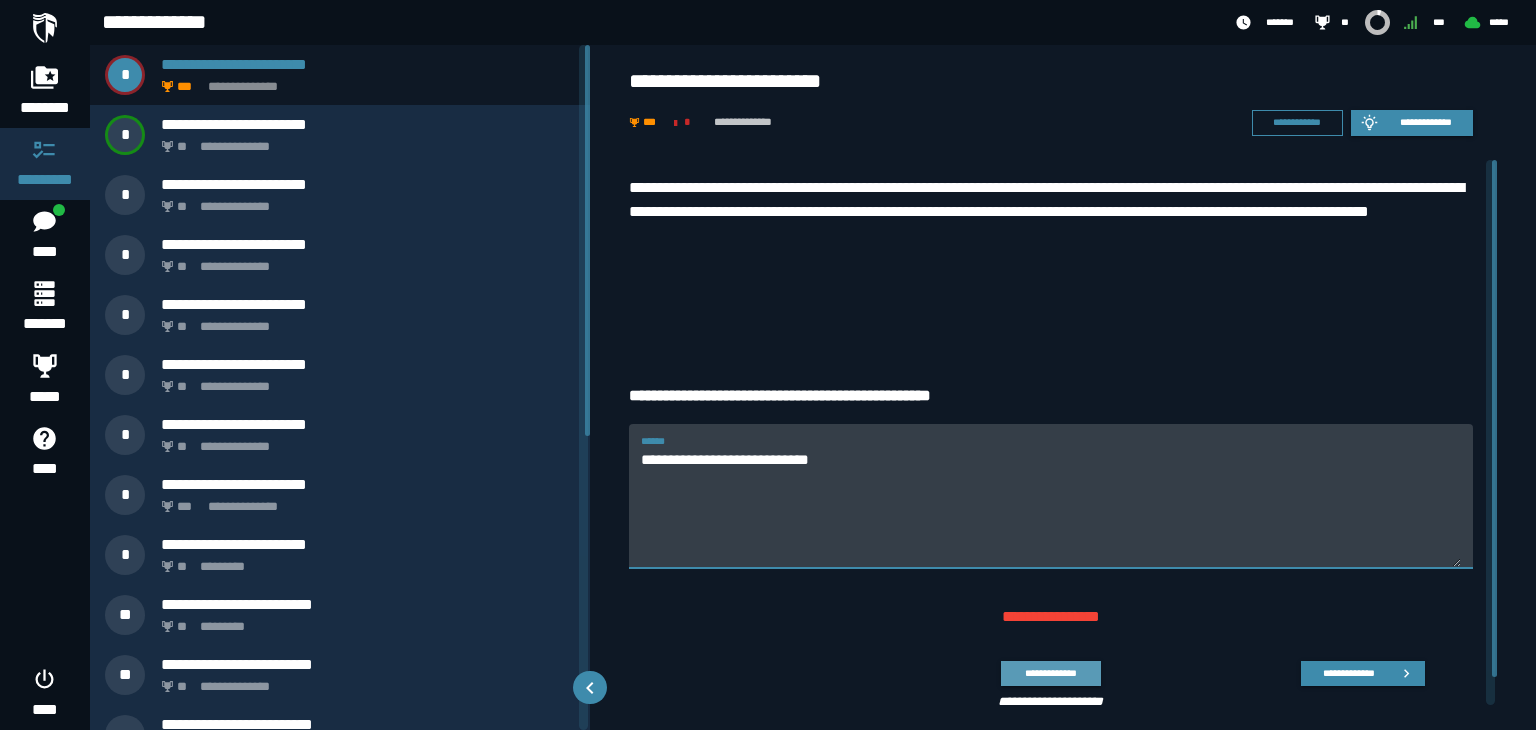 type on "**********" 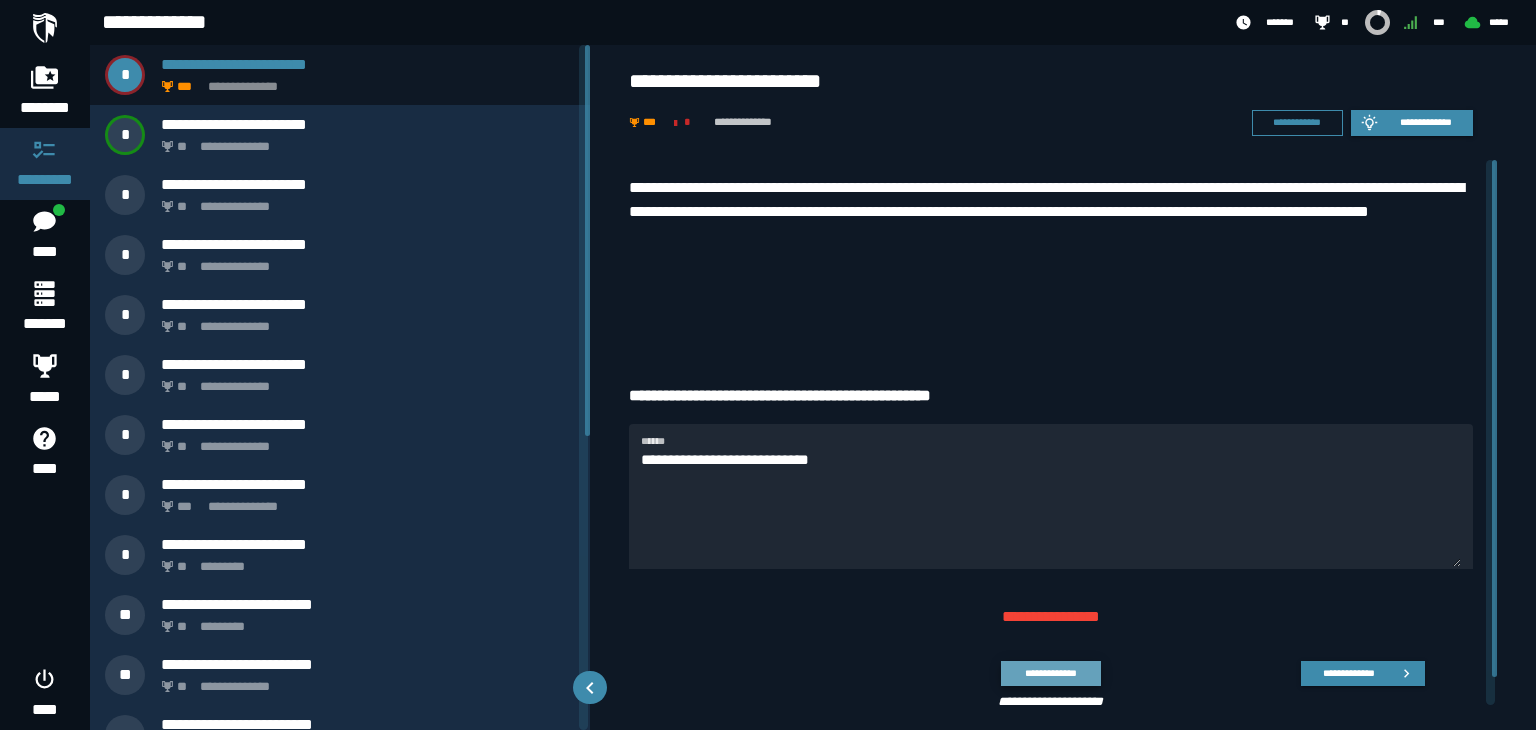 click on "**********" at bounding box center [1050, 673] 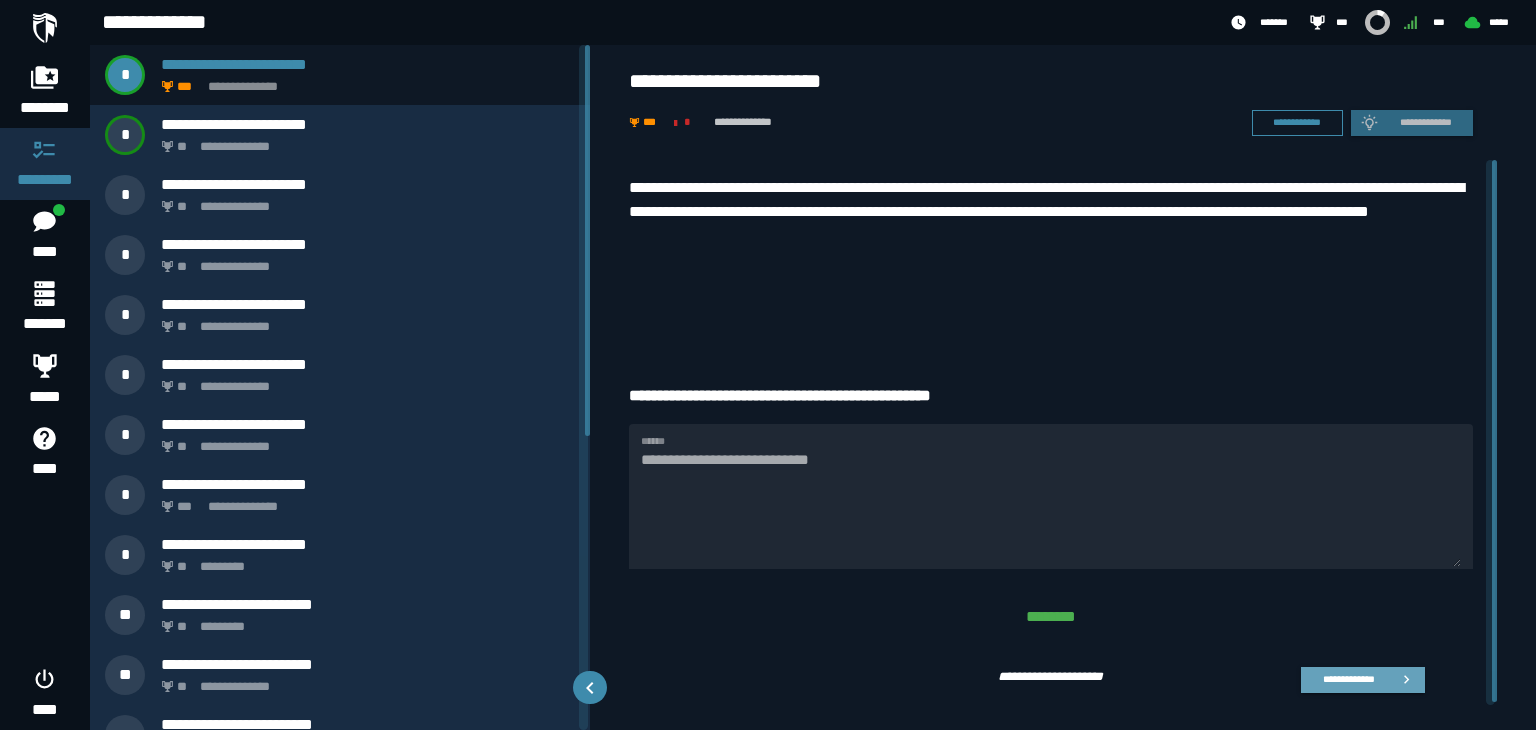 click on "**********" at bounding box center [1348, 679] 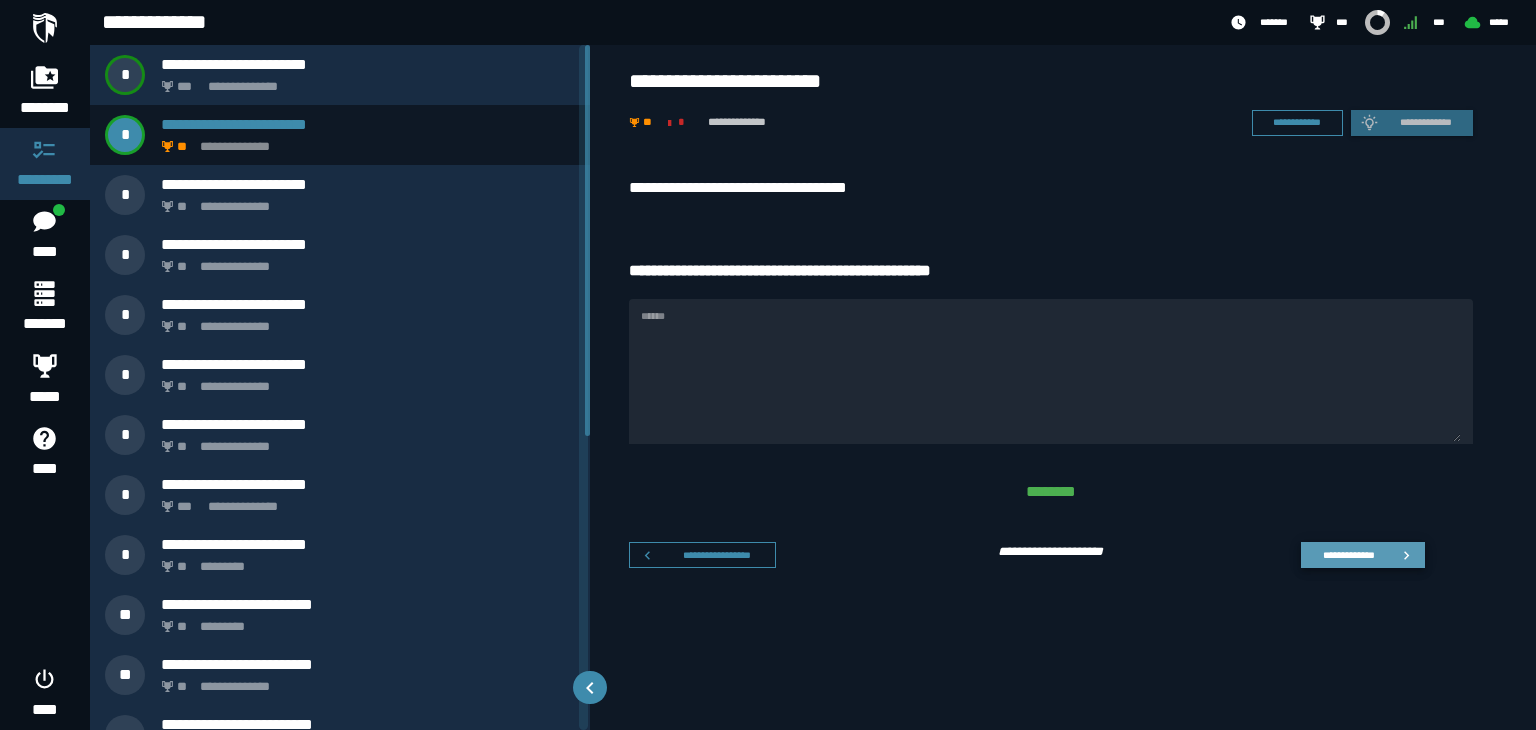 click on "**********" at bounding box center [1348, 554] 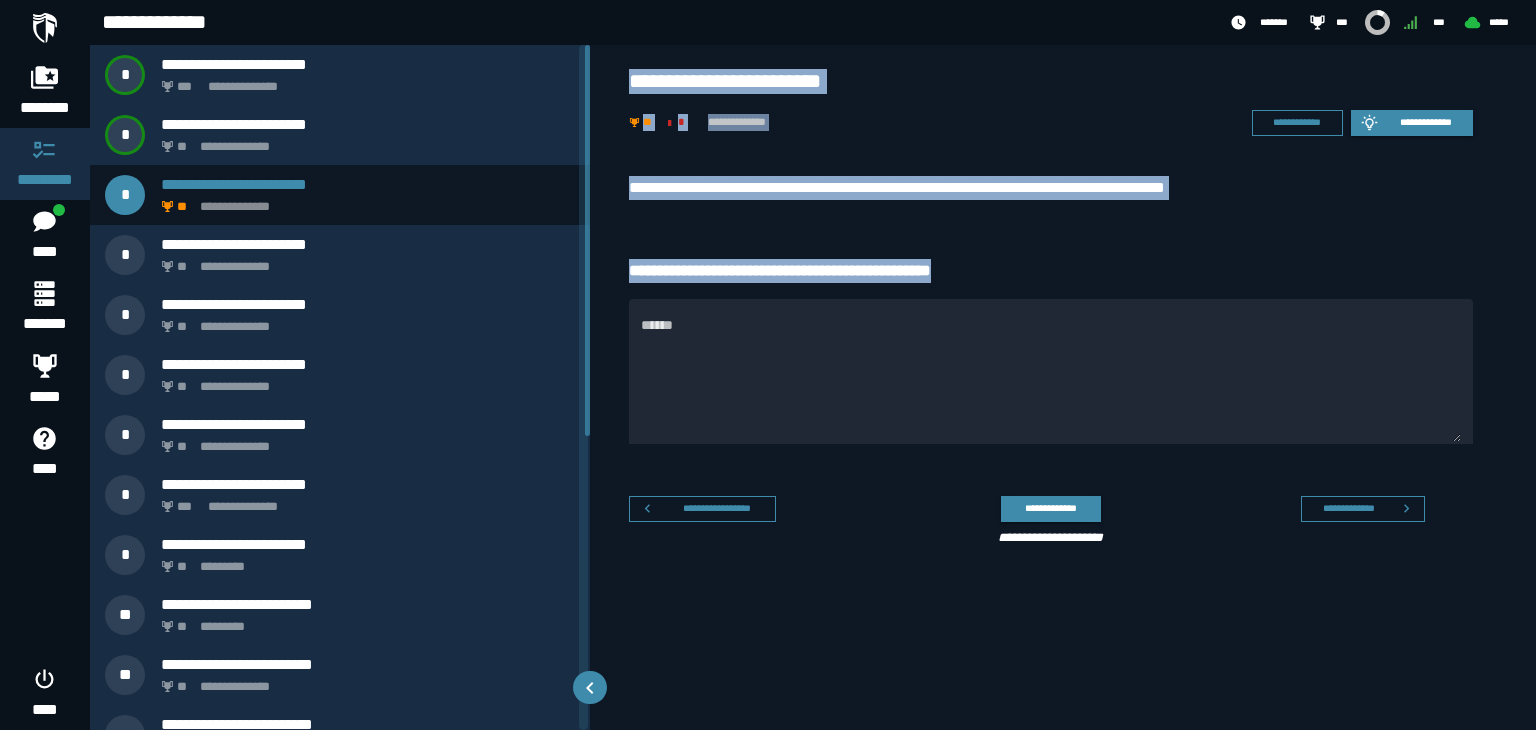 drag, startPoint x: 628, startPoint y: 71, endPoint x: 1008, endPoint y: 296, distance: 441.61636 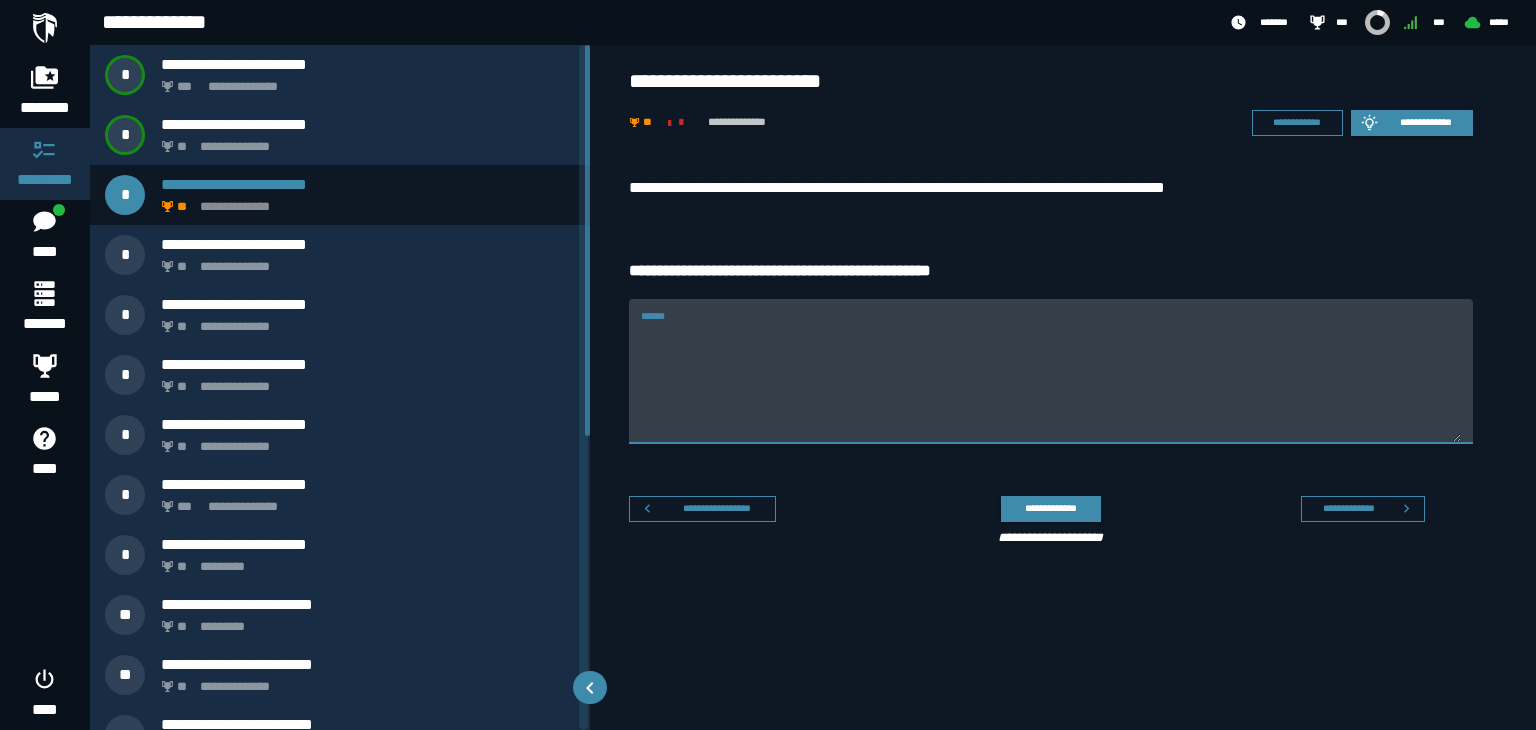 click on "******" at bounding box center (1051, 383) 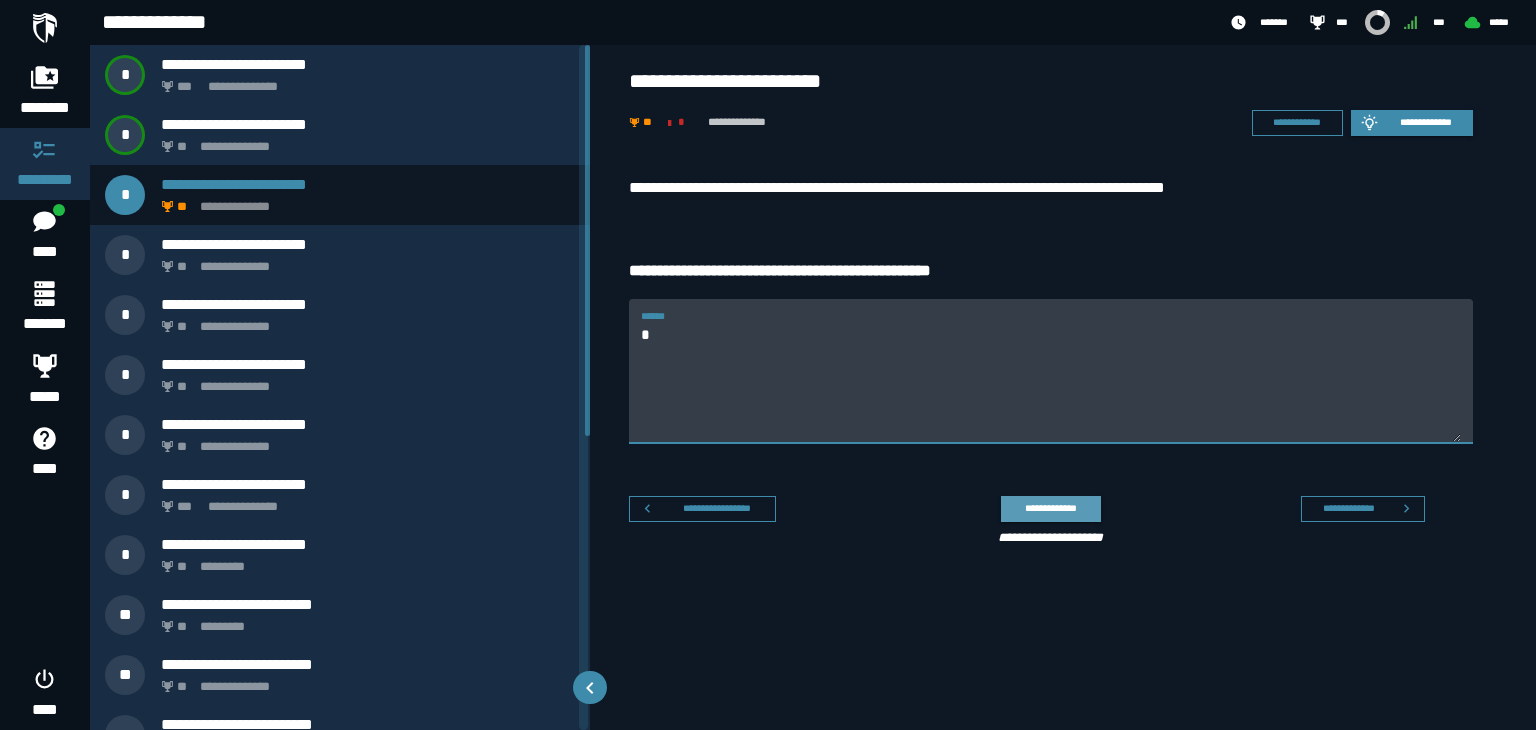 type on "*" 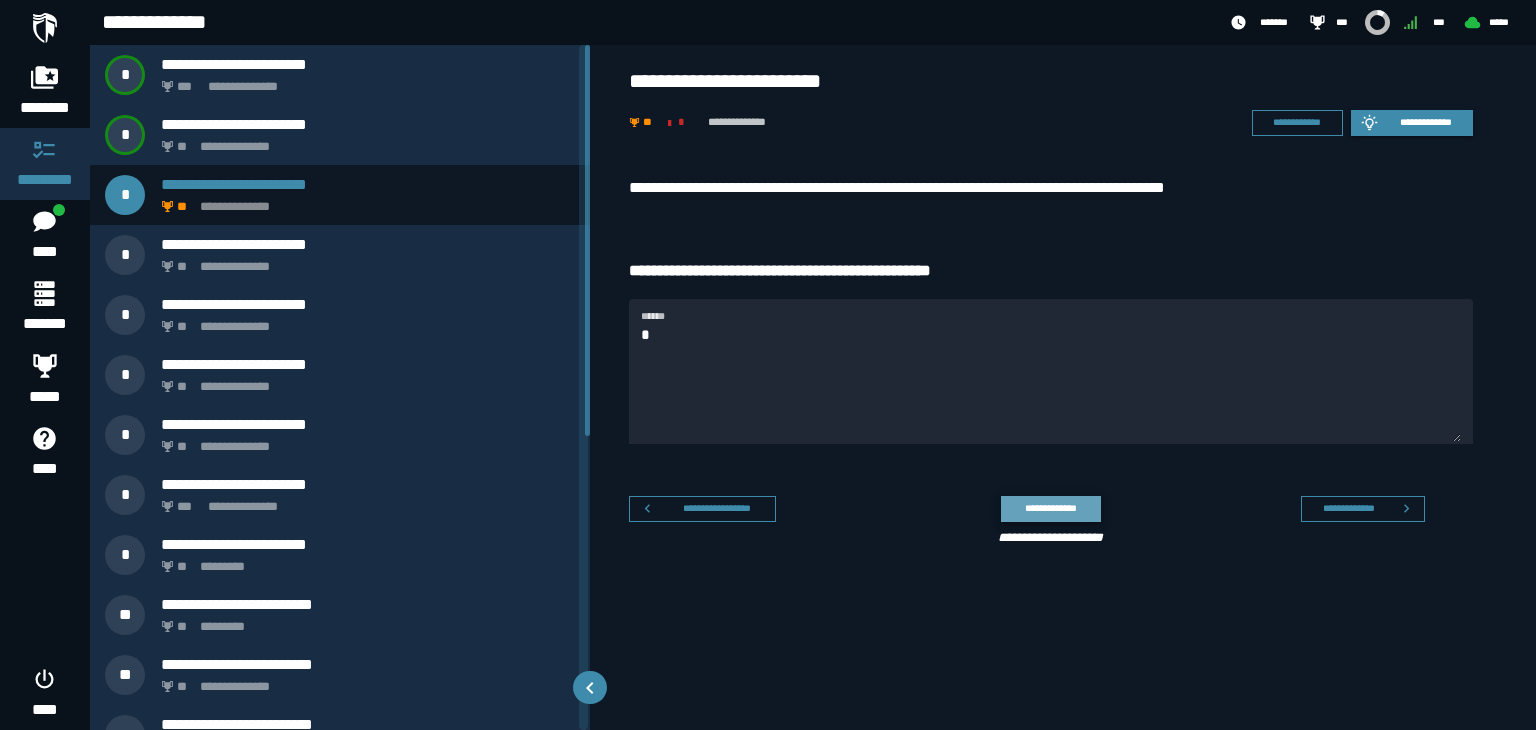 click on "**********" at bounding box center [1050, 508] 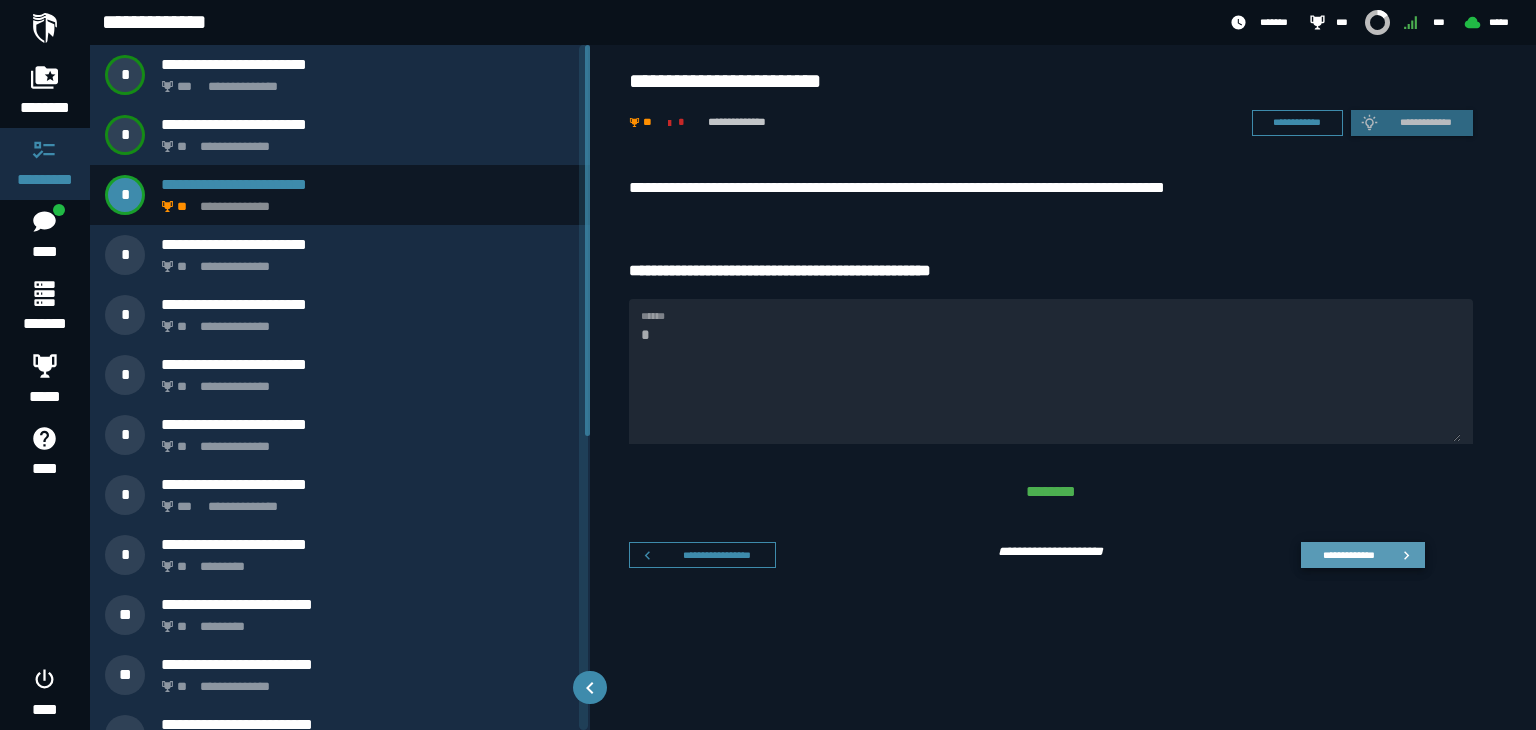 click on "**********" at bounding box center [1348, 554] 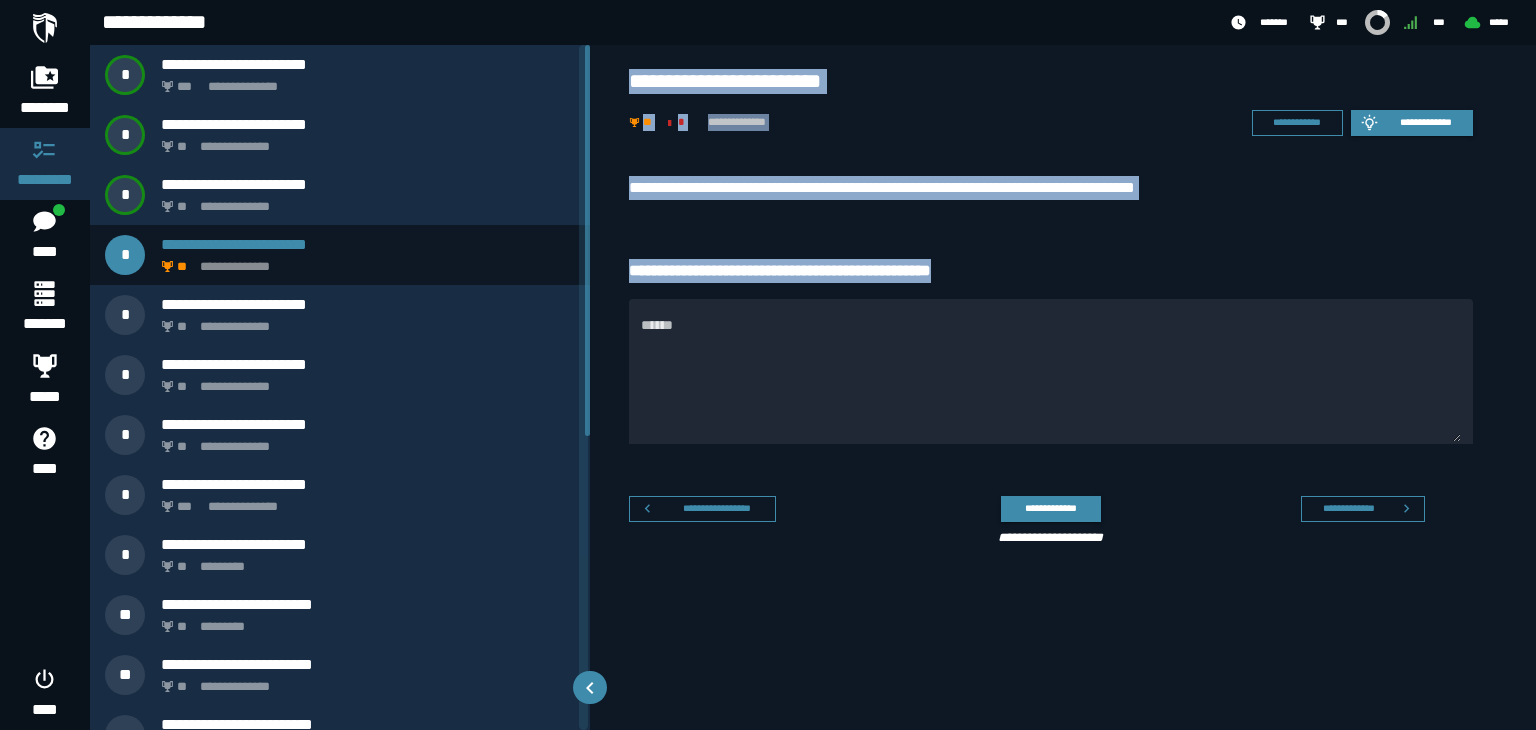 drag, startPoint x: 632, startPoint y: 73, endPoint x: 998, endPoint y: 257, distance: 409.64862 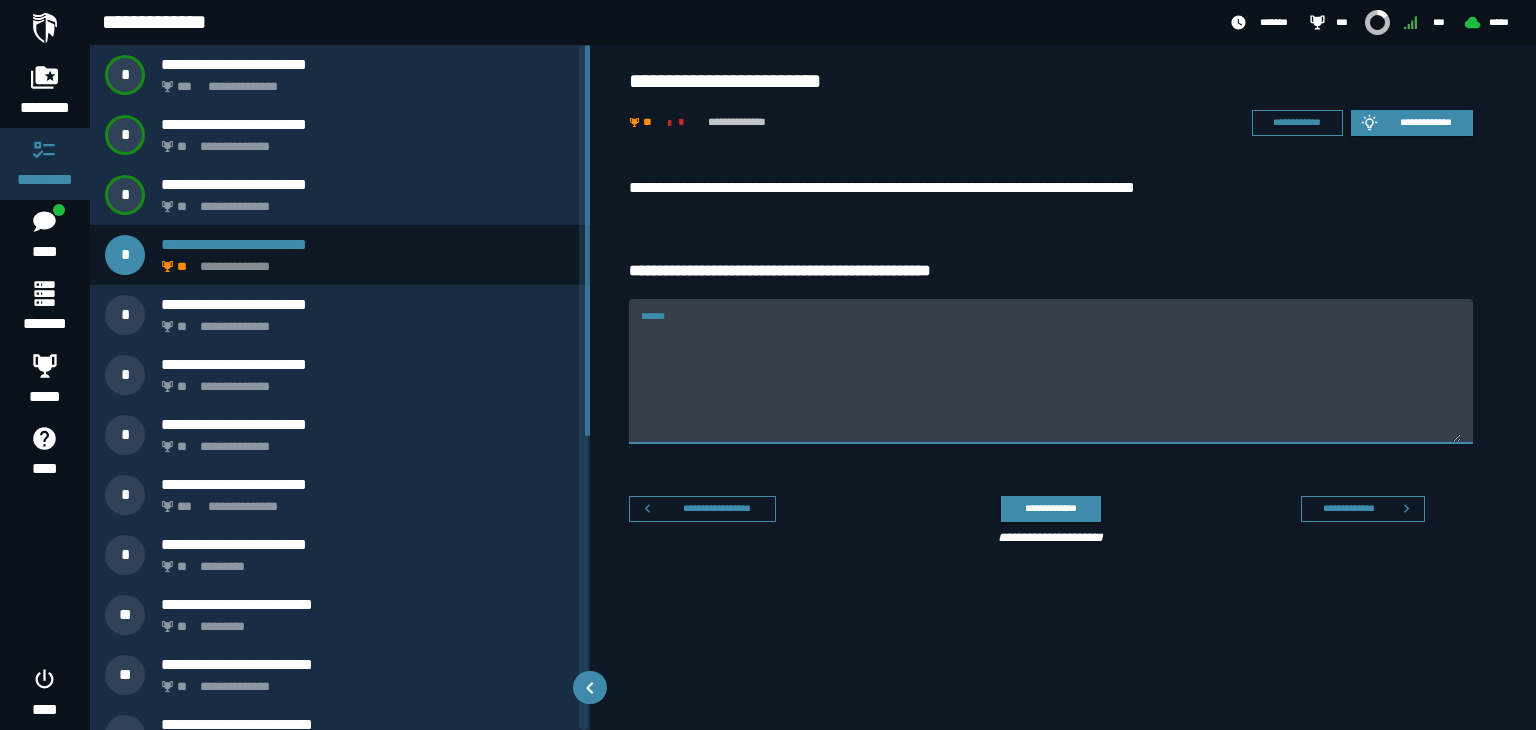 click on "******" at bounding box center [1051, 383] 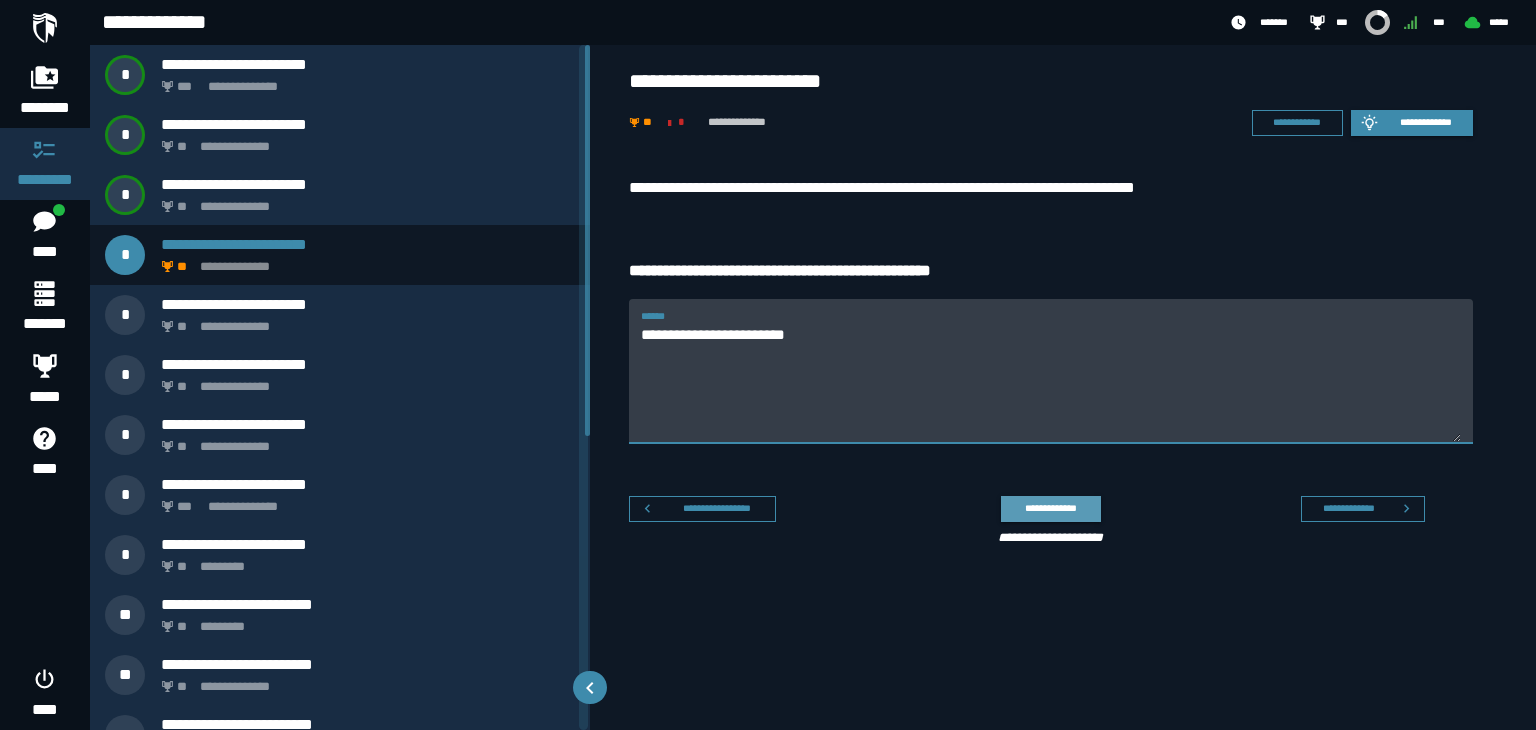 type on "**********" 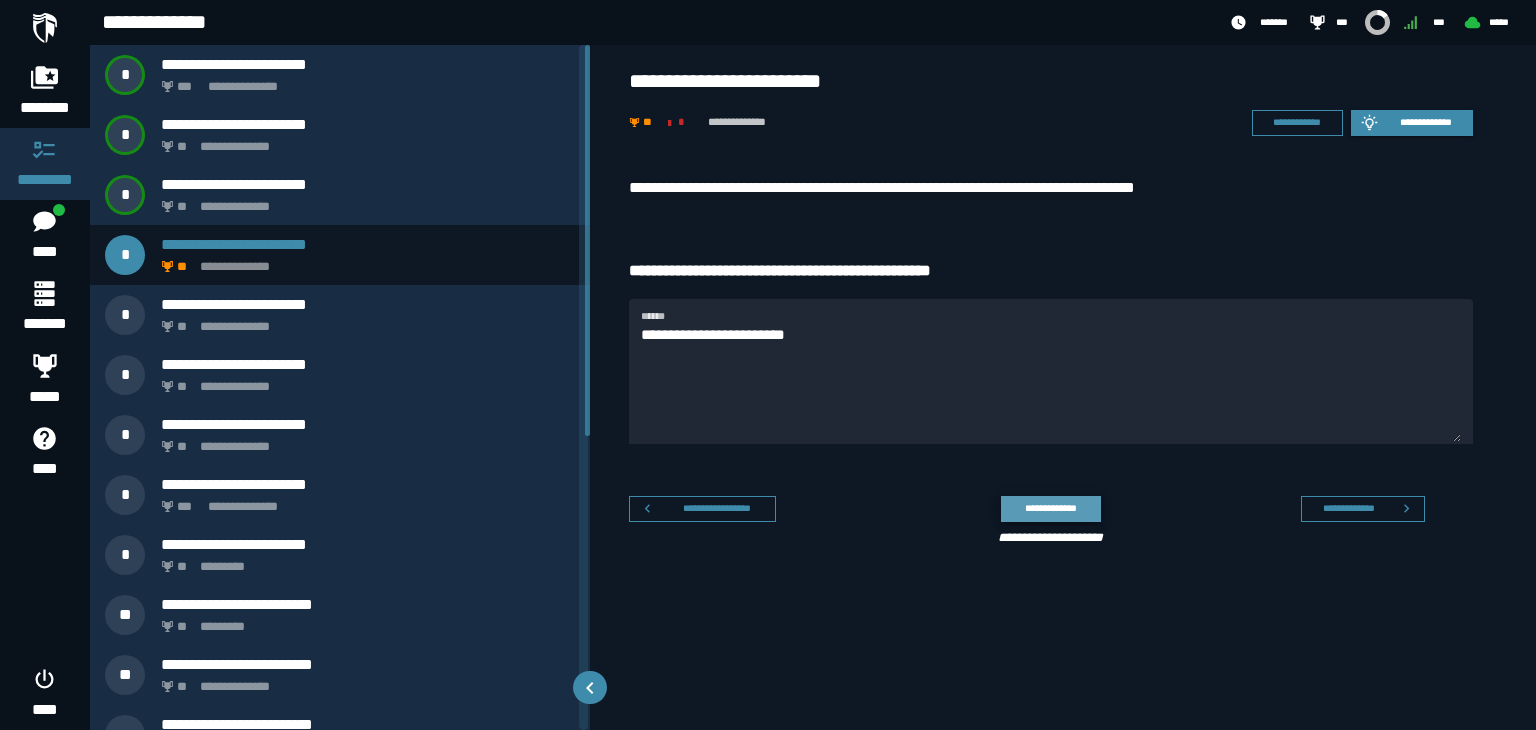 click on "**********" at bounding box center (1050, 508) 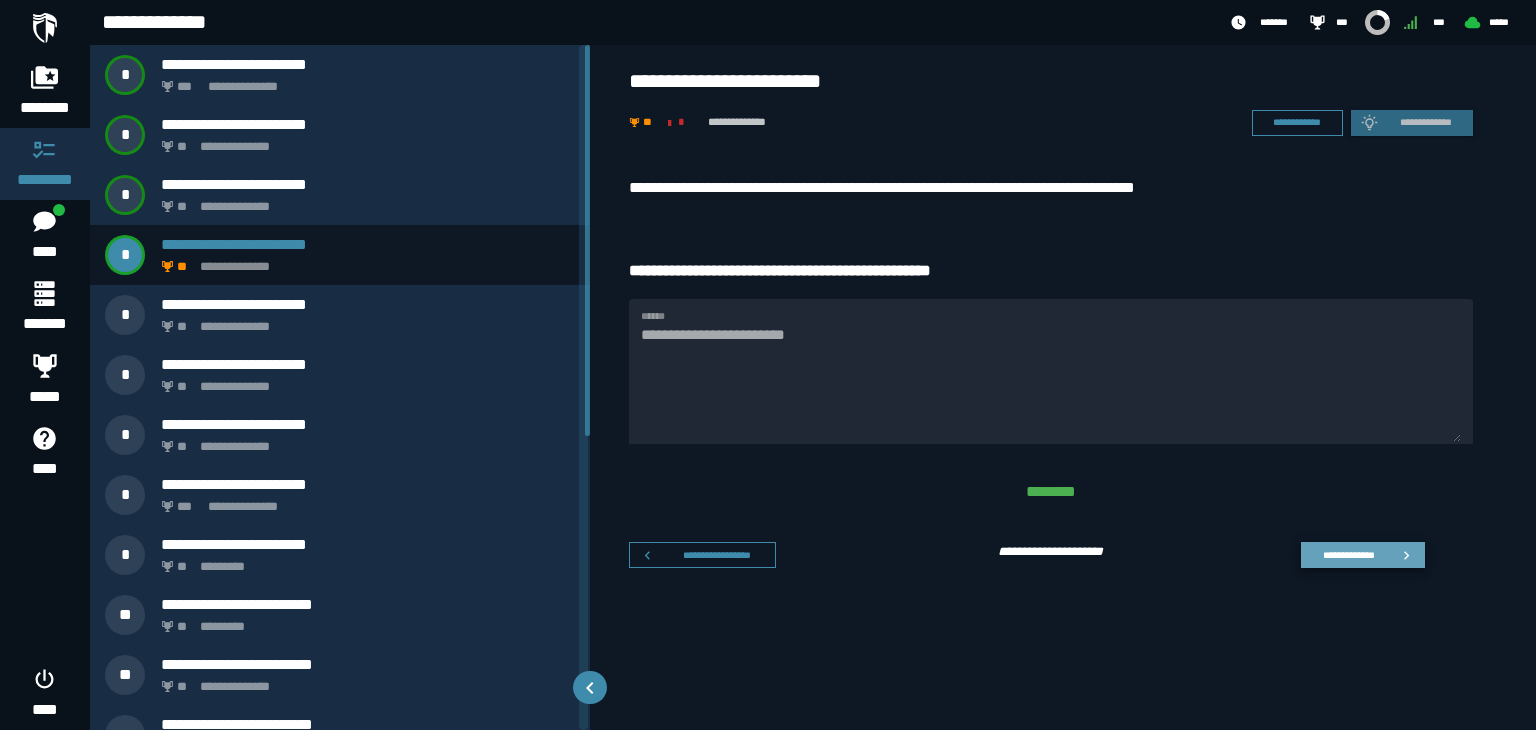click on "**********" at bounding box center (1363, 555) 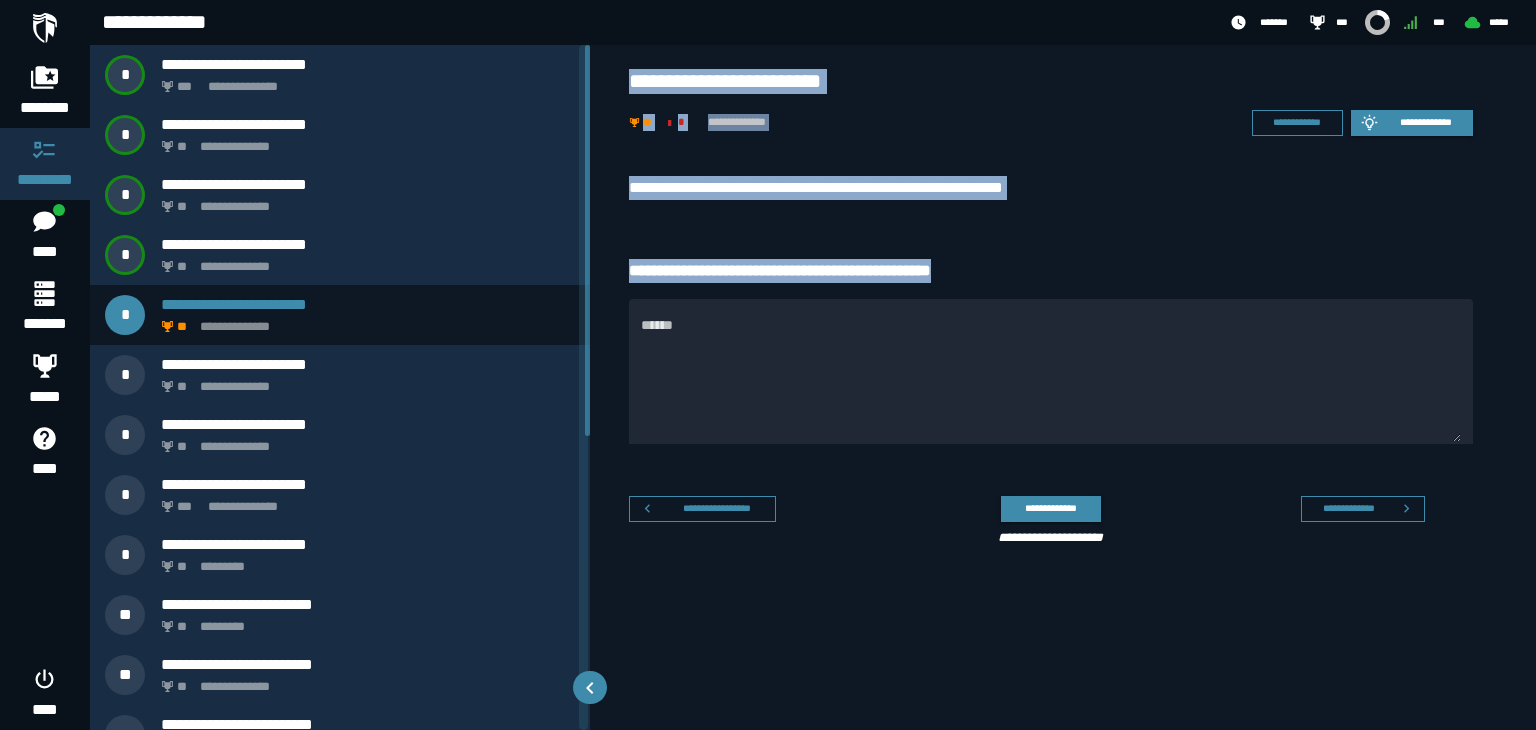 drag, startPoint x: 627, startPoint y: 72, endPoint x: 1032, endPoint y: 269, distance: 450.37097 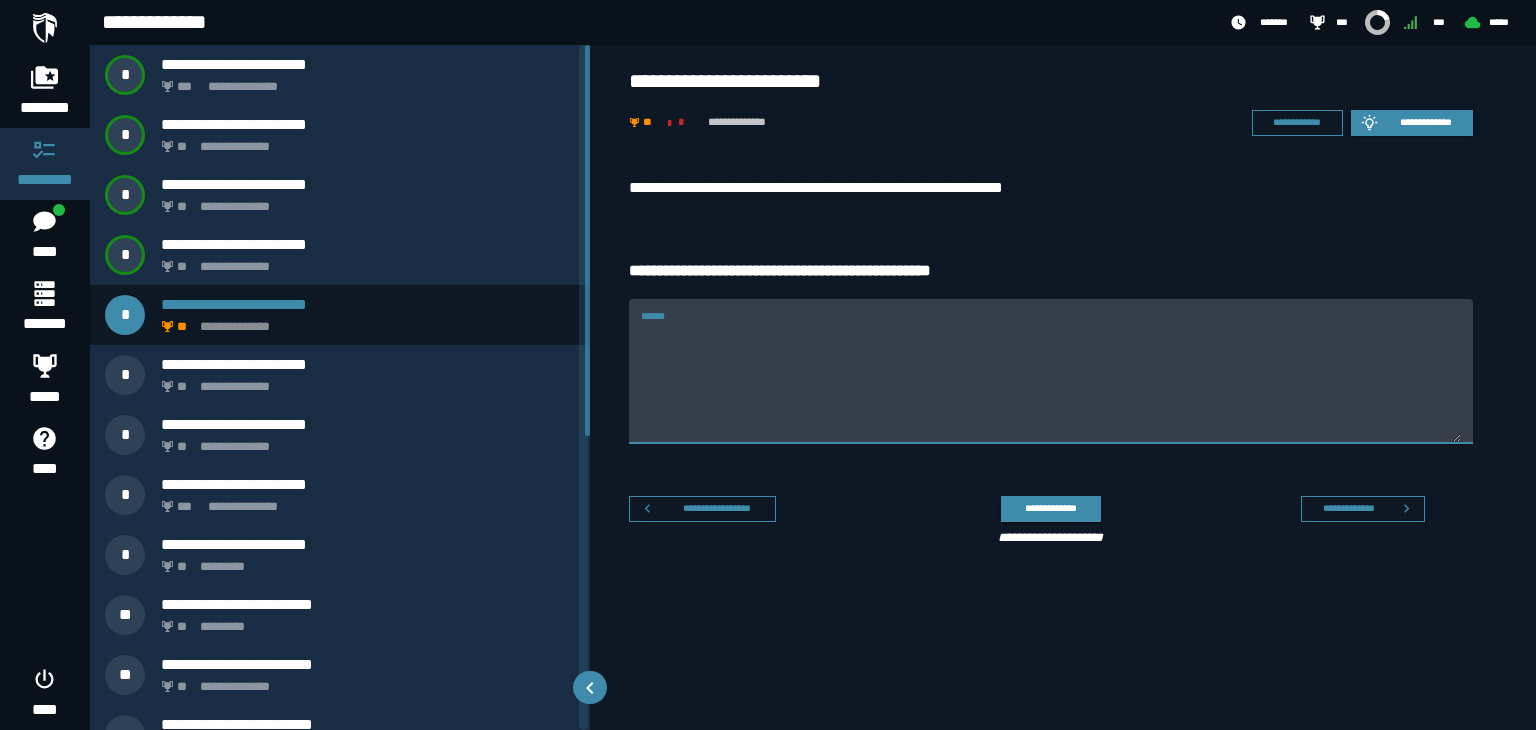 click on "******" at bounding box center (1051, 383) 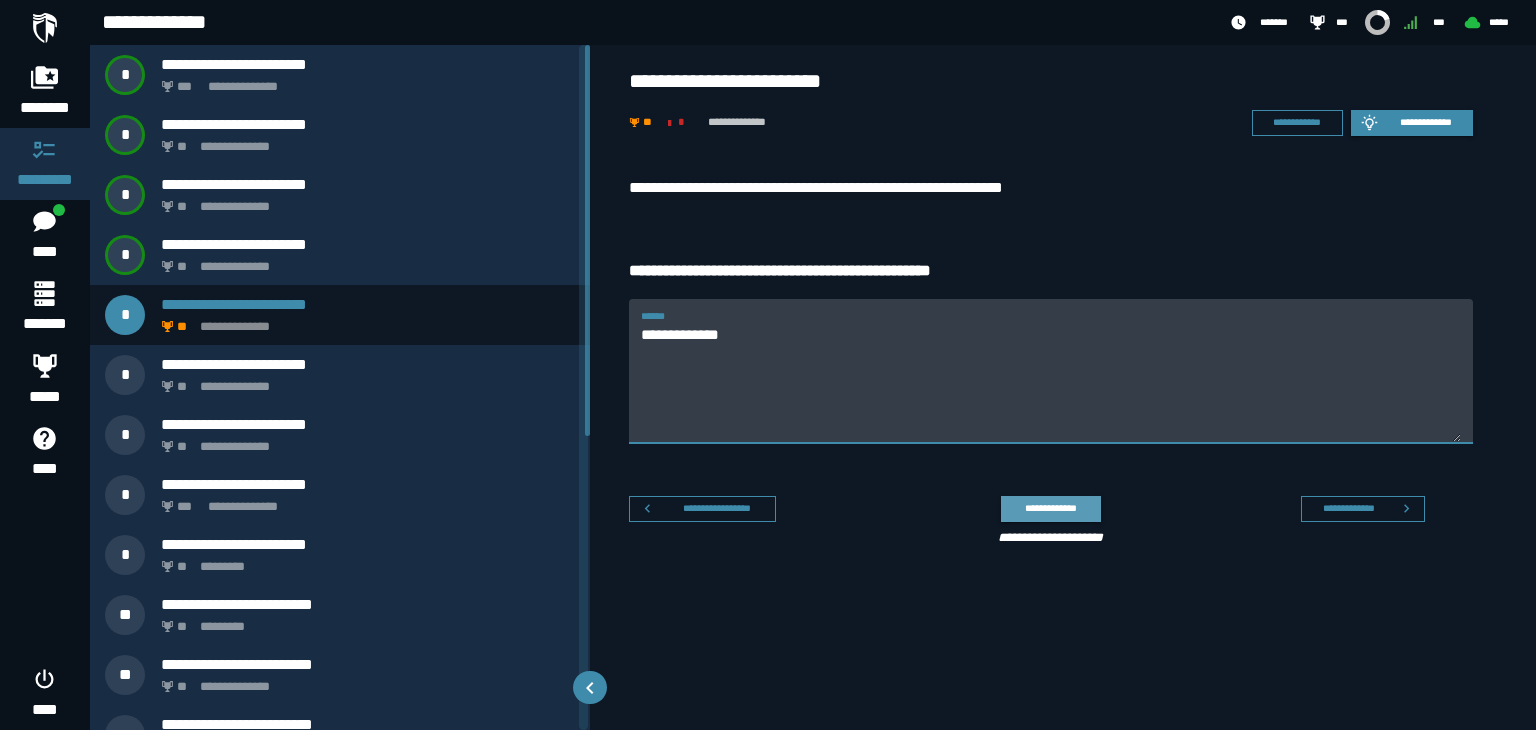 type on "**********" 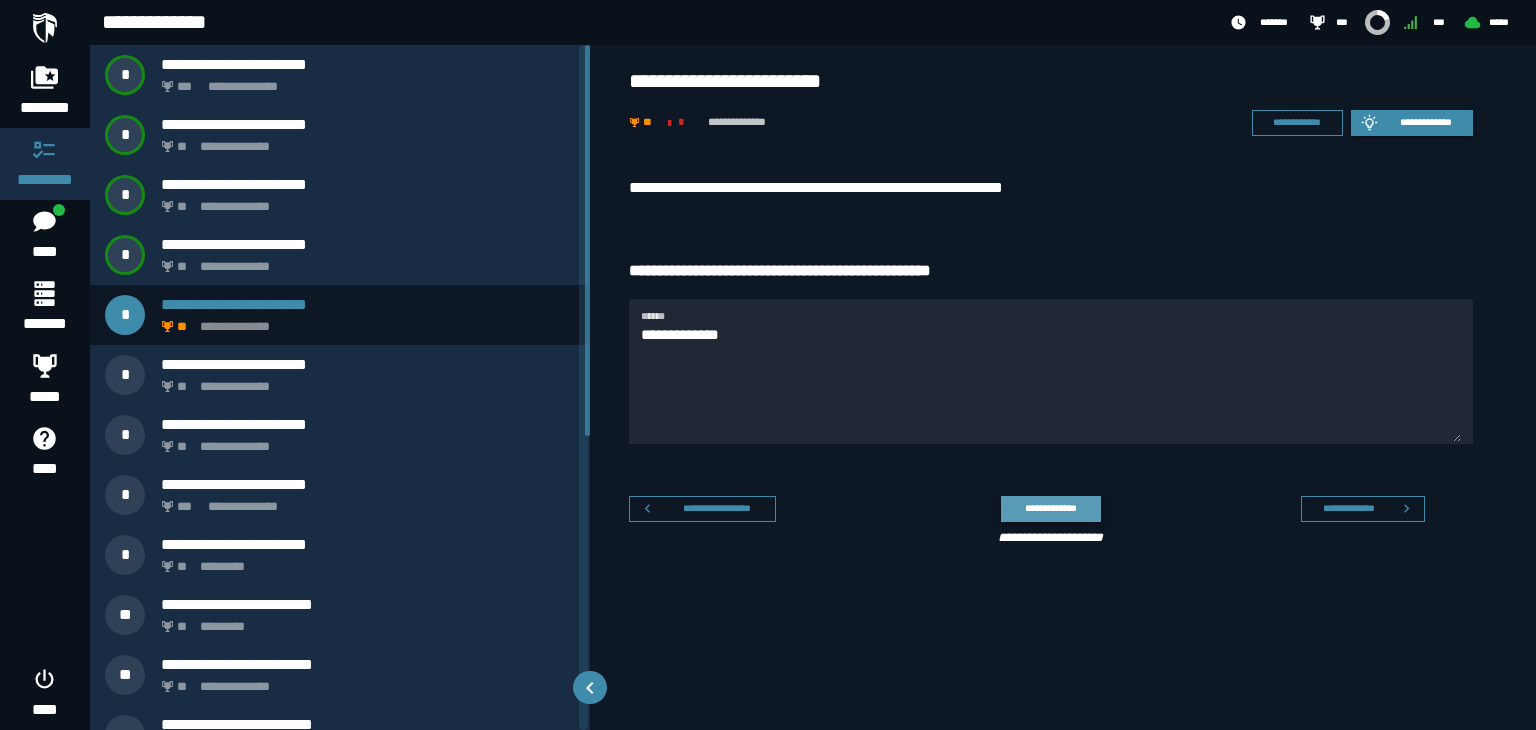 click on "**********" at bounding box center [1050, 508] 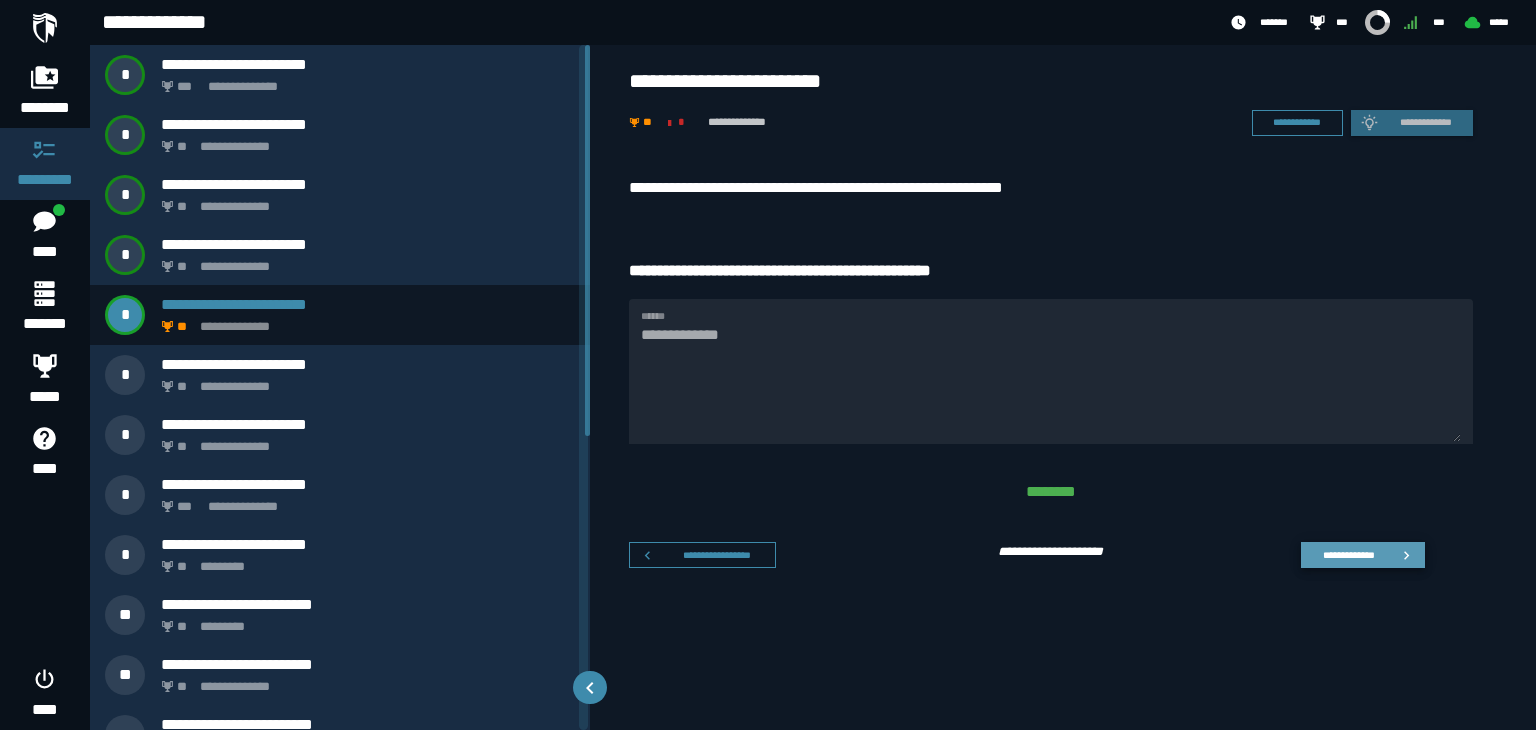 click on "**********" at bounding box center [1348, 554] 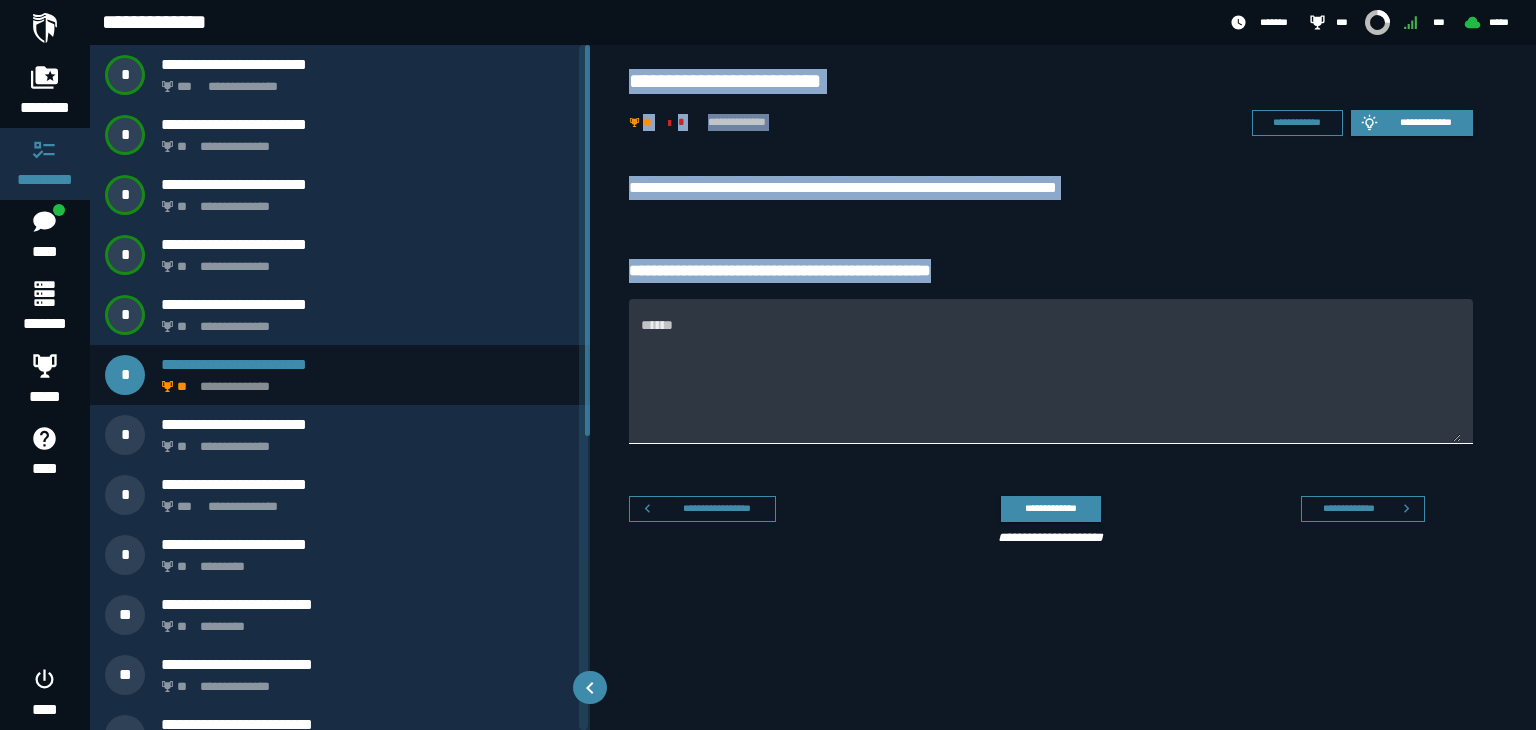 drag, startPoint x: 612, startPoint y: 61, endPoint x: 1095, endPoint y: 333, distance: 554.3221 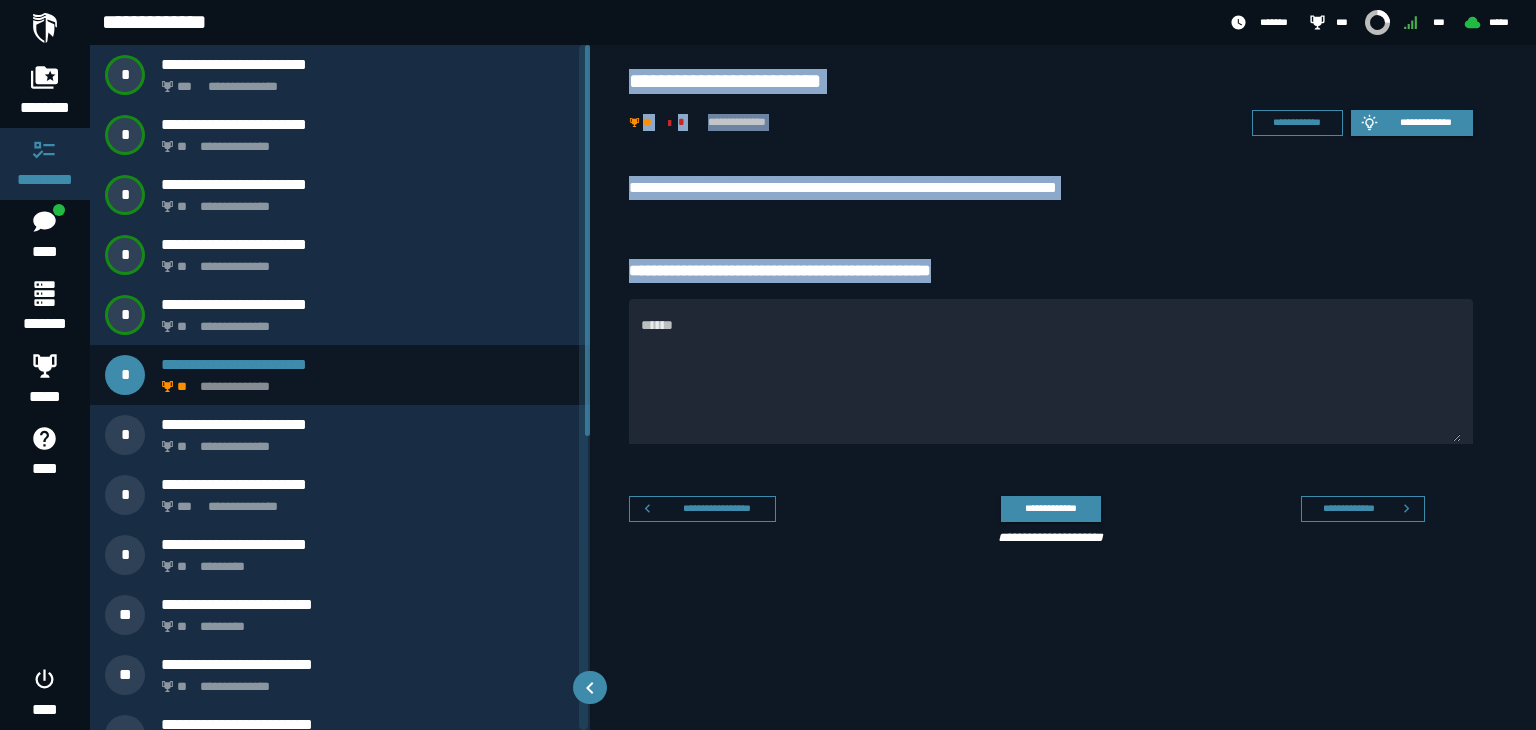 copy on "**********" 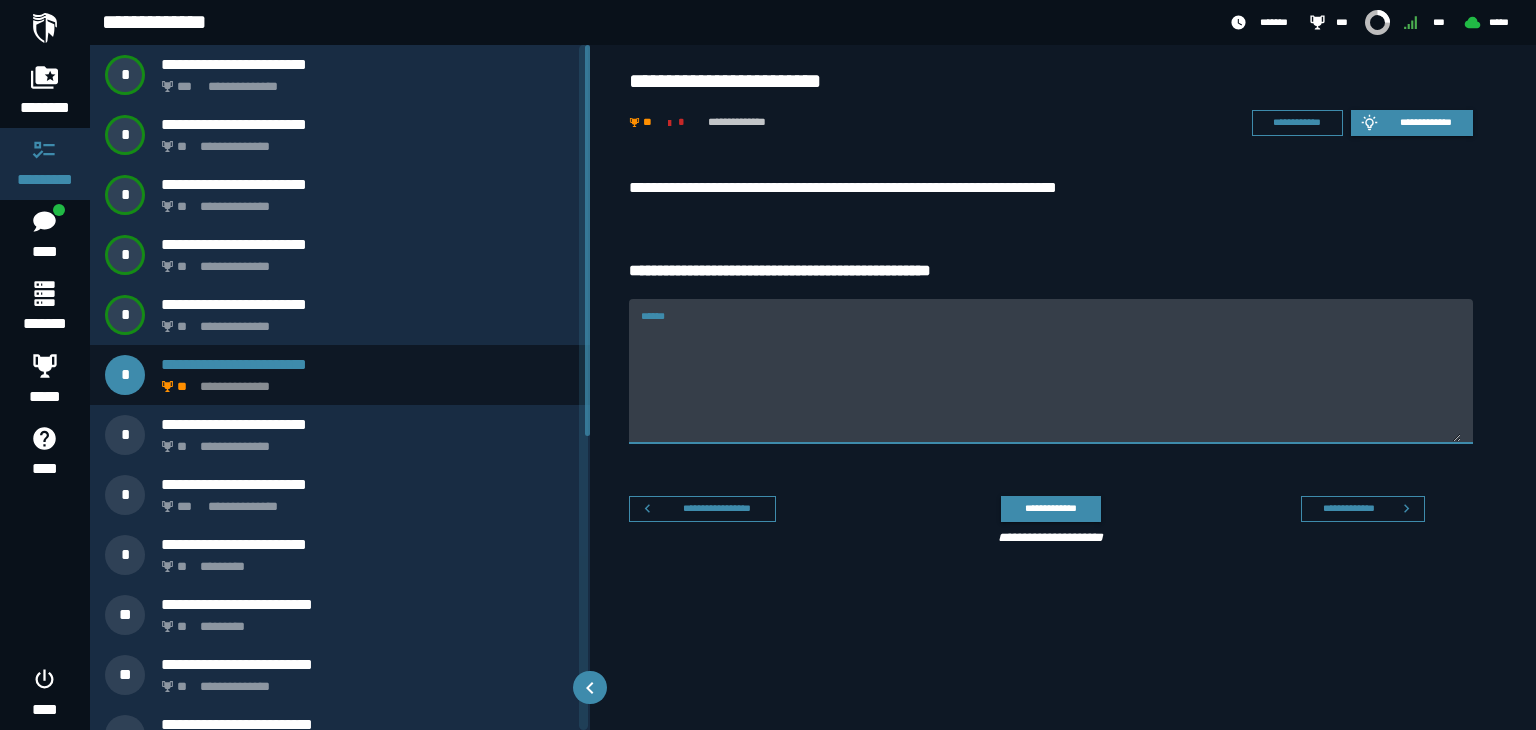 click on "******" at bounding box center (1051, 383) 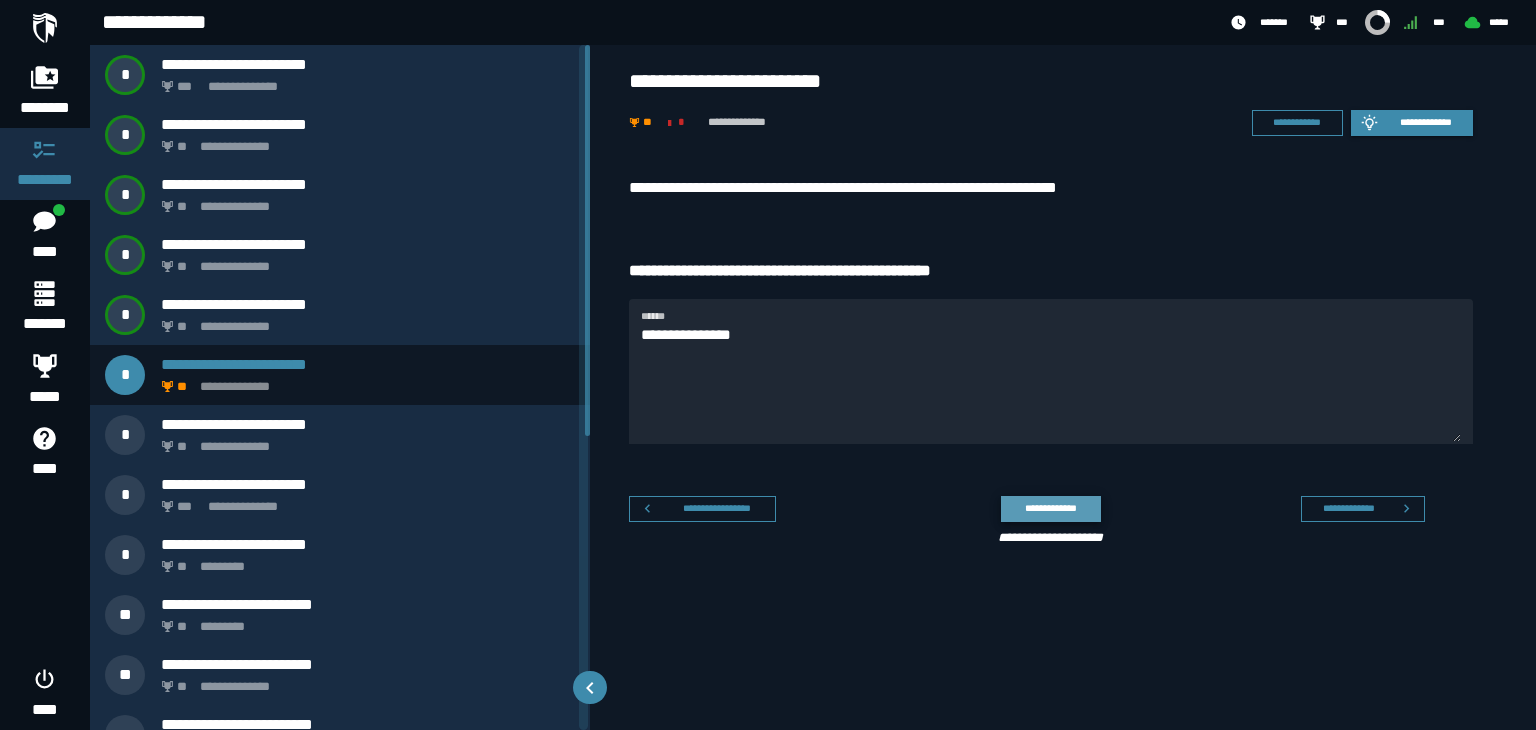 click on "**********" at bounding box center (1050, 508) 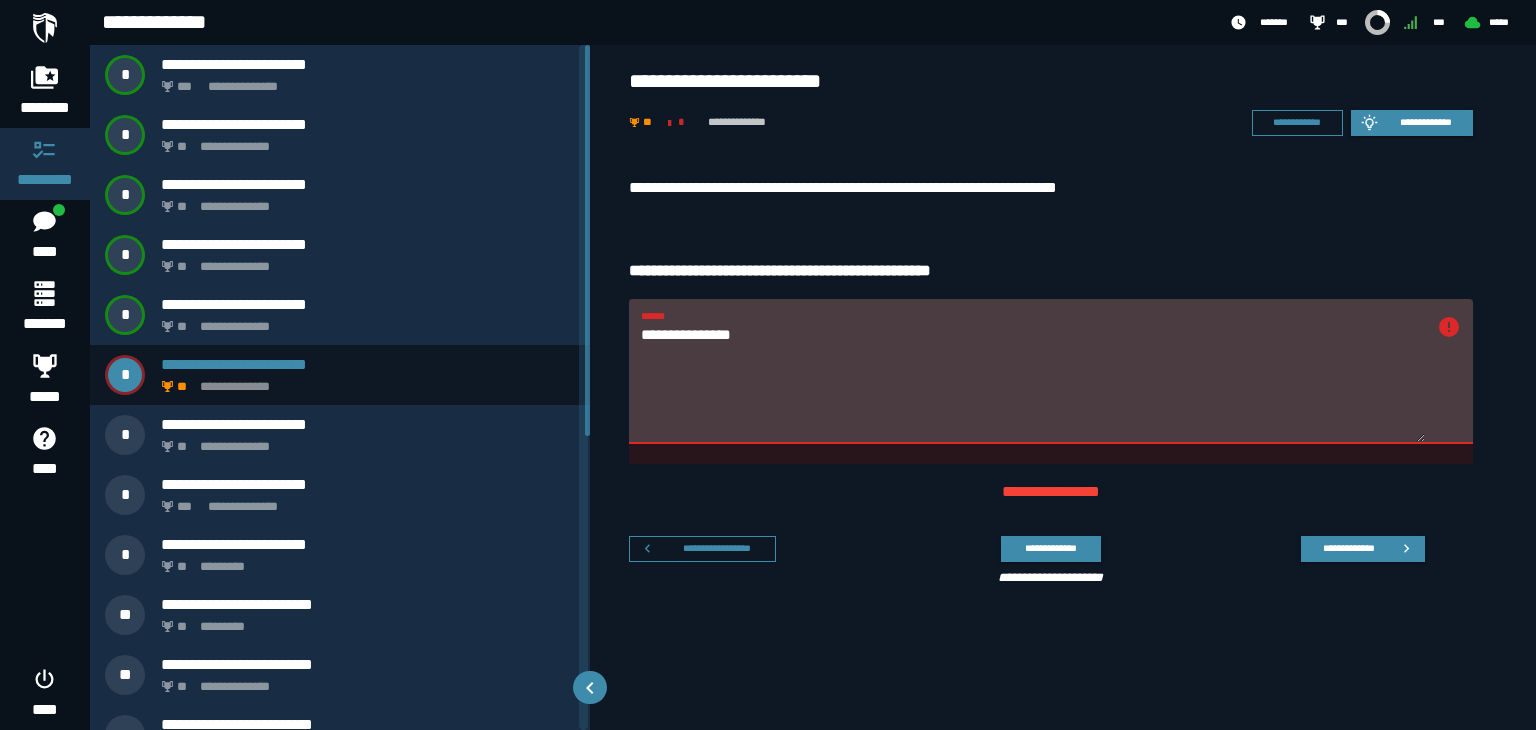 click on "**********" at bounding box center [1033, 383] 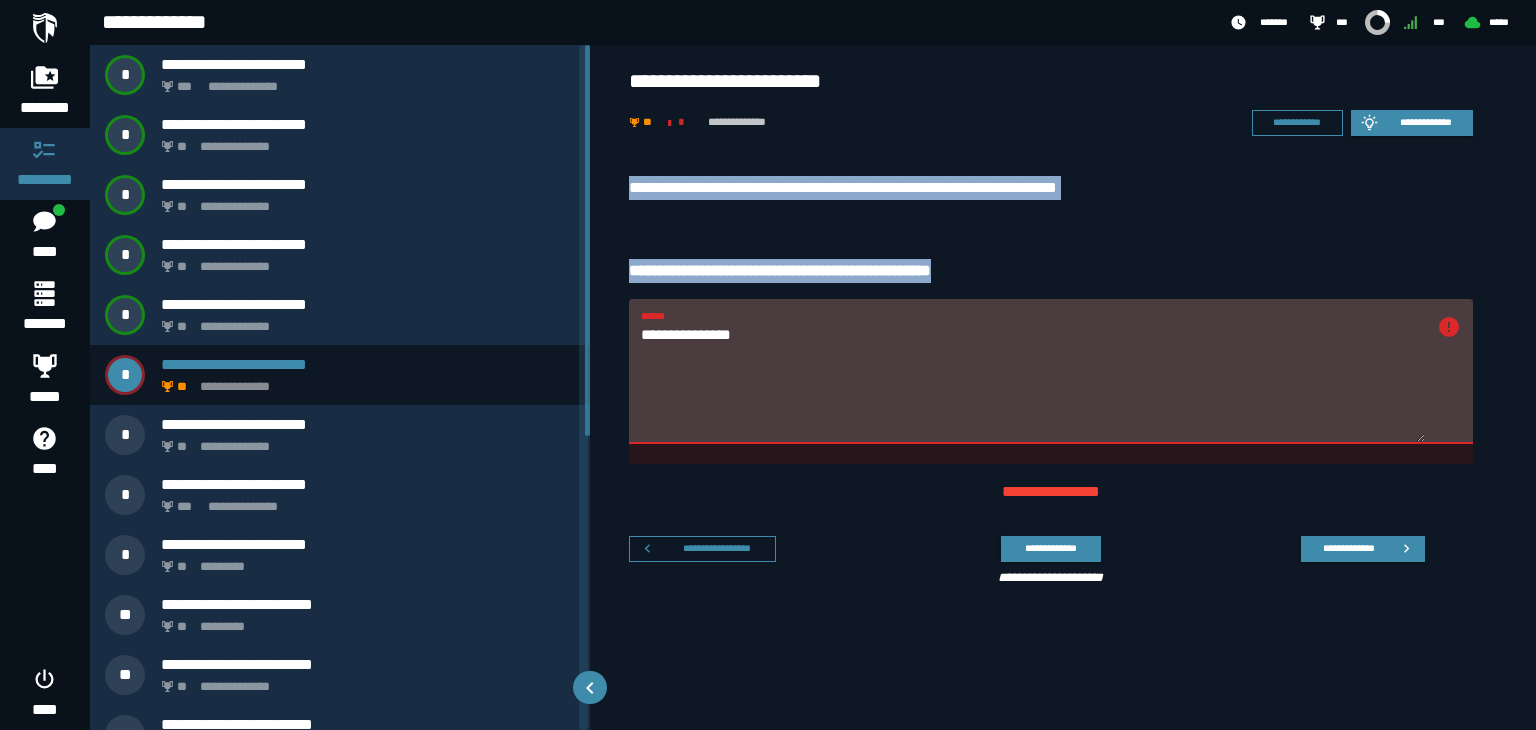 drag, startPoint x: 635, startPoint y: 189, endPoint x: 992, endPoint y: 261, distance: 364.18814 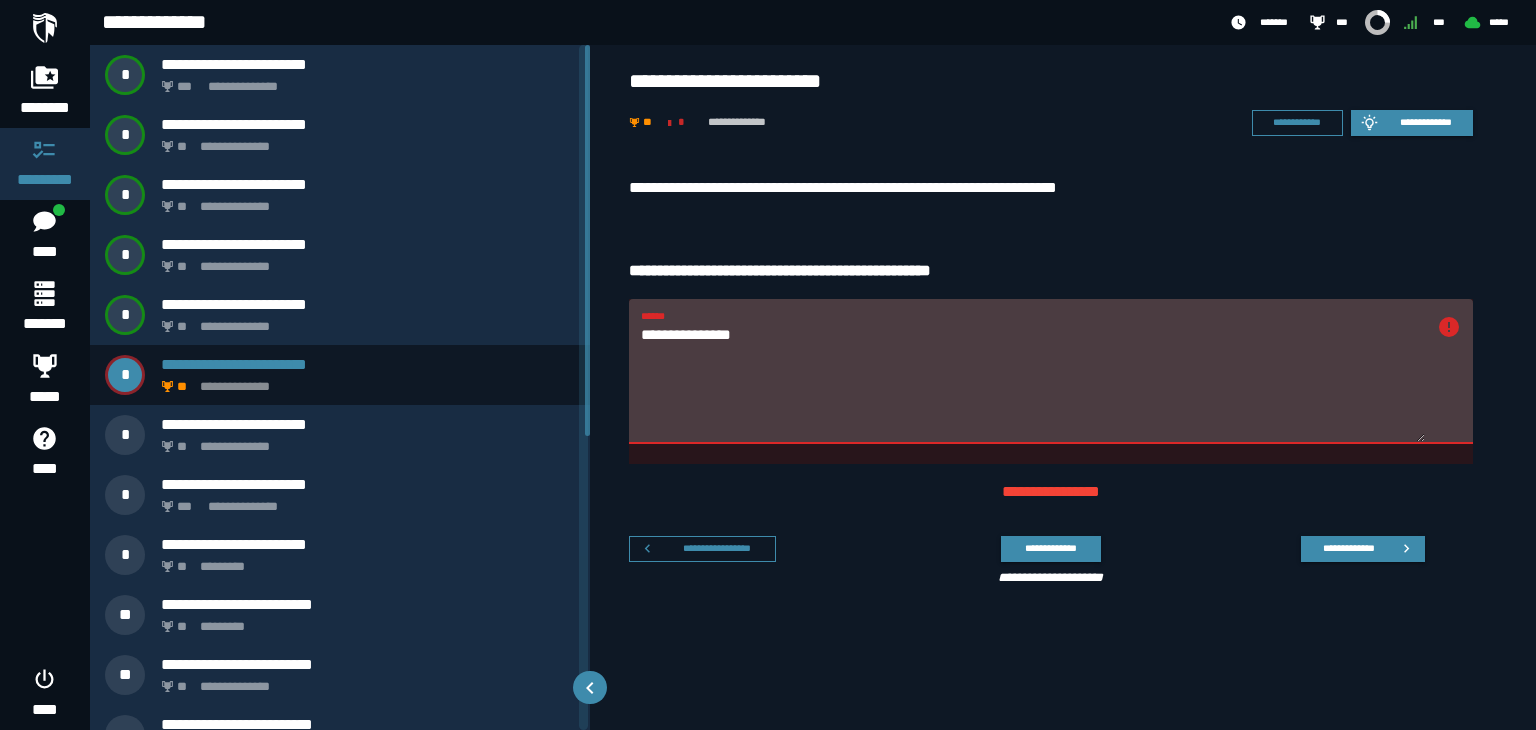 click on "**********" at bounding box center [1033, 383] 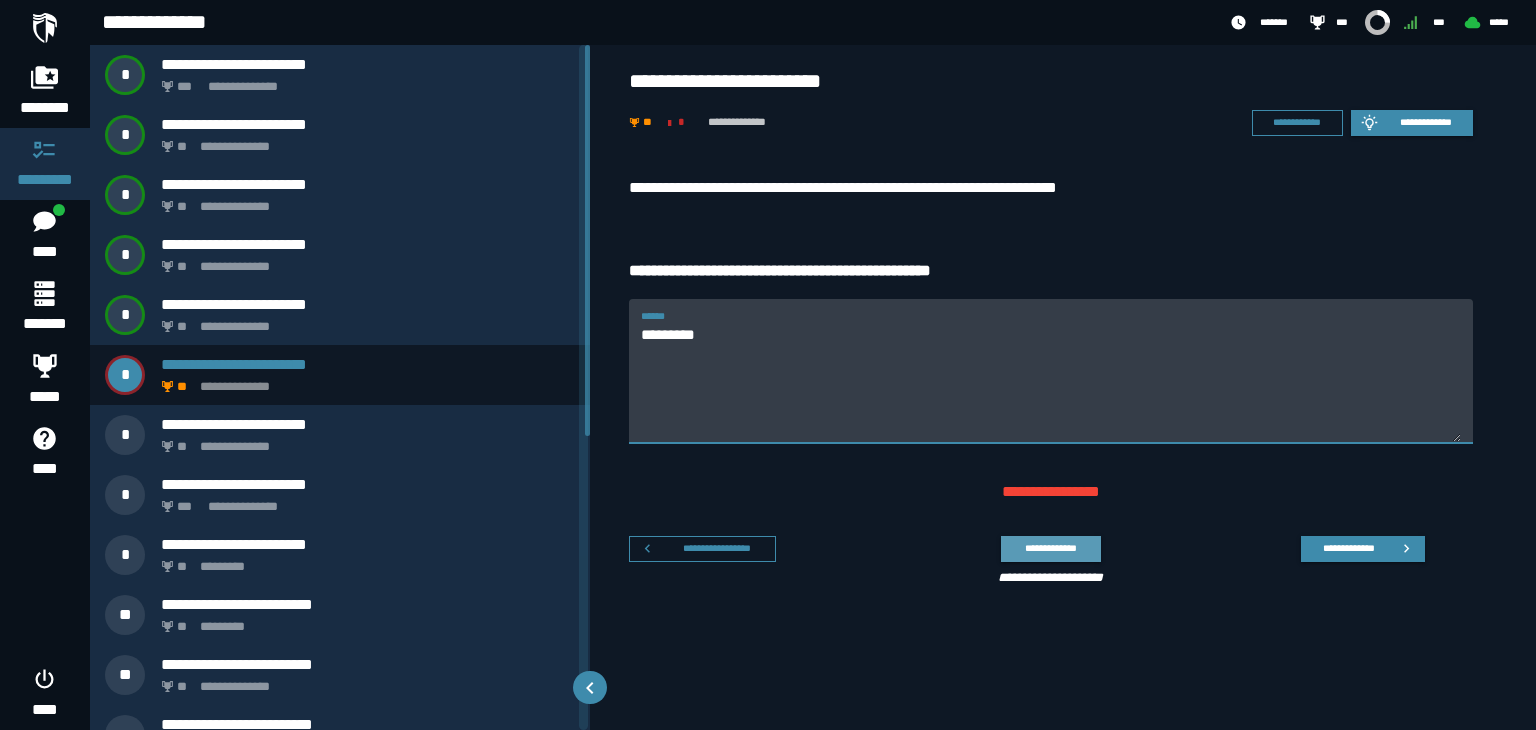 type on "********" 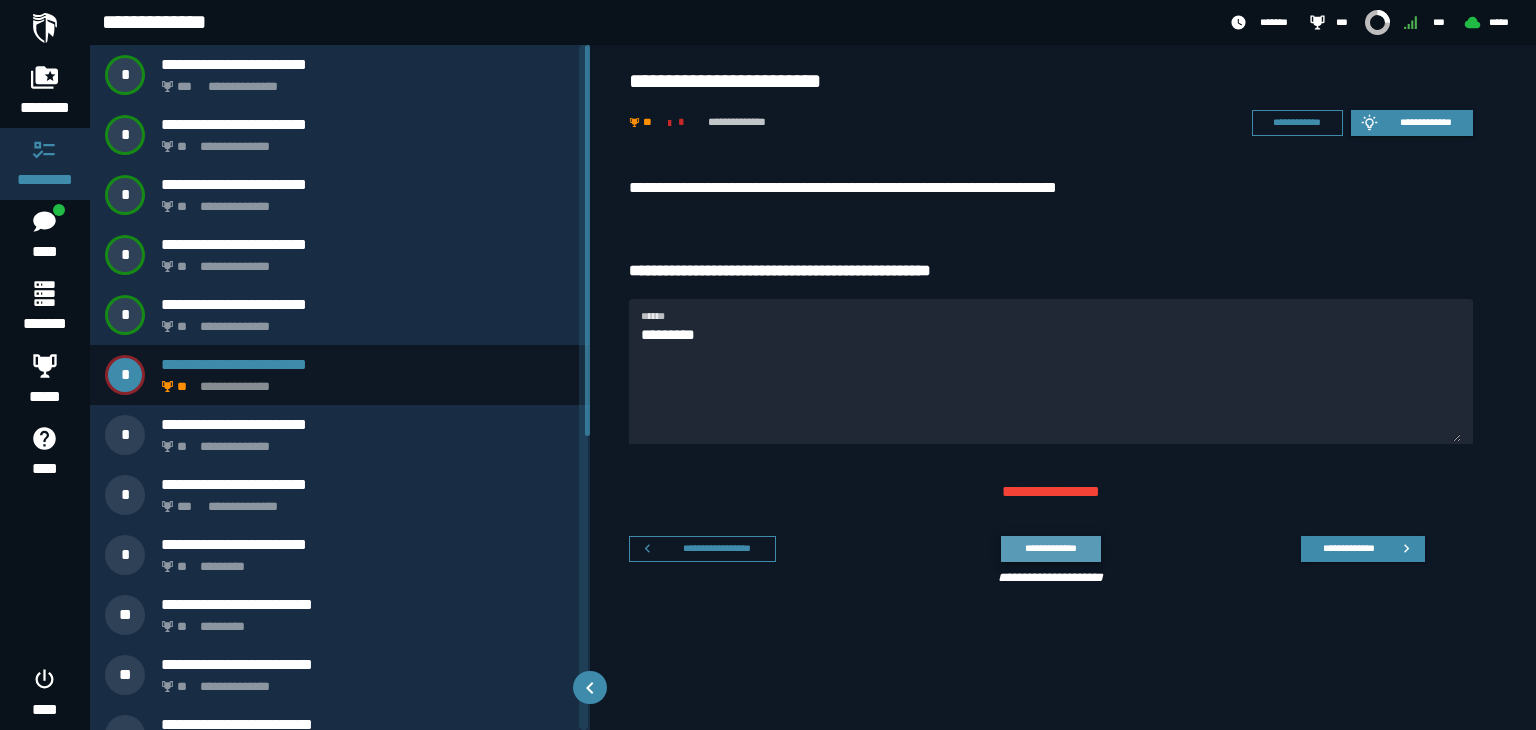 click on "**********" at bounding box center [1050, 548] 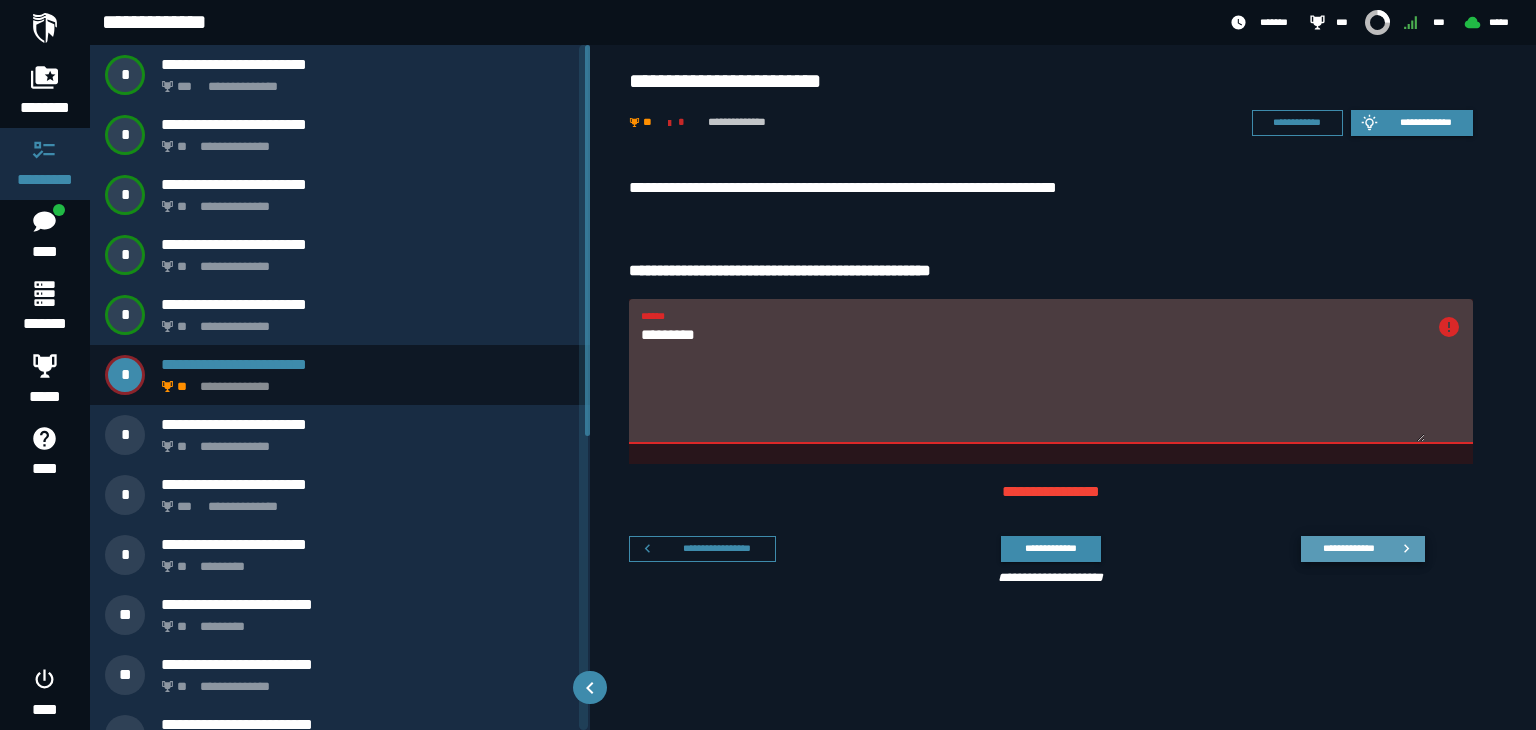click on "**********" at bounding box center (1348, 548) 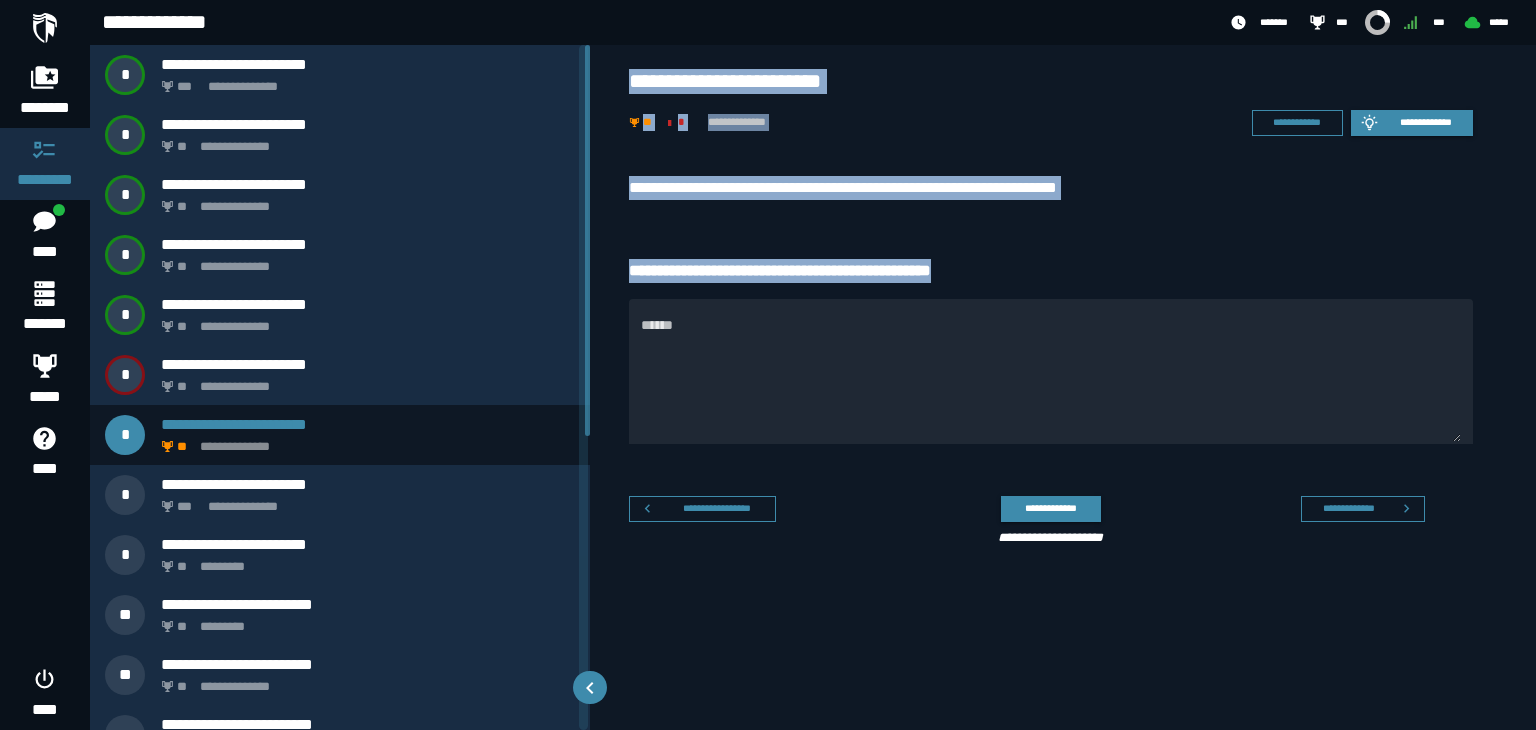 drag, startPoint x: 624, startPoint y: 75, endPoint x: 996, endPoint y: 269, distance: 419.54736 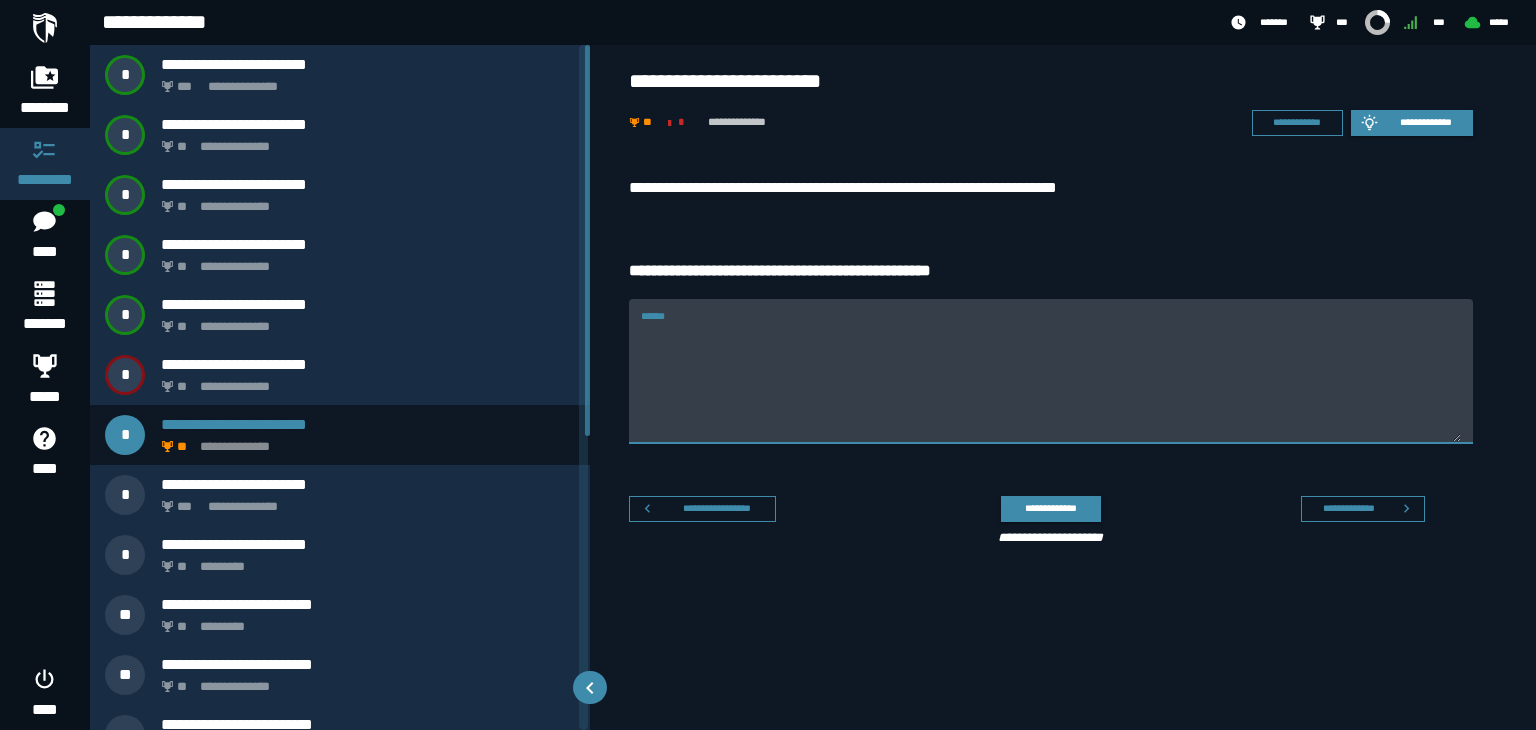 click on "******" at bounding box center (1051, 383) 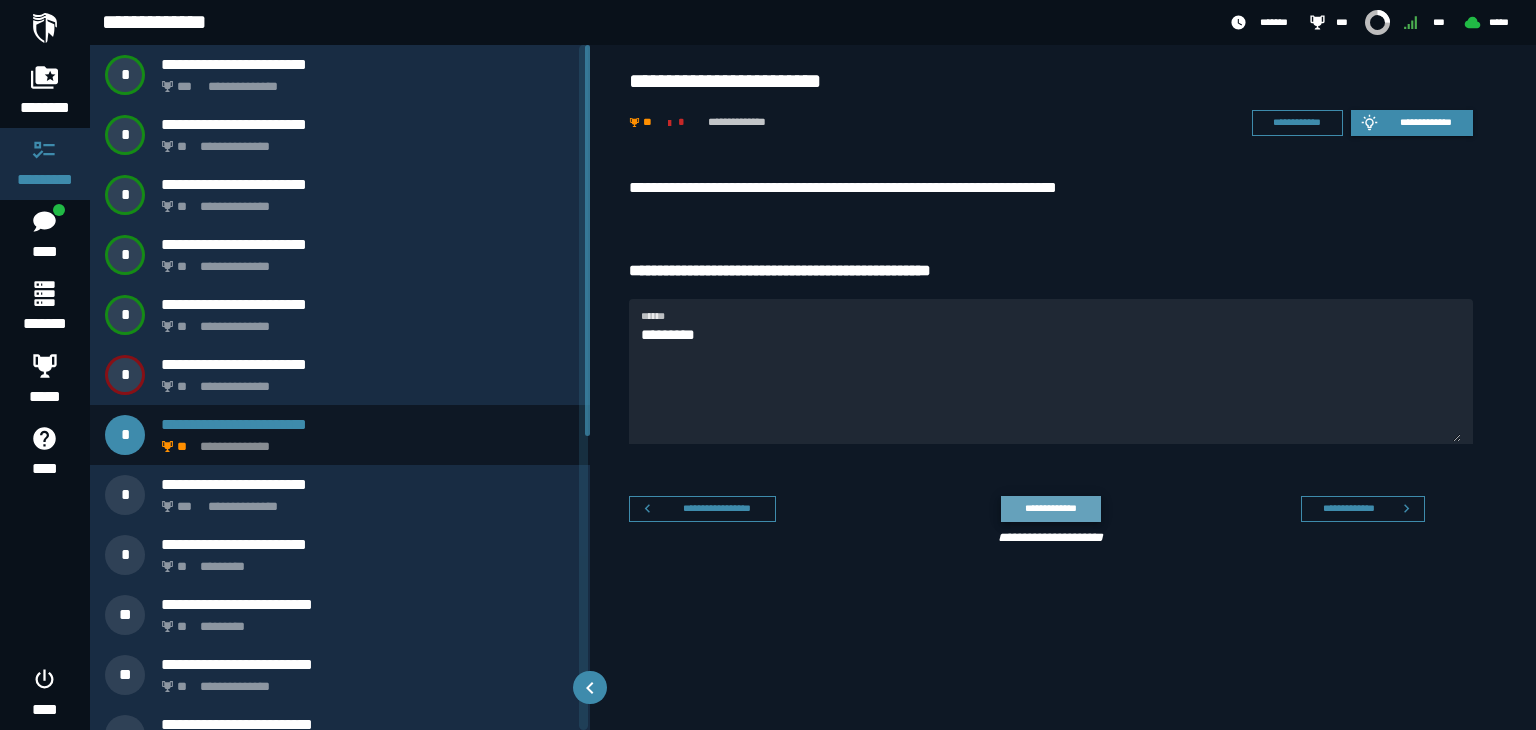 click on "**********" at bounding box center (1050, 508) 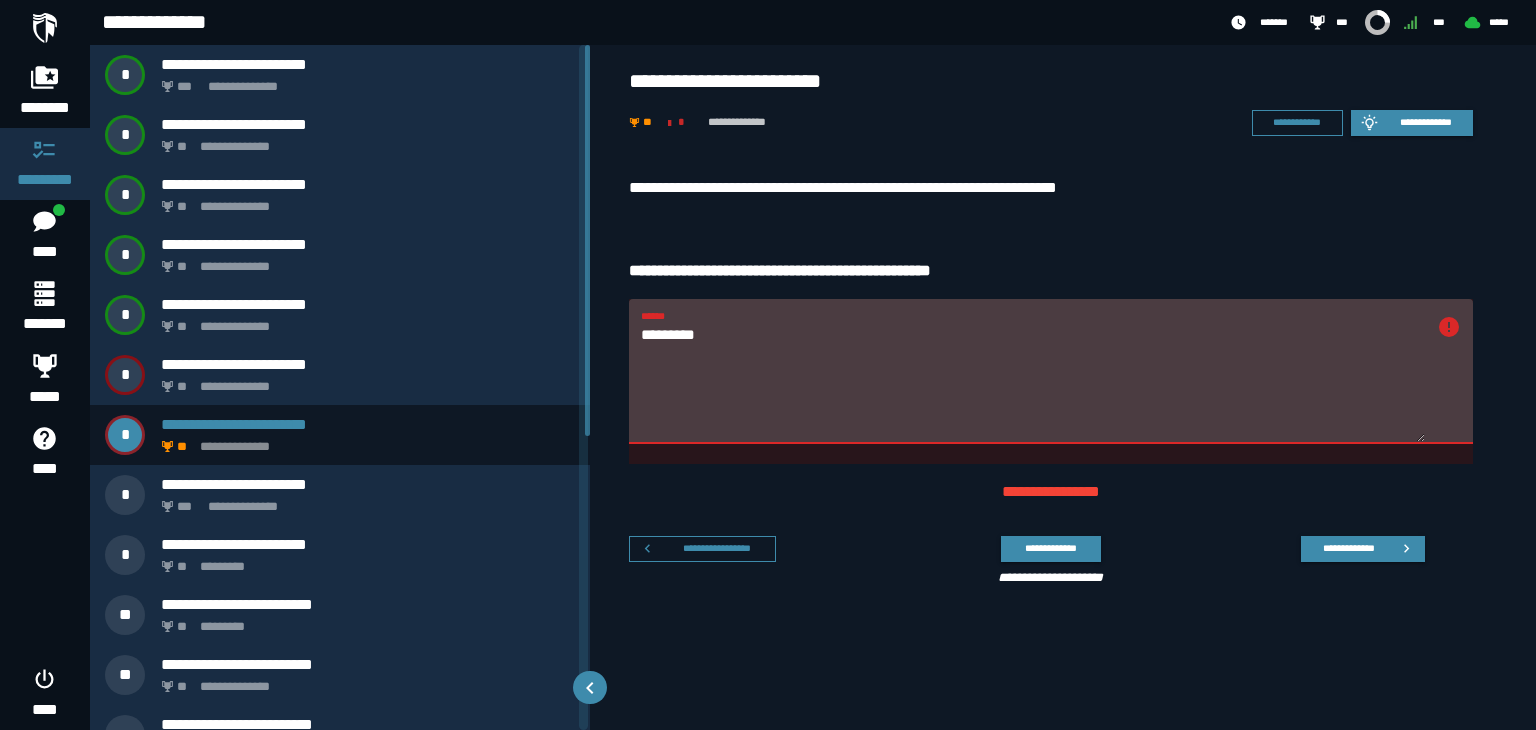 click on "*********" at bounding box center [1033, 383] 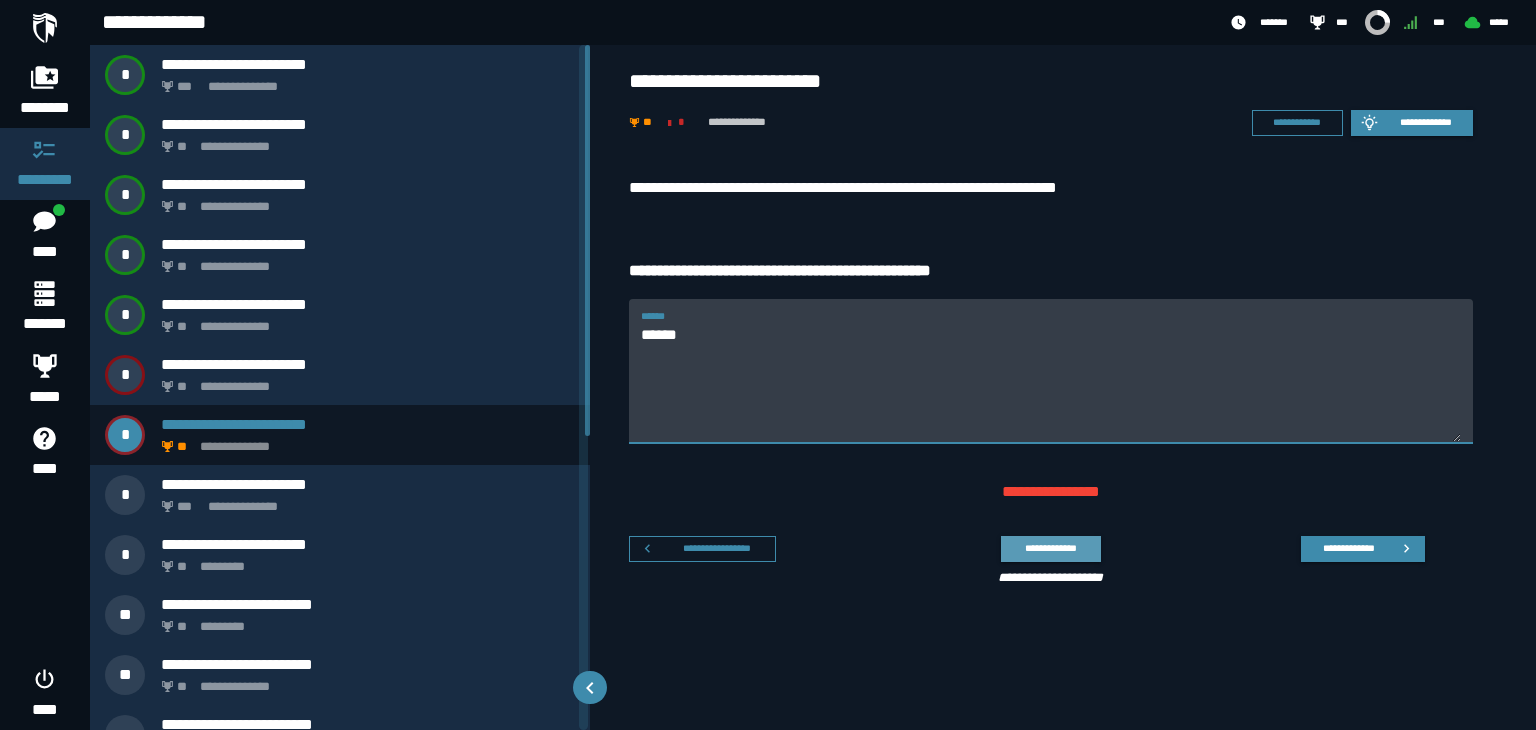 type on "*****" 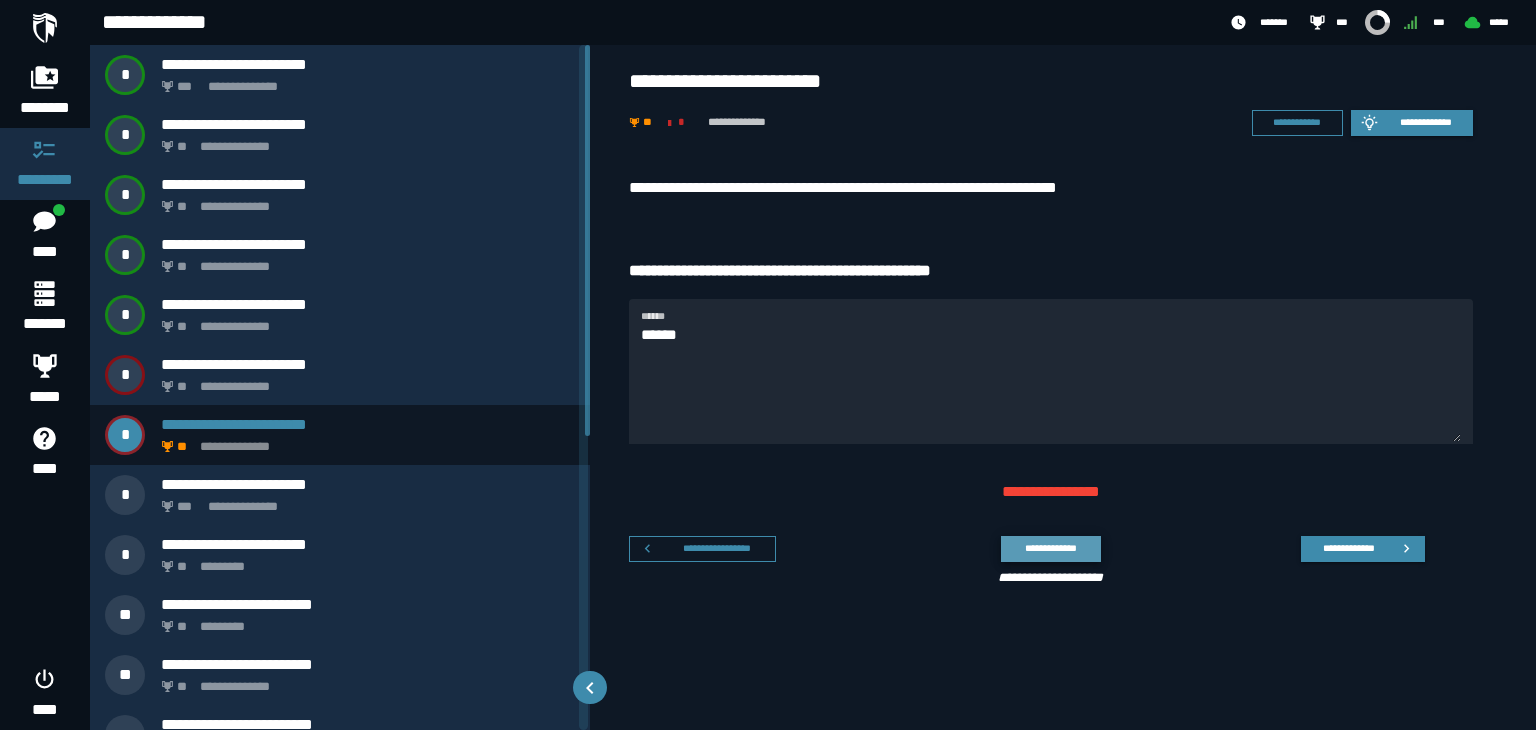 click on "**********" at bounding box center (1050, 548) 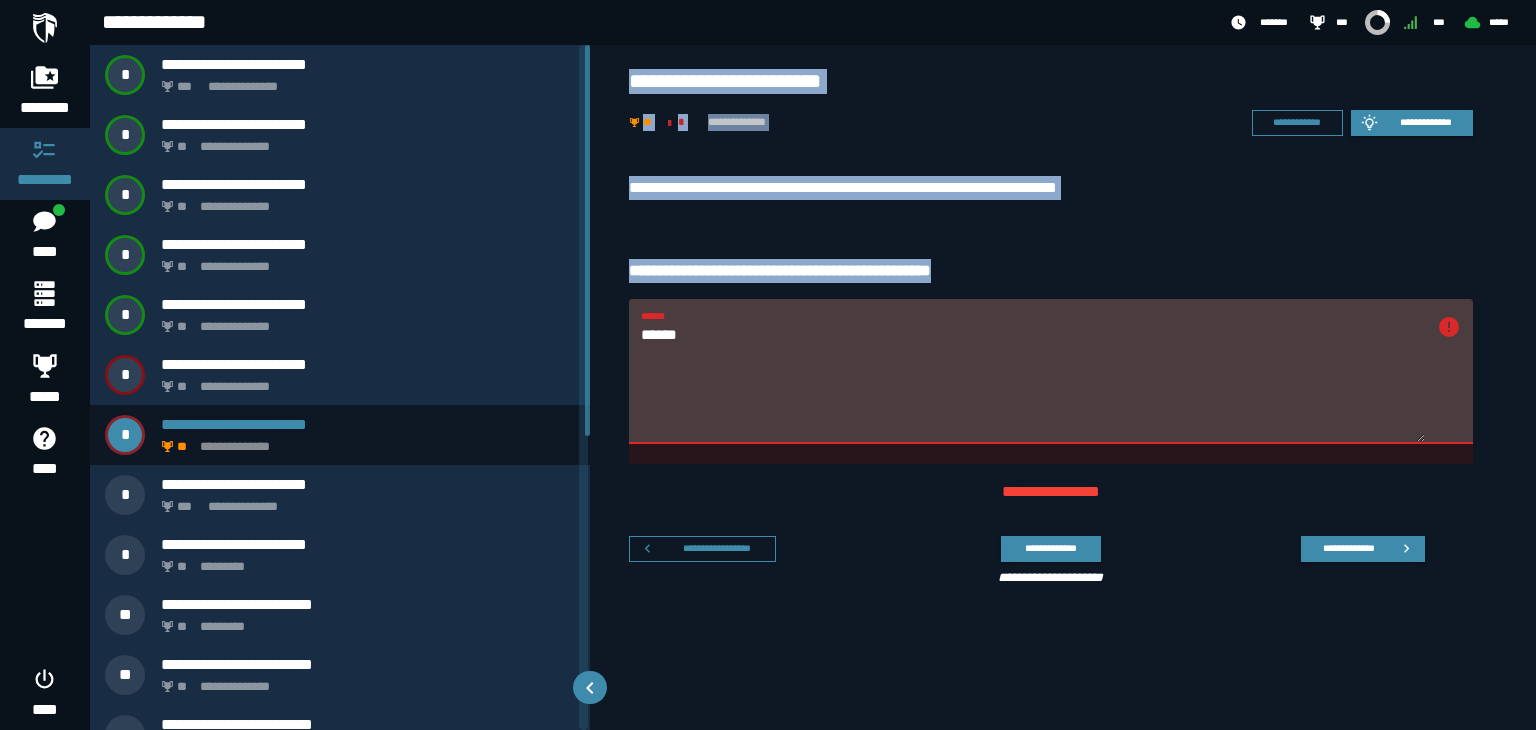 drag, startPoint x: 622, startPoint y: 82, endPoint x: 1000, endPoint y: 293, distance: 432.90298 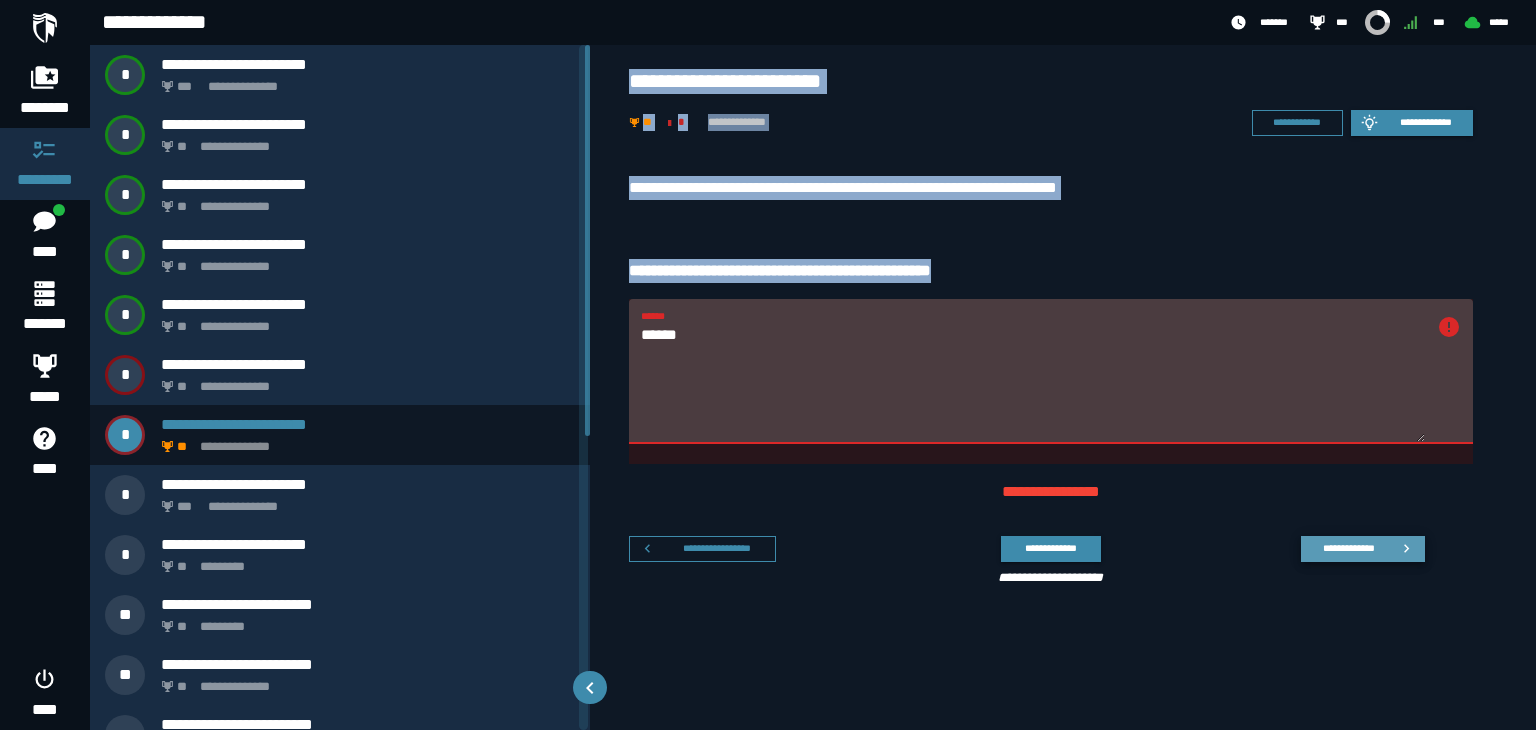 click on "**********" at bounding box center [1348, 548] 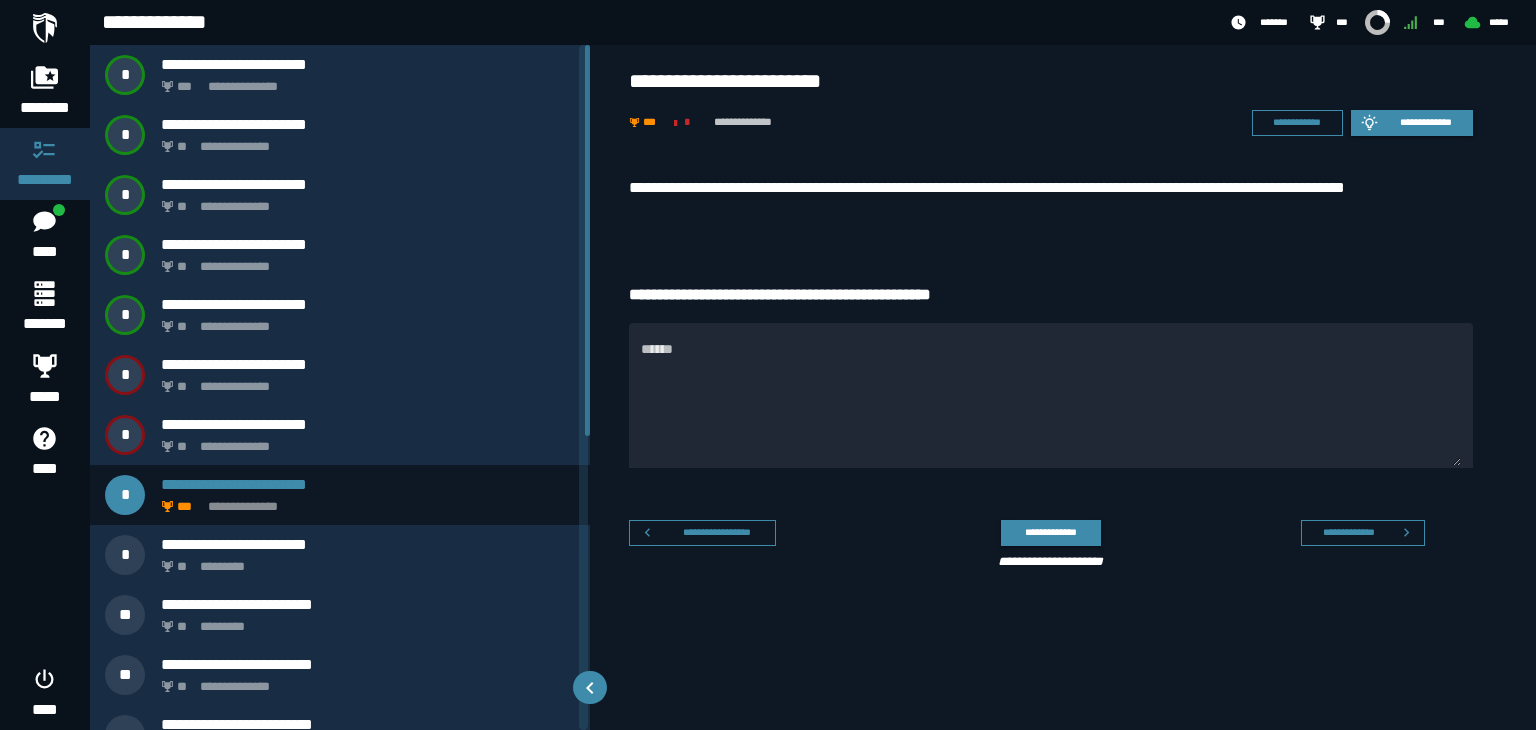 click on "**********" at bounding box center (1063, 377) 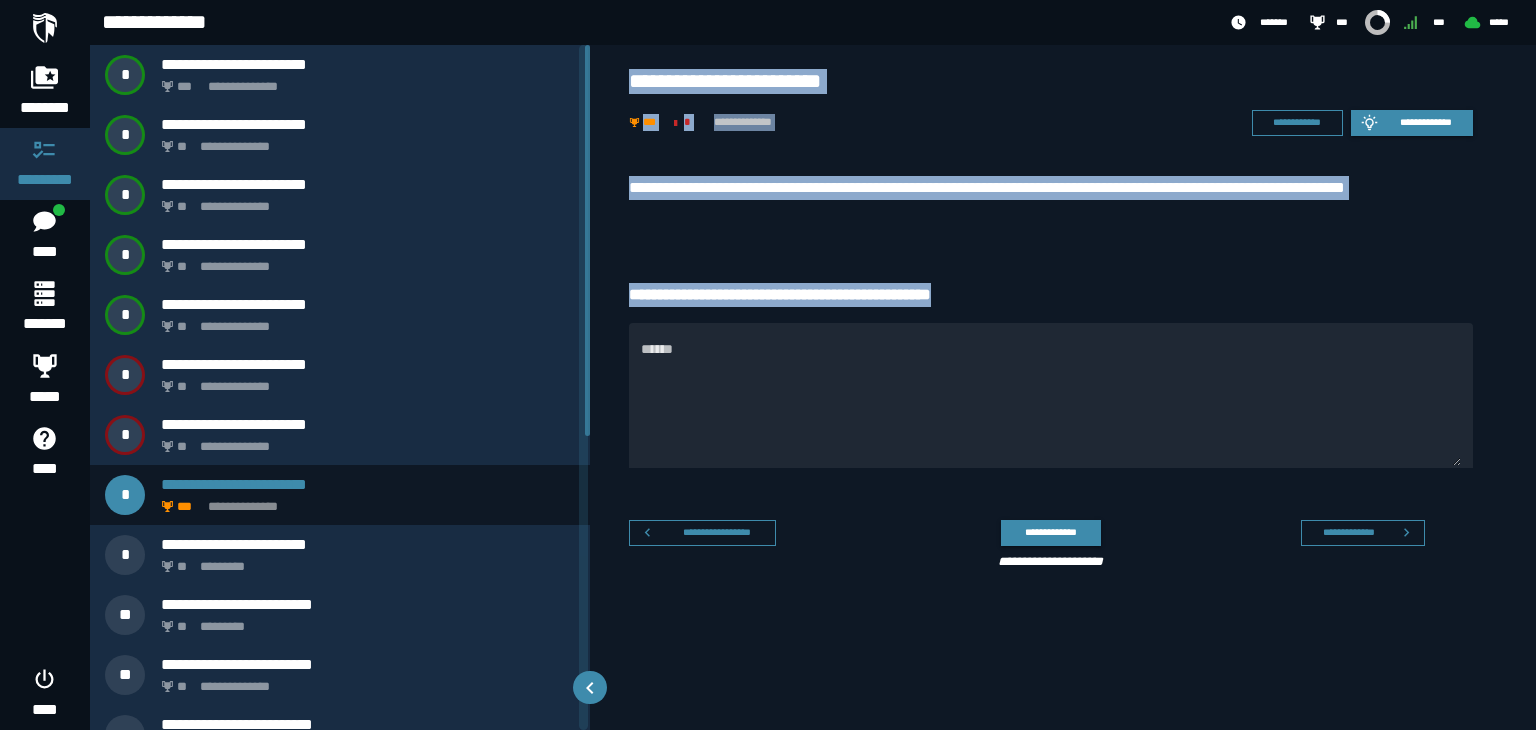 drag, startPoint x: 626, startPoint y: 81, endPoint x: 1016, endPoint y: 272, distance: 434.25912 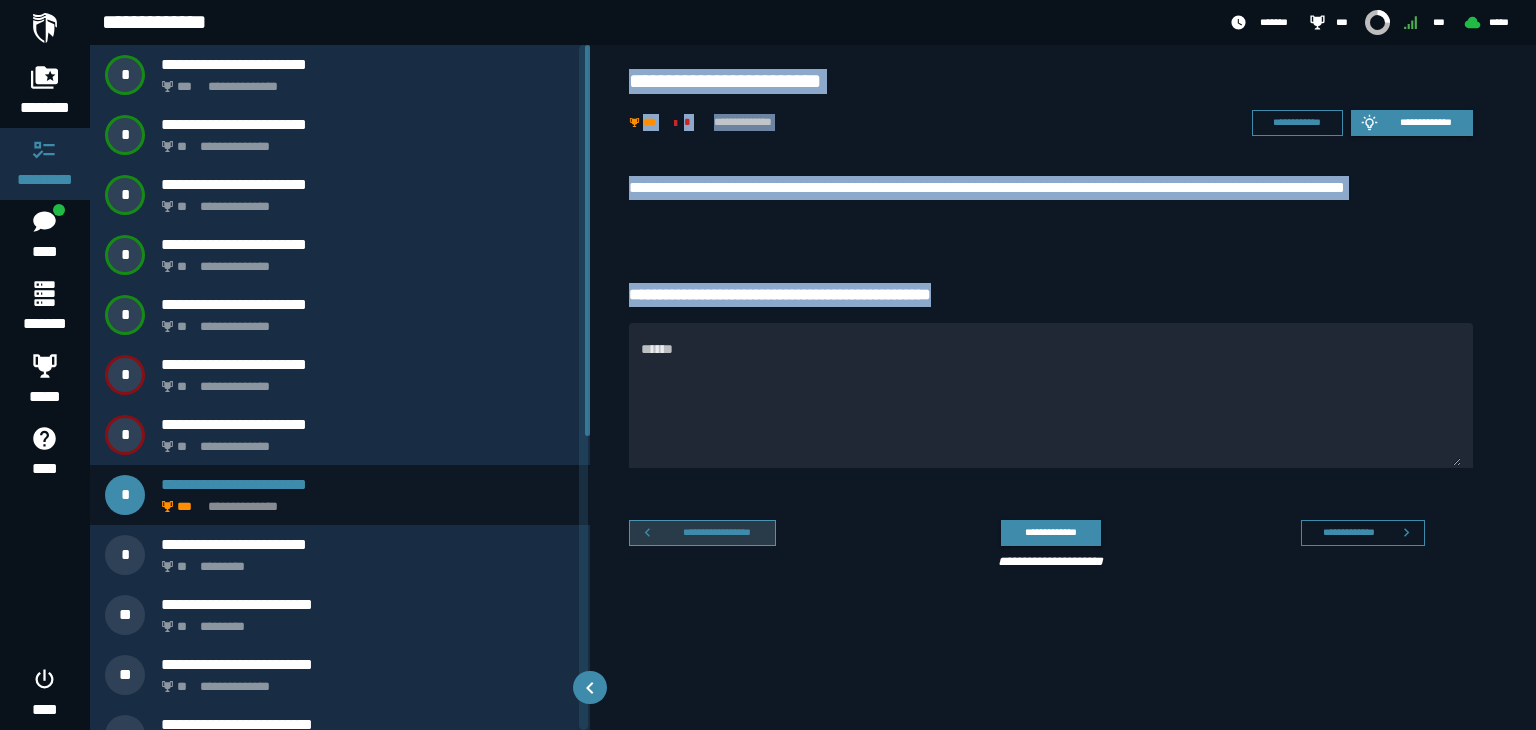 click on "**********" at bounding box center (717, 532) 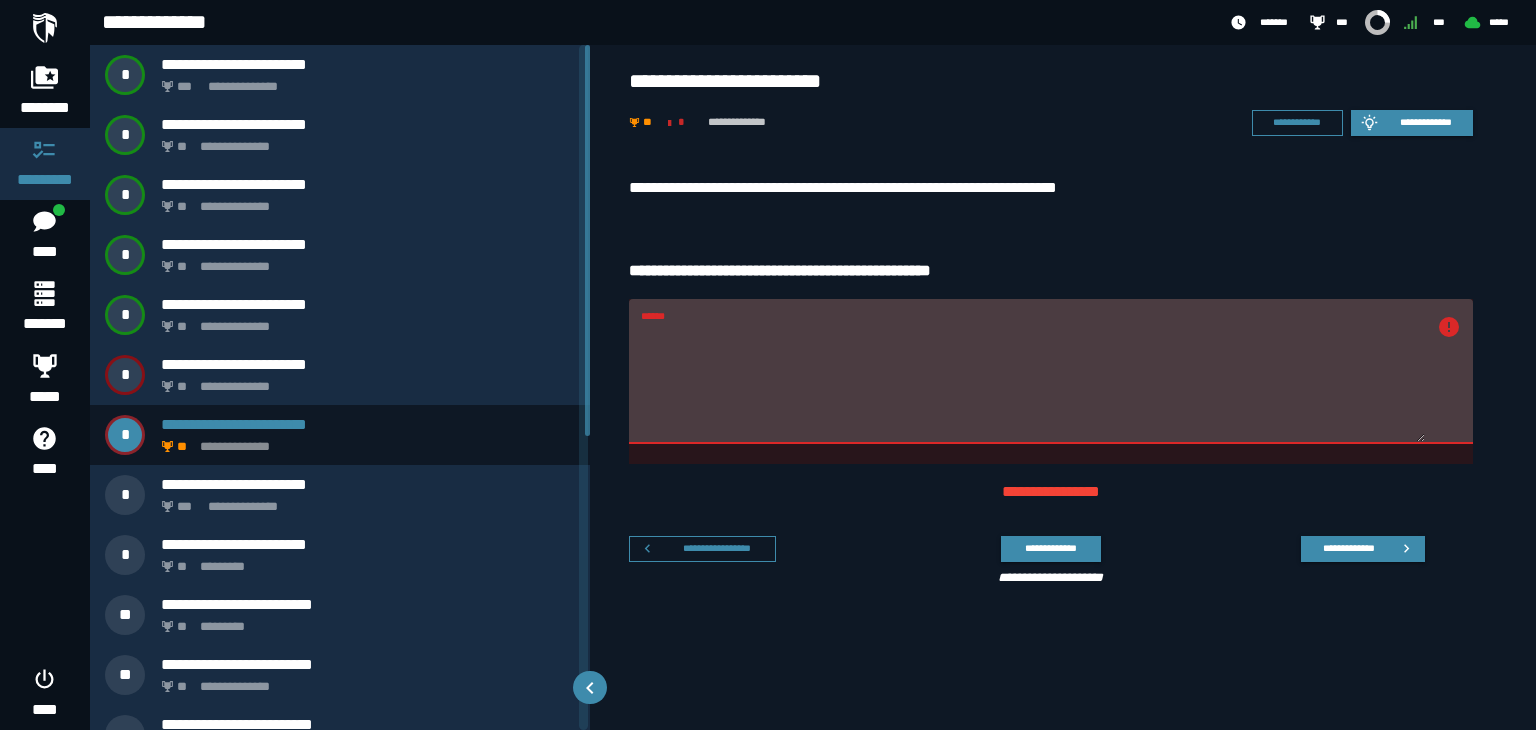click on "******" at bounding box center (1033, 383) 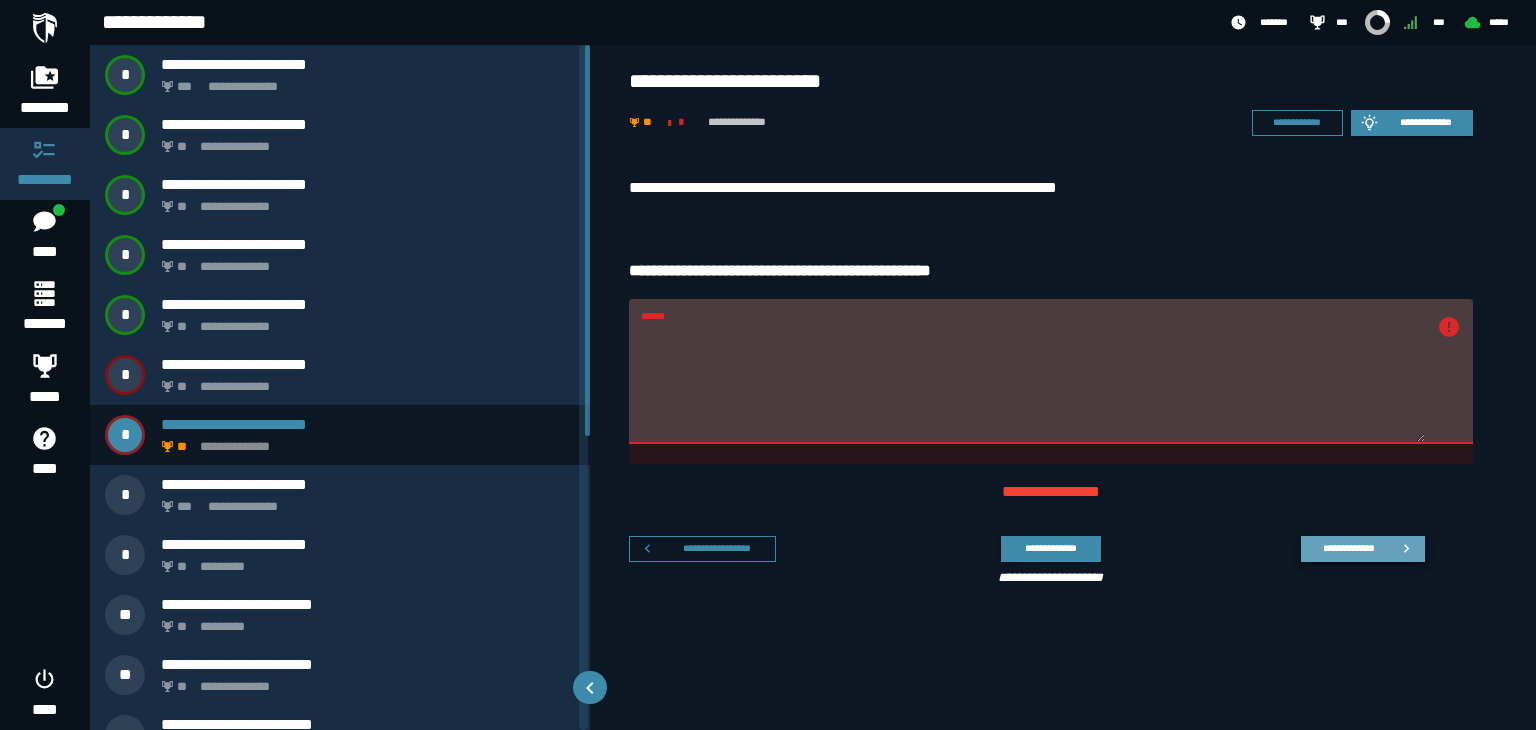 click on "**********" at bounding box center [1348, 548] 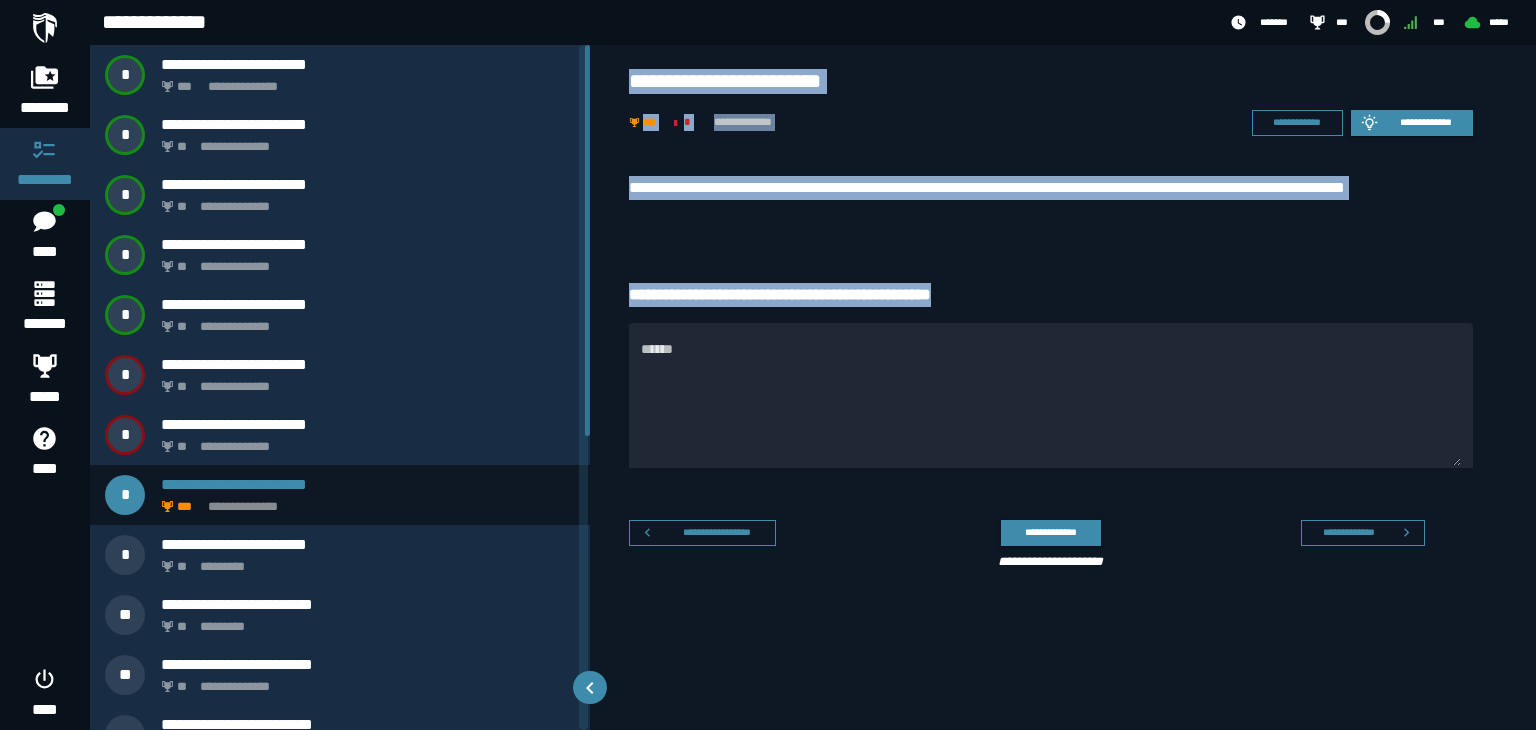 drag, startPoint x: 630, startPoint y: 69, endPoint x: 994, endPoint y: 286, distance: 423.77472 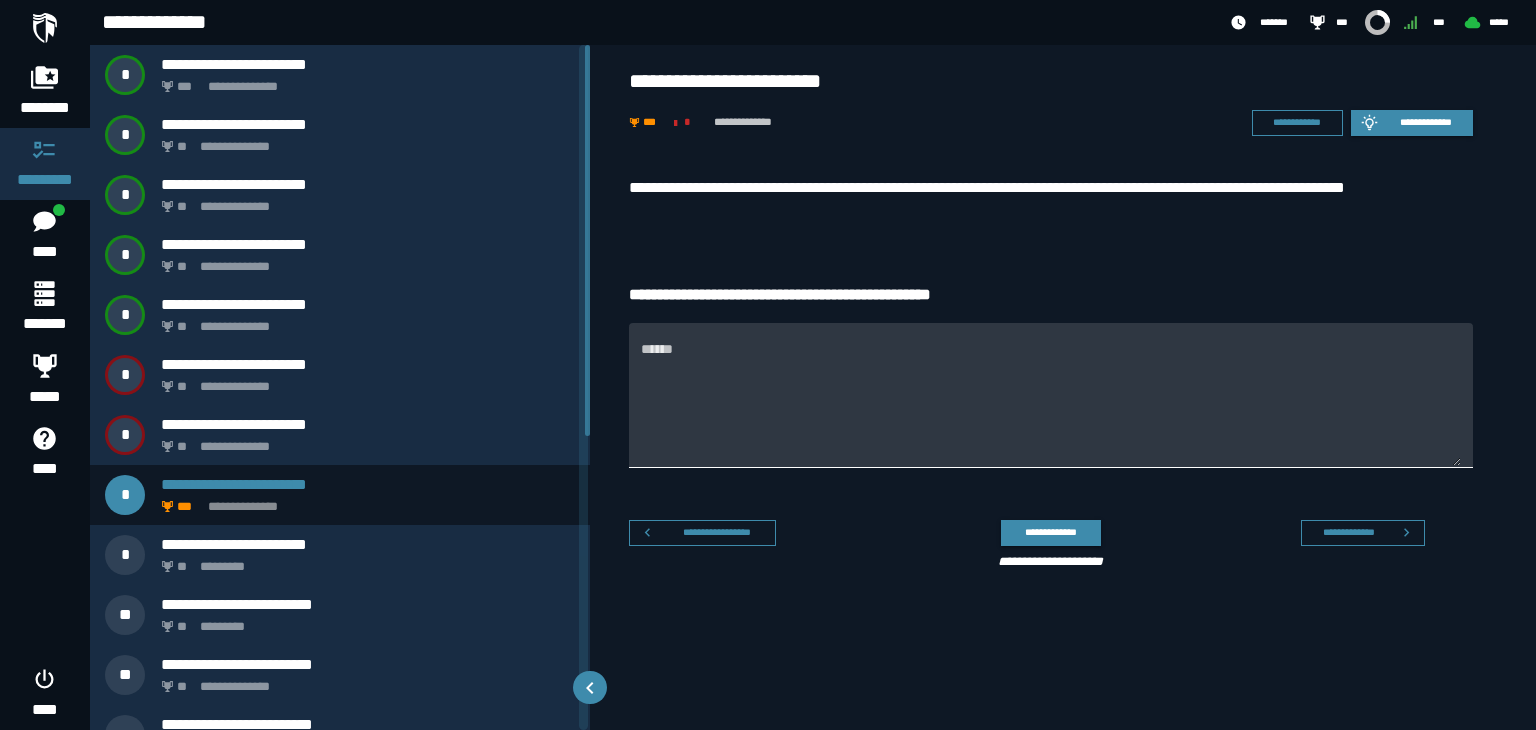 click on "******" at bounding box center (1051, 407) 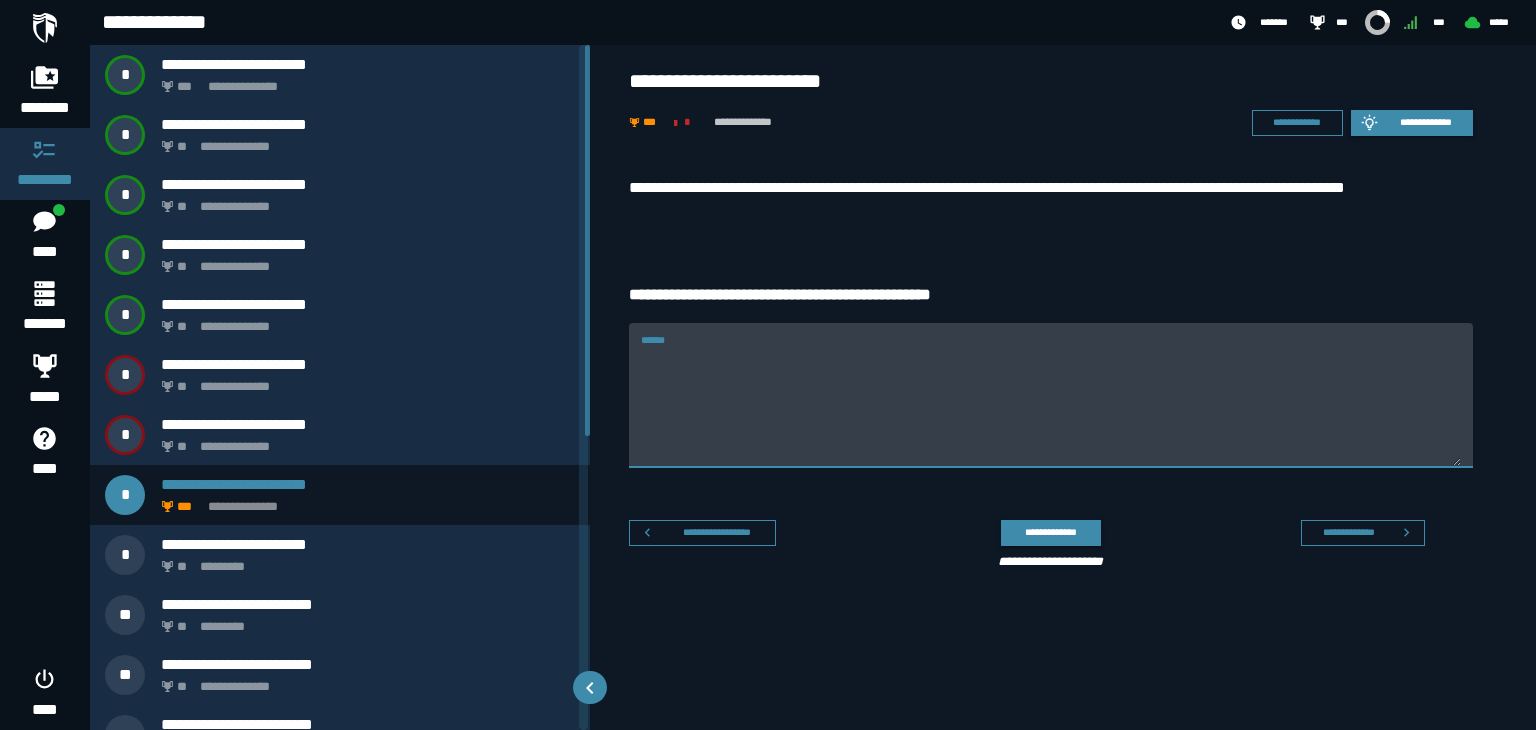 paste on "**********" 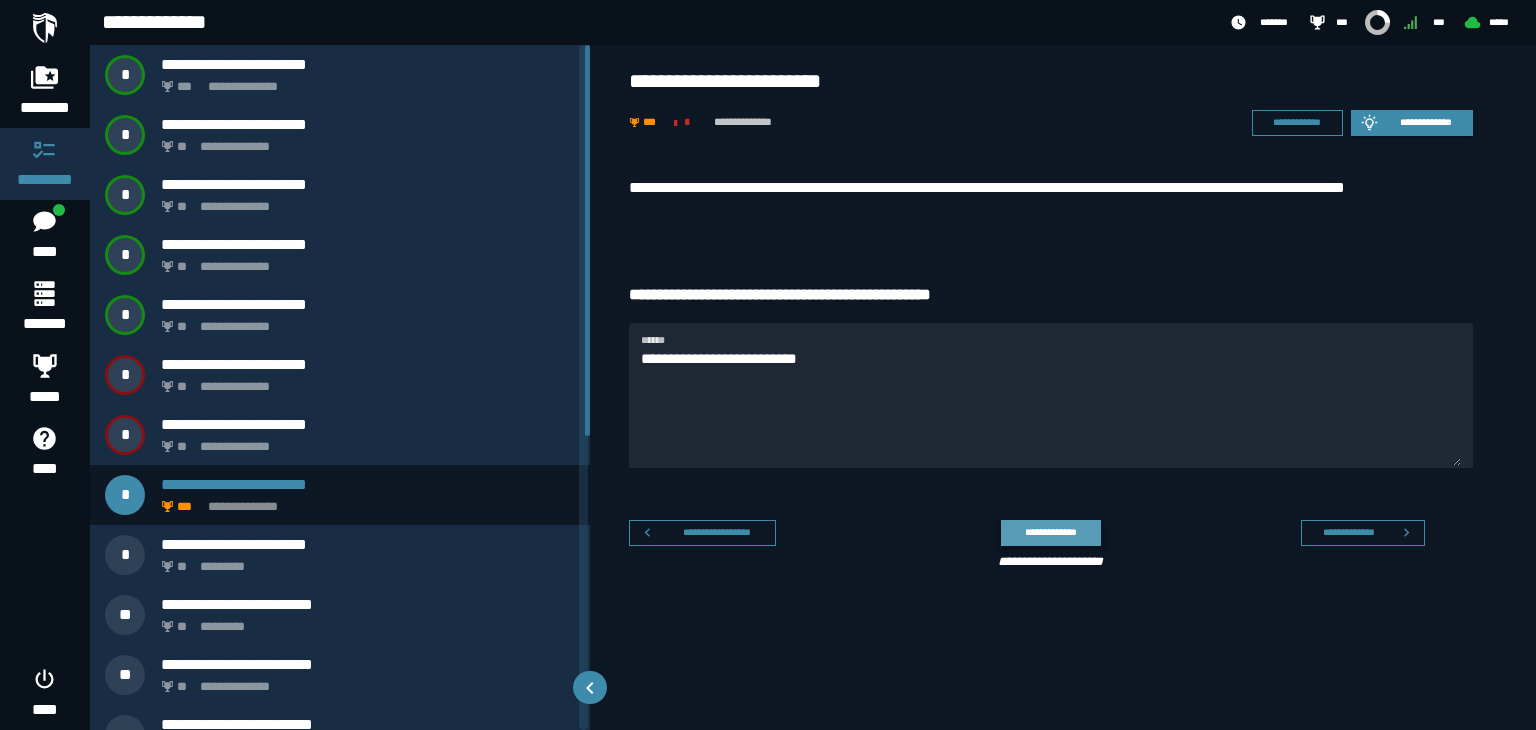 click on "**********" at bounding box center [1050, 532] 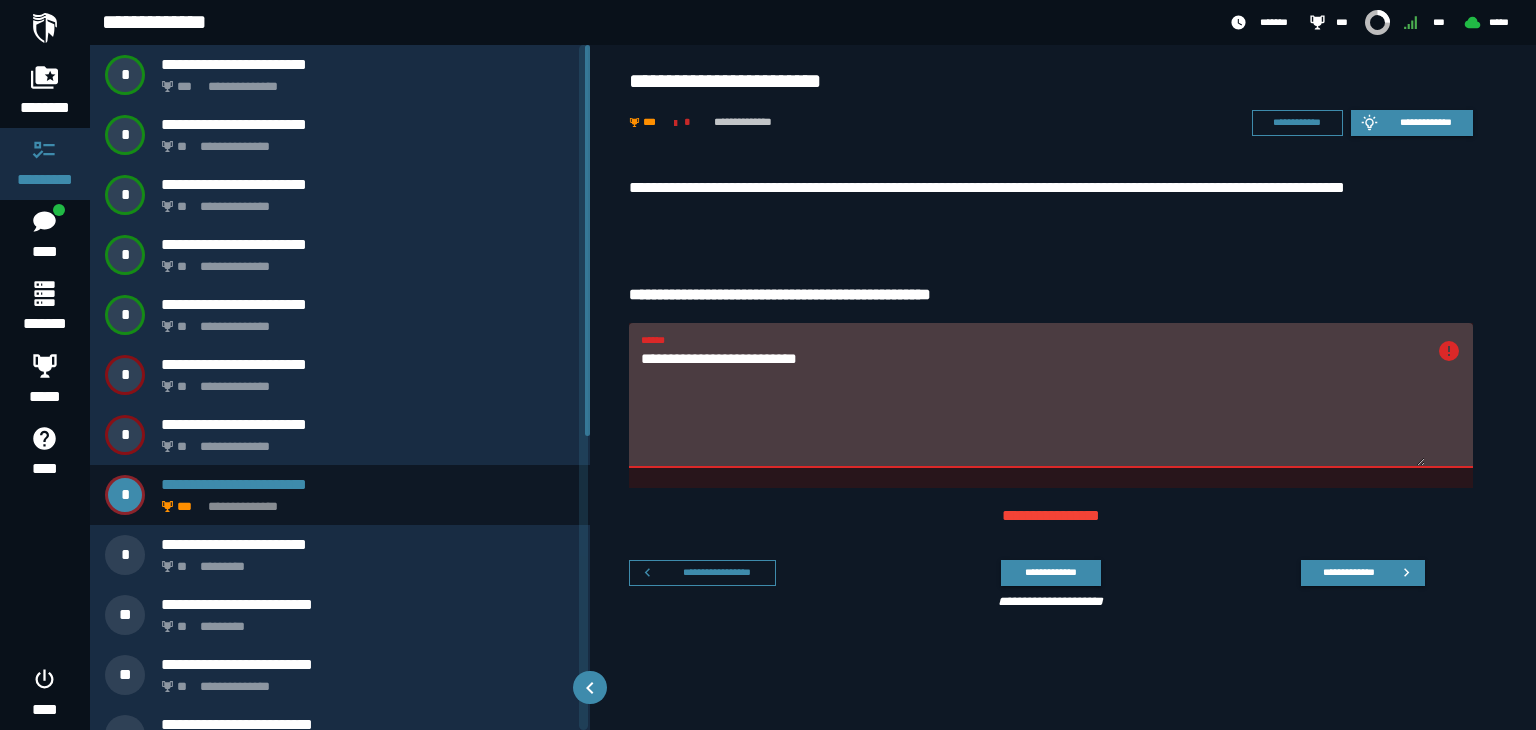 click on "**********" at bounding box center [1033, 407] 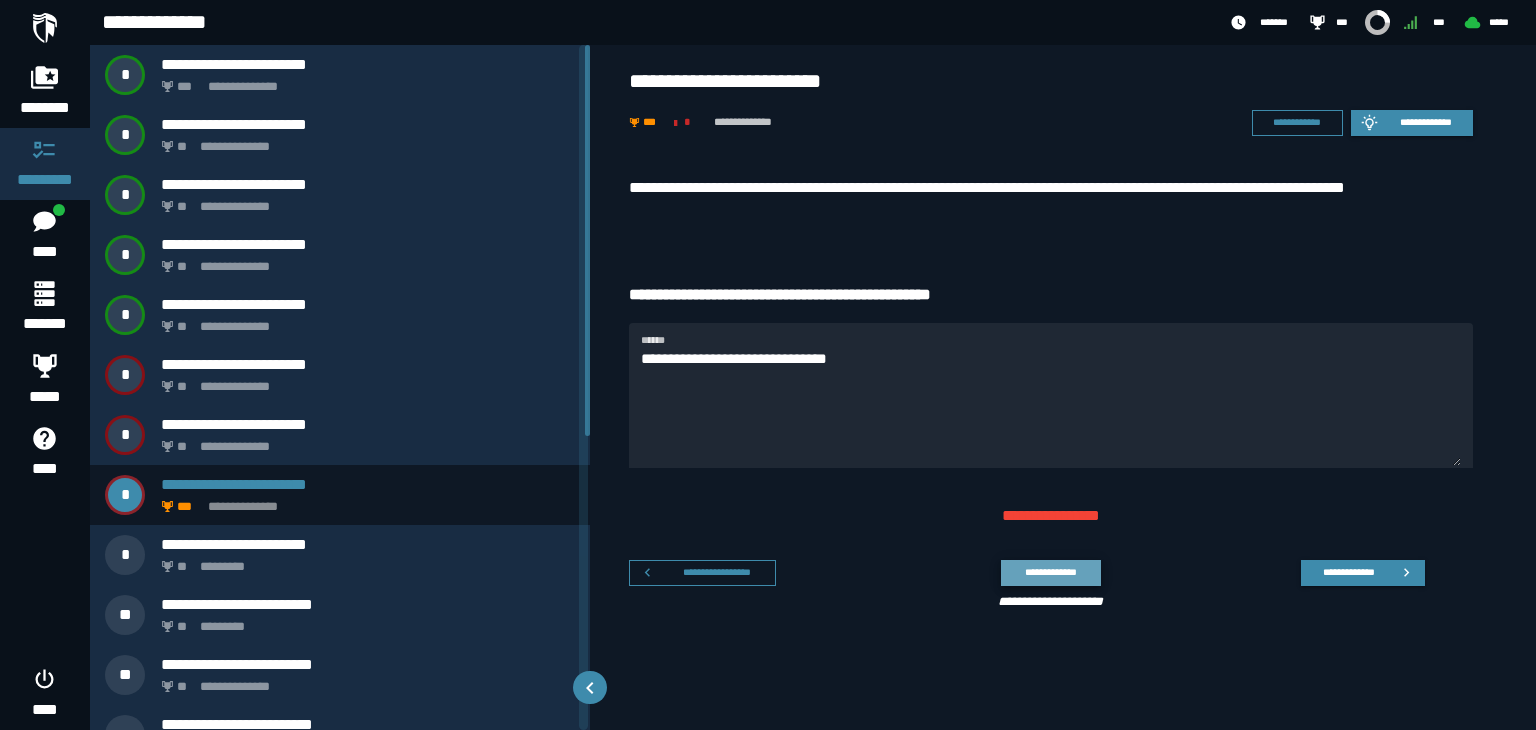 click on "**********" at bounding box center (1050, 572) 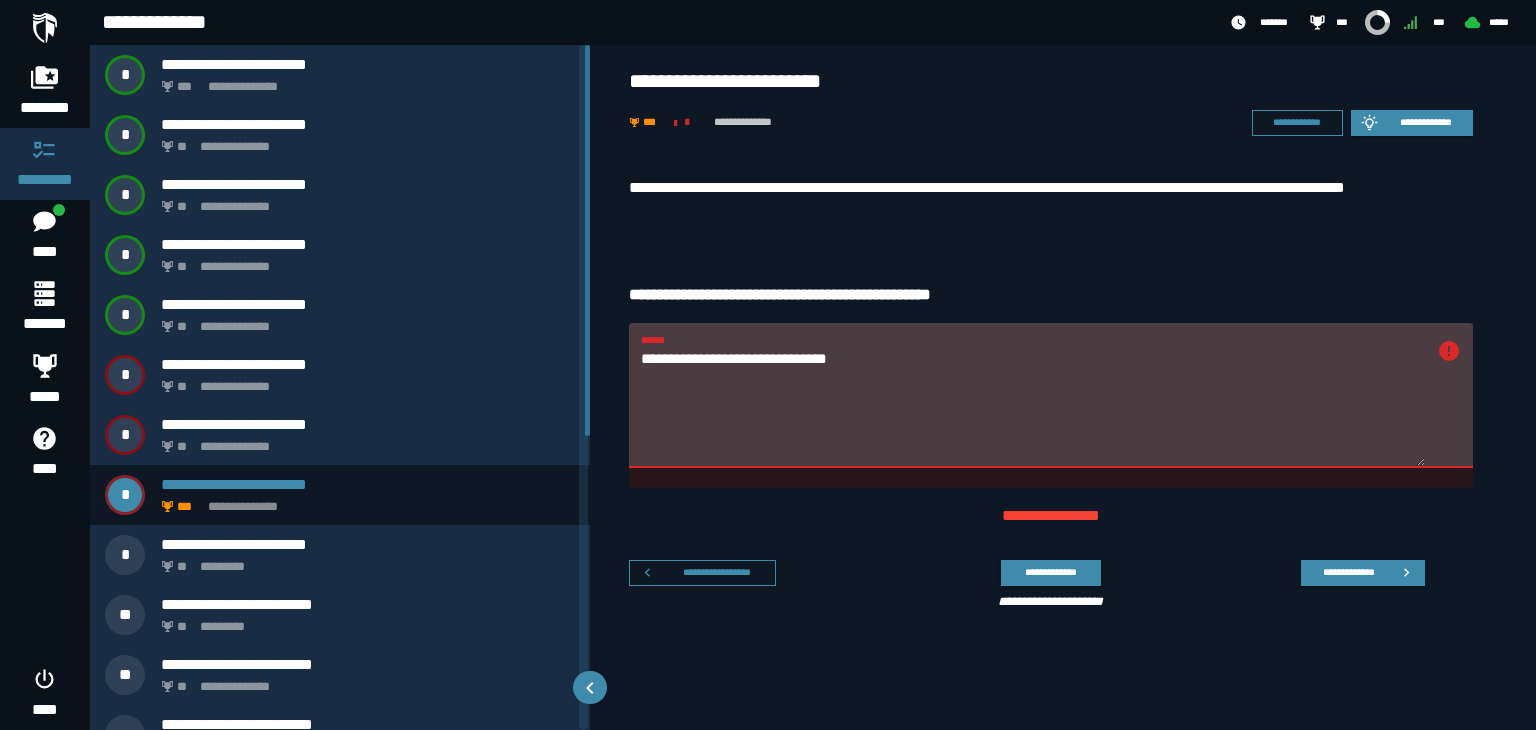 click on "**********" at bounding box center (1033, 407) 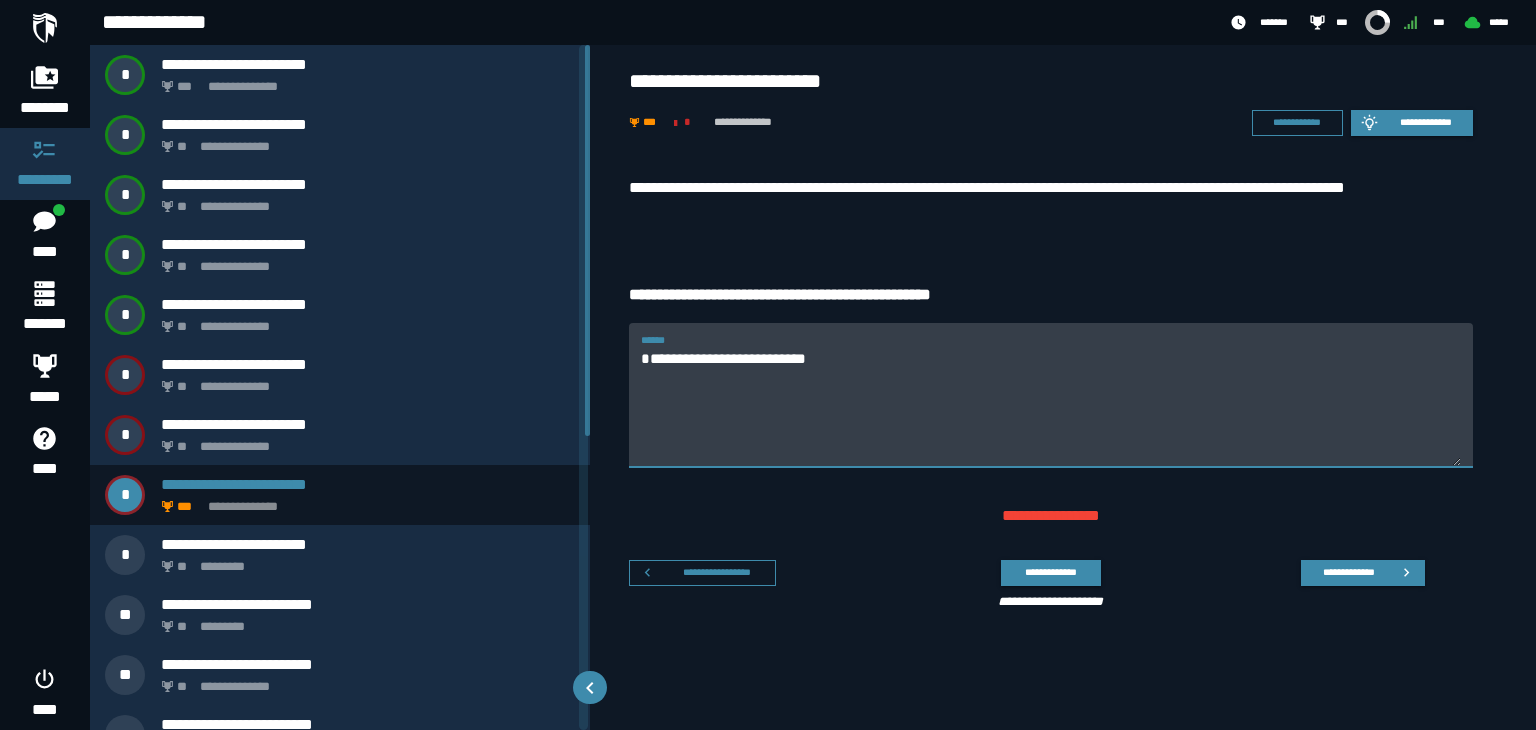 paste on "**********" 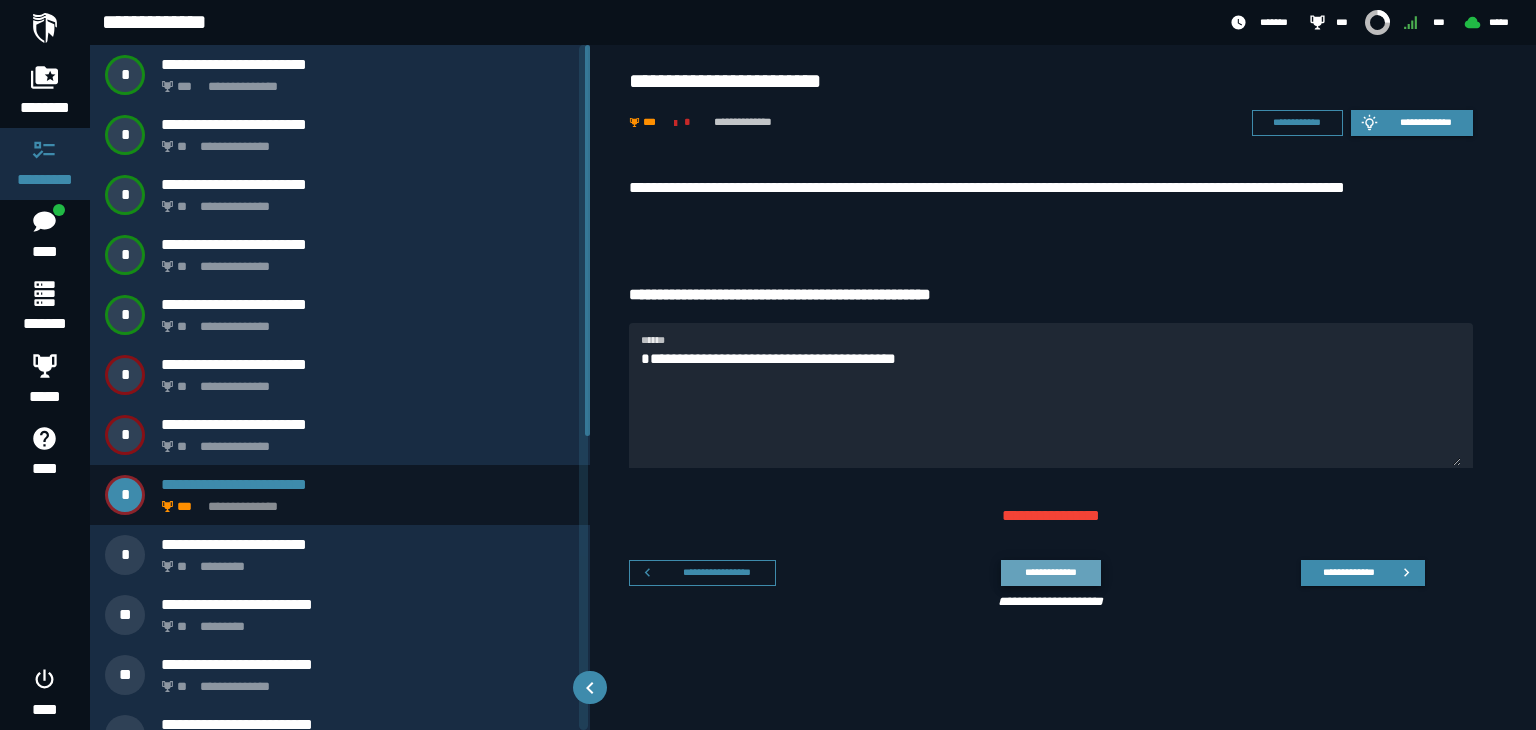 click on "**********" at bounding box center [1050, 572] 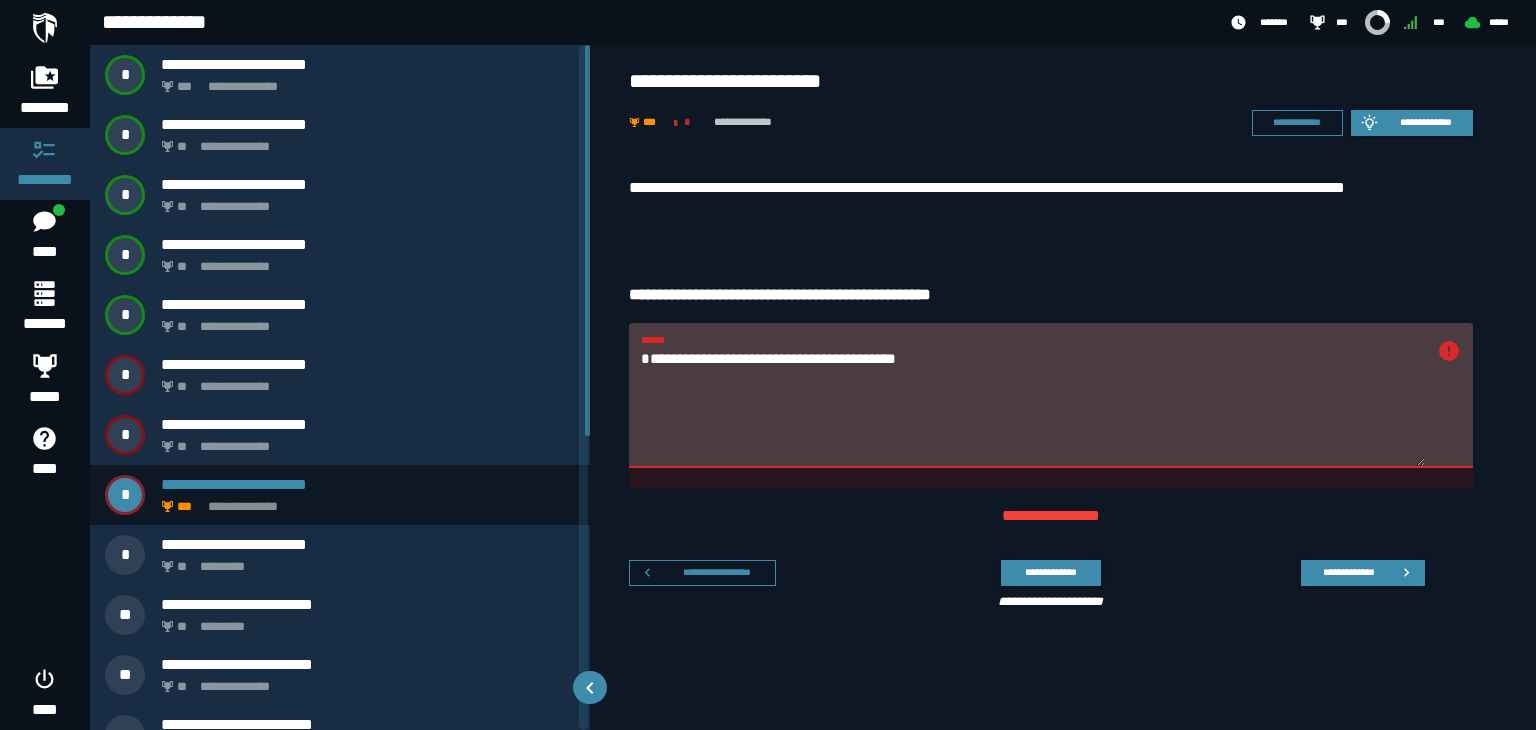 click on "**********" at bounding box center (1033, 407) 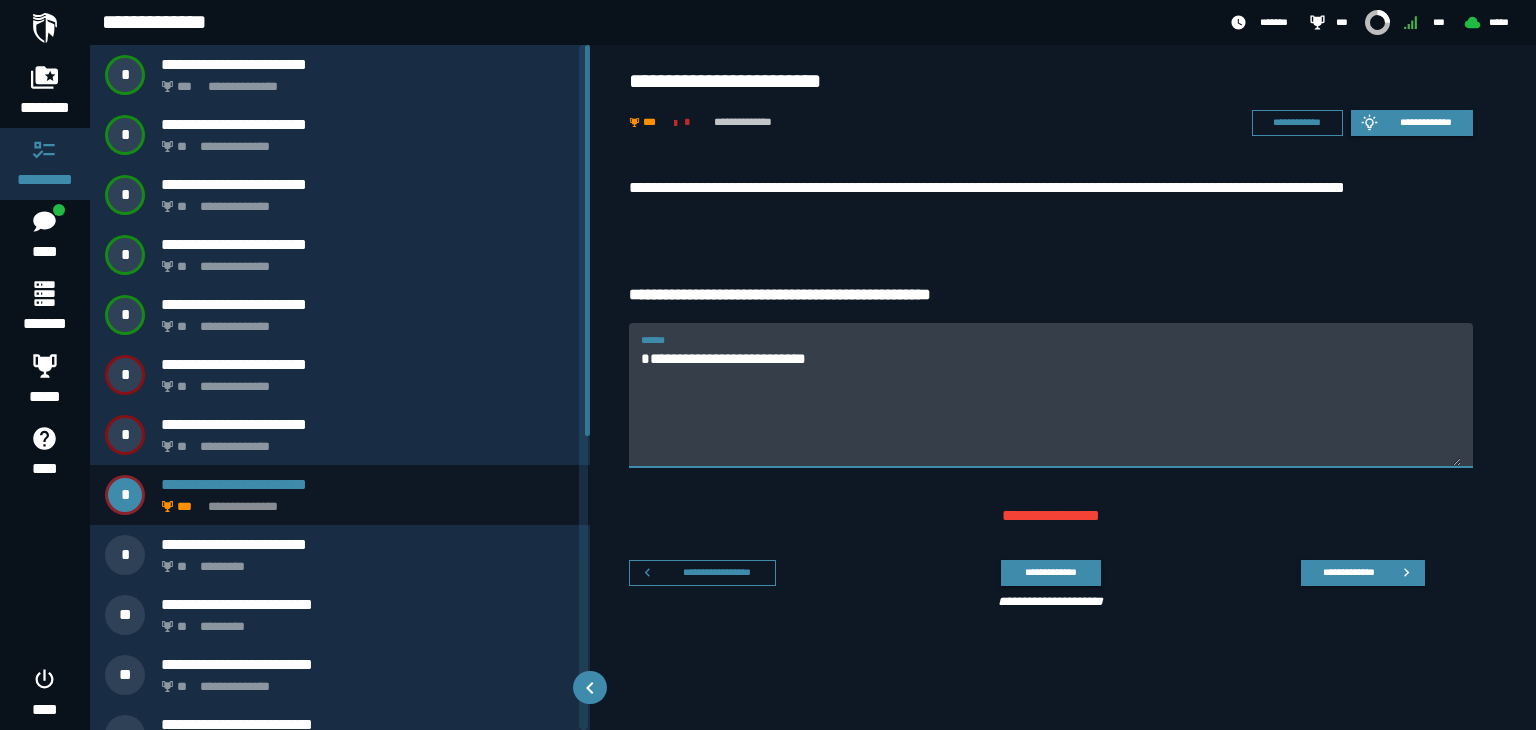 paste on "*********" 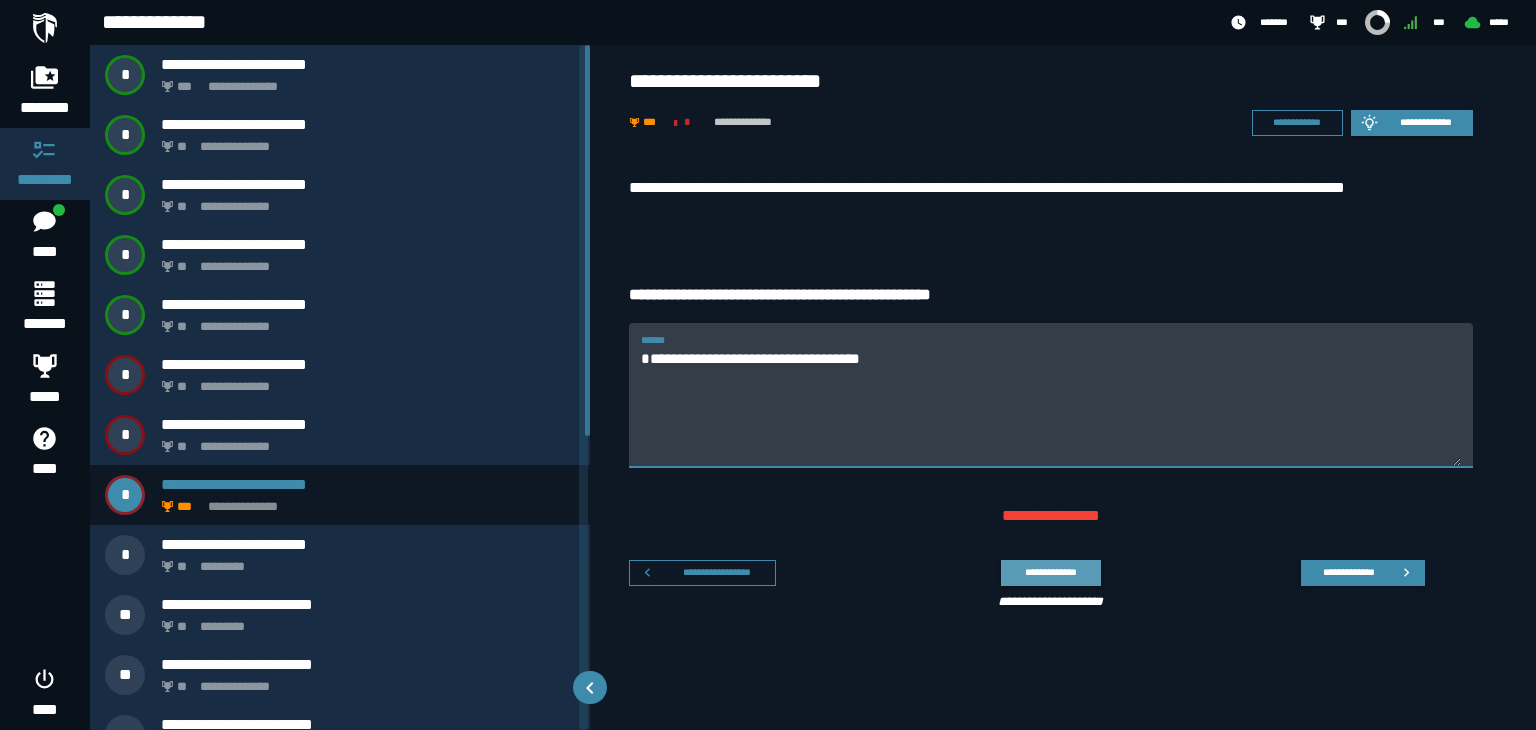 type on "**********" 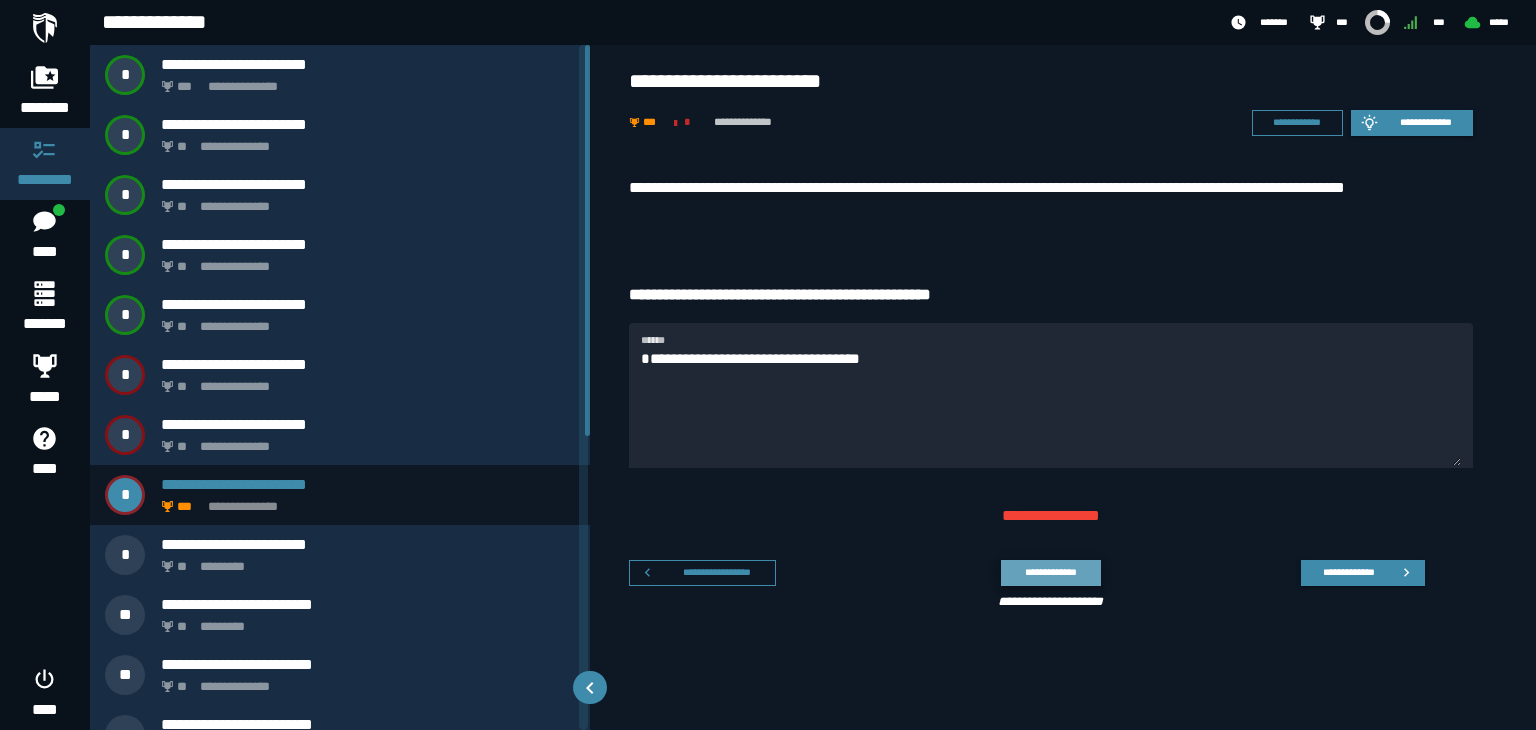 click on "**********" 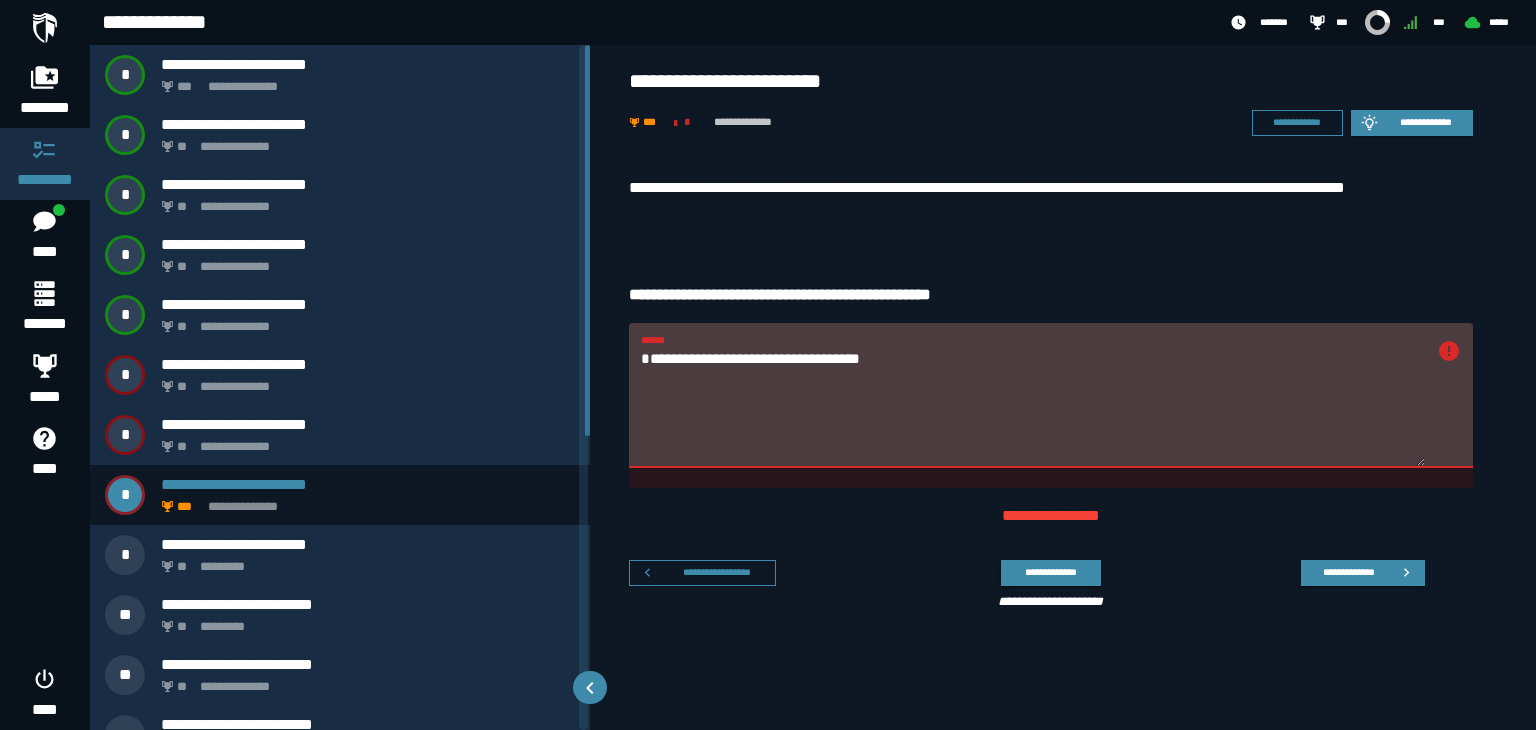click on "**********" at bounding box center [1043, 581] 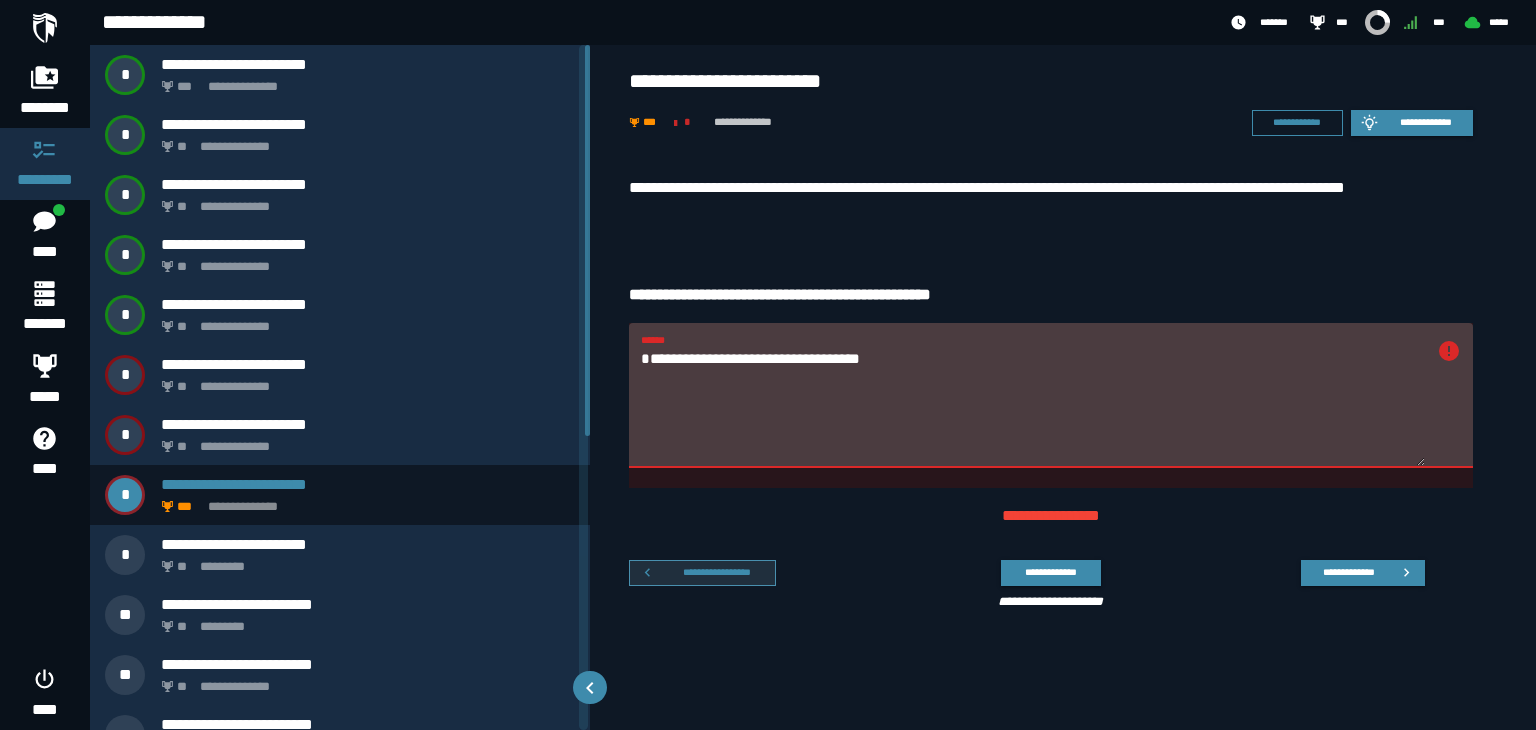 click on "**********" at bounding box center (717, 572) 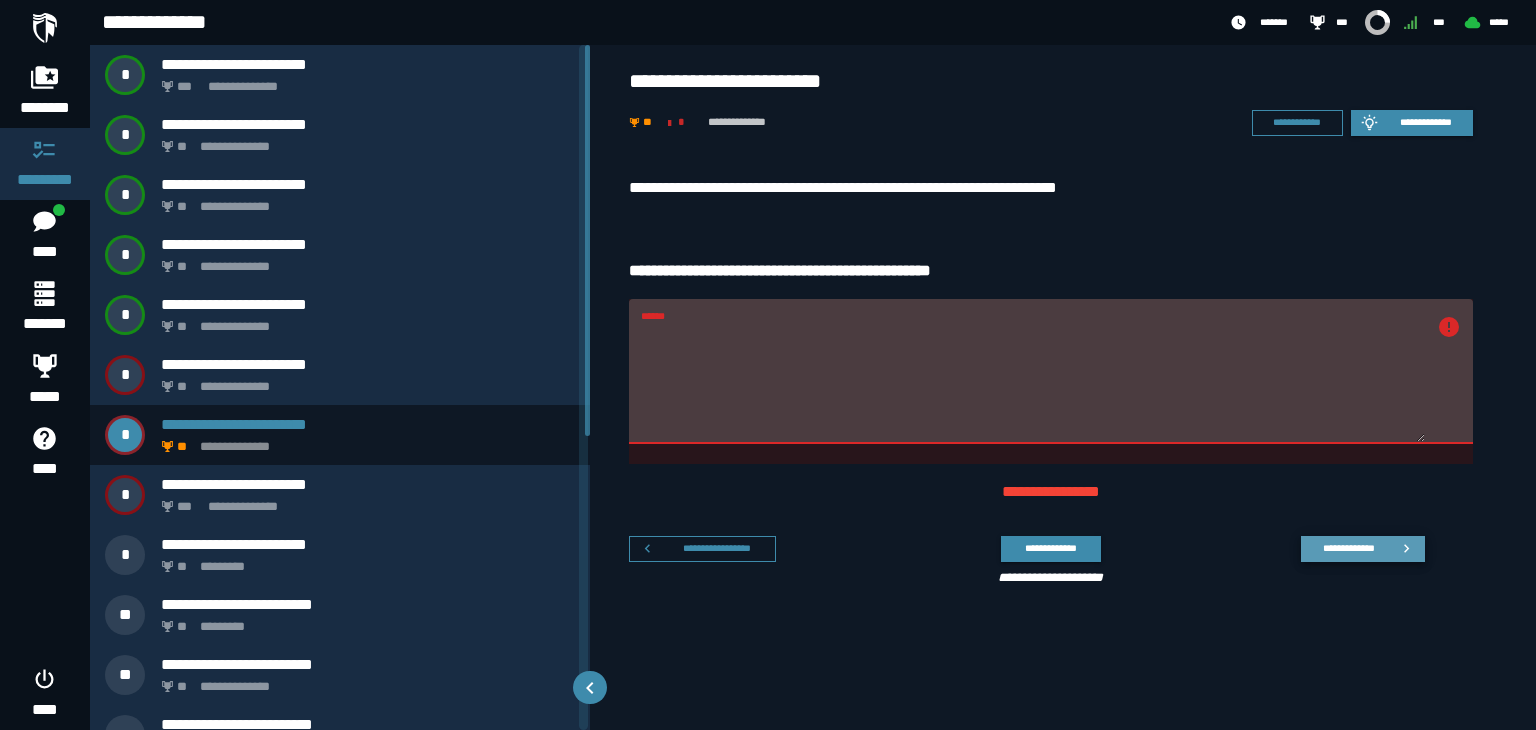 click on "**********" at bounding box center [1348, 548] 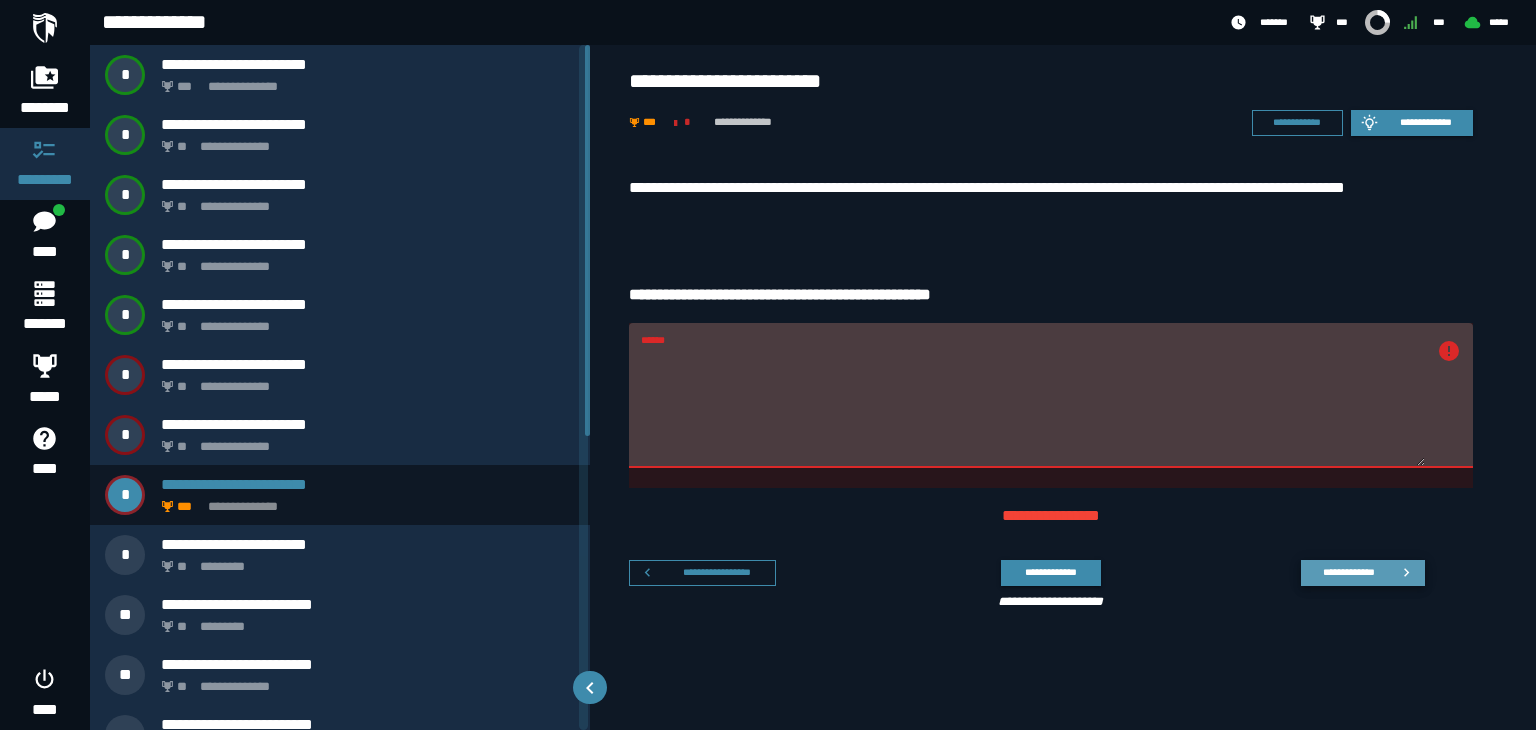 click on "**********" at bounding box center (1348, 572) 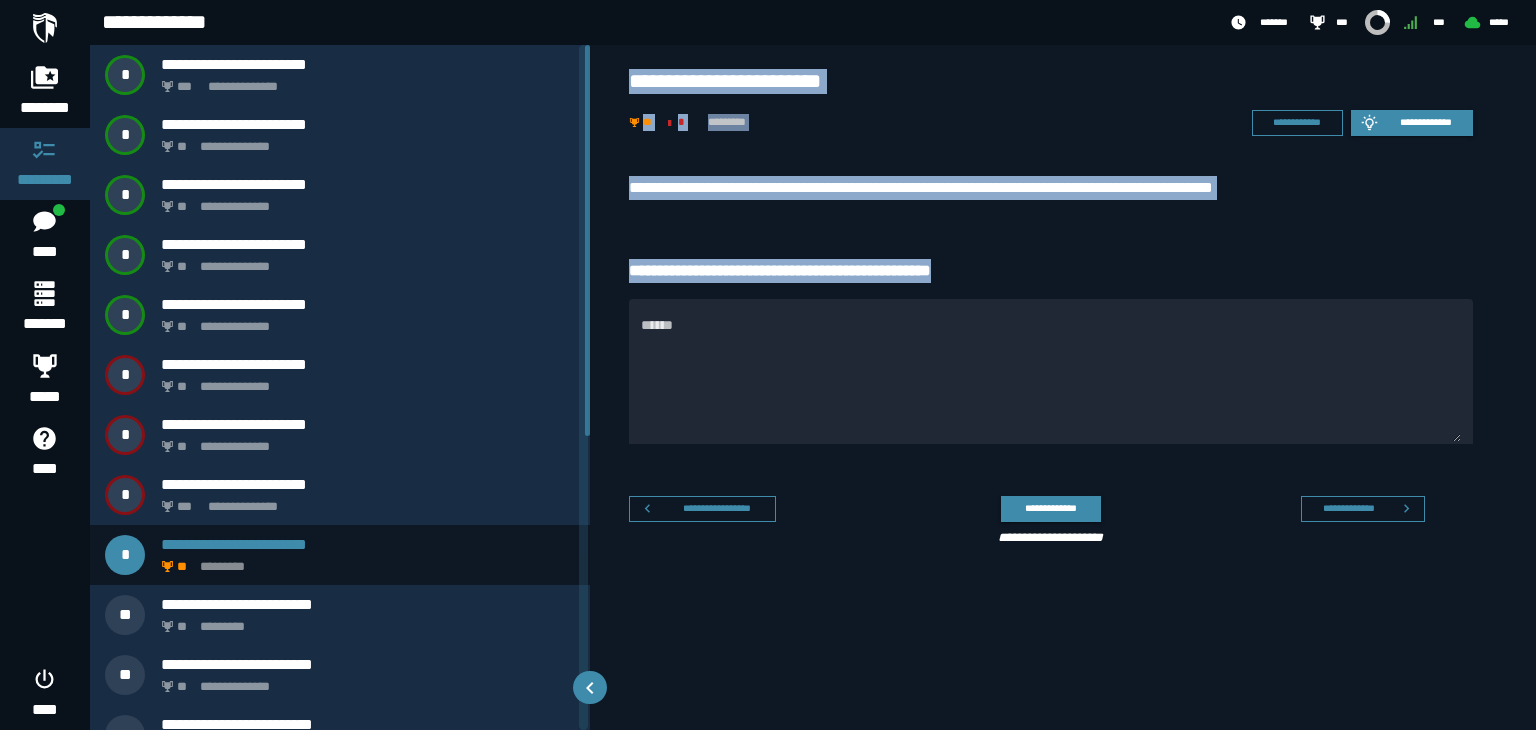 drag, startPoint x: 620, startPoint y: 68, endPoint x: 1016, endPoint y: 275, distance: 446.8389 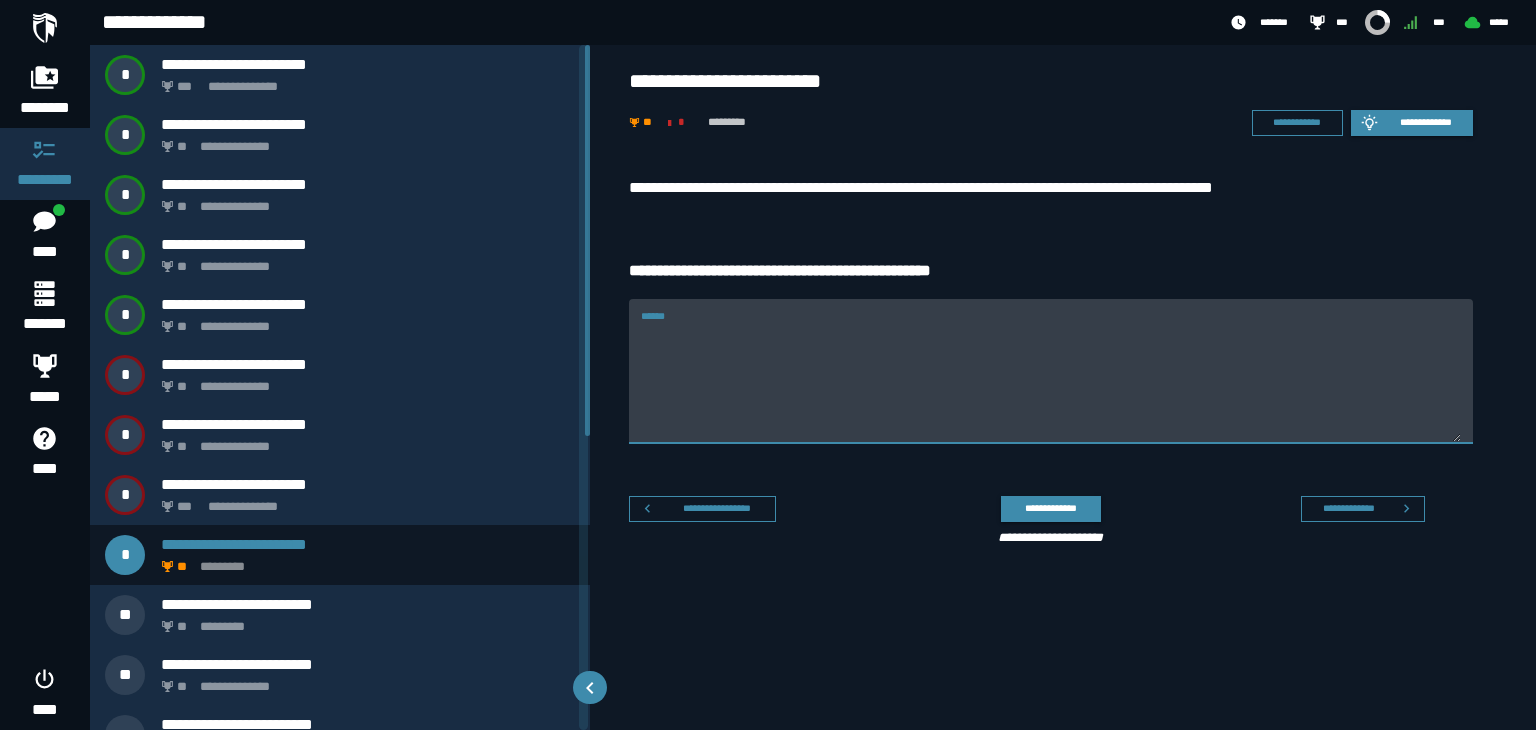 click on "******" at bounding box center [1051, 383] 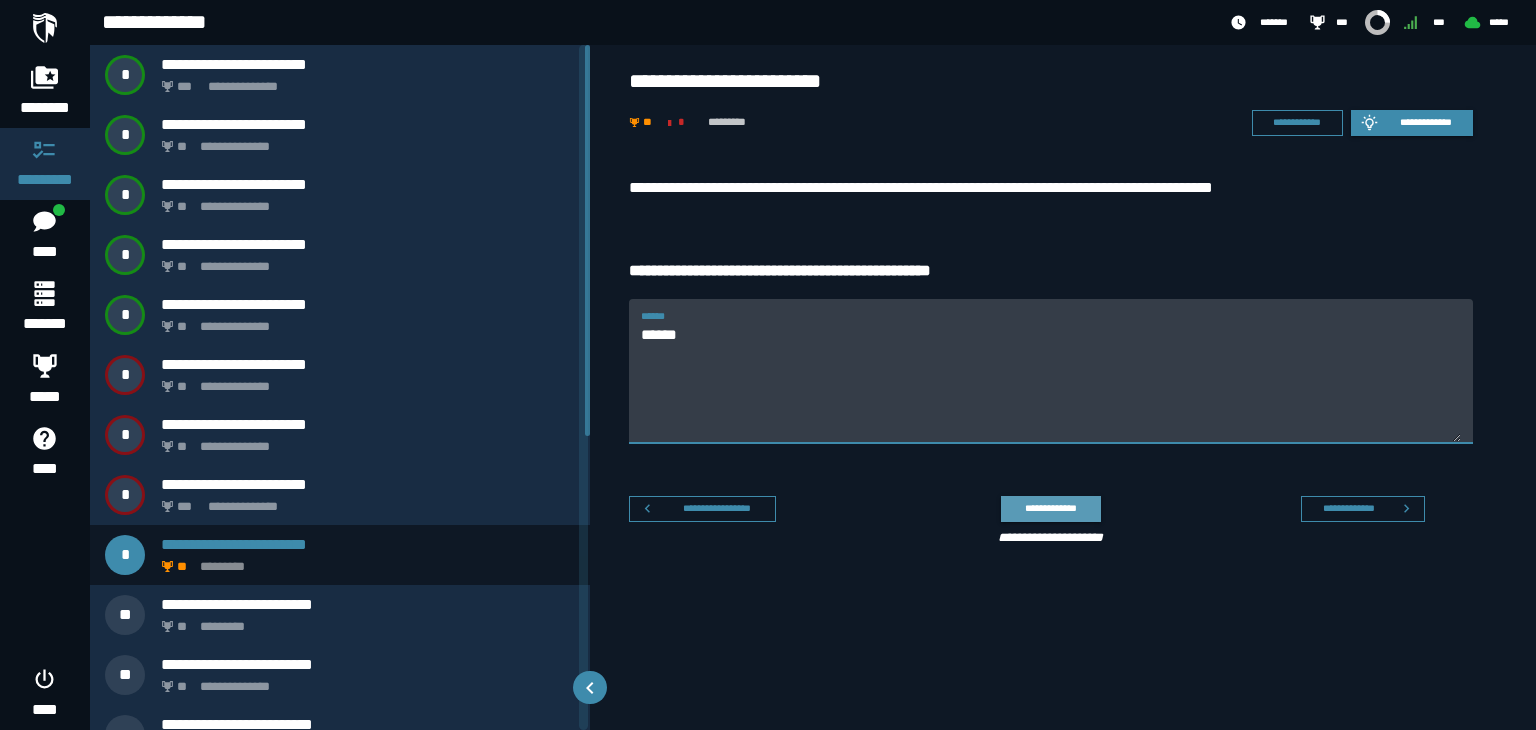 type on "*****" 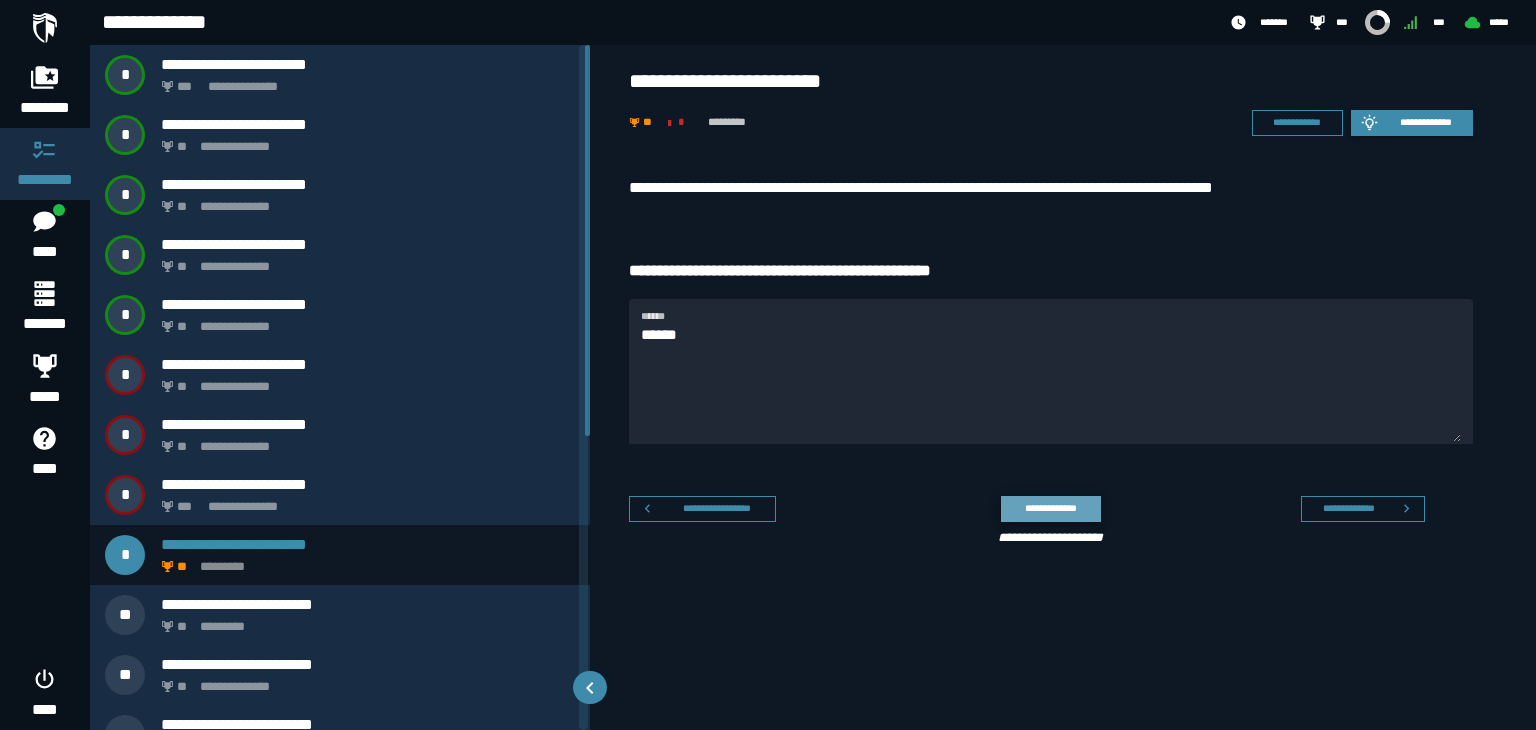click on "**********" at bounding box center [1050, 508] 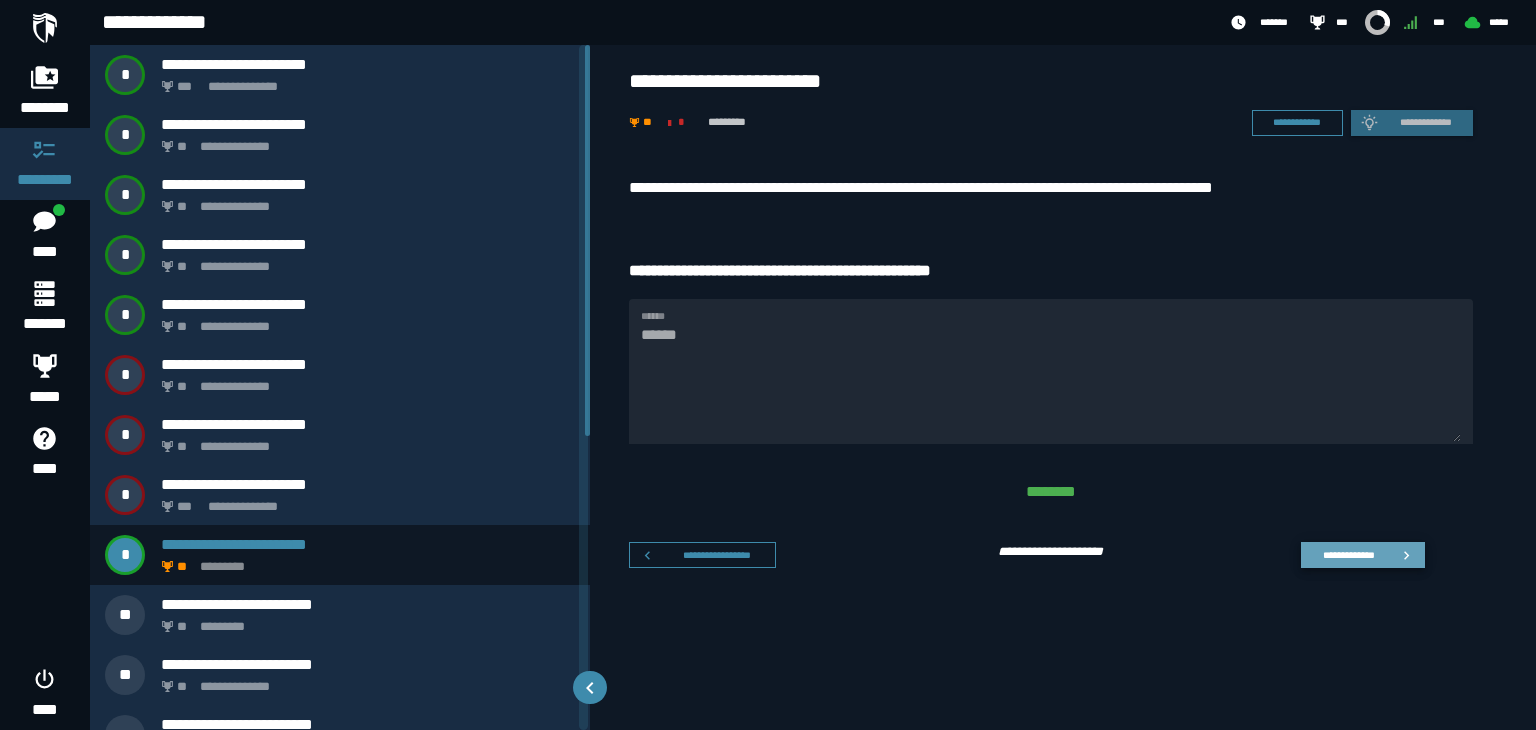click on "**********" at bounding box center (1348, 554) 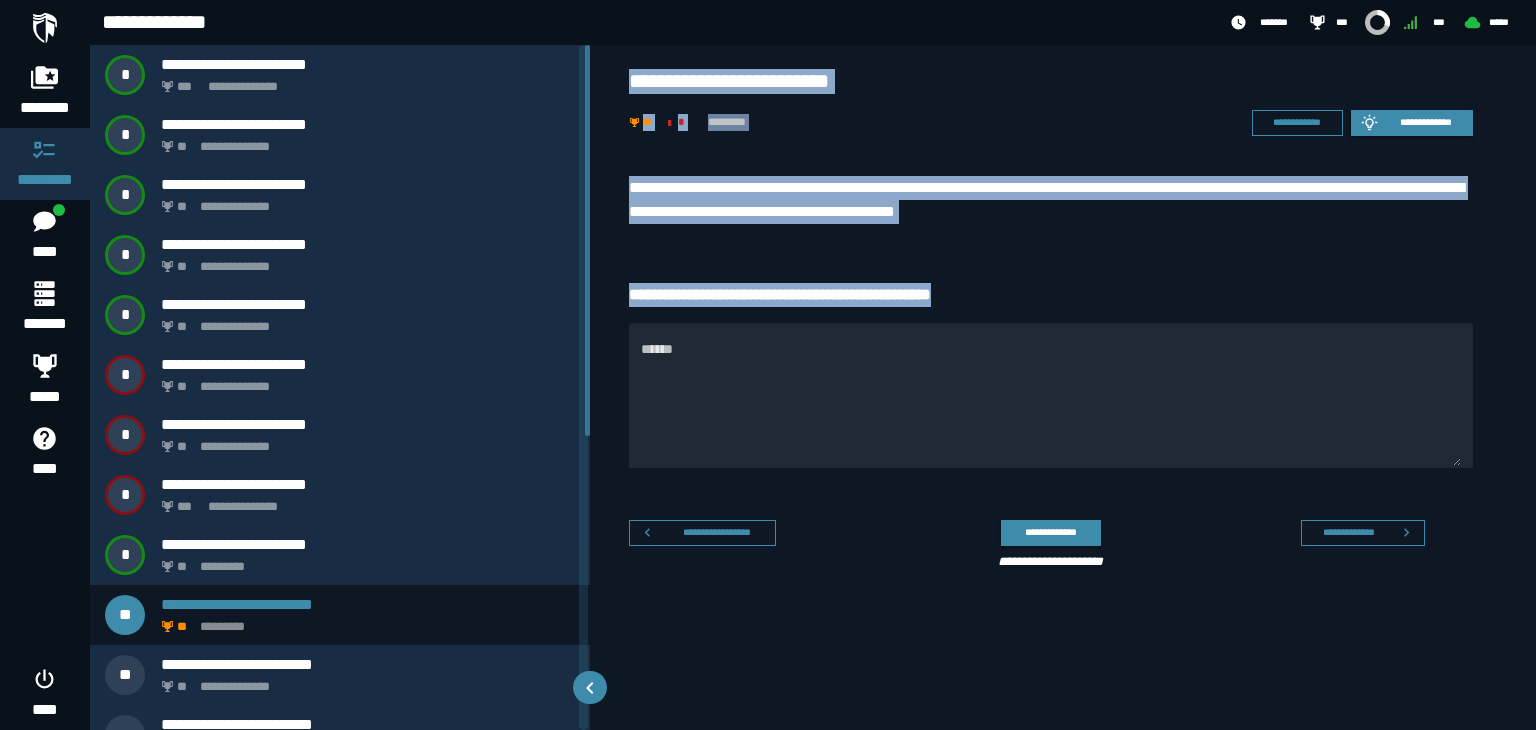 drag, startPoint x: 630, startPoint y: 79, endPoint x: 1000, endPoint y: 297, distance: 429.44617 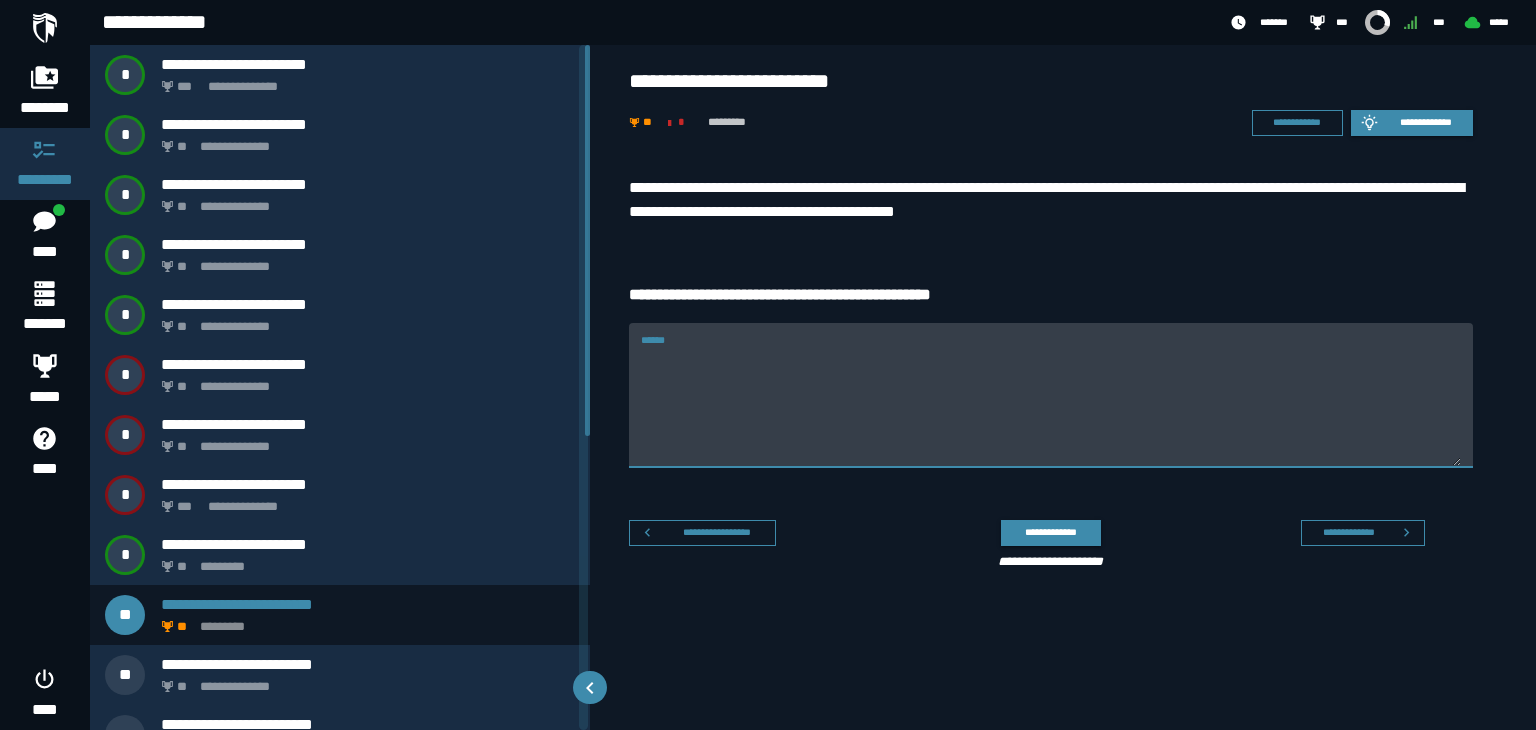 click on "******" at bounding box center [1051, 407] 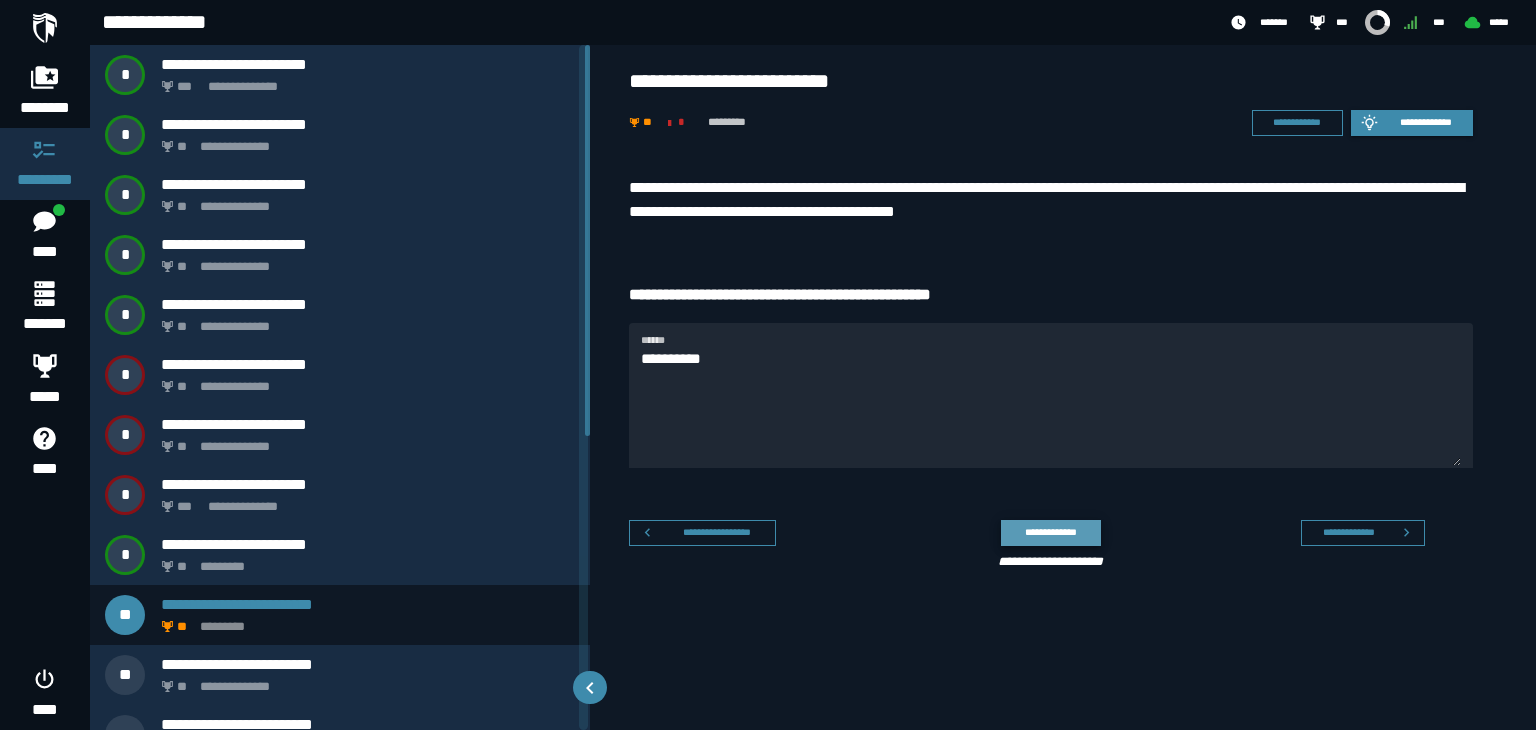 click on "**********" at bounding box center (1050, 532) 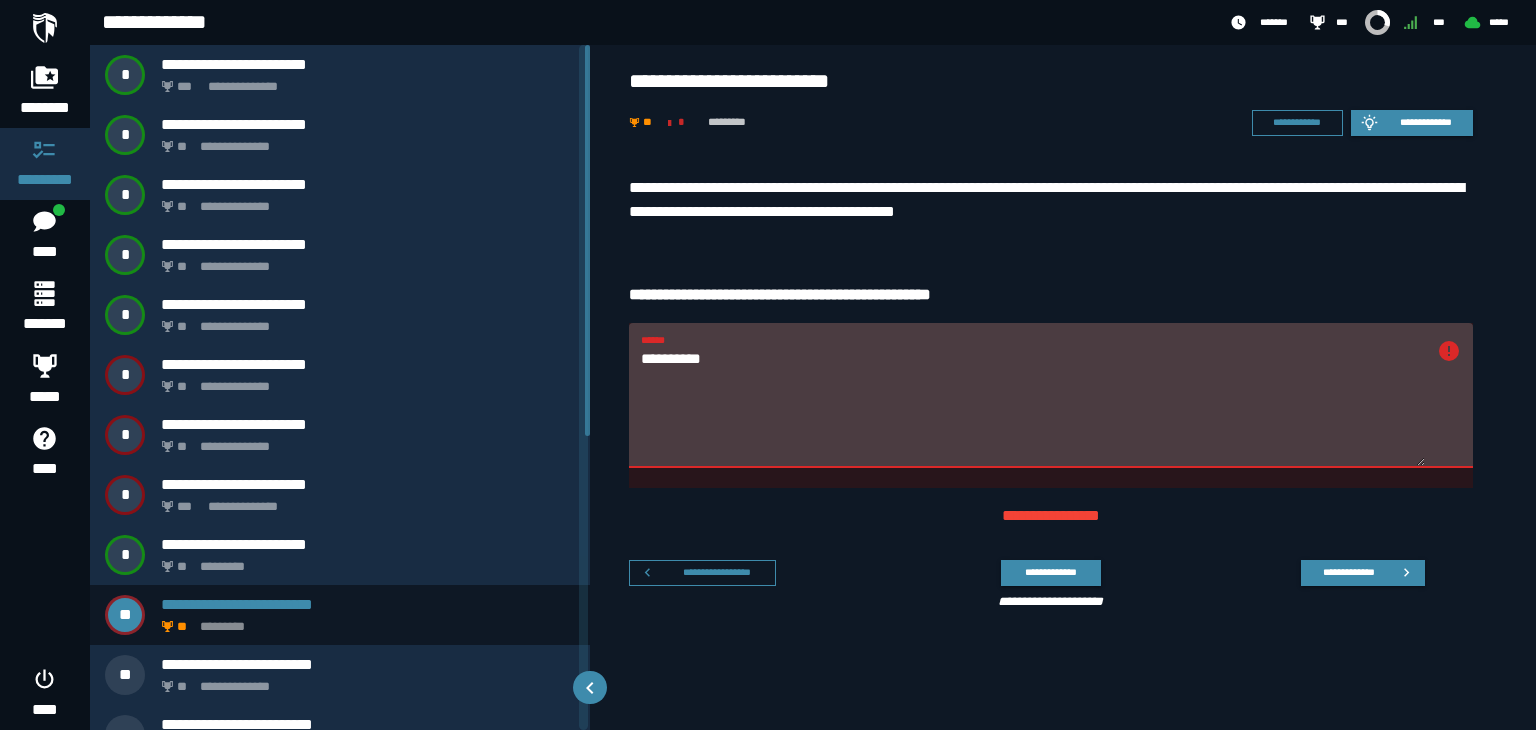 click on "*********" at bounding box center [1033, 407] 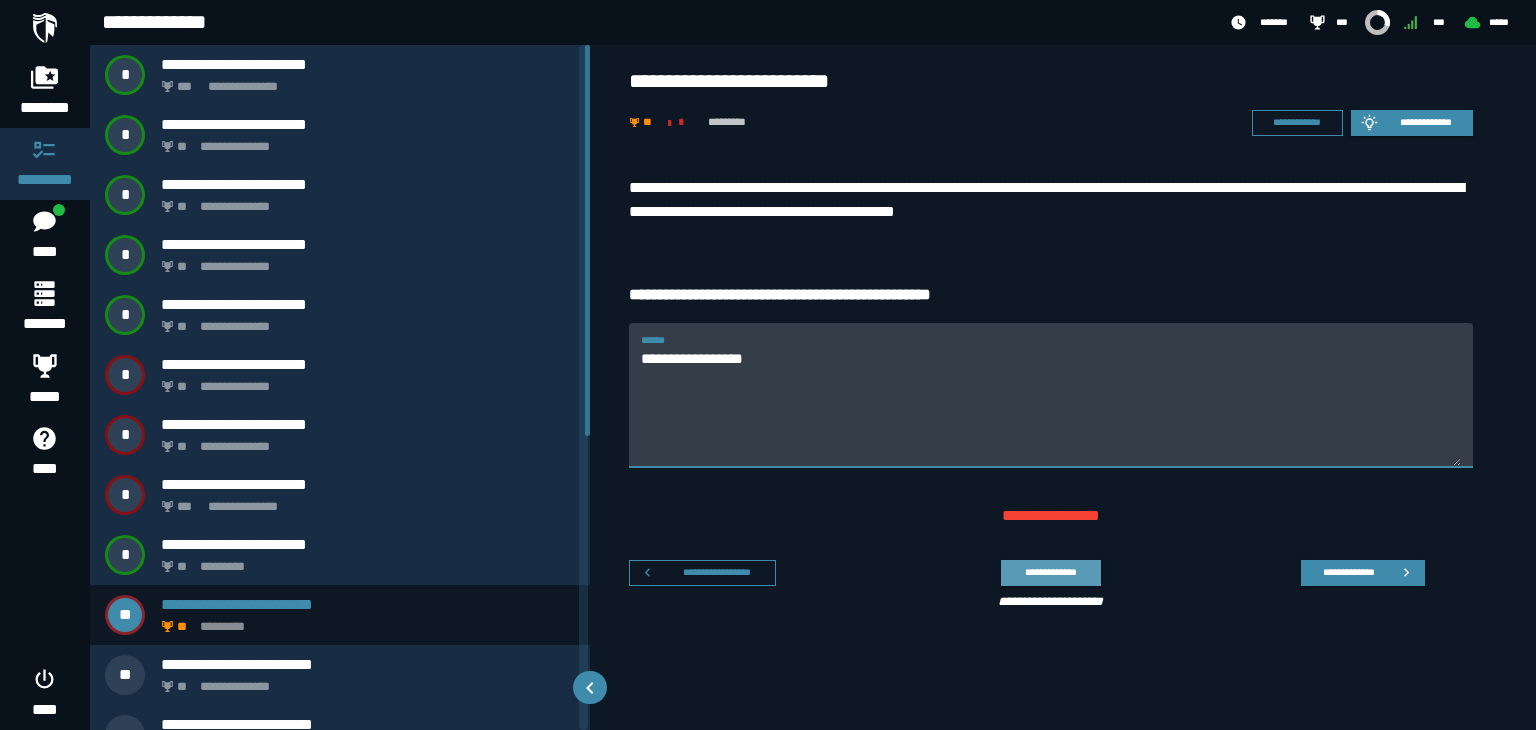type on "**********" 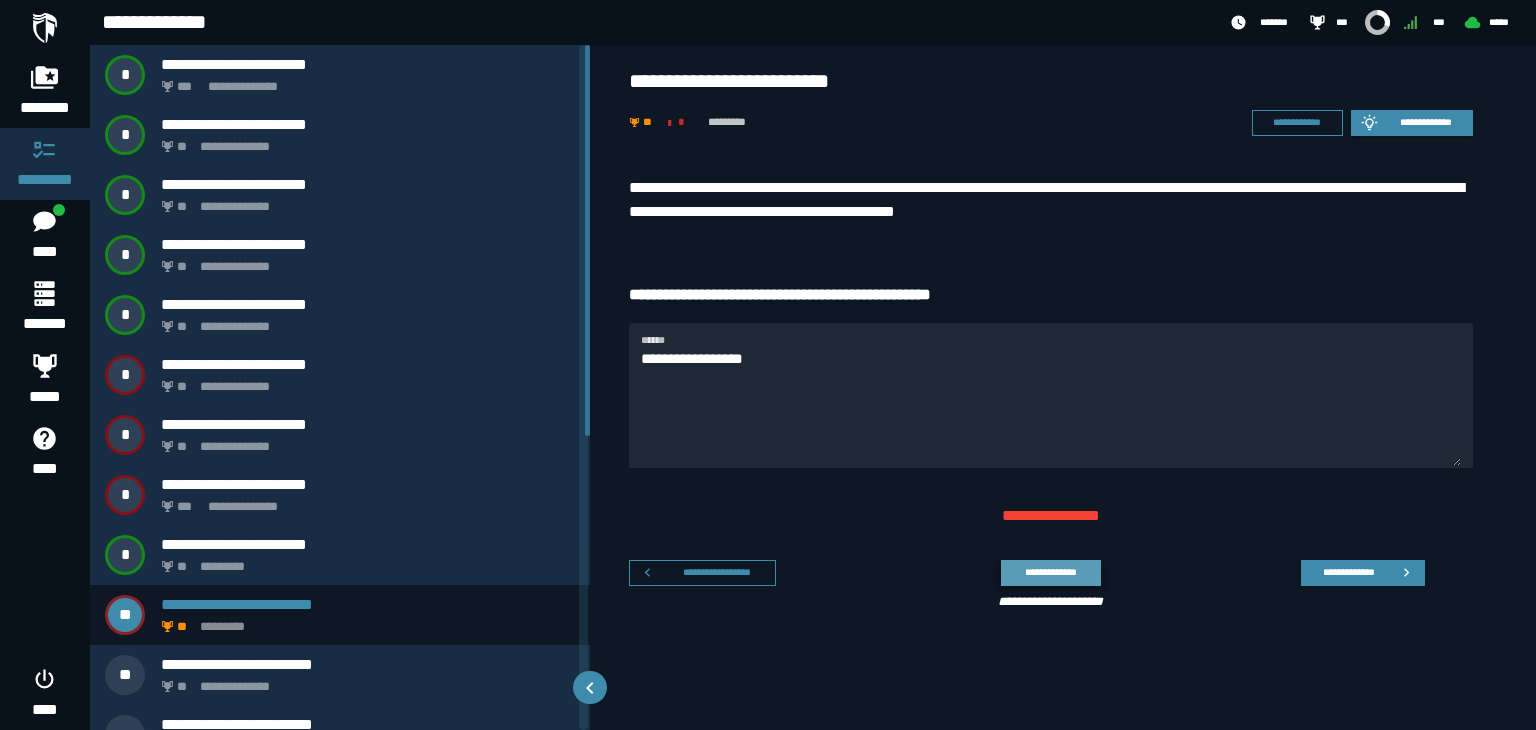 click on "**********" at bounding box center [1050, 572] 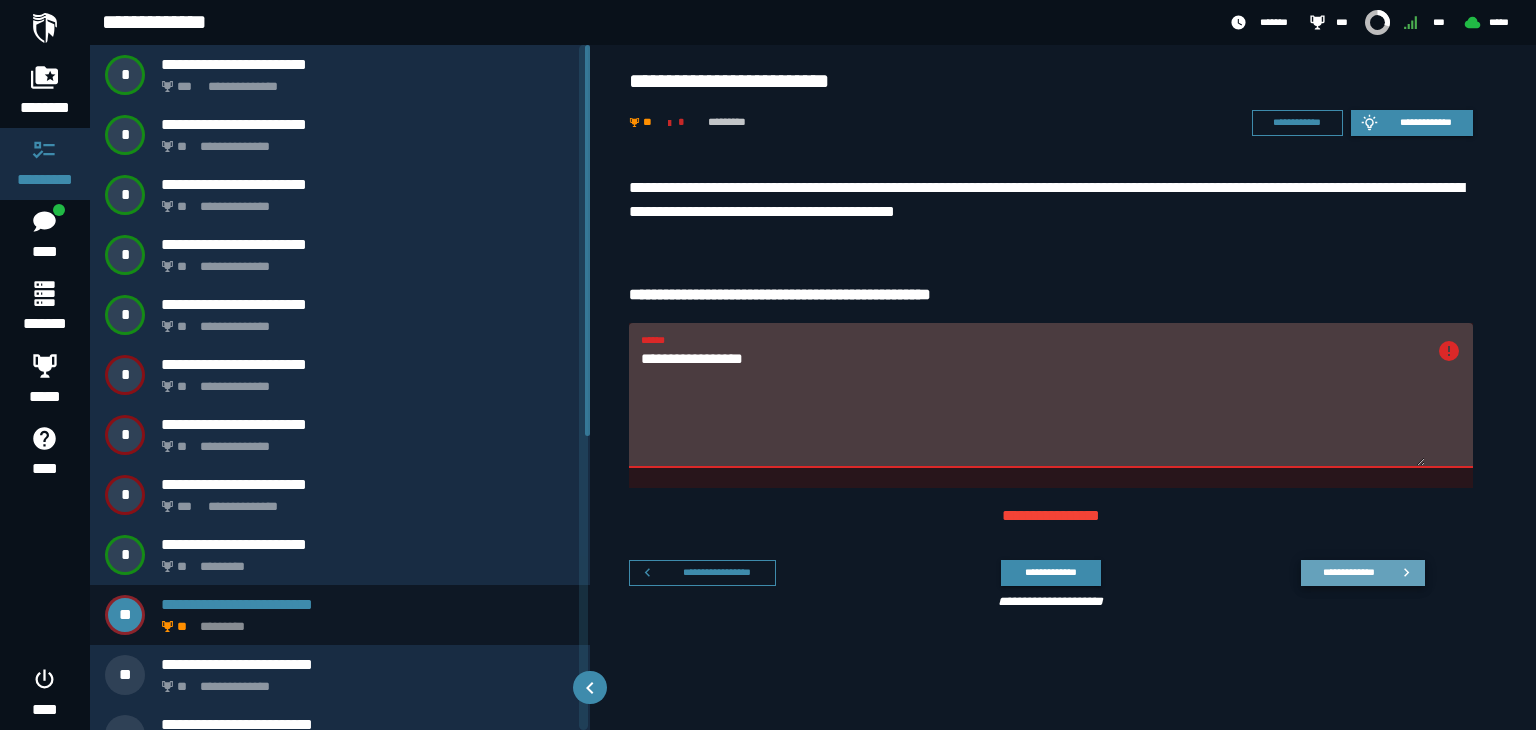 click on "**********" at bounding box center (1348, 572) 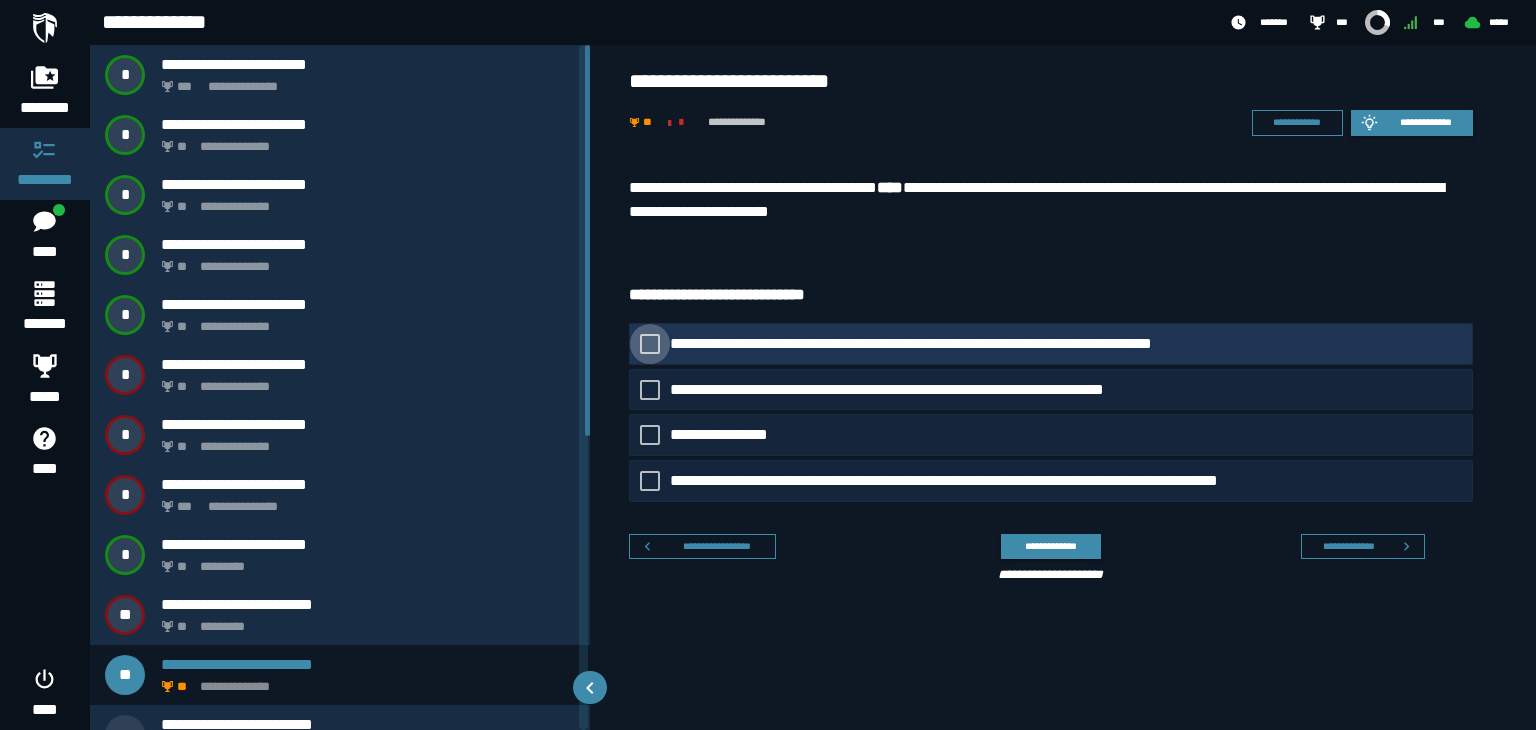 click 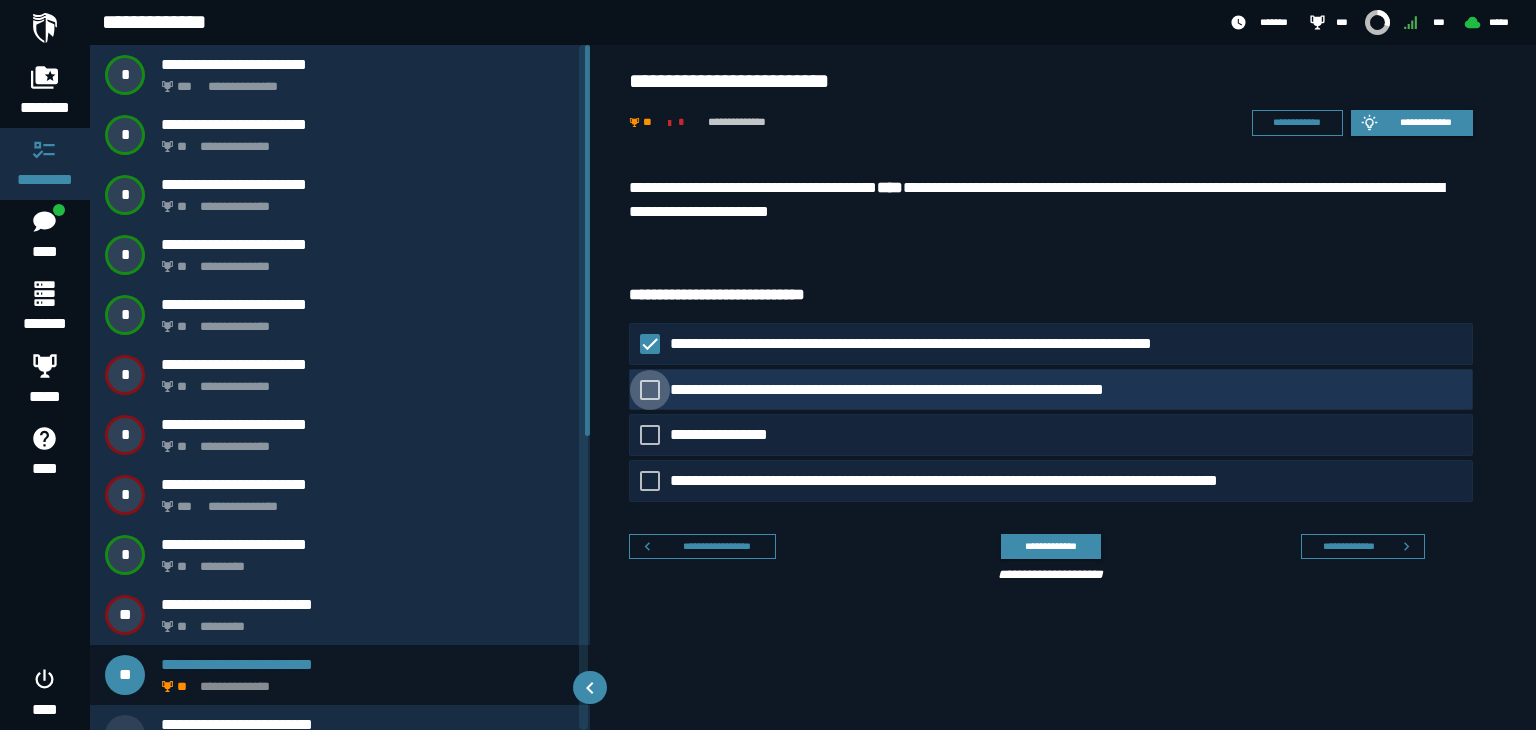 click at bounding box center (650, 389) 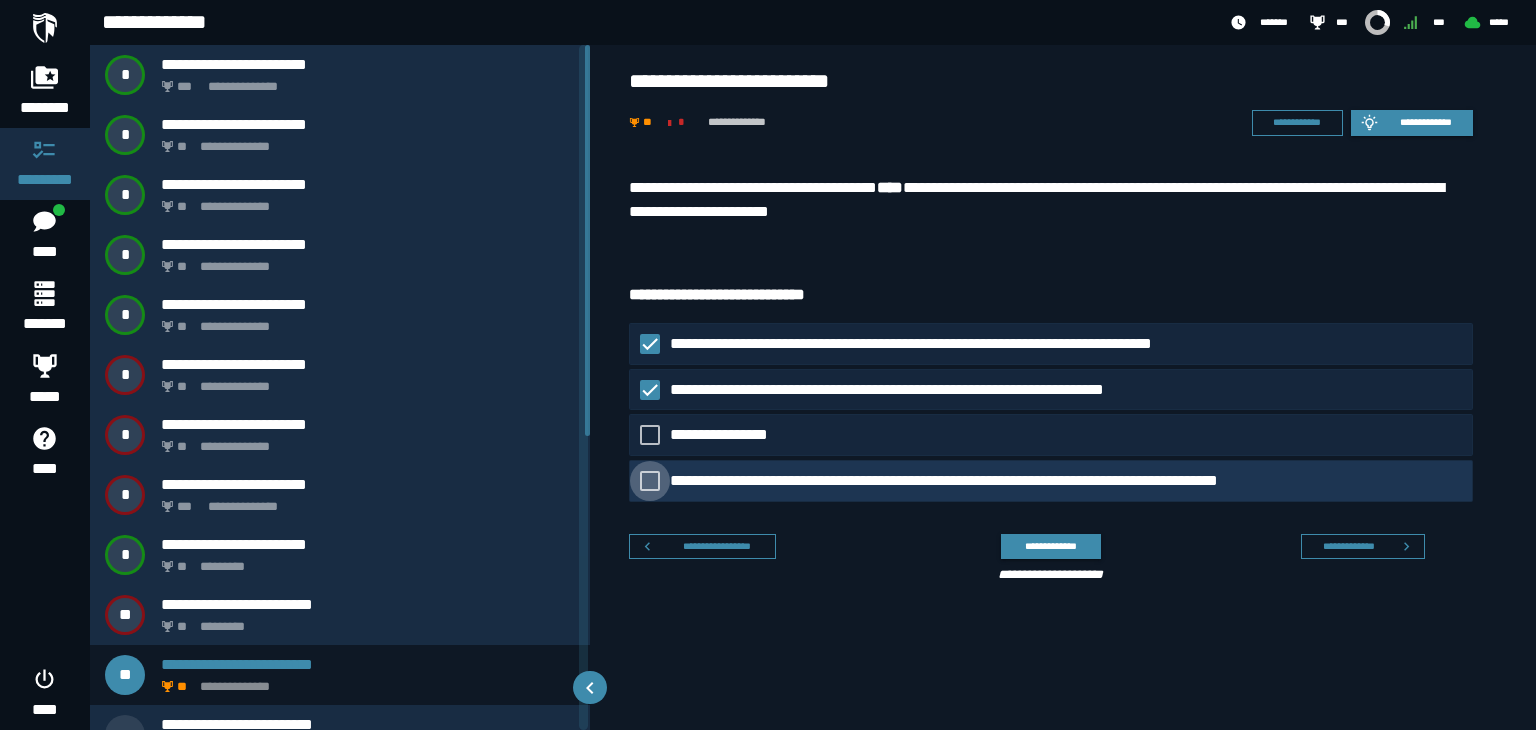 click 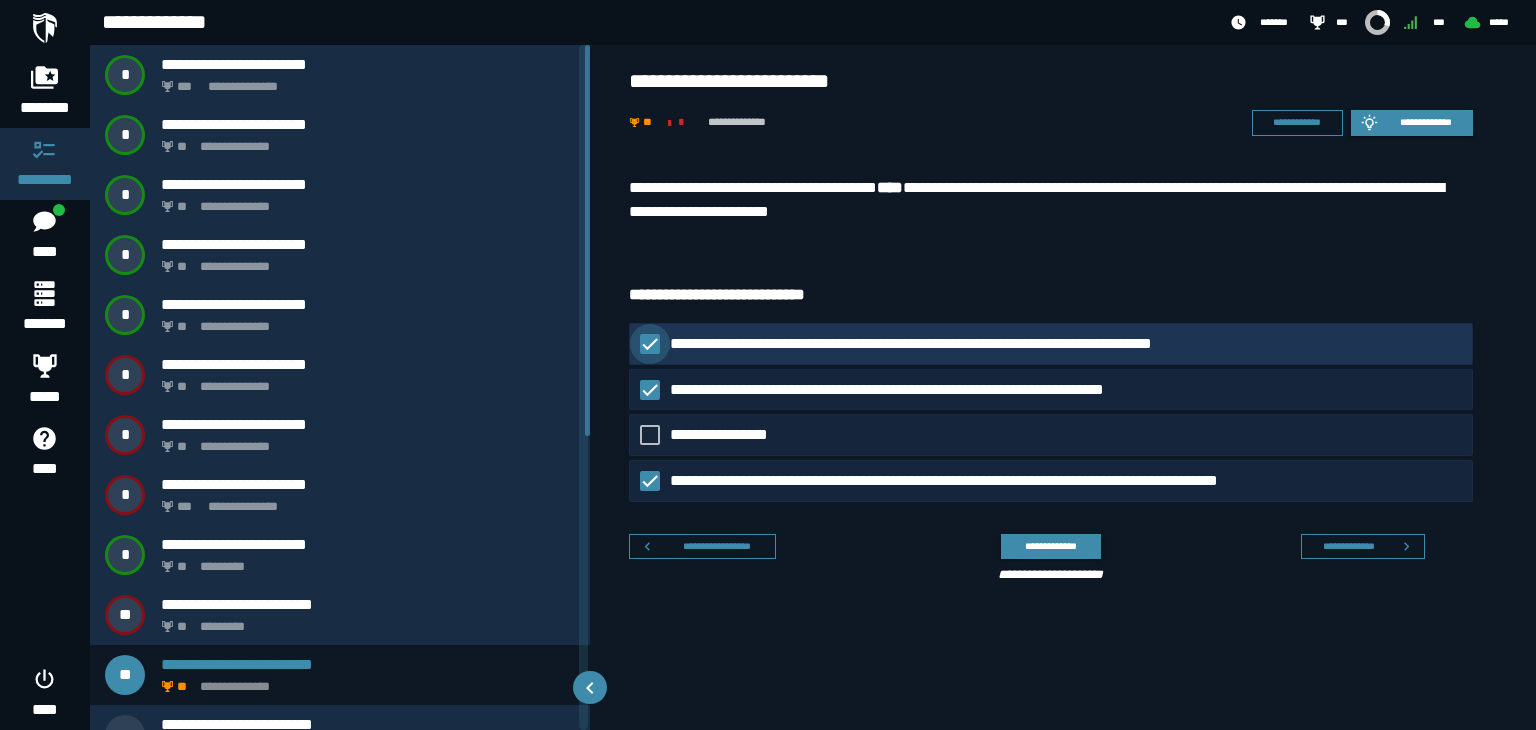 click 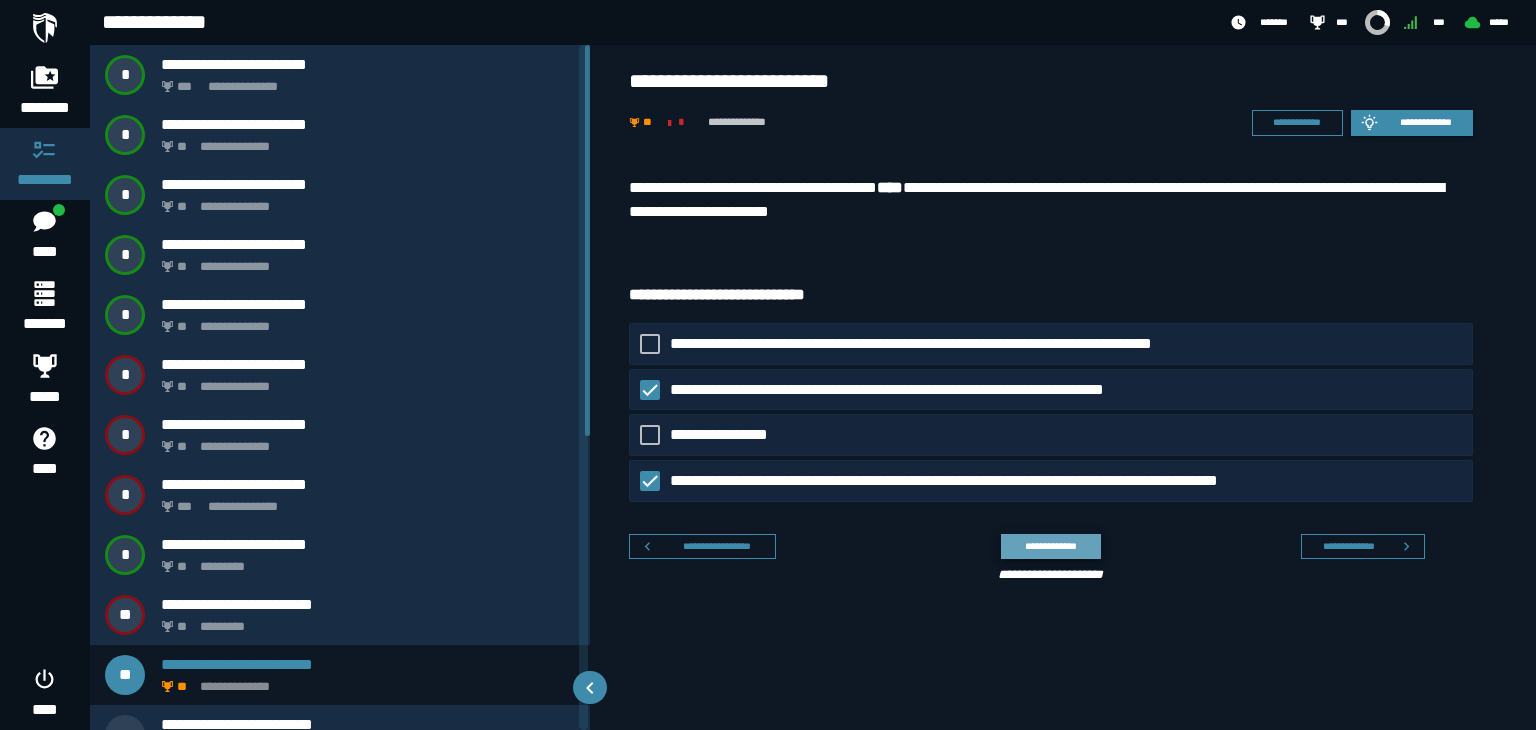 click on "**********" at bounding box center (1050, 546) 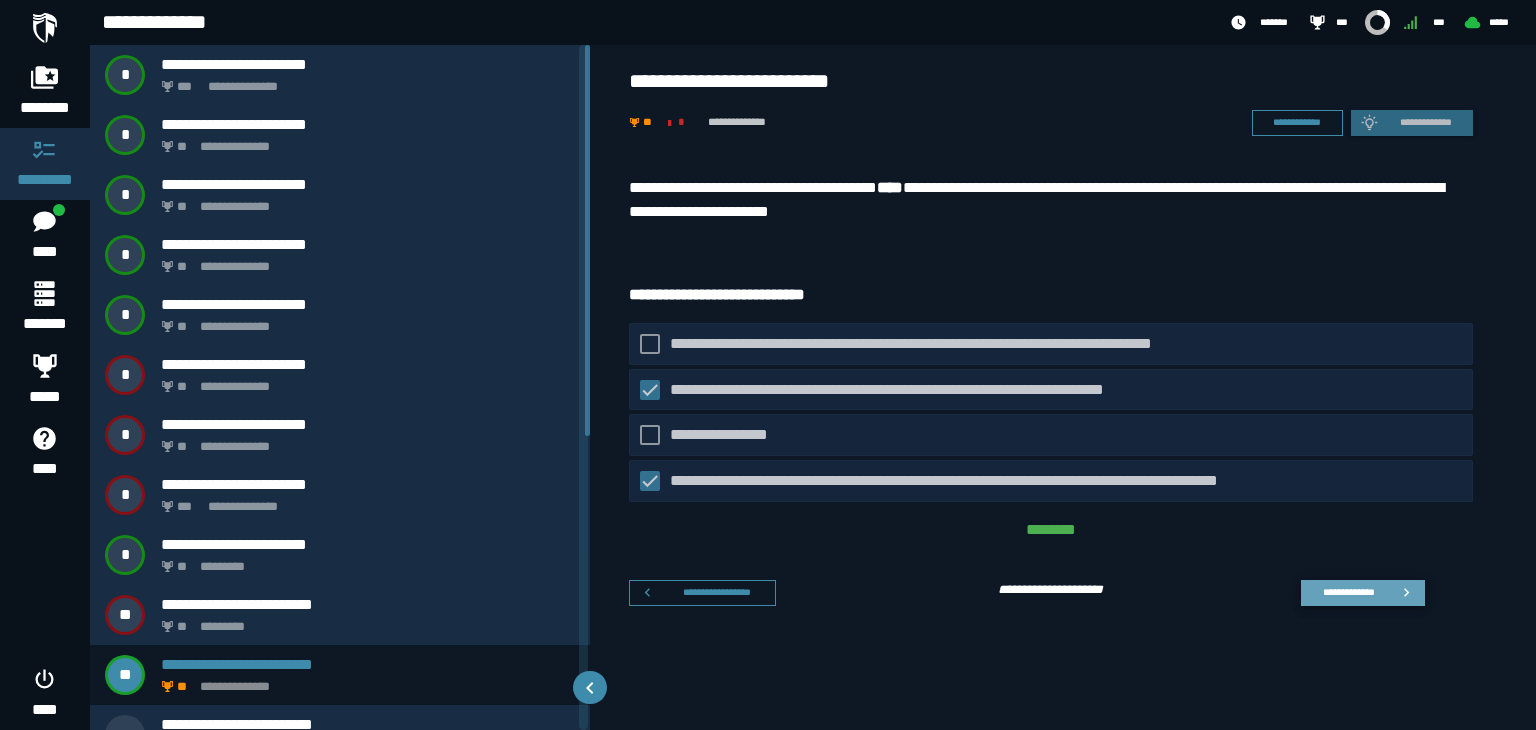 click on "**********" at bounding box center [1348, 592] 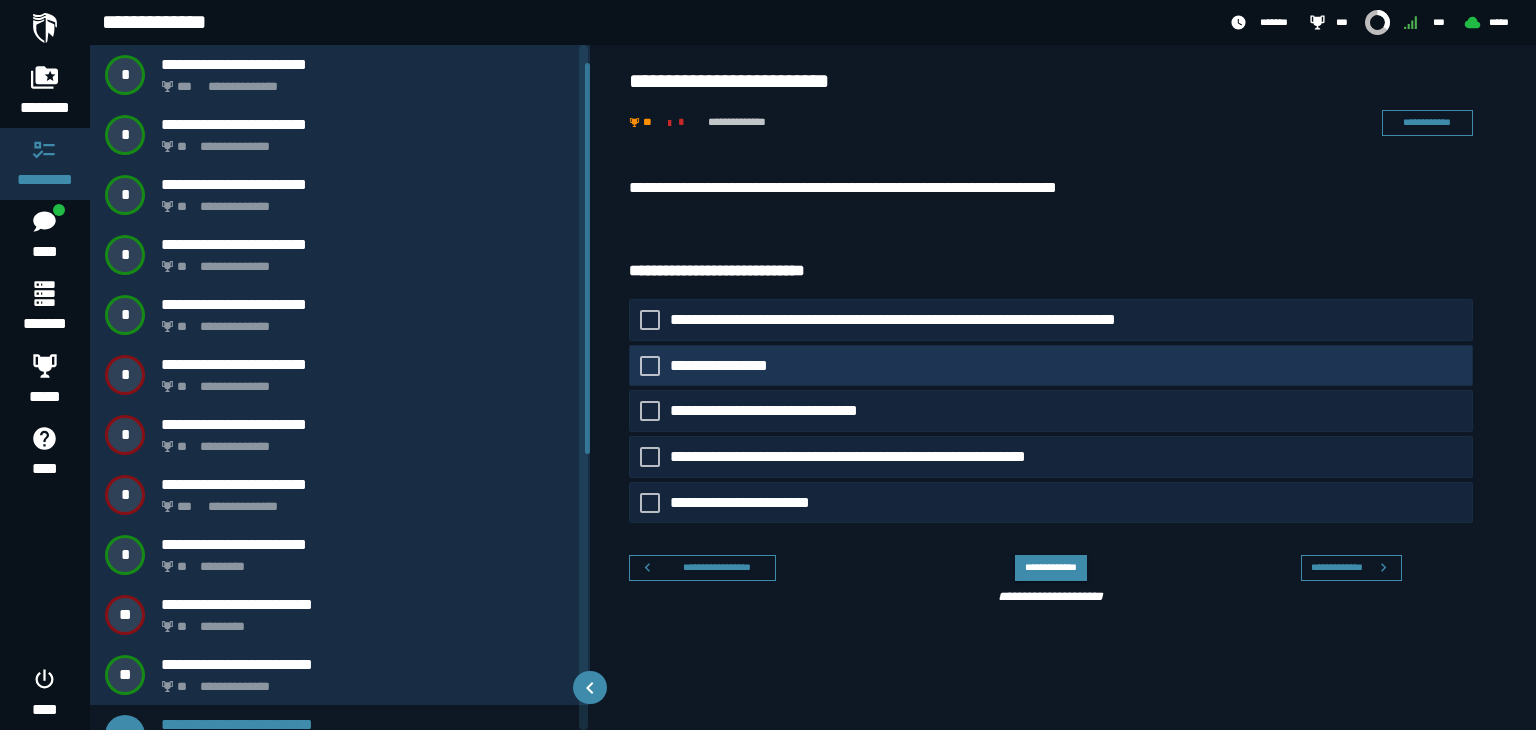 scroll, scrollTop: 35, scrollLeft: 0, axis: vertical 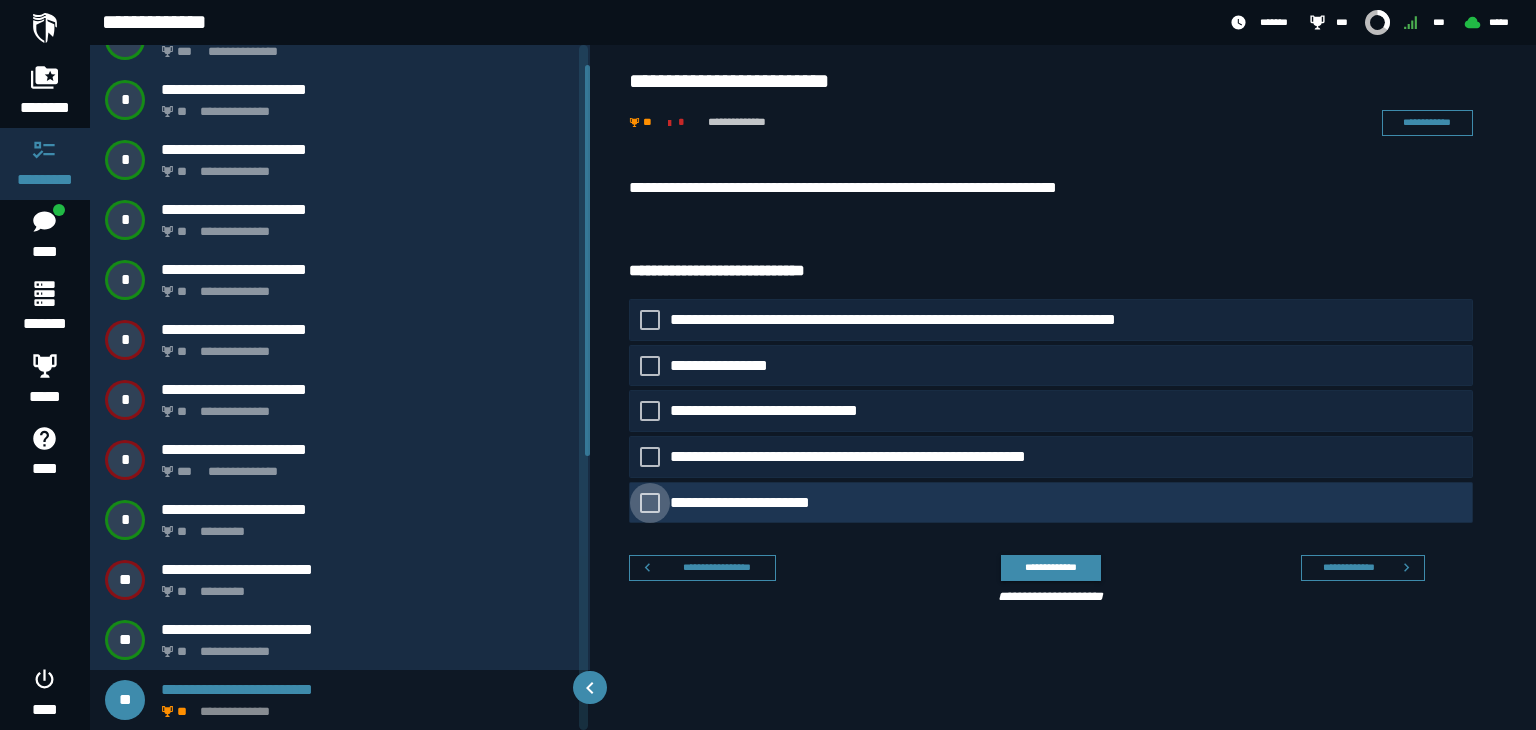 click 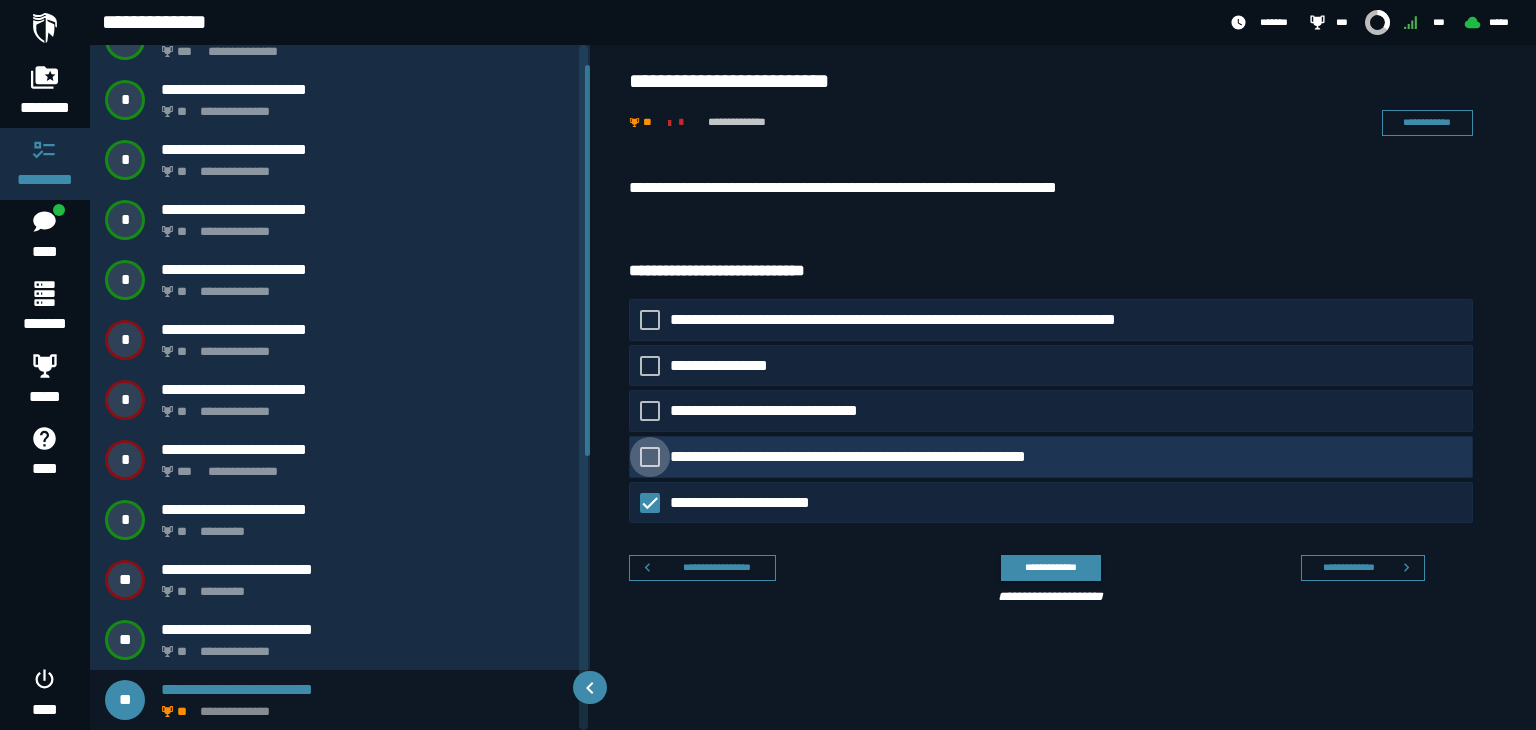 click 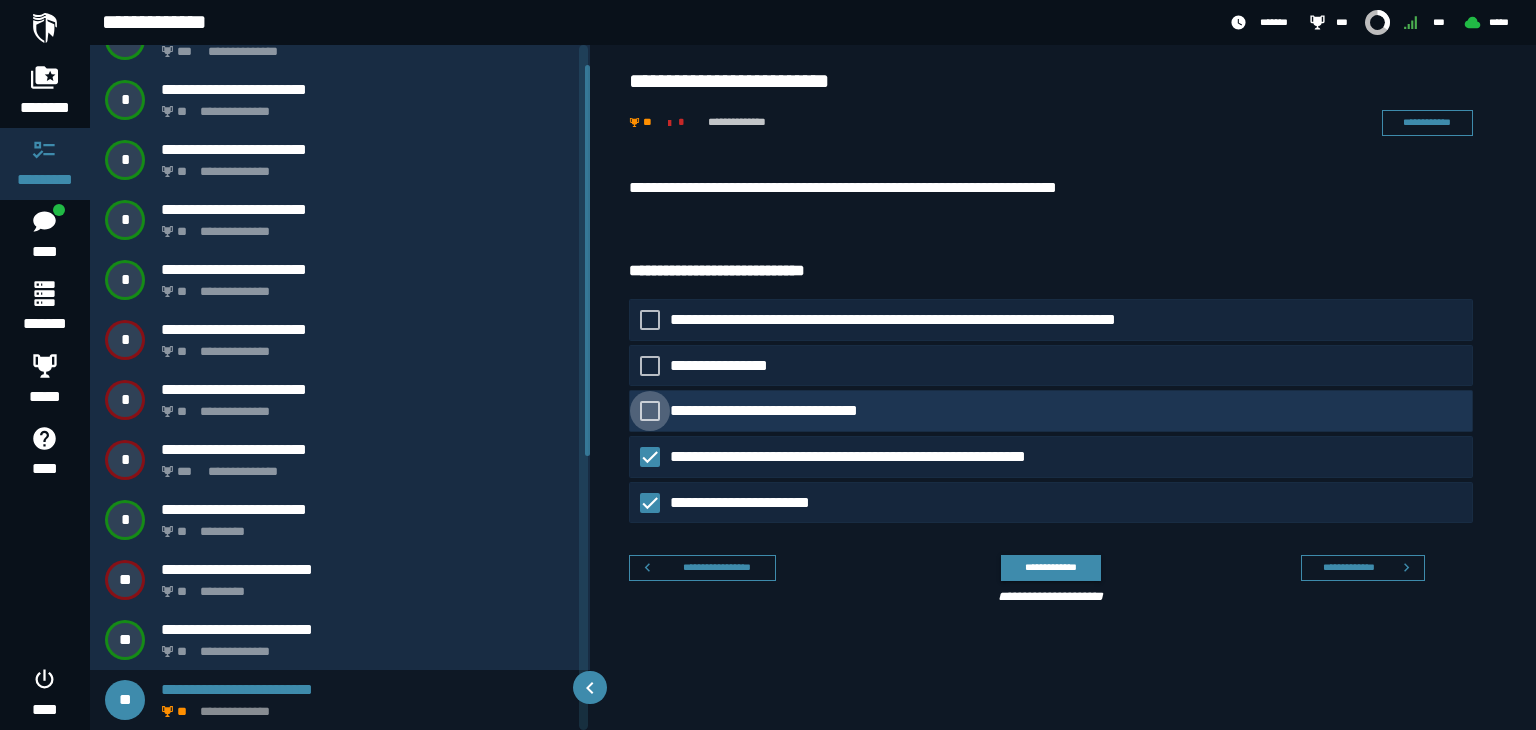 click at bounding box center (650, 411) 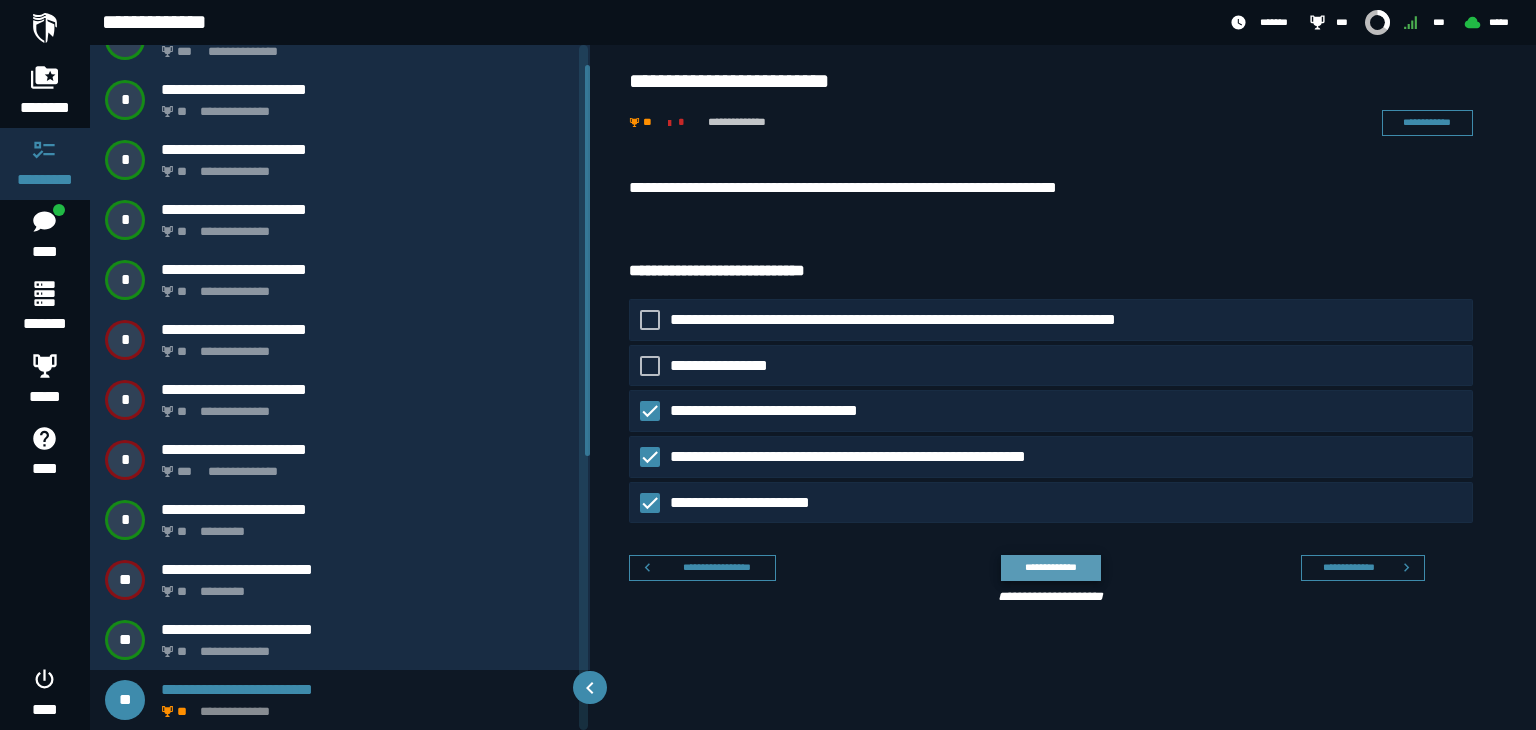 click on "**********" at bounding box center (1050, 567) 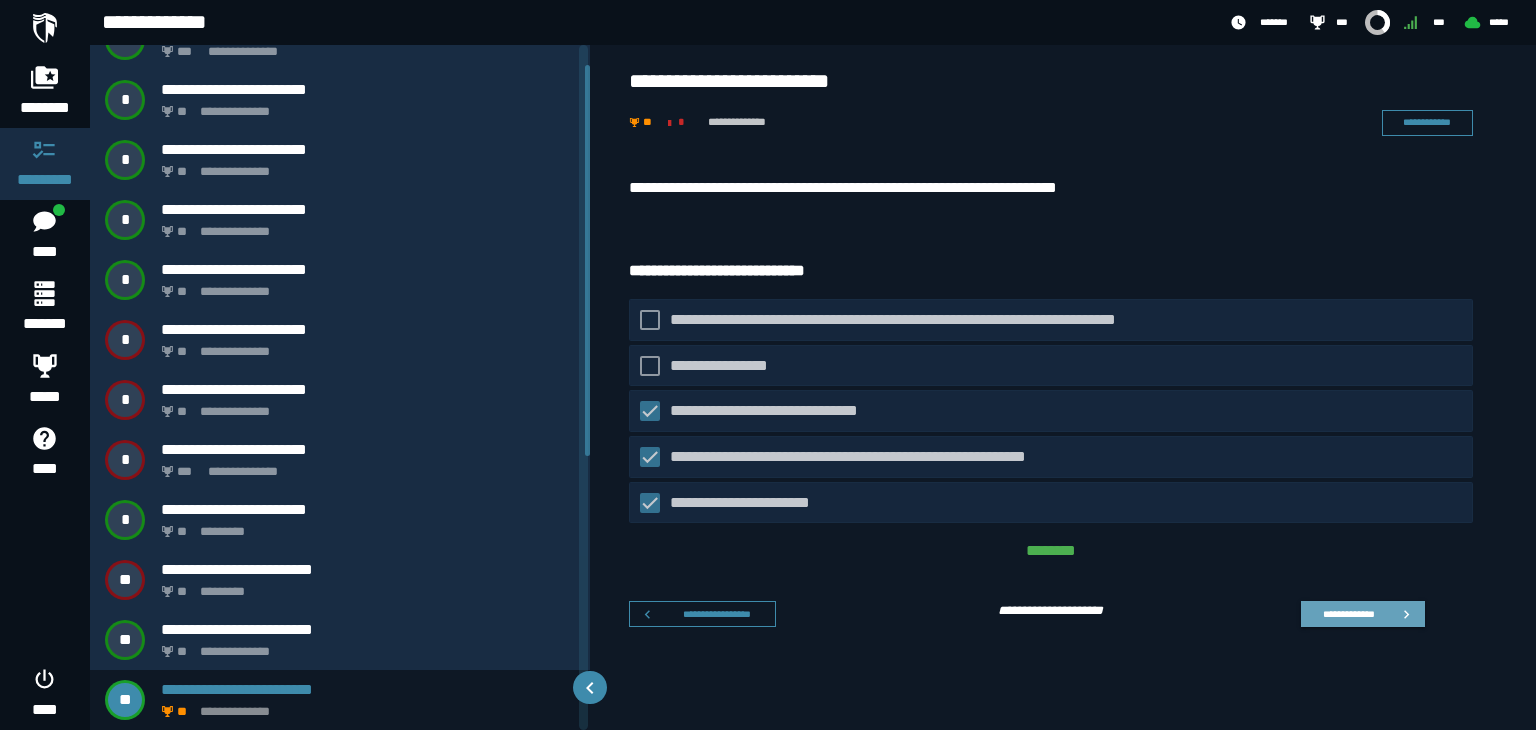 click 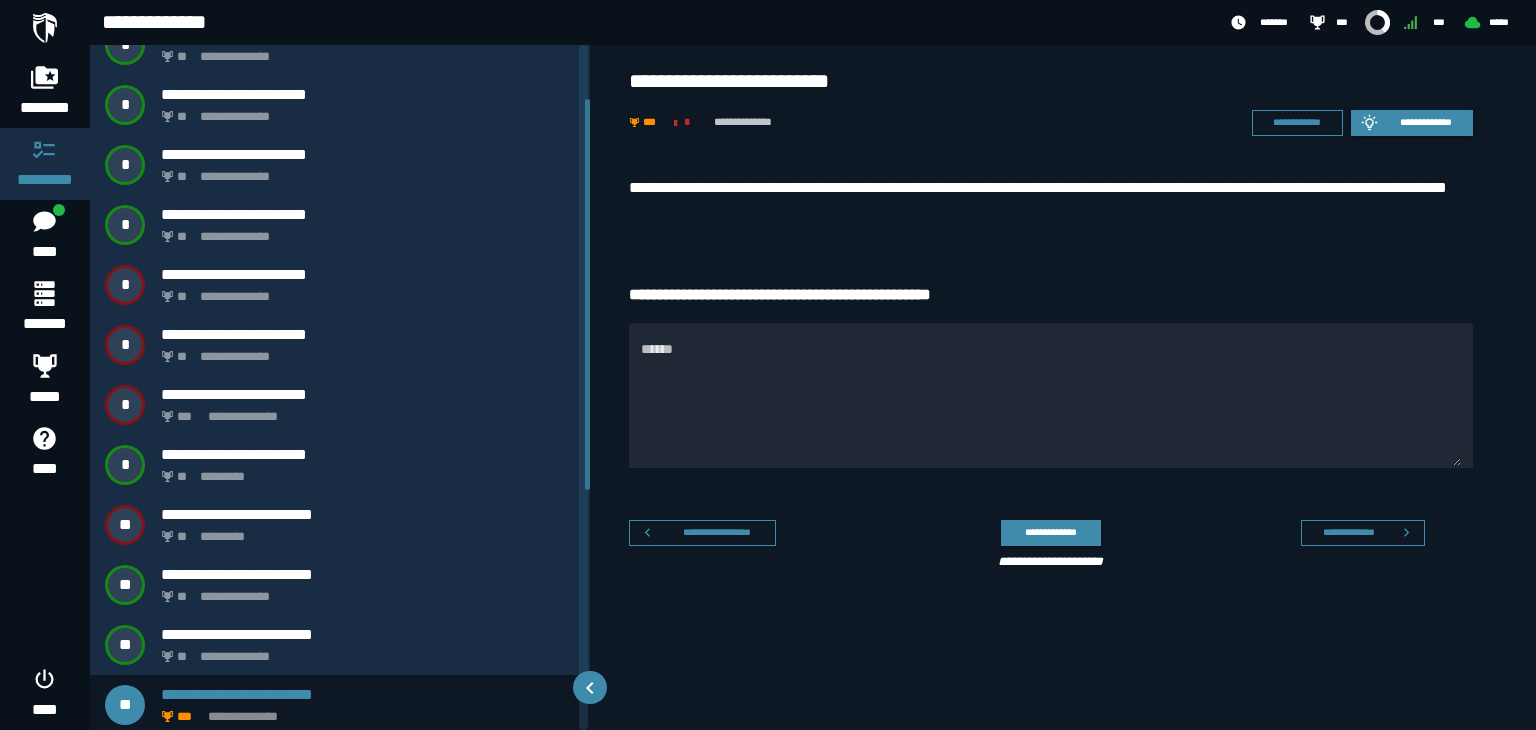 scroll, scrollTop: 95, scrollLeft: 0, axis: vertical 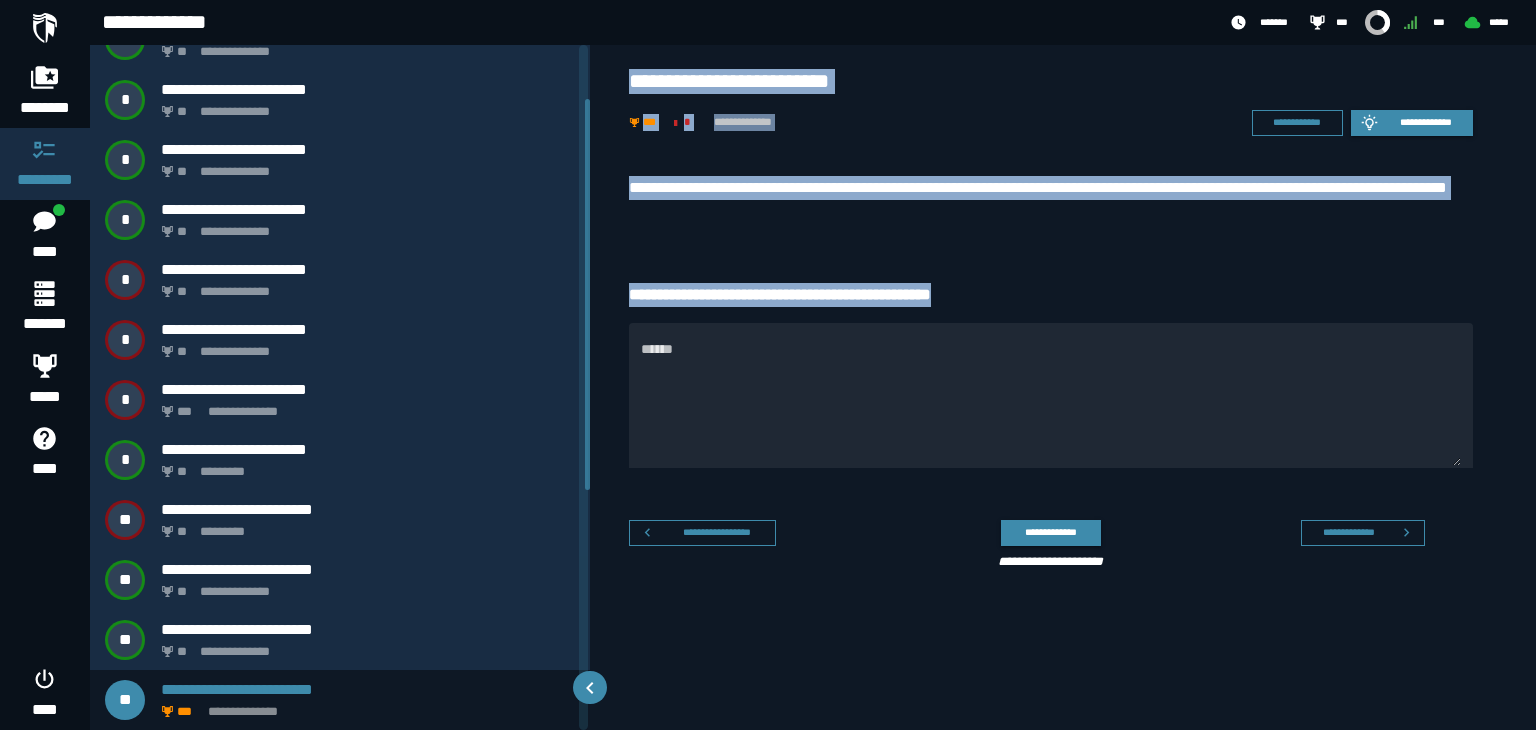 drag, startPoint x: 620, startPoint y: 69, endPoint x: 991, endPoint y: 279, distance: 426.3109 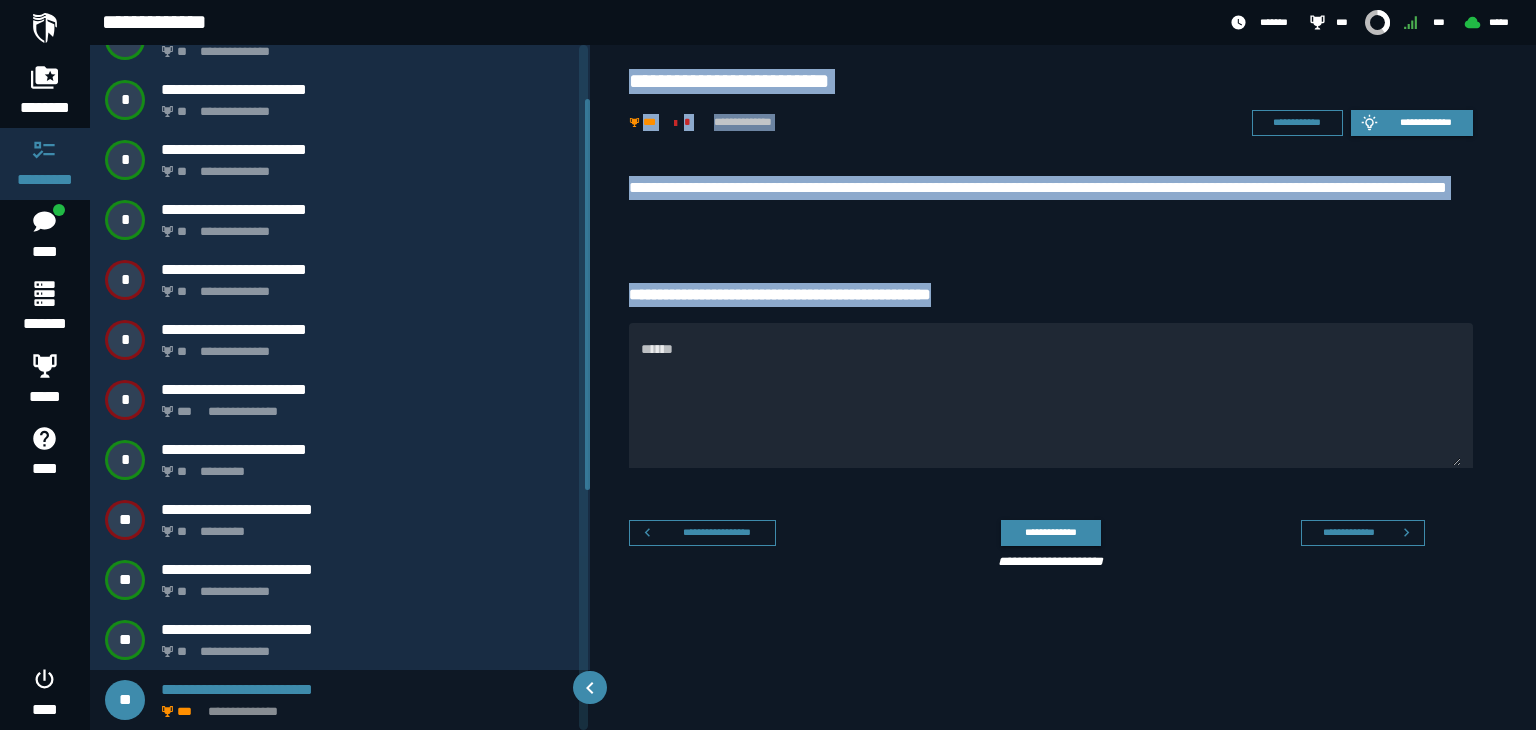 click on "**********" at bounding box center (1051, 205) 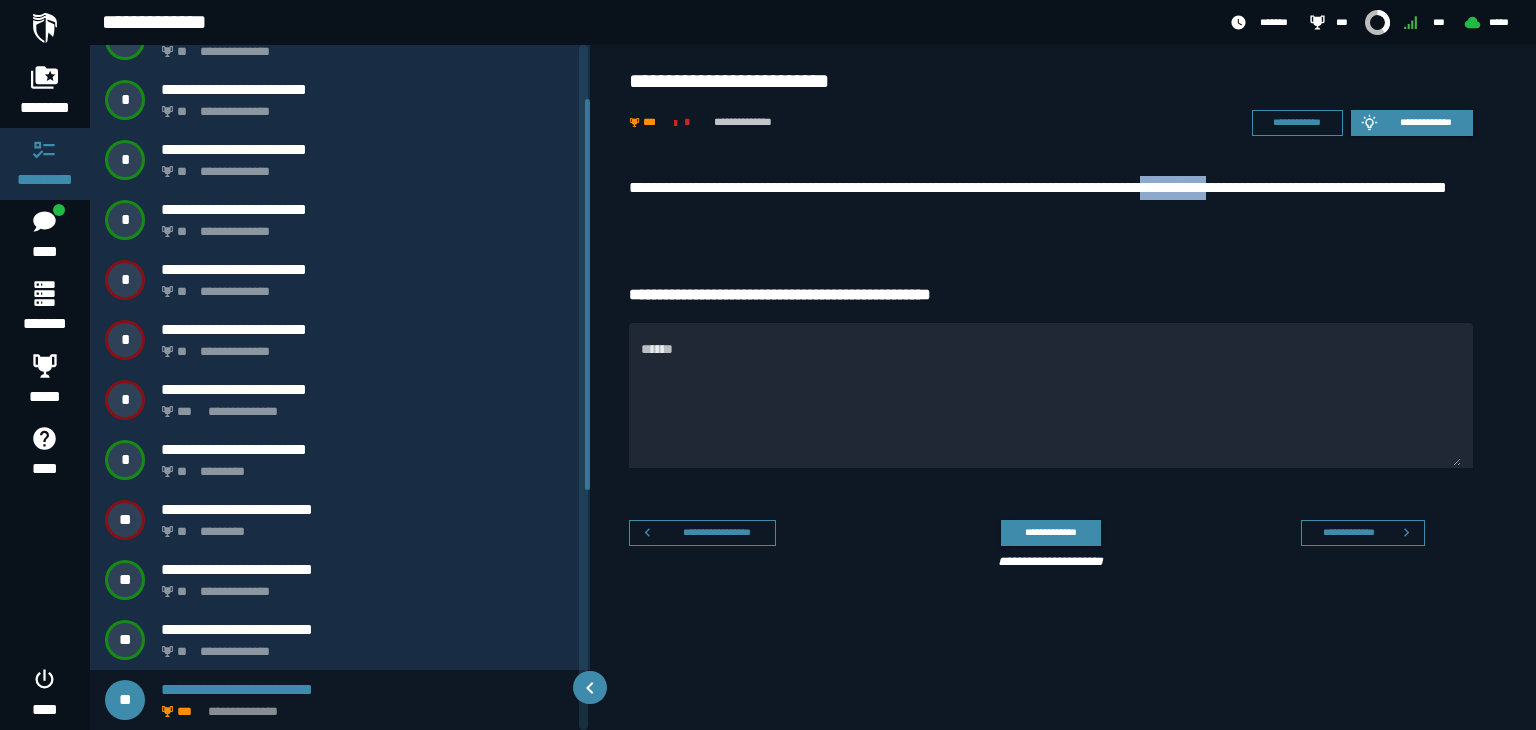 drag, startPoint x: 1281, startPoint y: 186, endPoint x: 1205, endPoint y: 193, distance: 76.321686 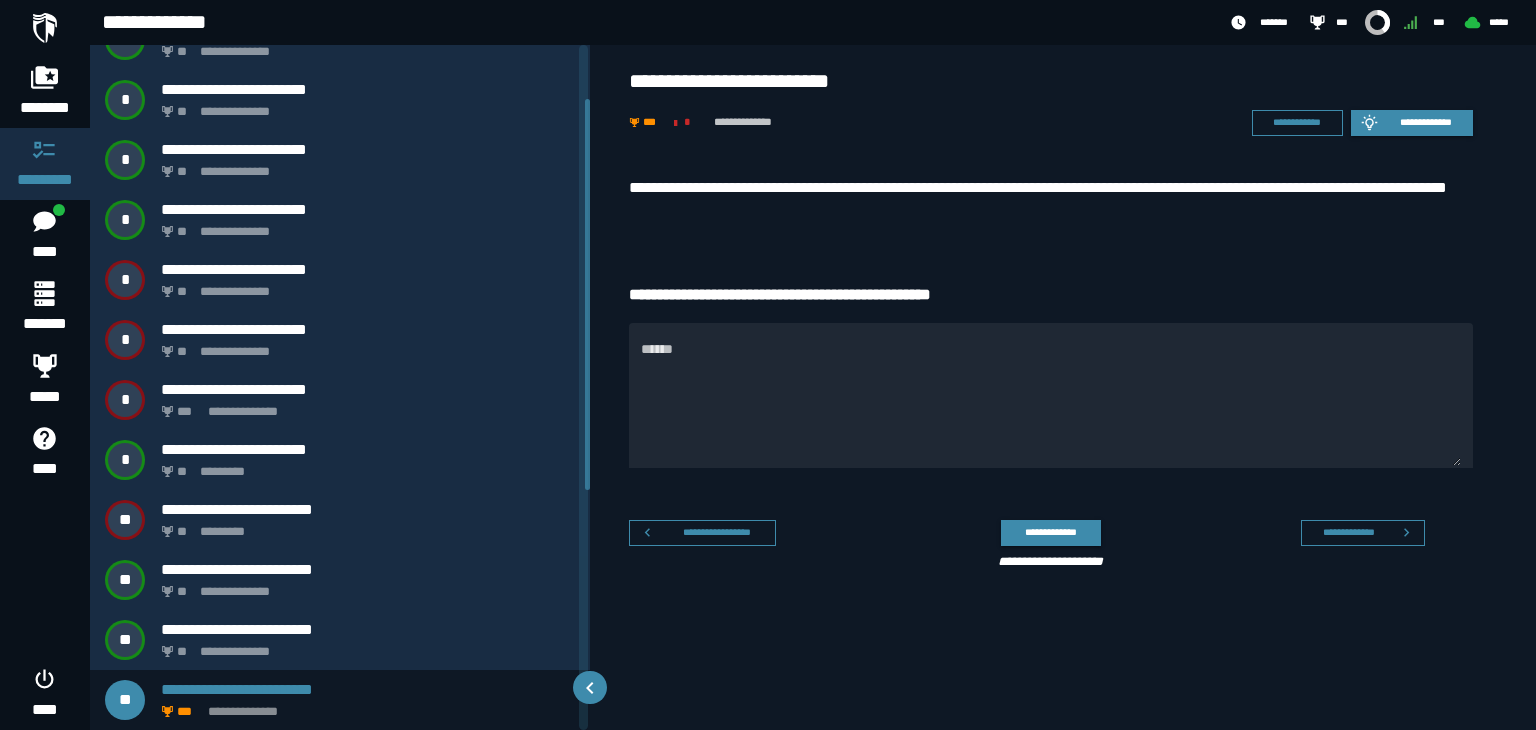 click on "**********" at bounding box center (1051, 205) 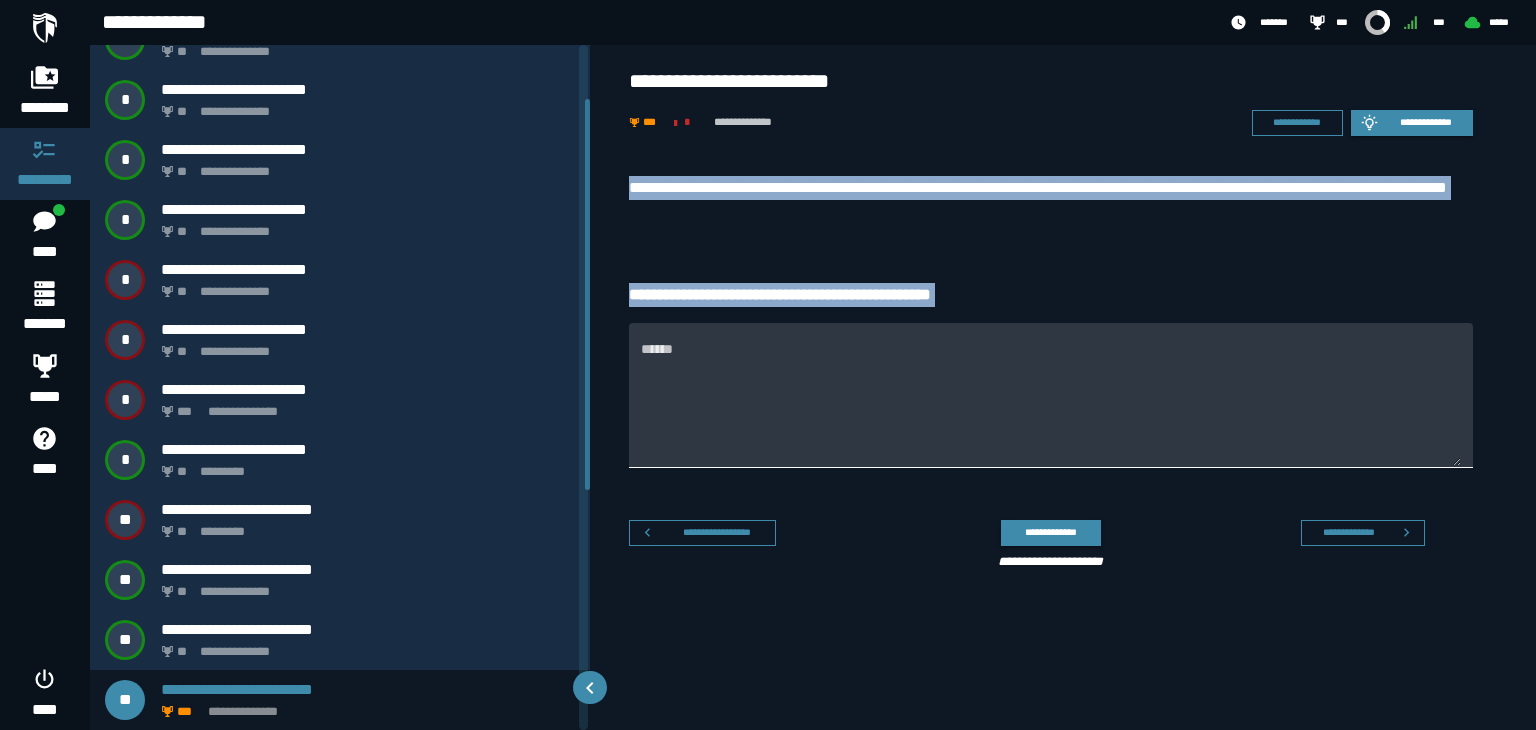 drag, startPoint x: 620, startPoint y: 160, endPoint x: 1058, endPoint y: 344, distance: 475.07895 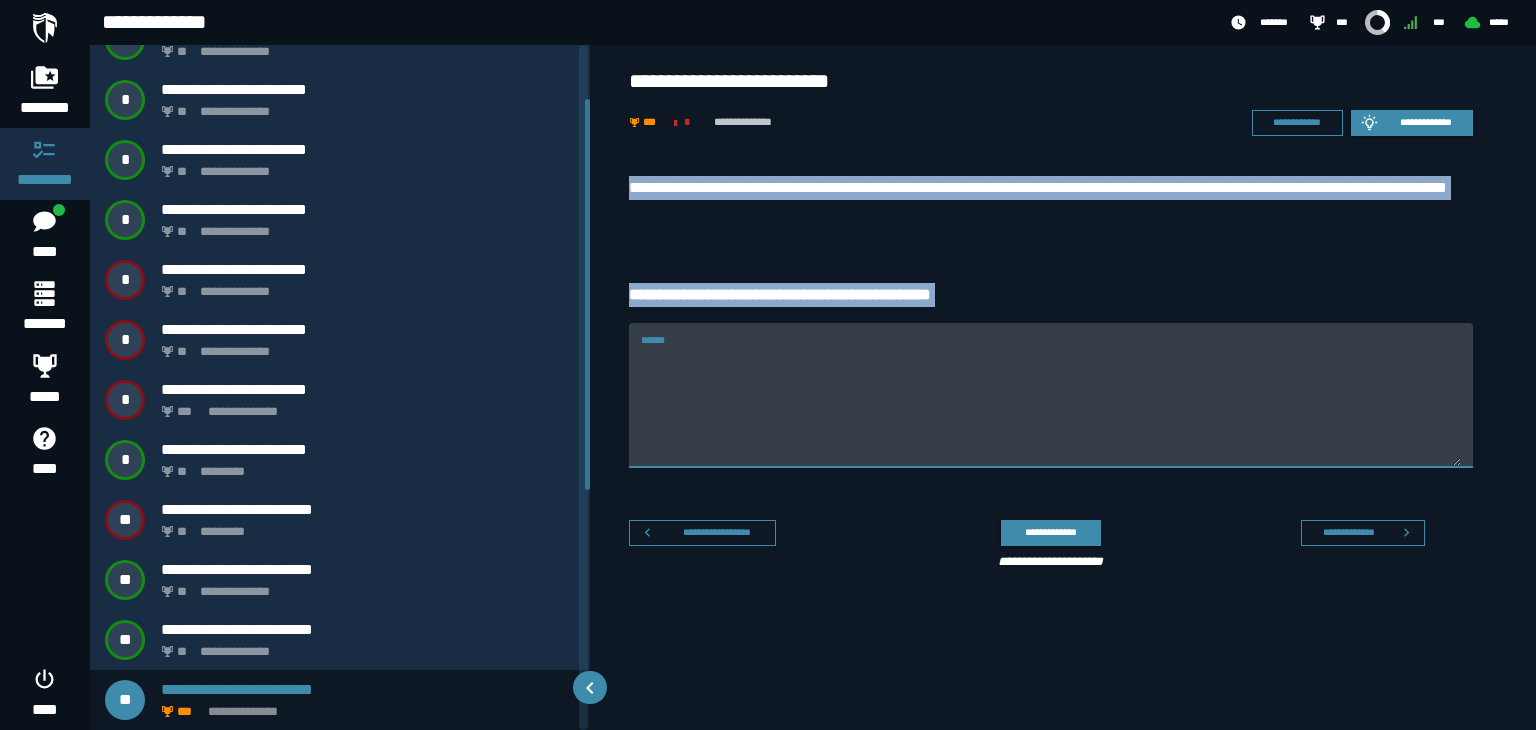 click on "******" at bounding box center (1051, 395) 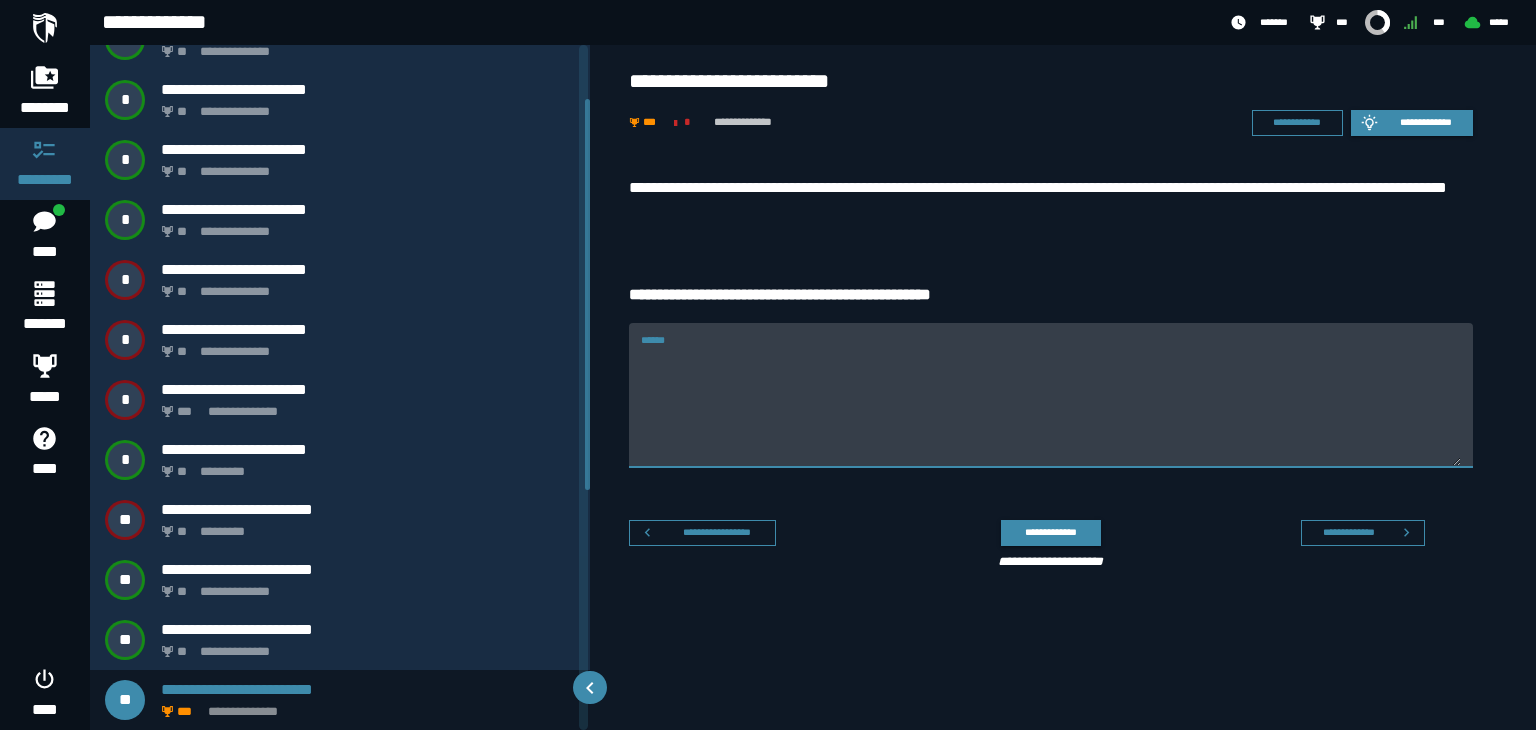 paste on "**********" 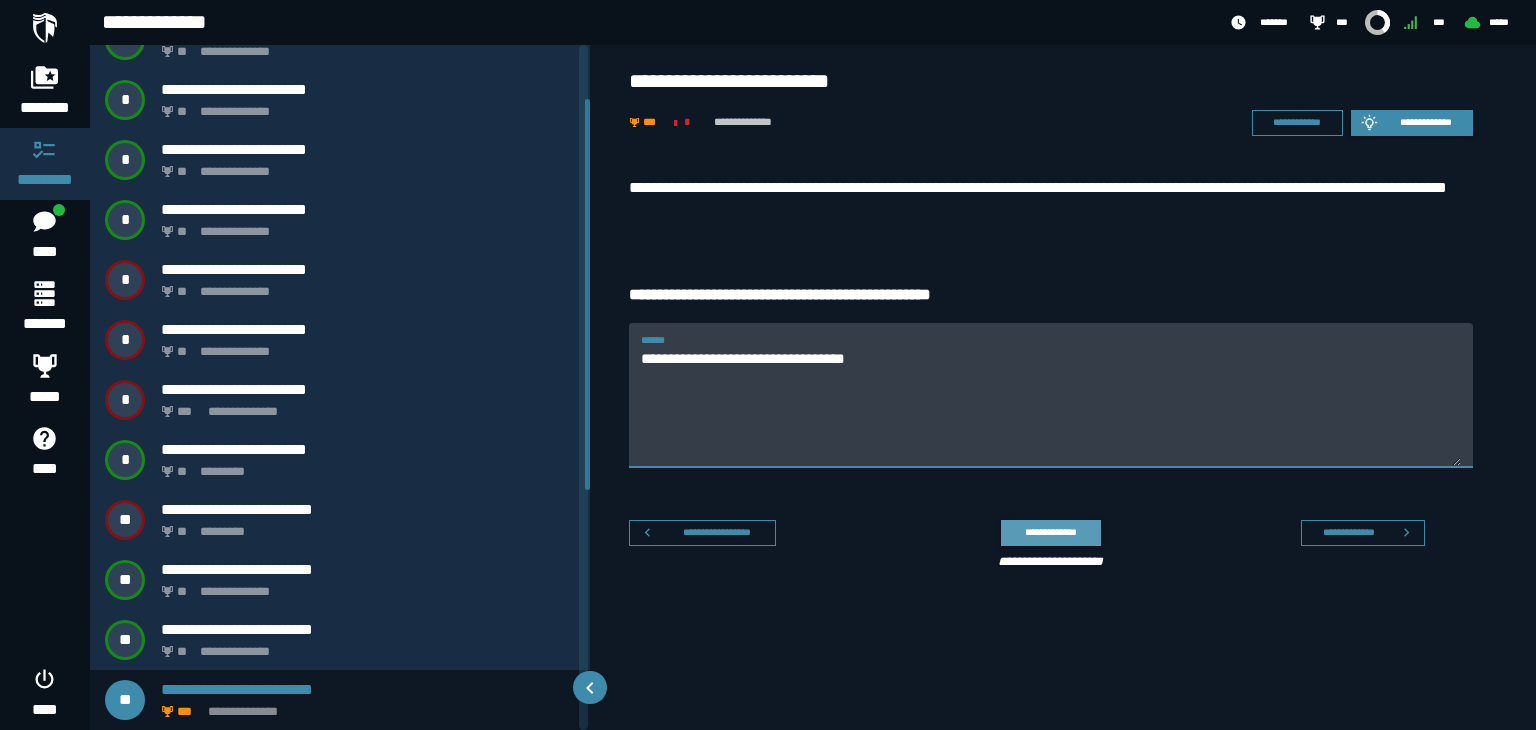 type on "**********" 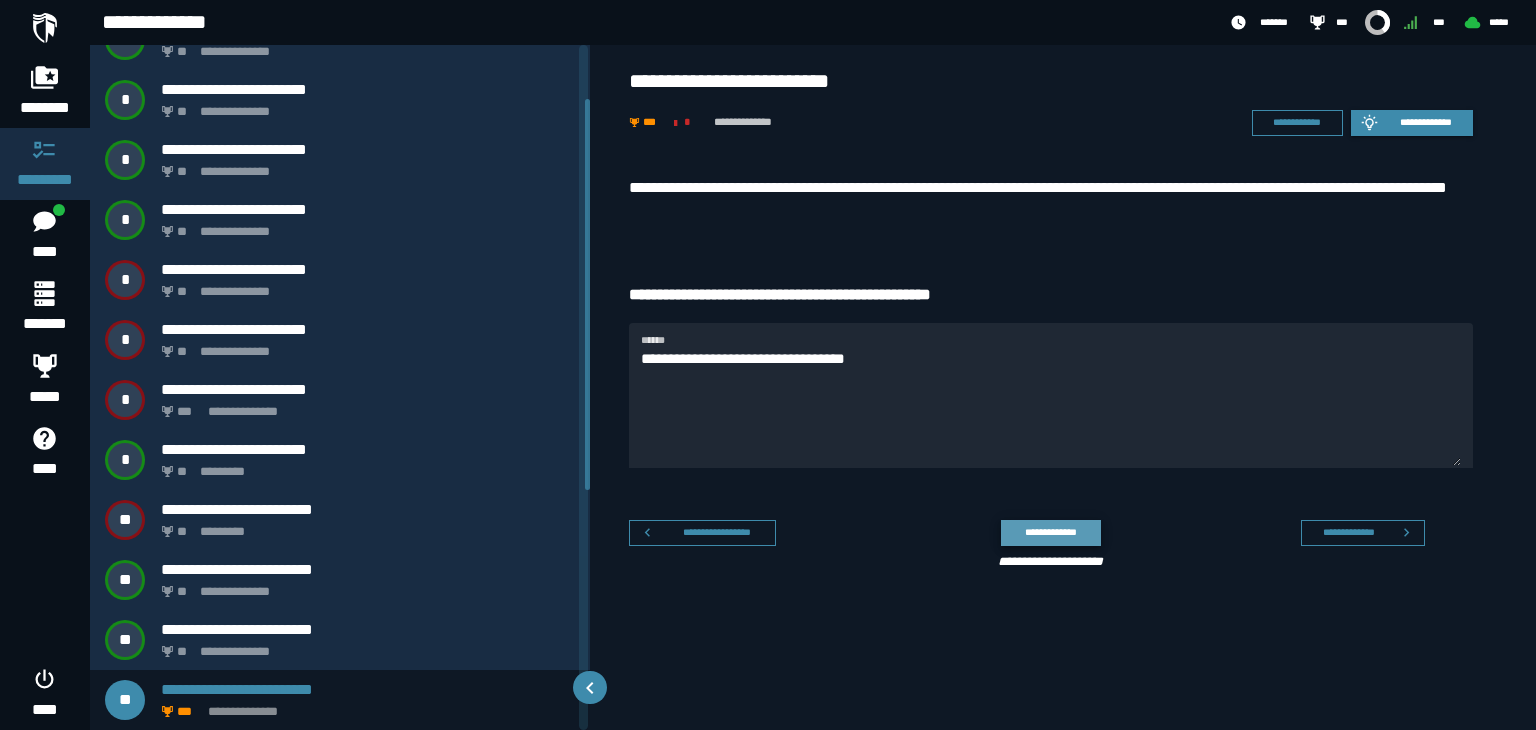 click on "**********" at bounding box center (1050, 532) 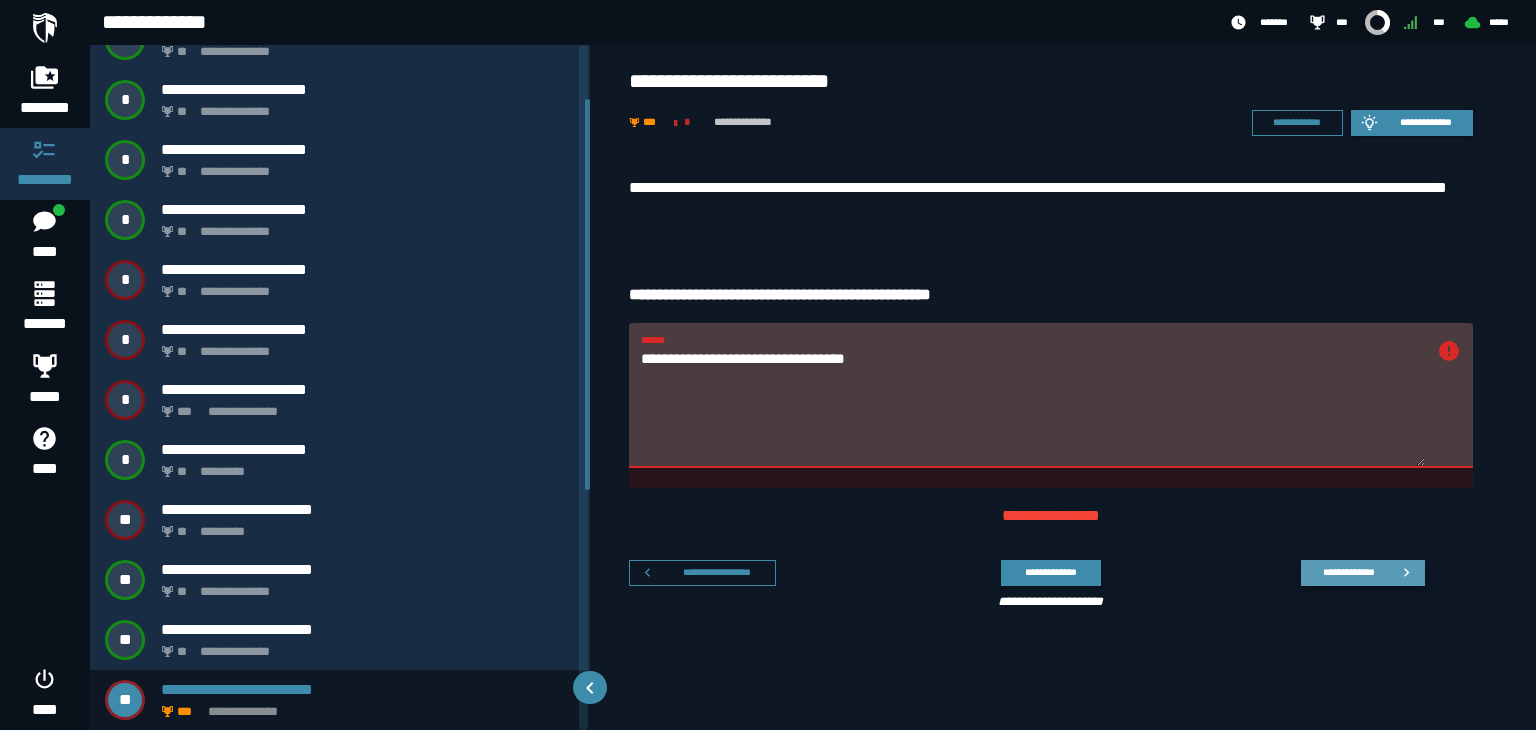 click on "**********" at bounding box center [1363, 573] 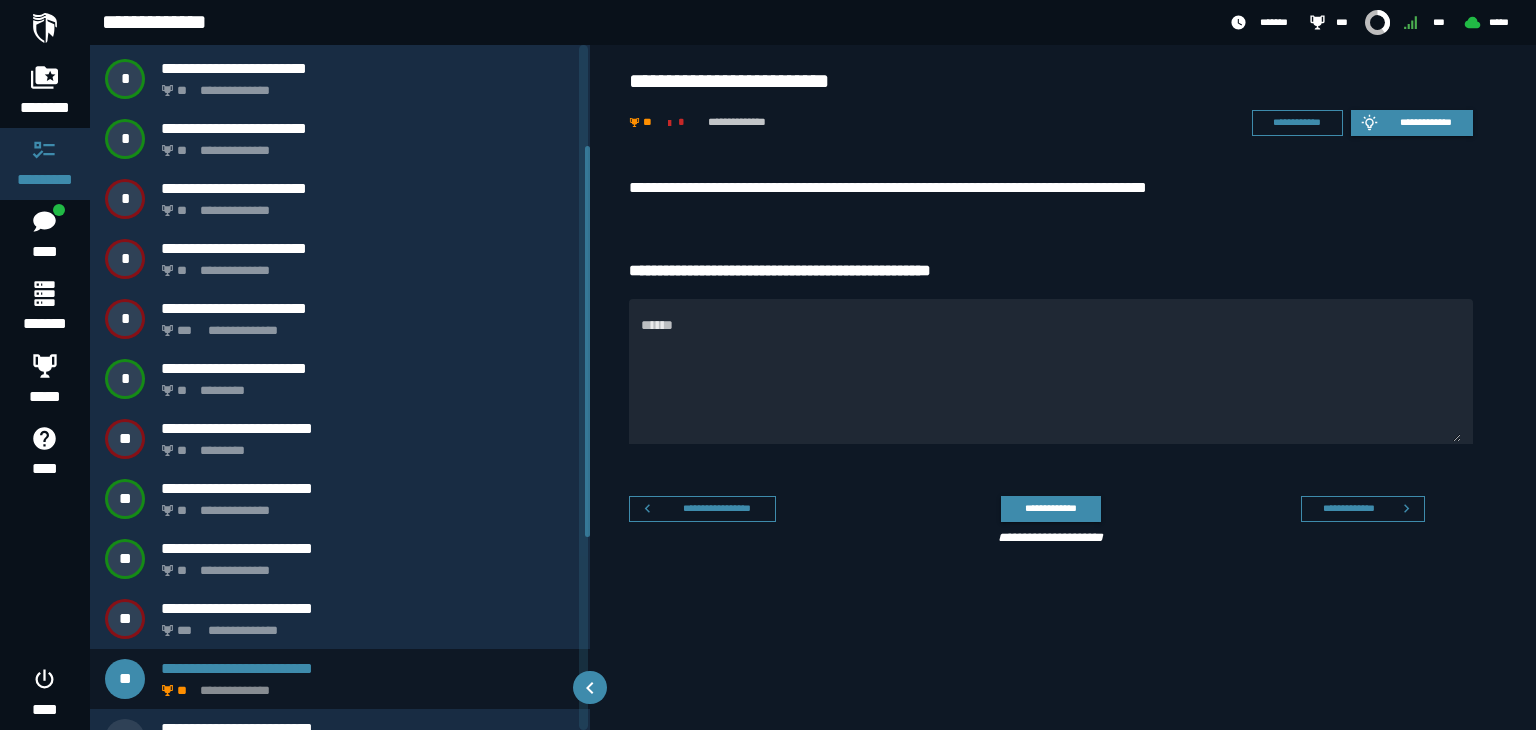 scroll, scrollTop: 177, scrollLeft: 0, axis: vertical 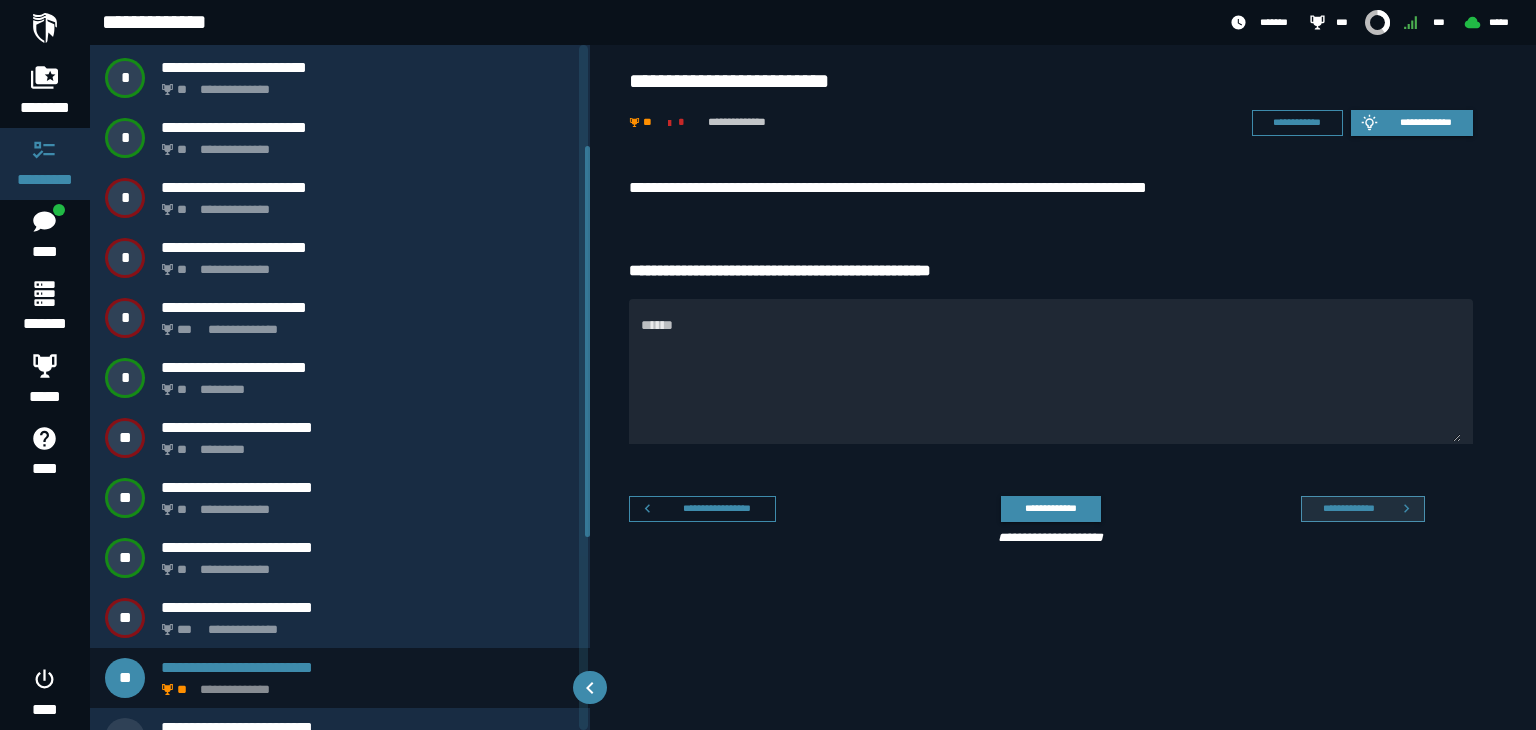 click on "**********" at bounding box center [1363, 509] 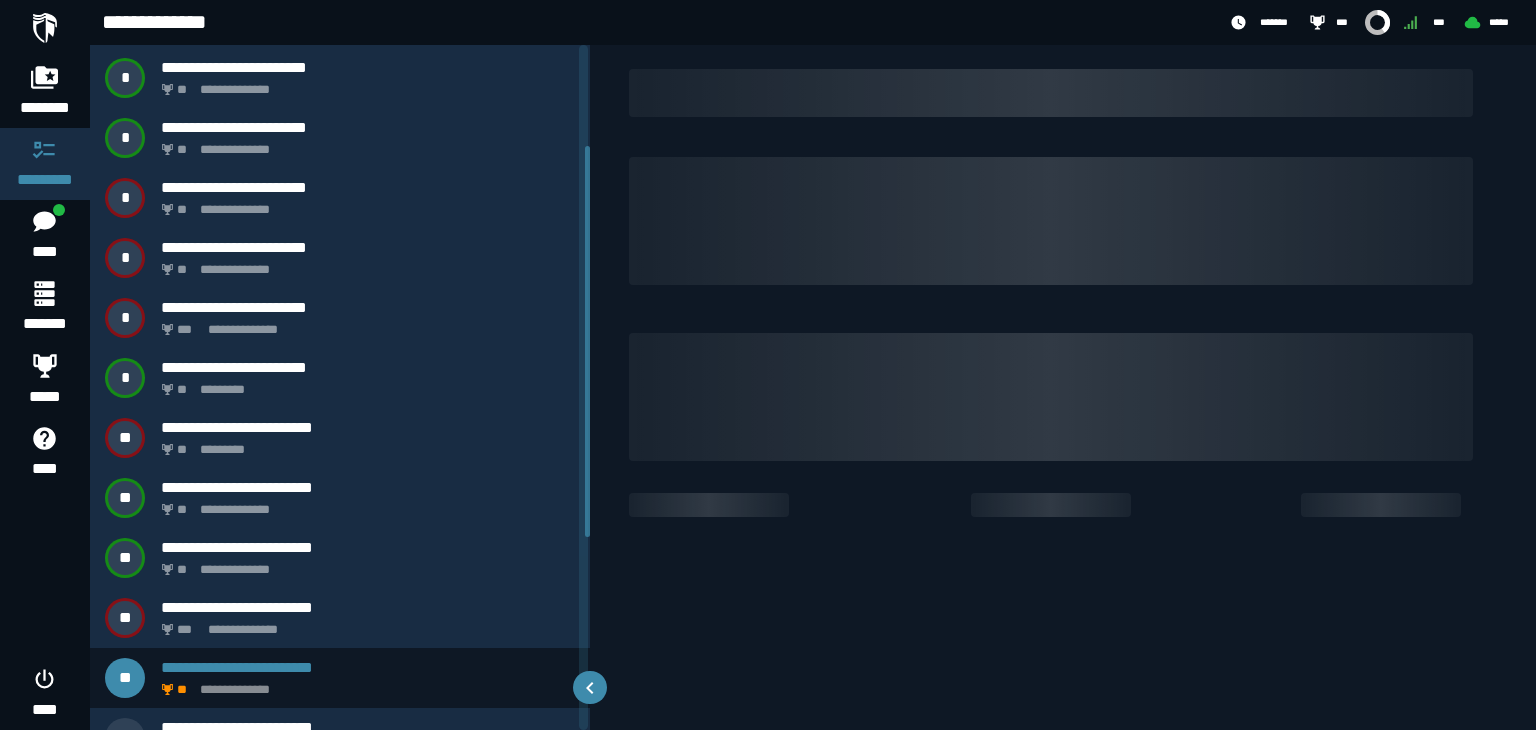 scroll, scrollTop: 215, scrollLeft: 0, axis: vertical 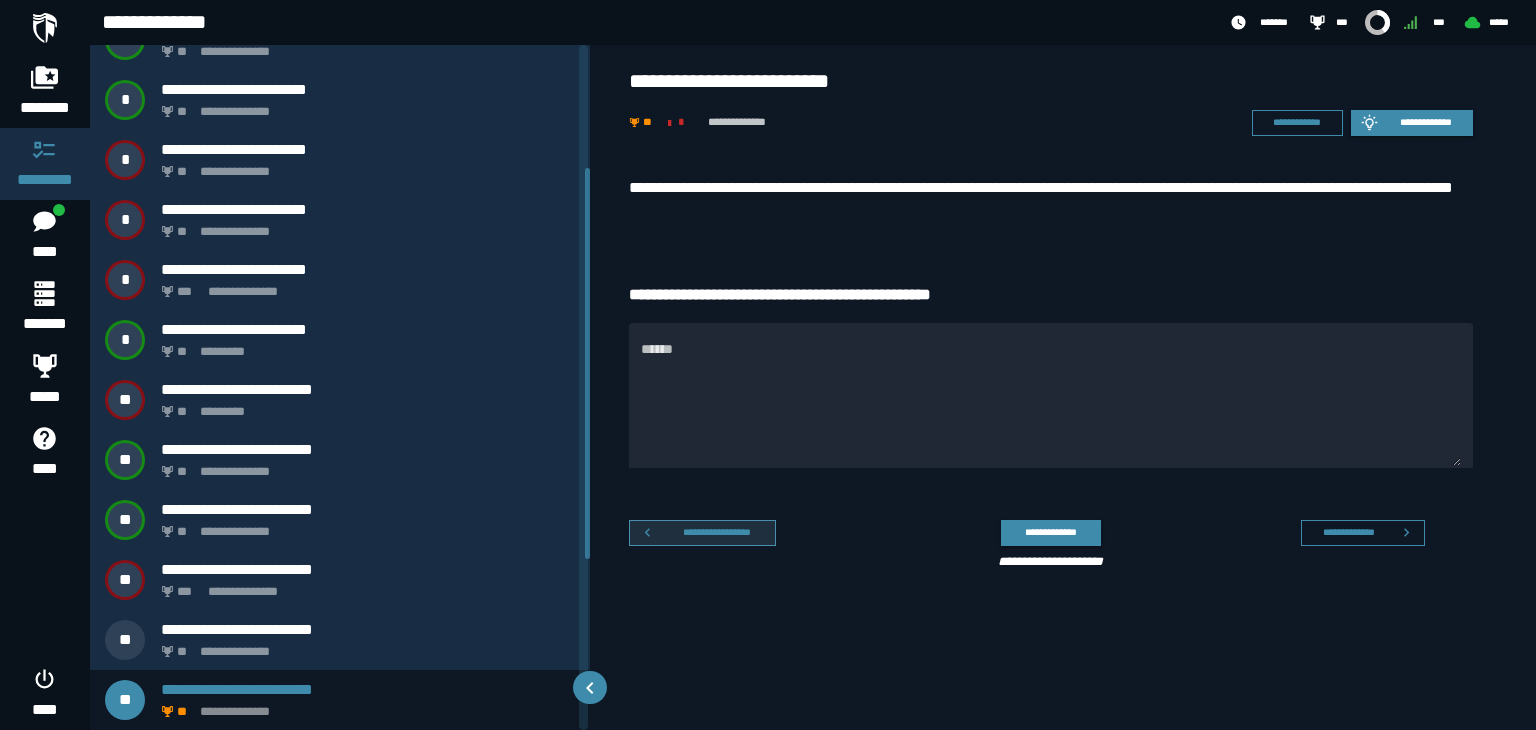 click on "**********" at bounding box center (717, 532) 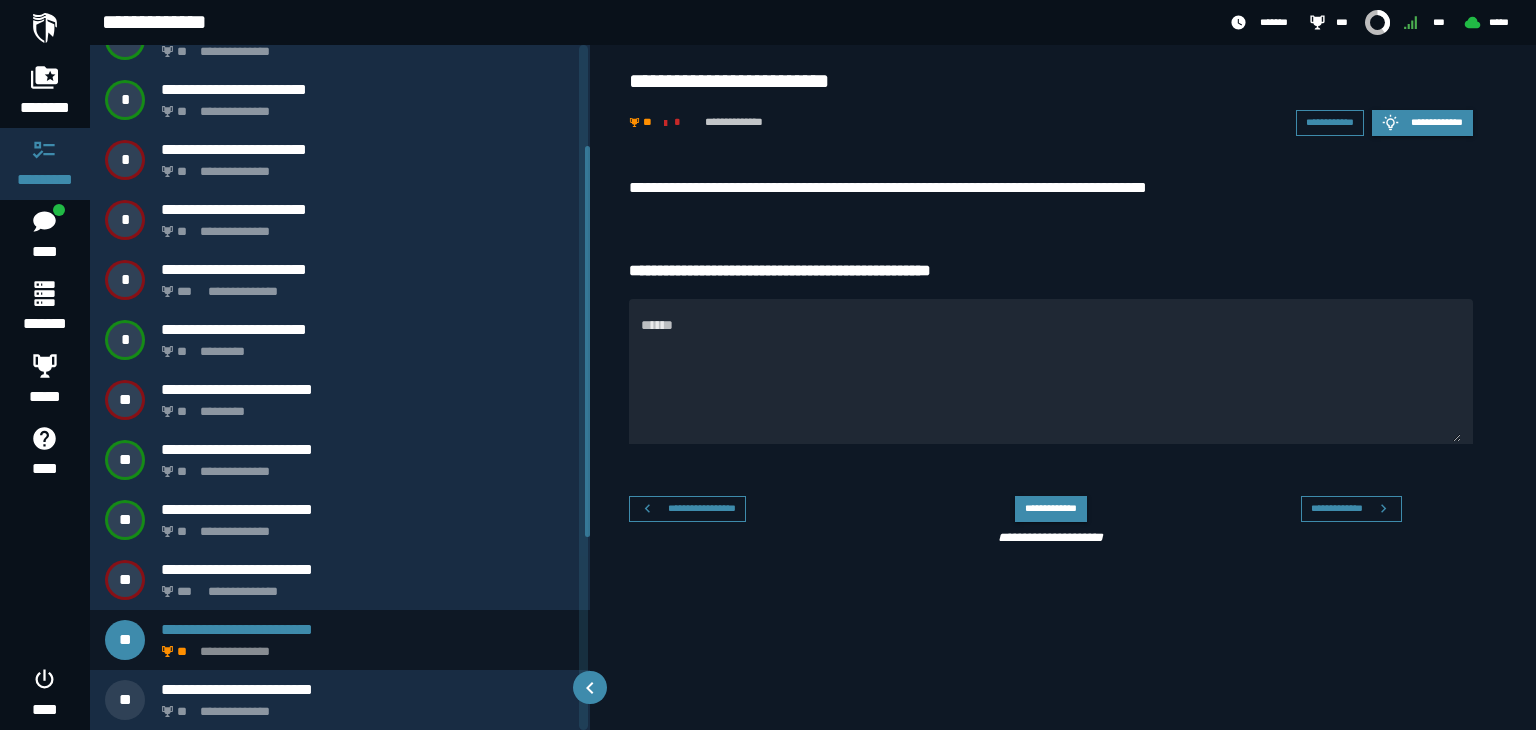 scroll, scrollTop: 155, scrollLeft: 0, axis: vertical 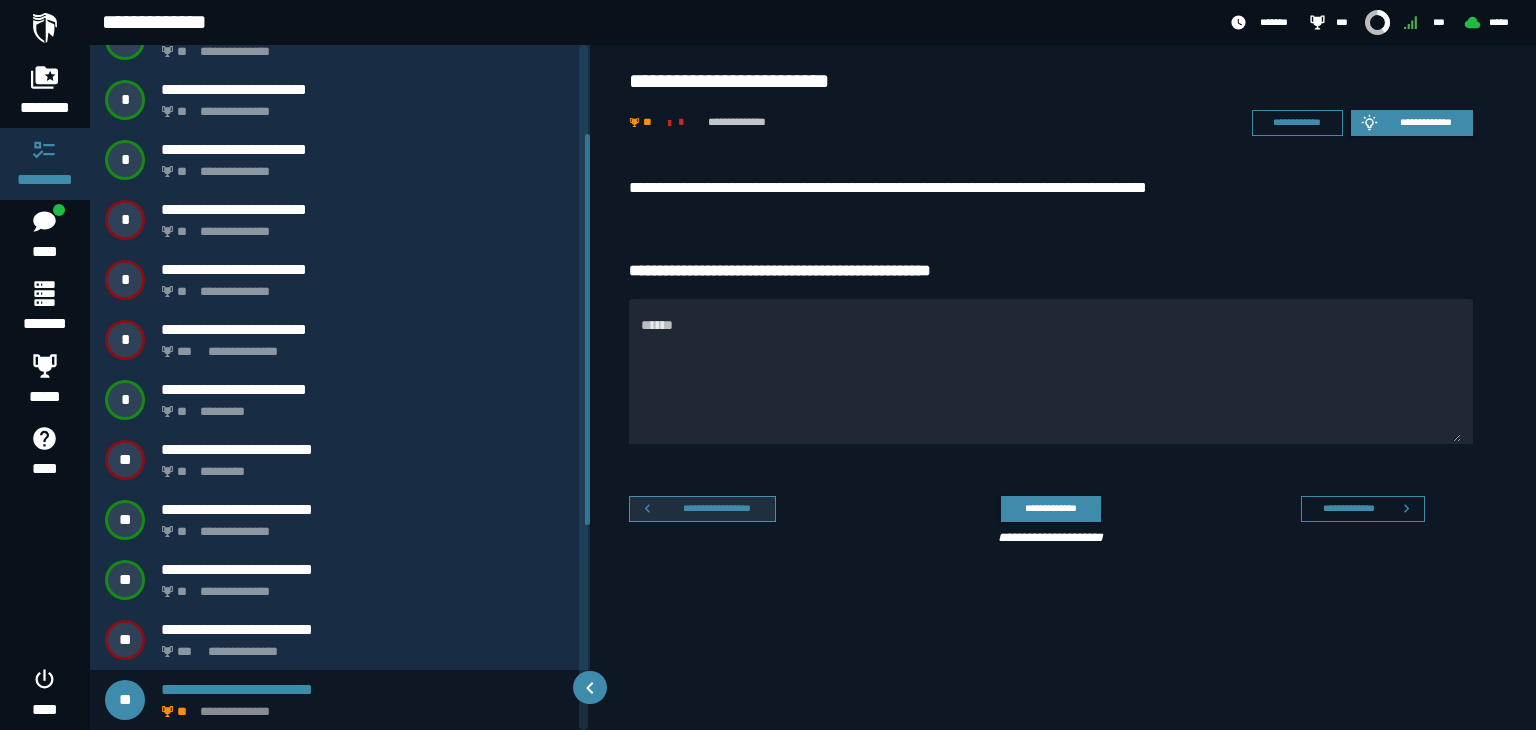 drag, startPoint x: 744, startPoint y: 529, endPoint x: 745, endPoint y: 518, distance: 11.045361 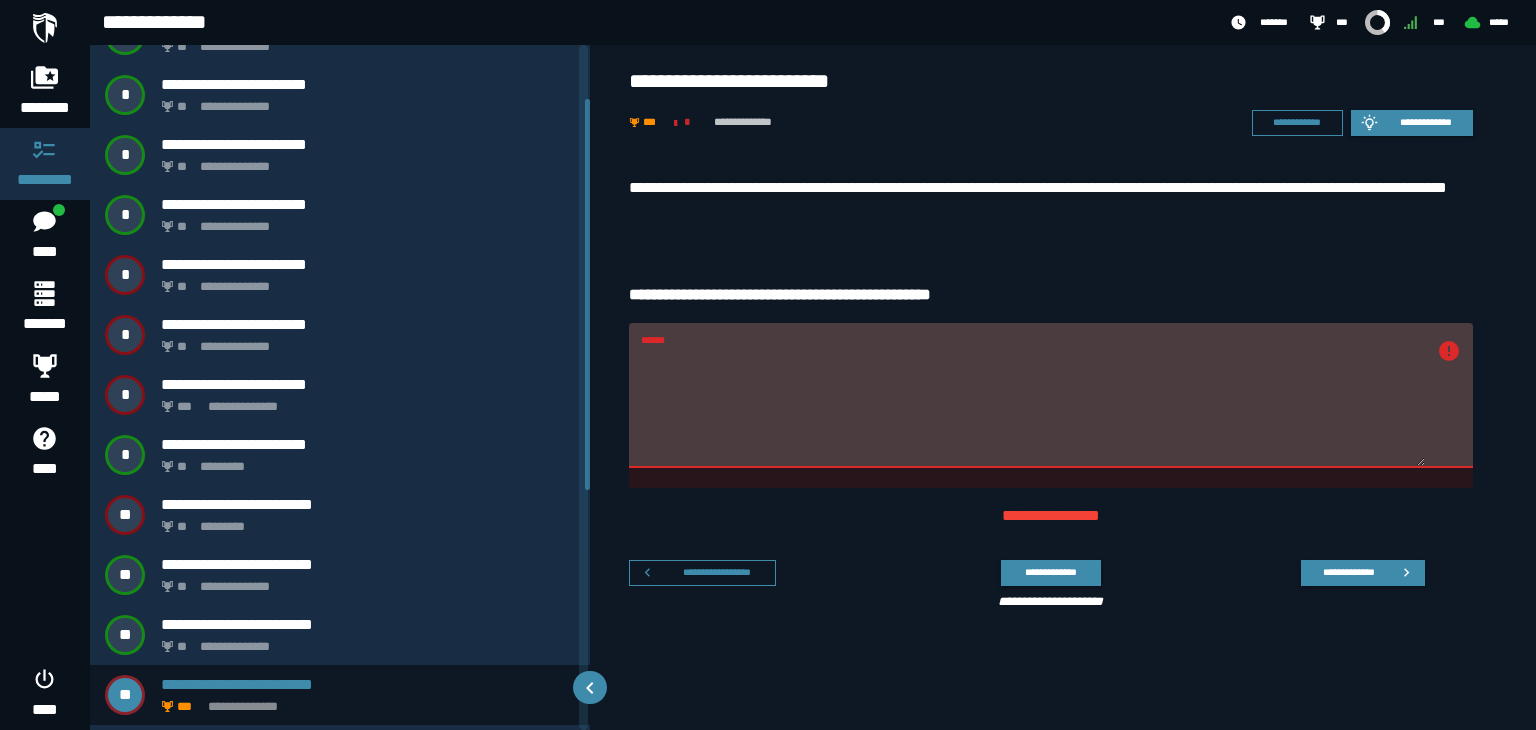 scroll, scrollTop: 95, scrollLeft: 0, axis: vertical 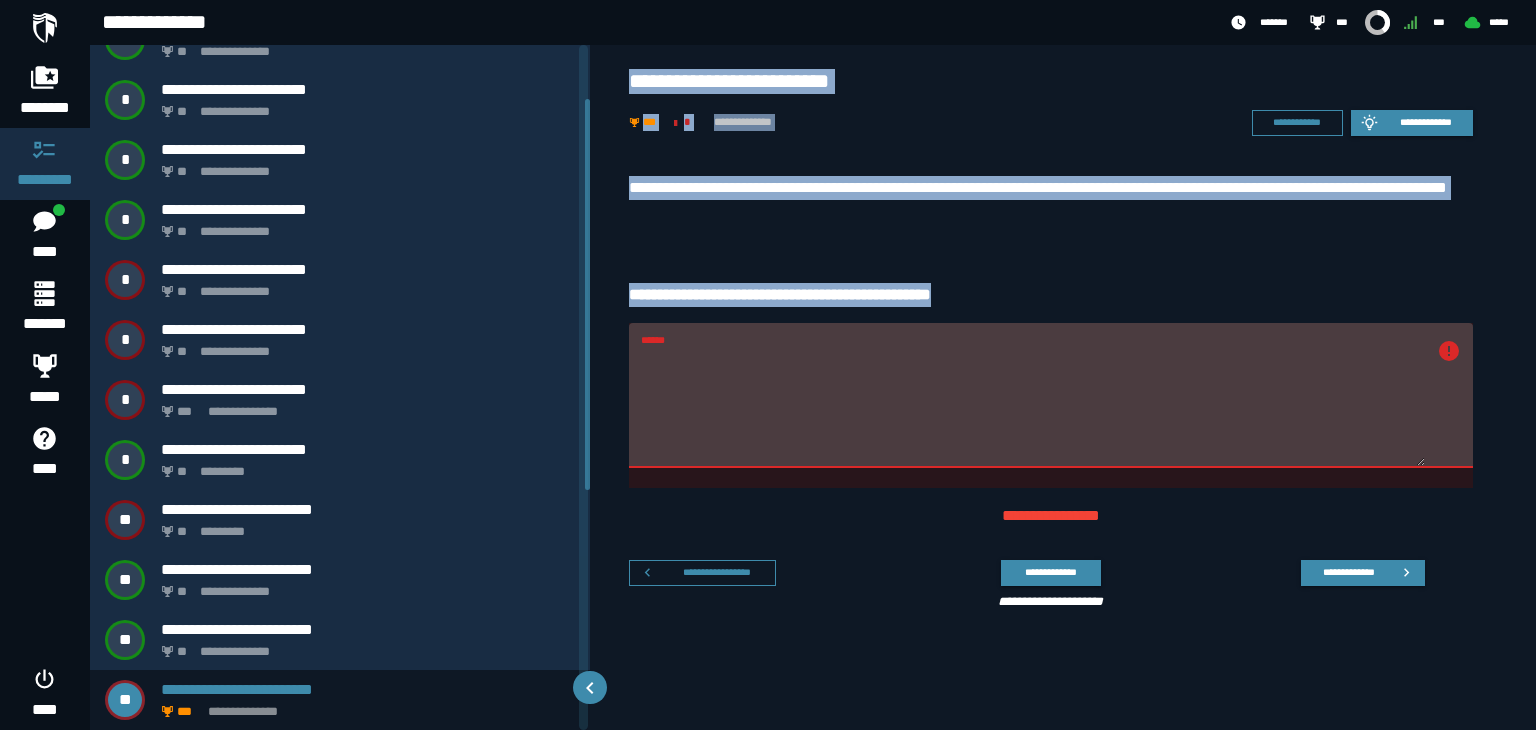 drag, startPoint x: 621, startPoint y: 75, endPoint x: 1016, endPoint y: 300, distance: 454.58774 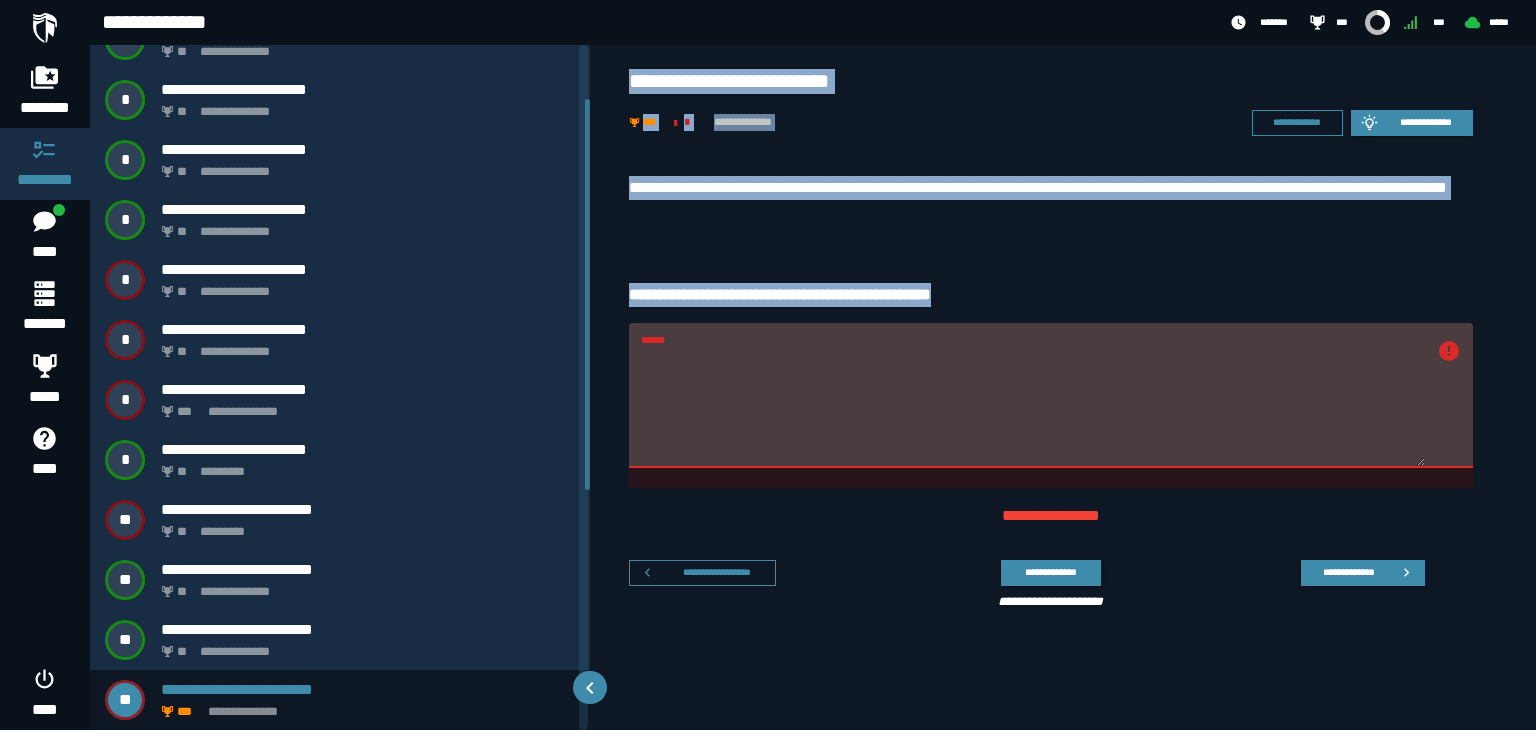 click on "**********" at bounding box center [1063, 102] 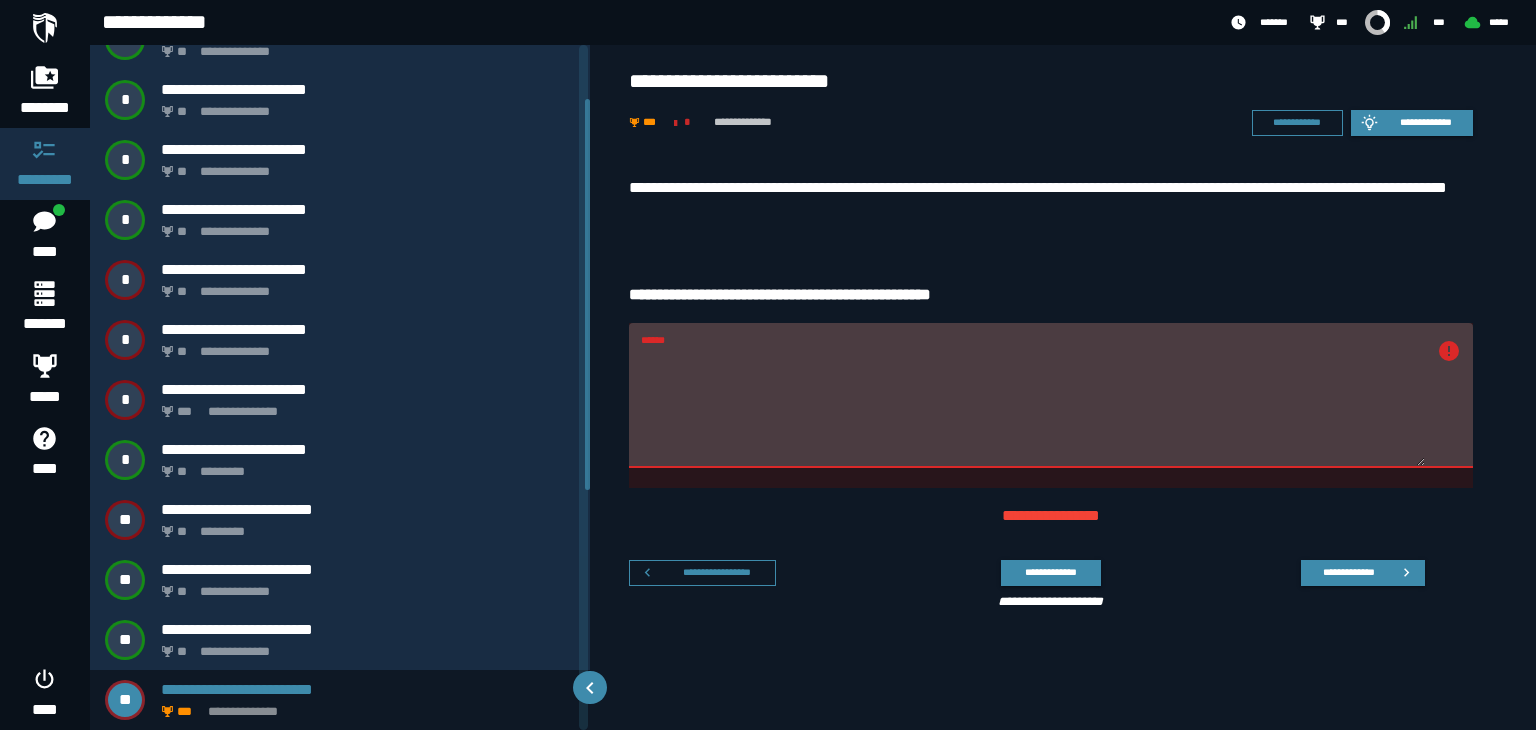 click on "******" at bounding box center (1033, 407) 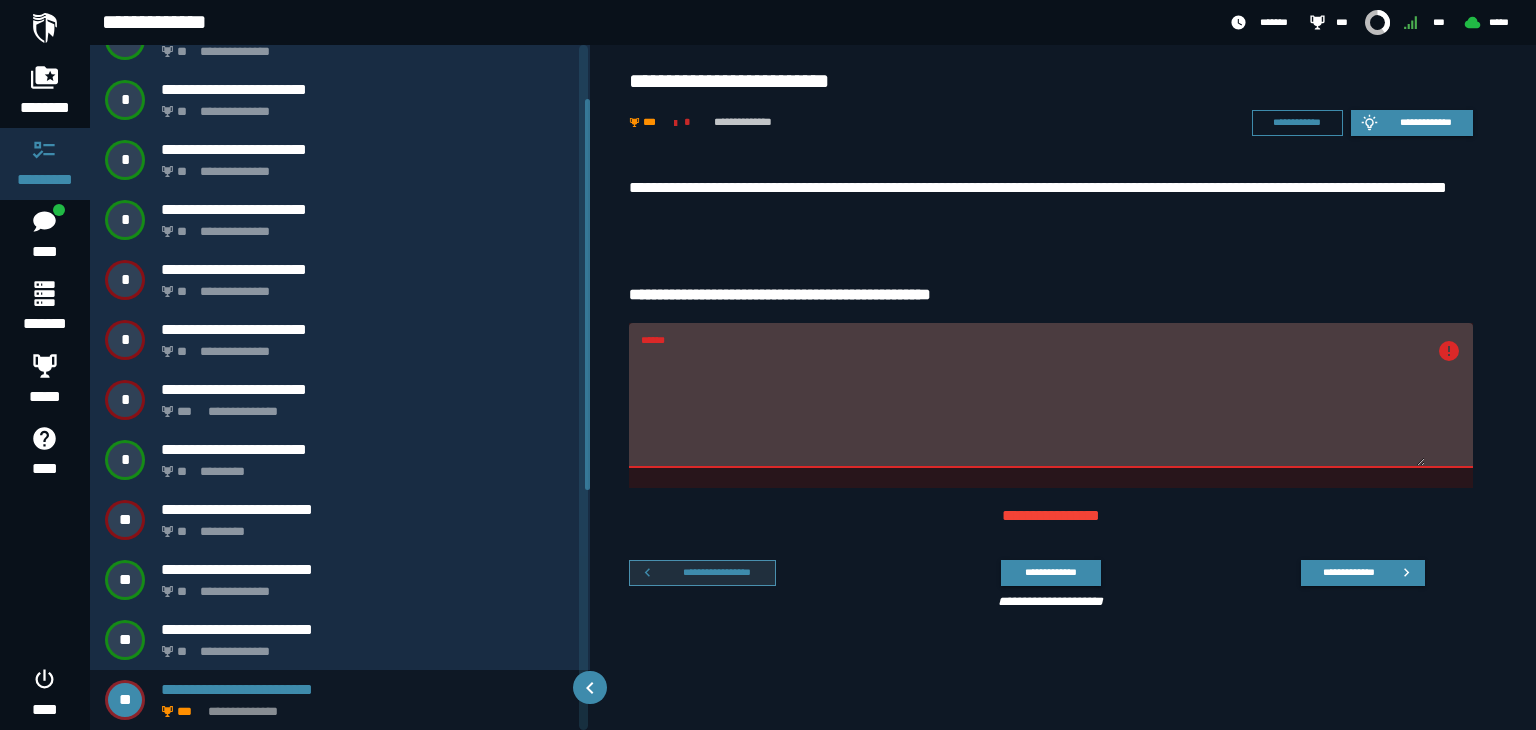 click on "**********" at bounding box center (717, 572) 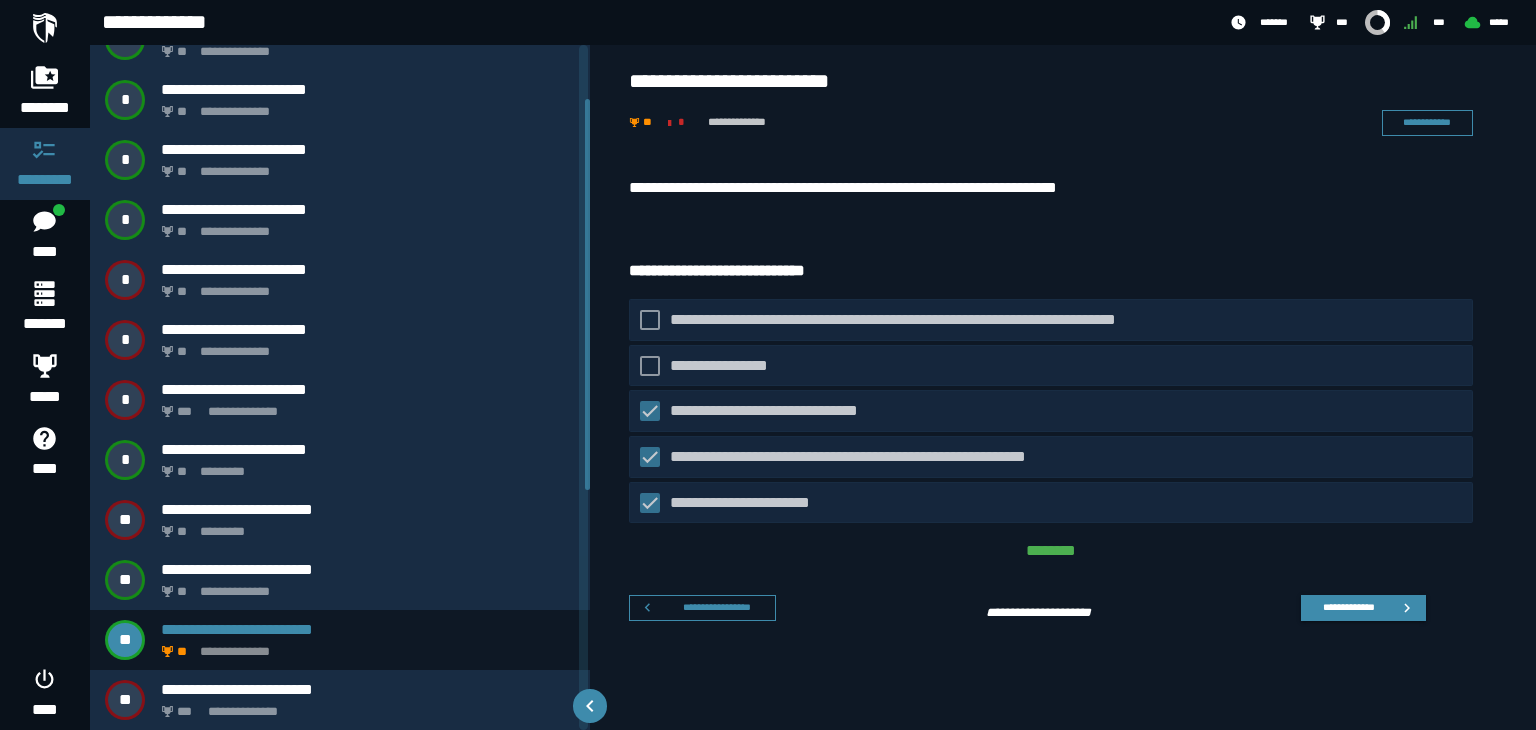 scroll, scrollTop: 35, scrollLeft: 0, axis: vertical 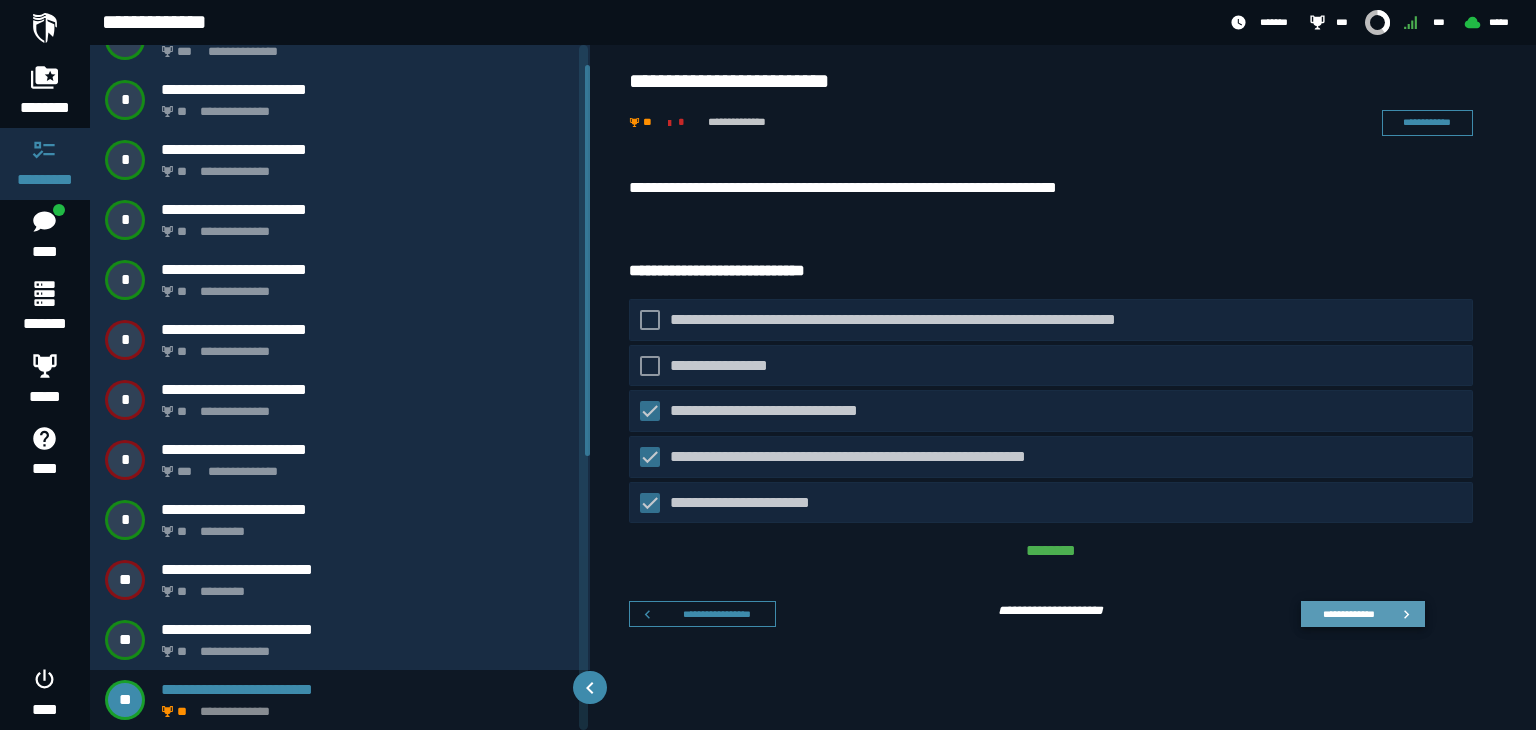 click on "**********" at bounding box center (1348, 613) 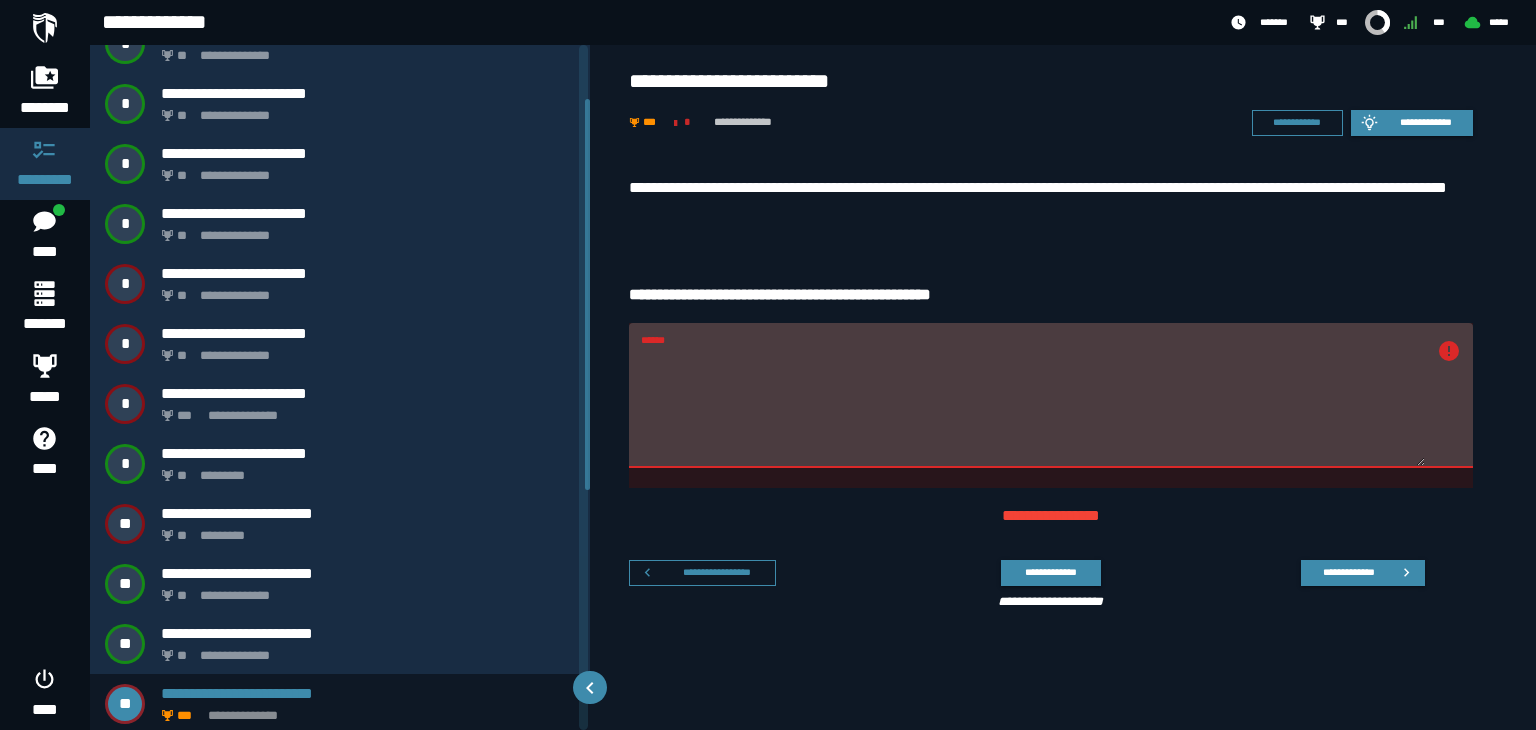 scroll, scrollTop: 95, scrollLeft: 0, axis: vertical 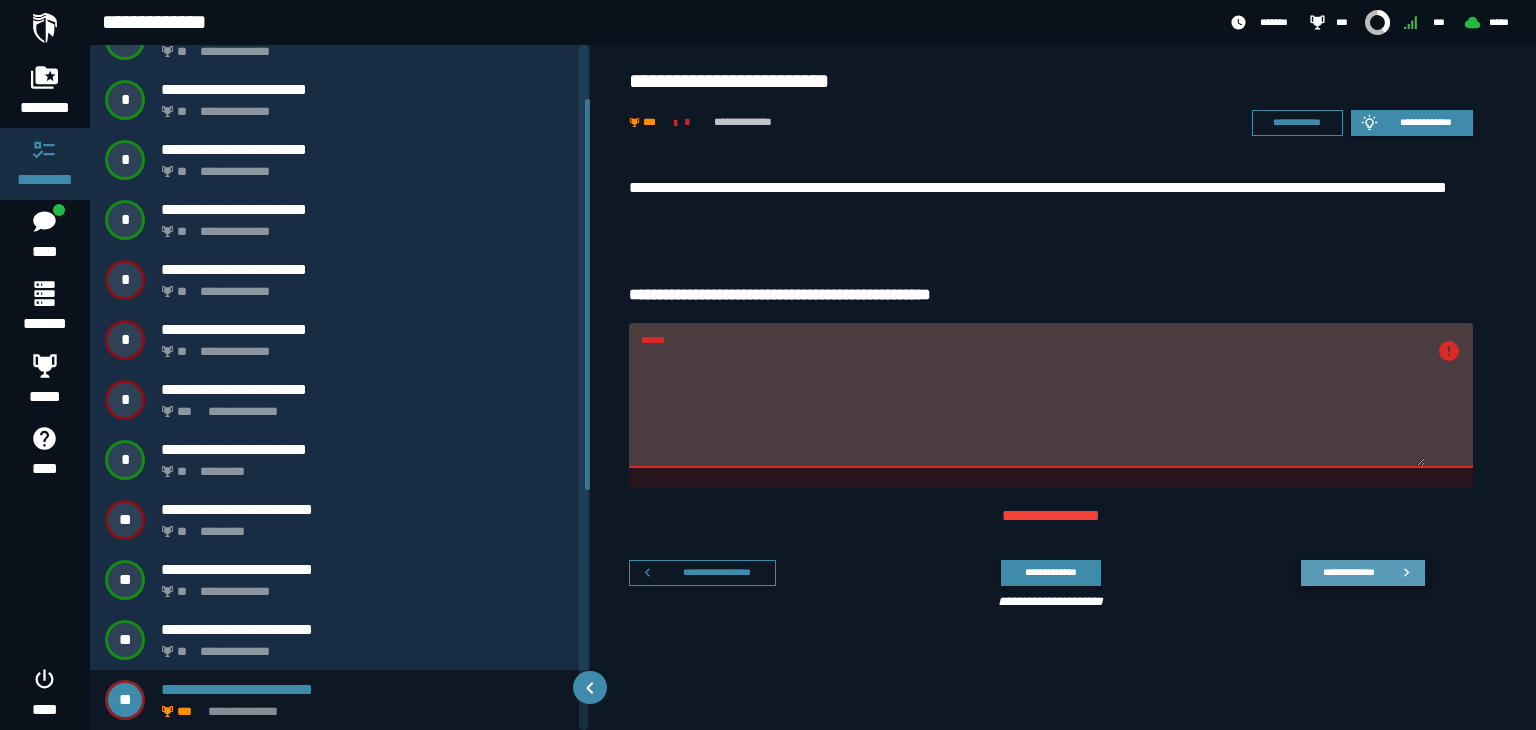 click on "**********" at bounding box center [1348, 572] 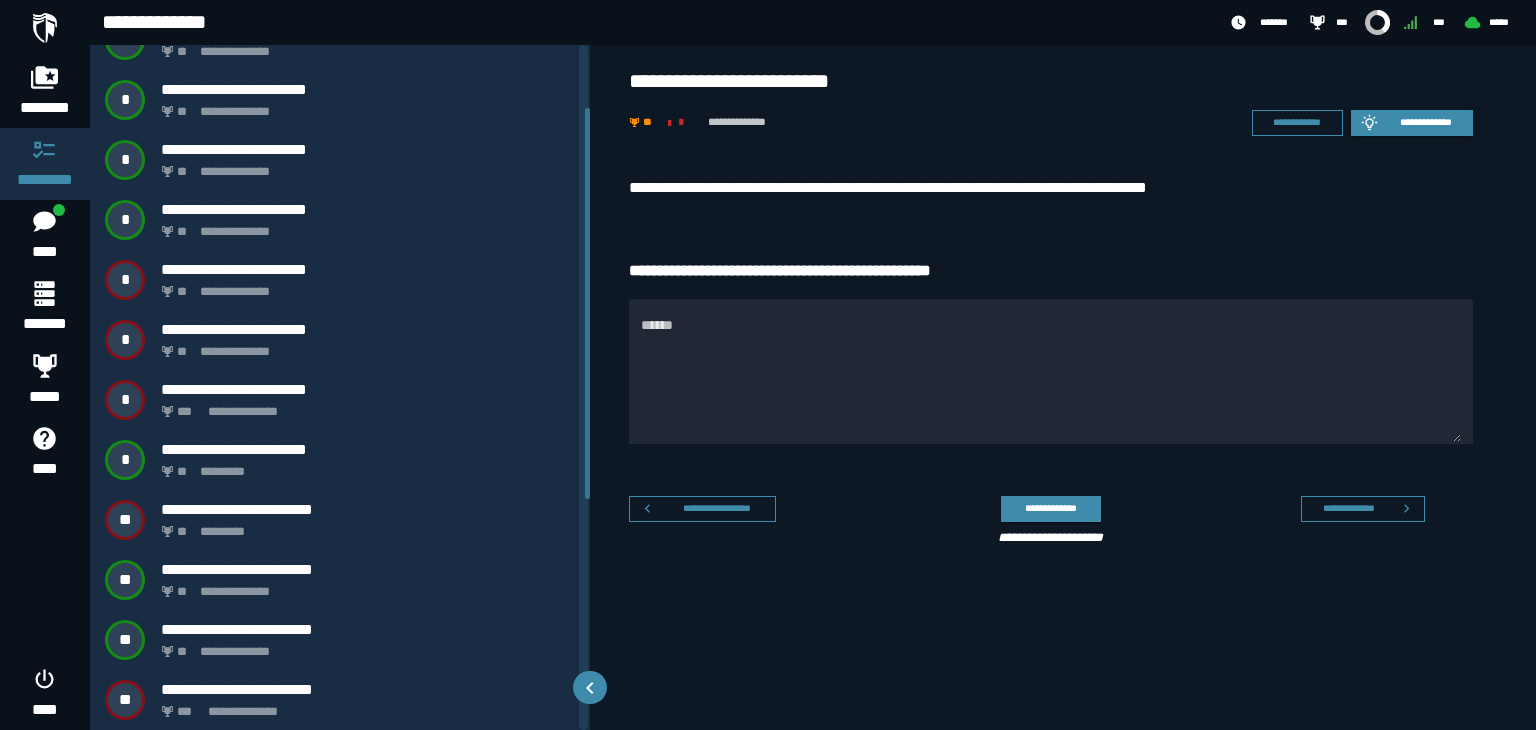 scroll, scrollTop: 155, scrollLeft: 0, axis: vertical 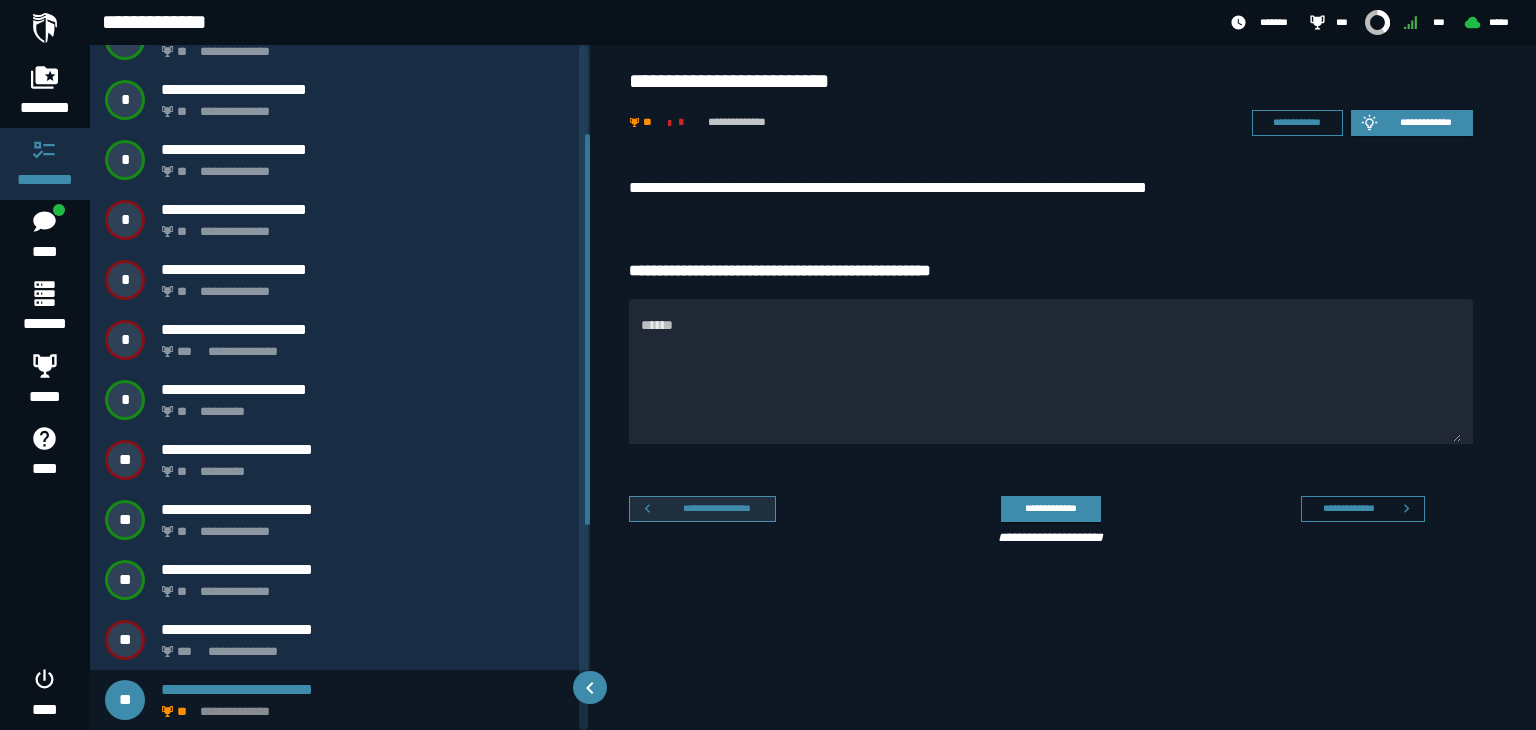 click on "**********" at bounding box center [717, 508] 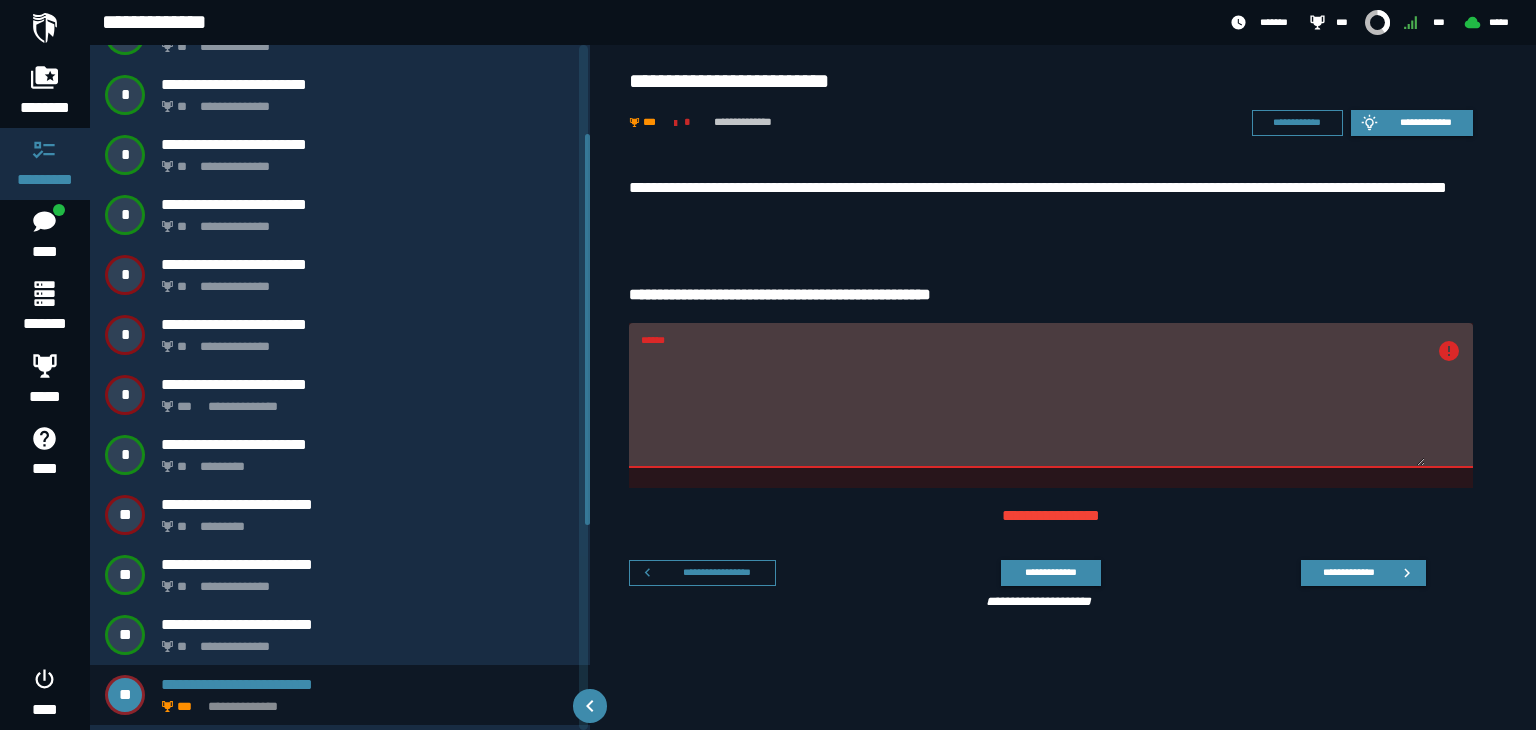 scroll, scrollTop: 95, scrollLeft: 0, axis: vertical 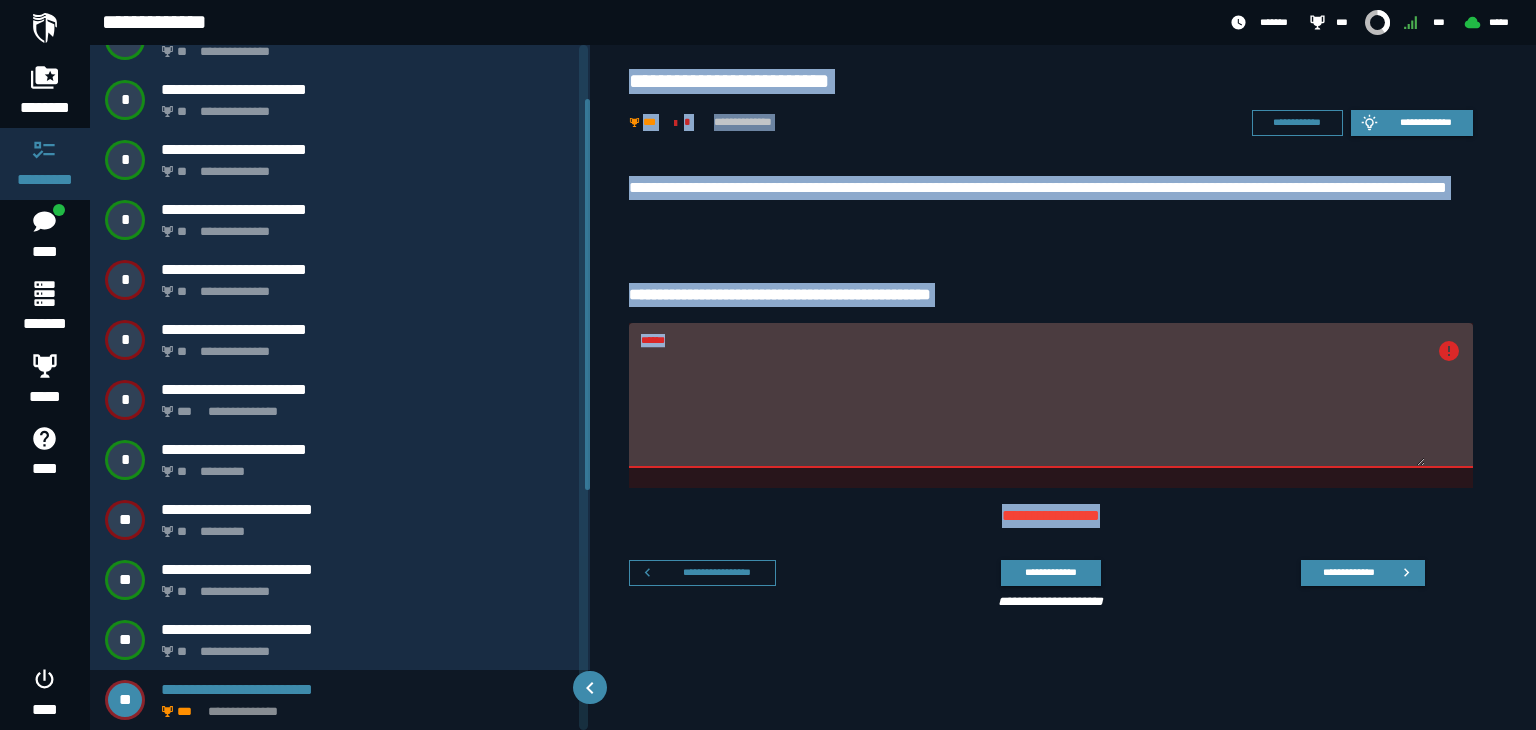 drag, startPoint x: 618, startPoint y: 79, endPoint x: 1121, endPoint y: 506, distance: 659.8015 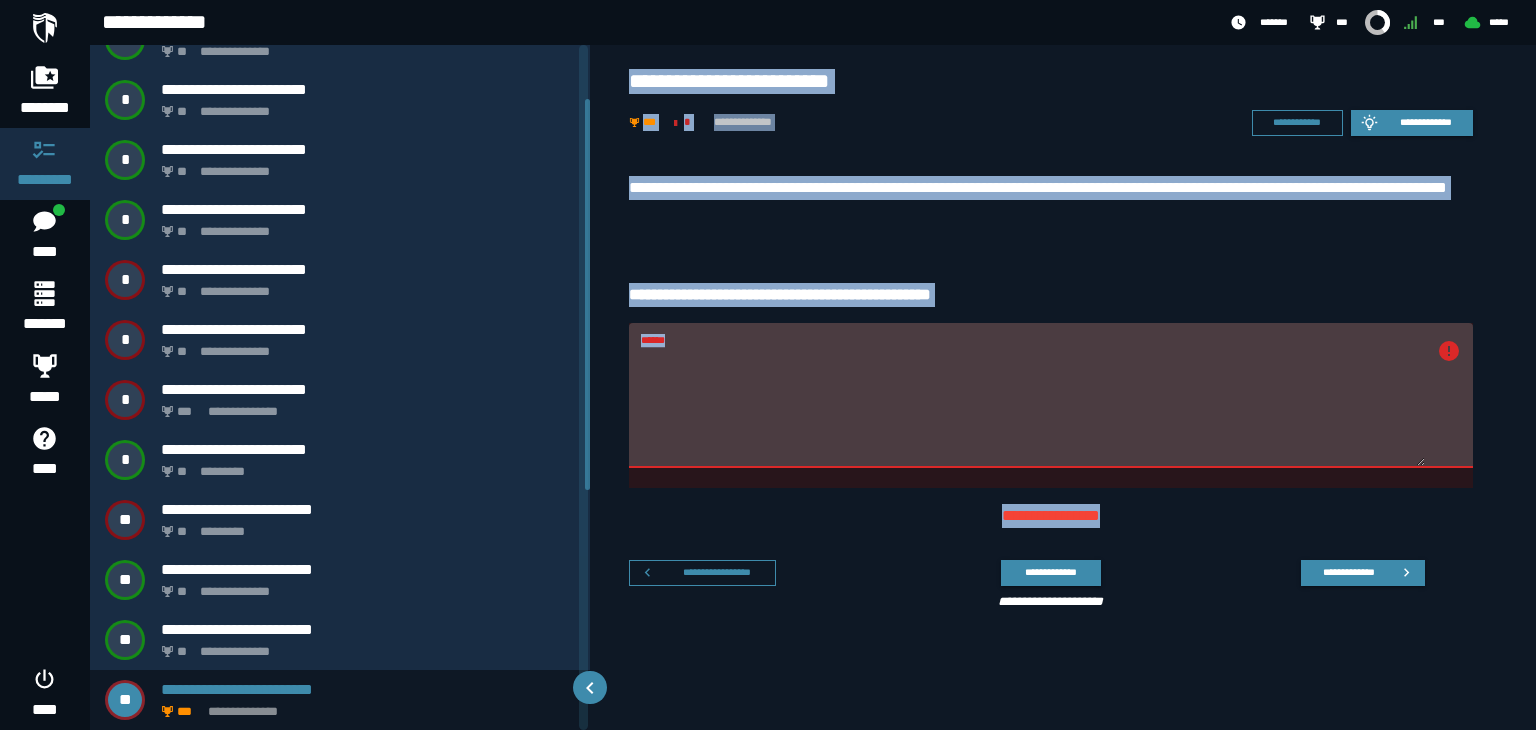 click on "******" at bounding box center (1033, 407) 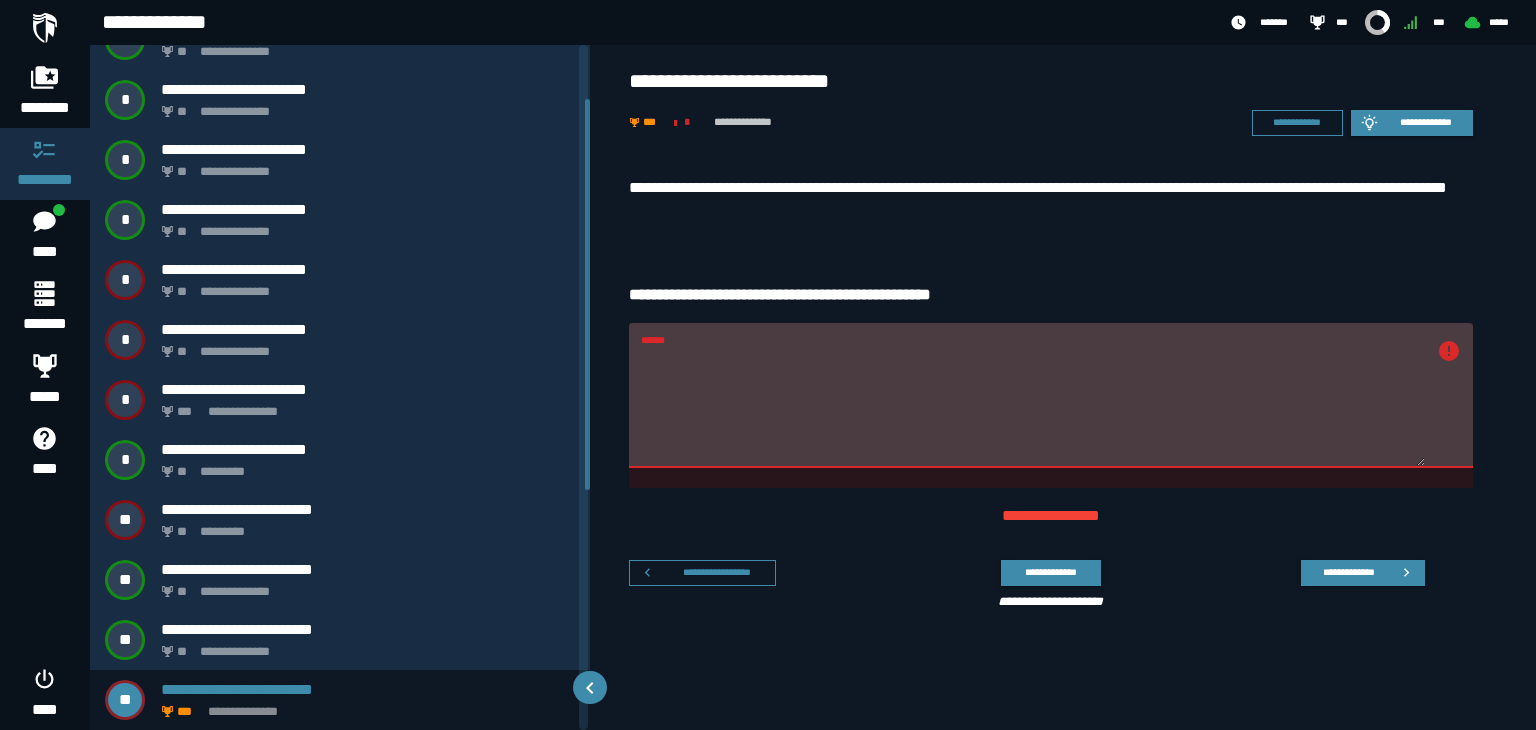 paste on "**********" 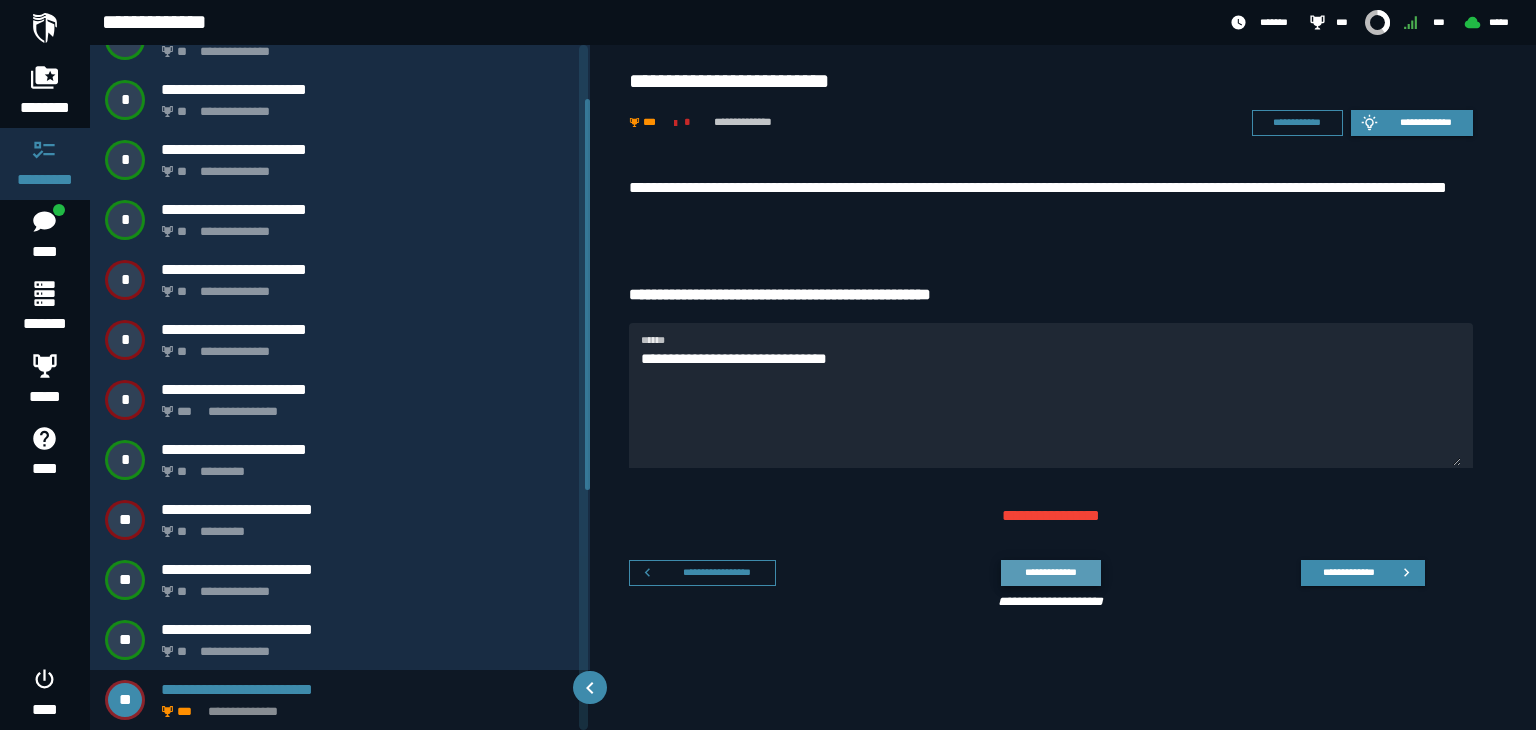 click on "**********" 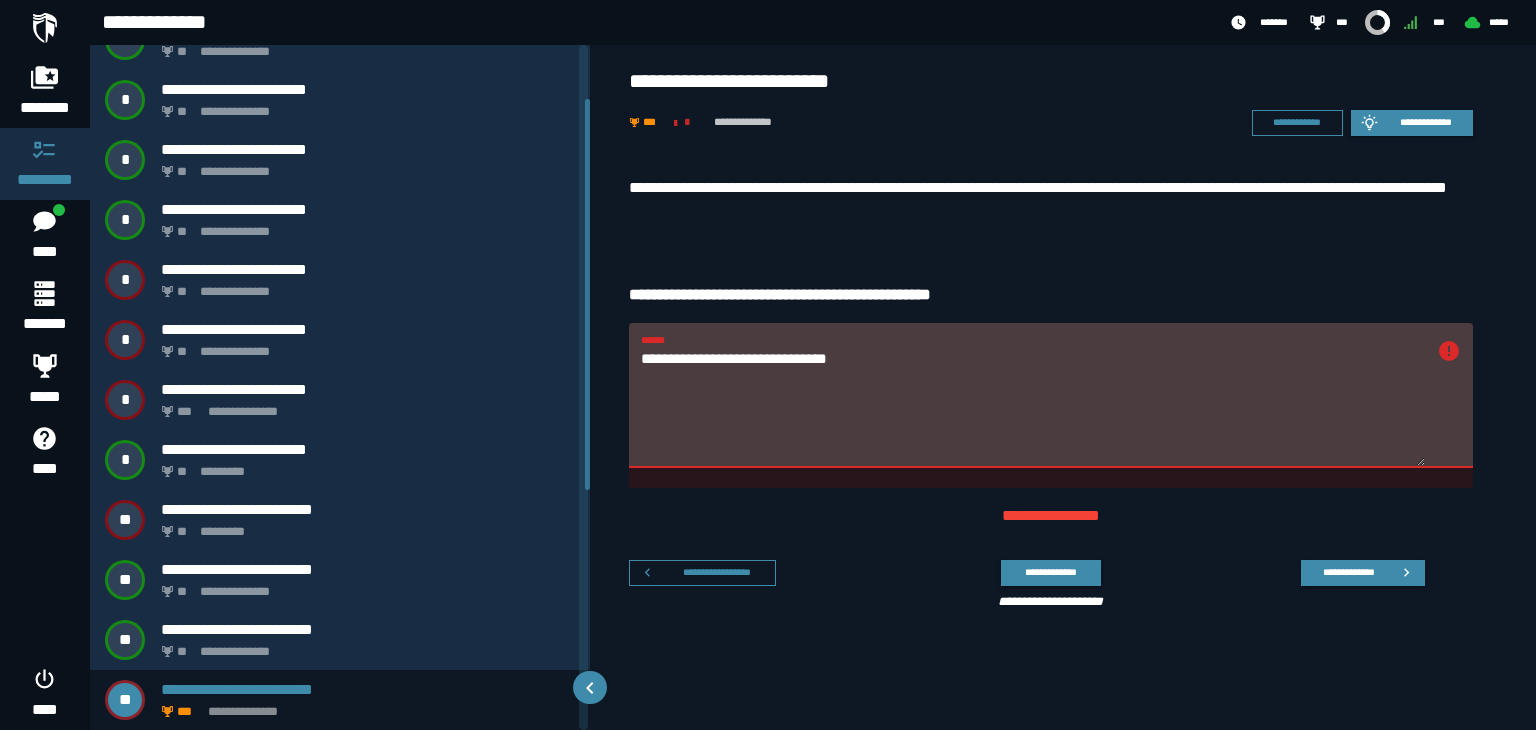 click on "**********" at bounding box center [1051, 516] 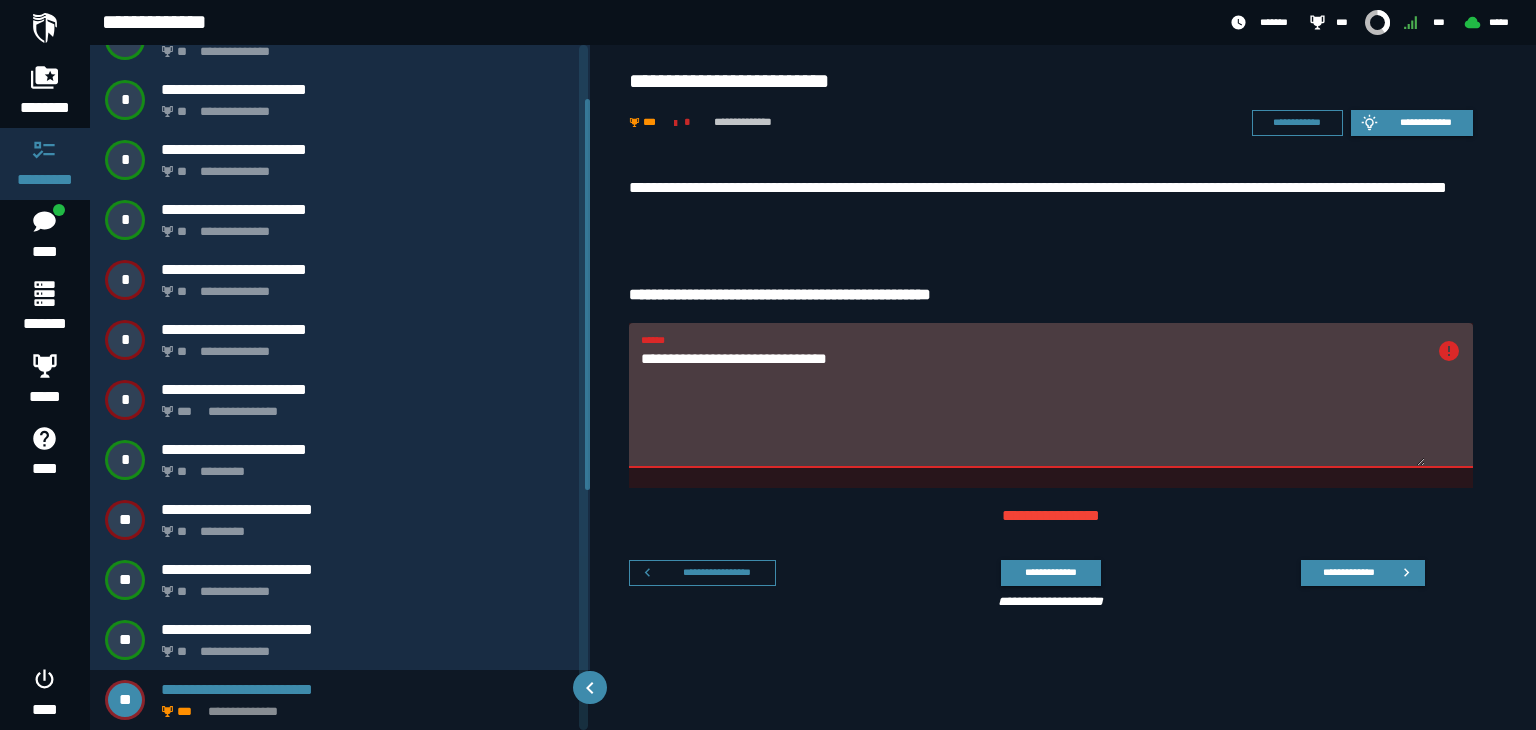 click on "**********" at bounding box center (1033, 407) 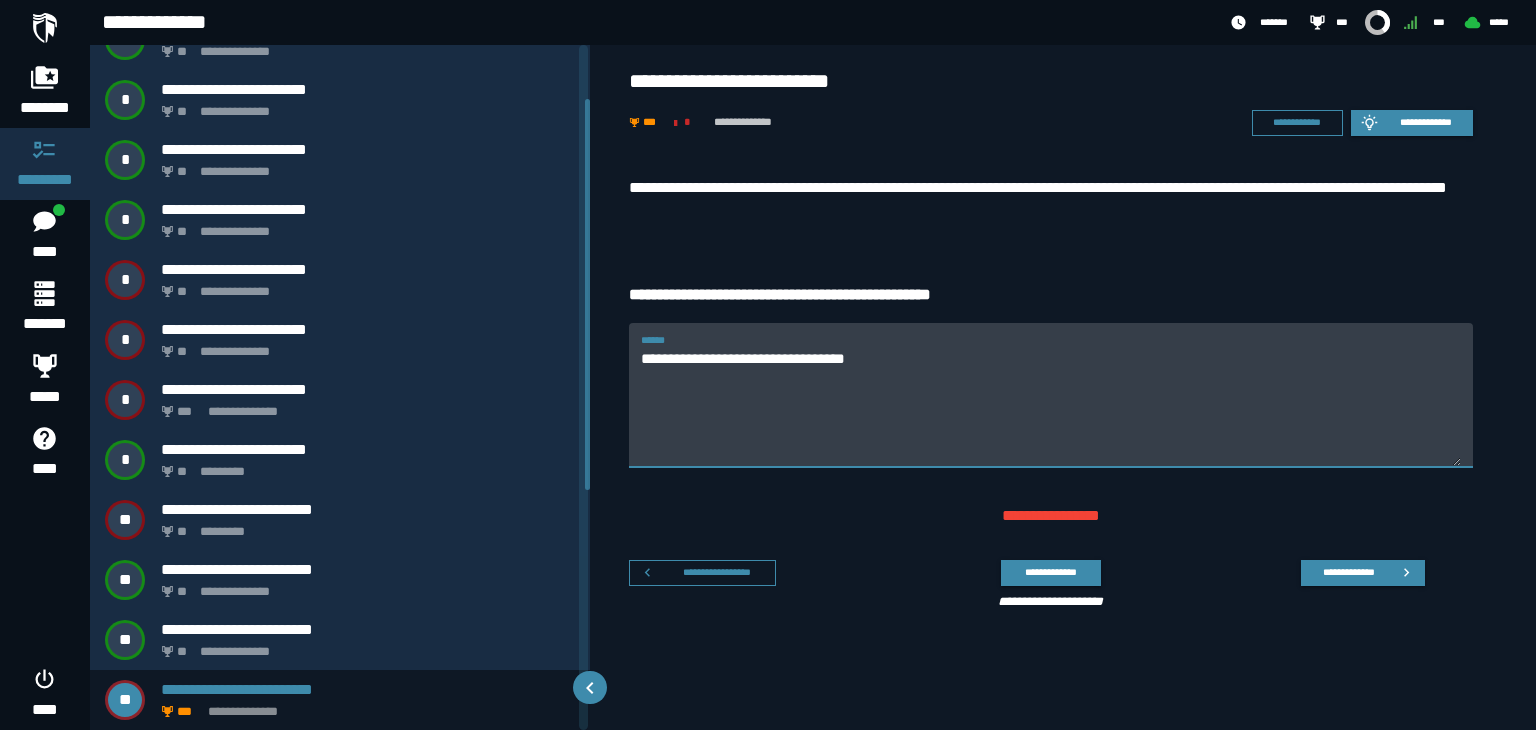 paste 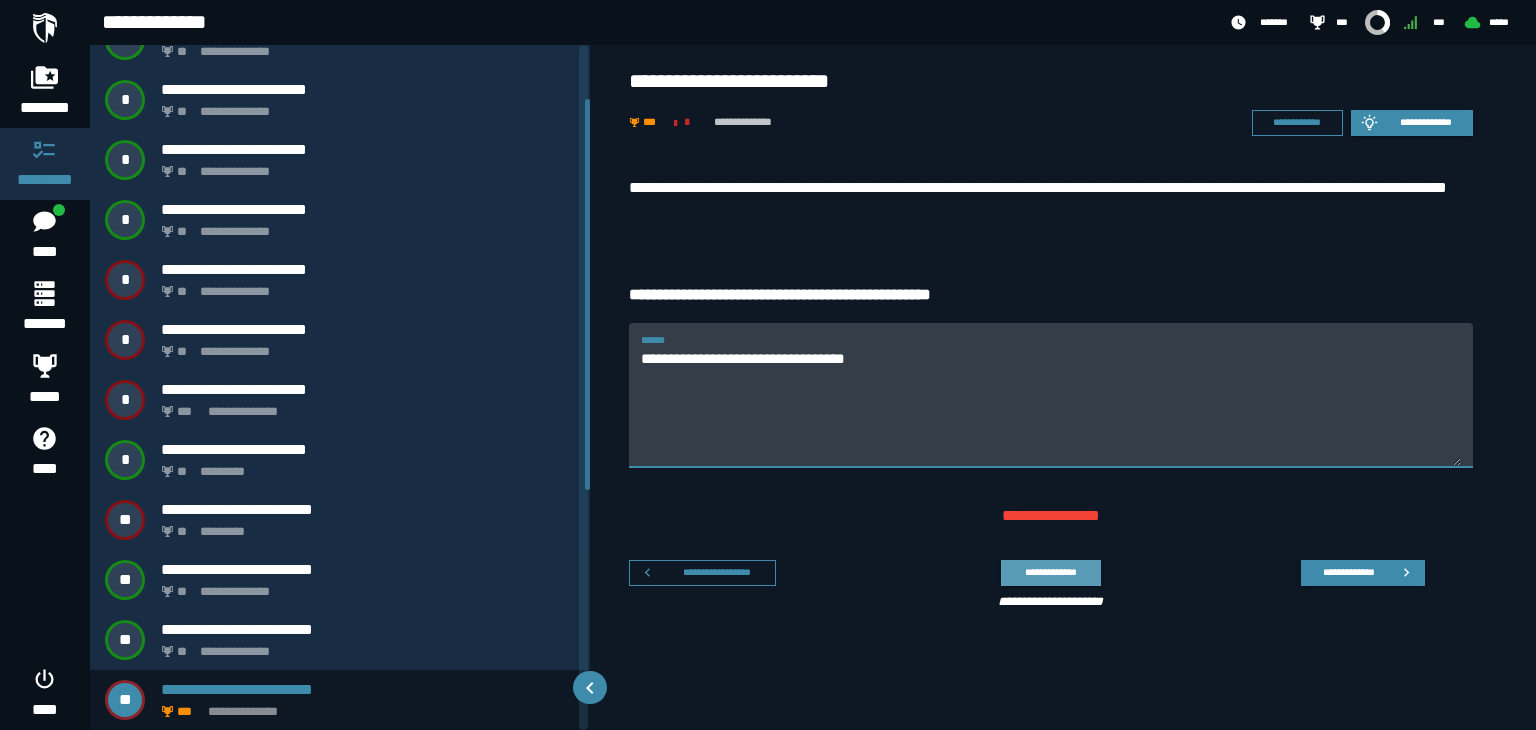 type on "**********" 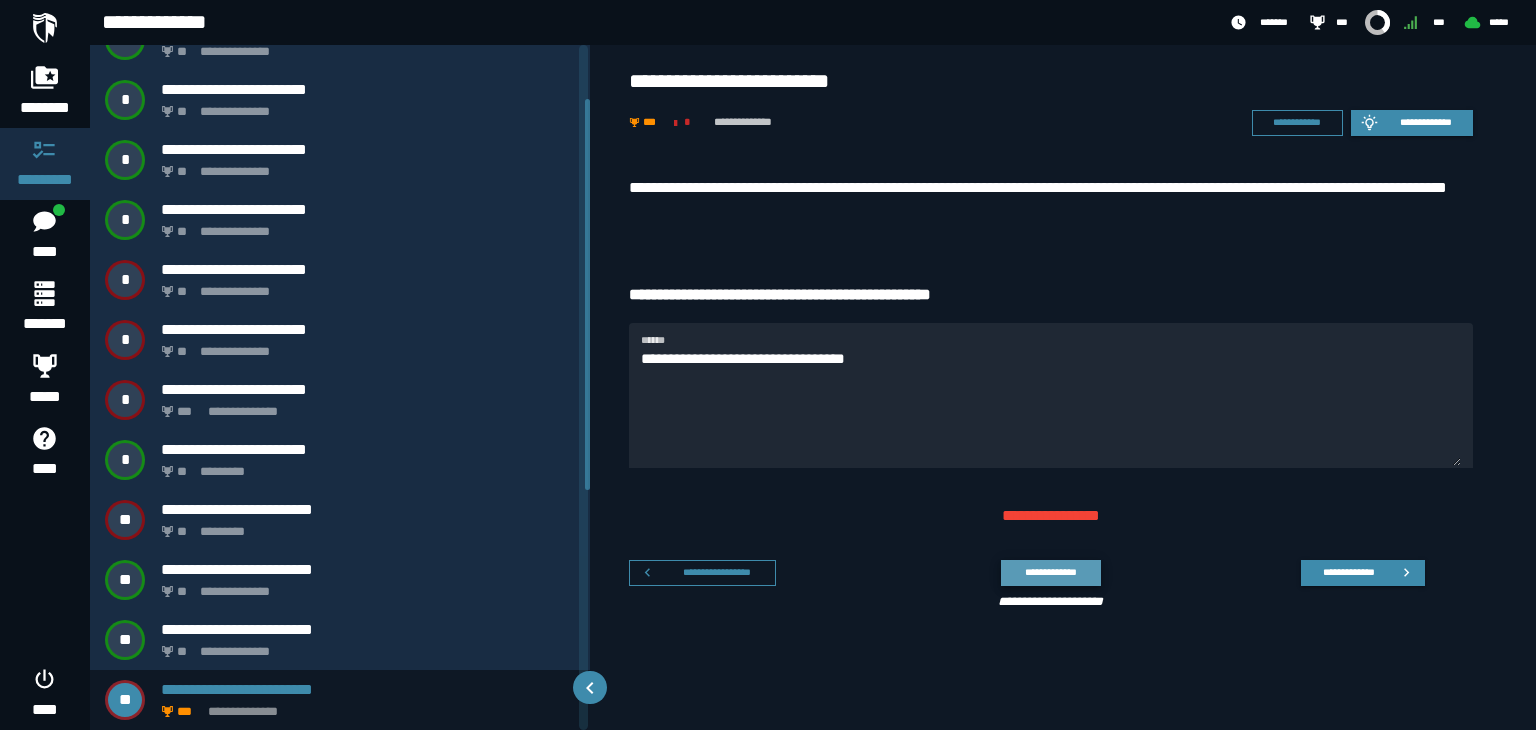 click on "**********" at bounding box center (1050, 572) 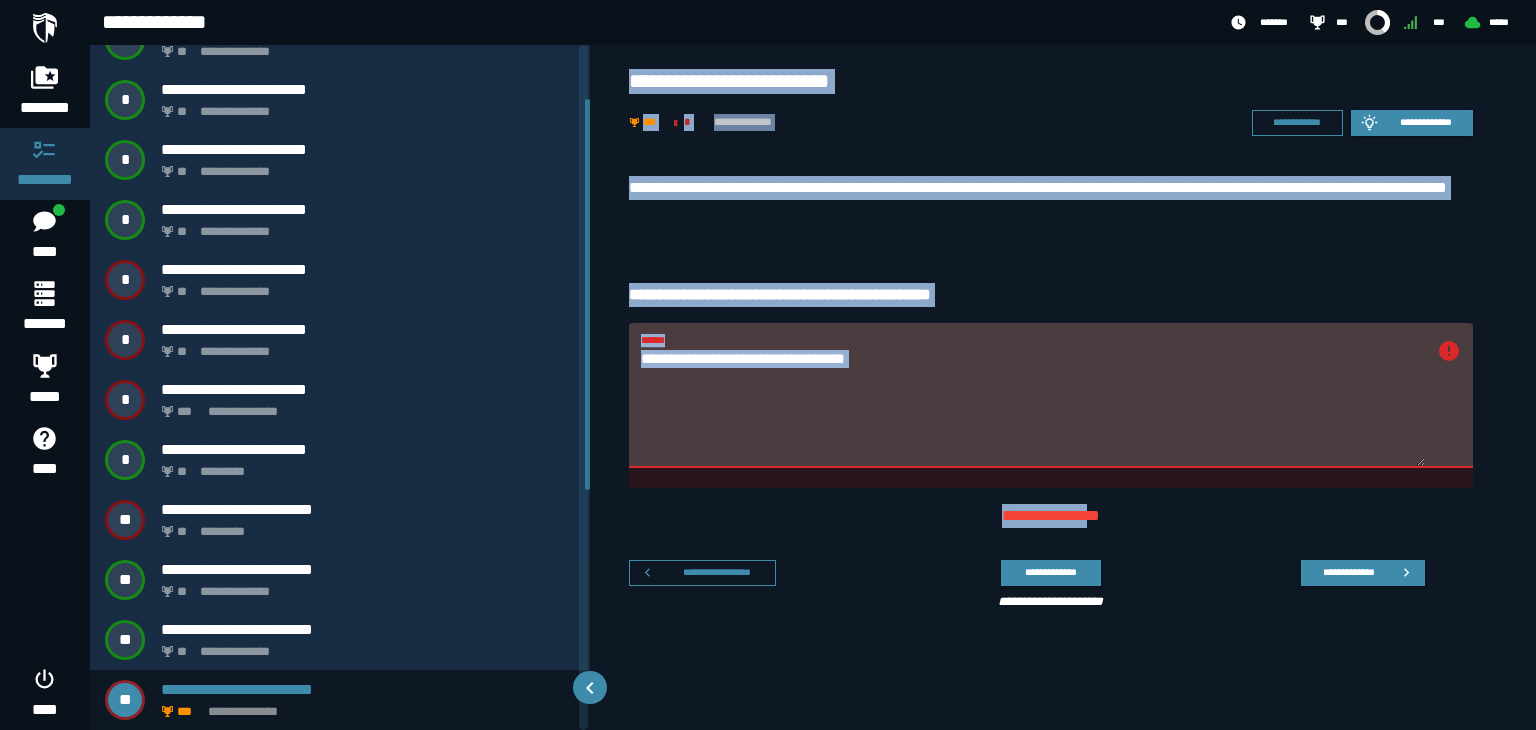 drag, startPoint x: 632, startPoint y: 60, endPoint x: 1100, endPoint y: 517, distance: 654.12 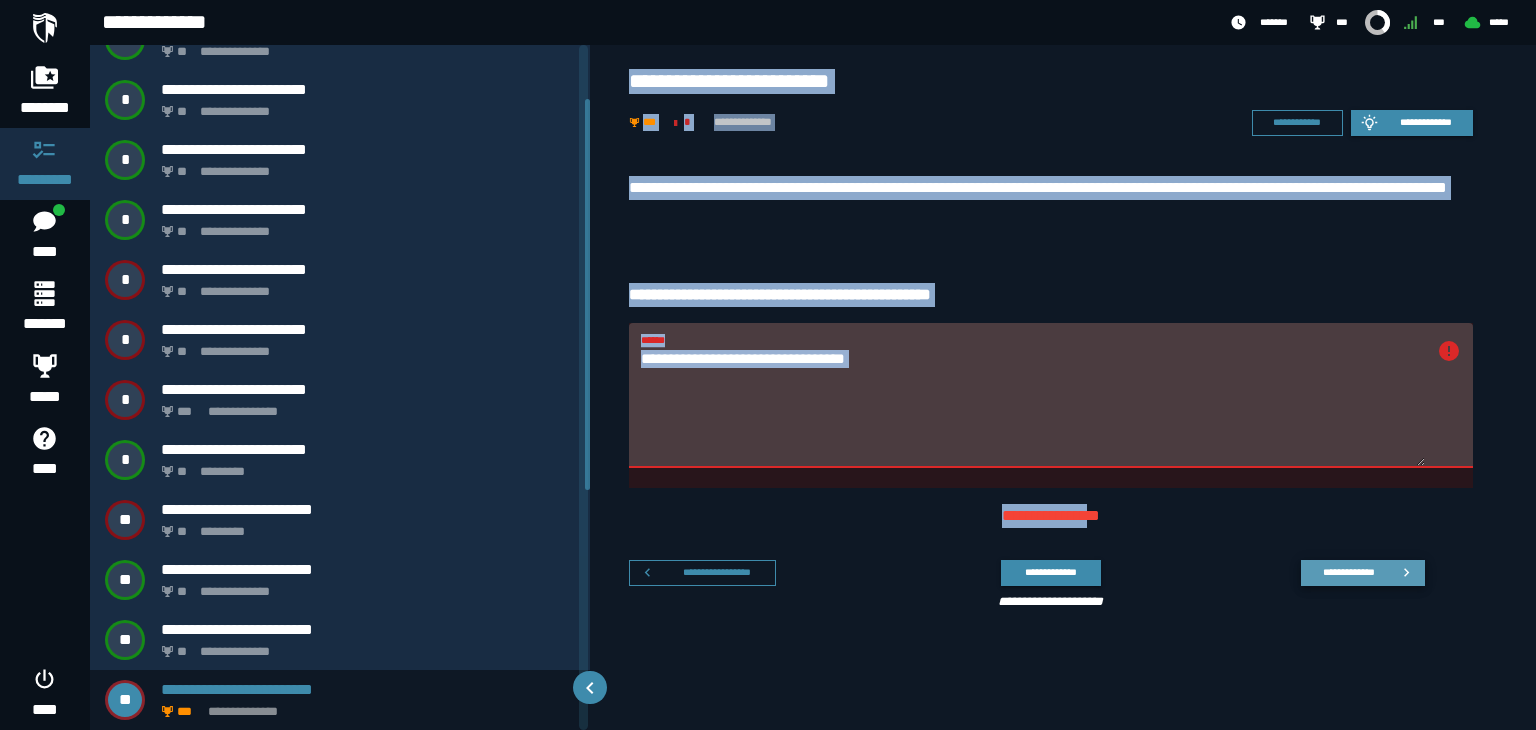 click on "**********" at bounding box center [1348, 572] 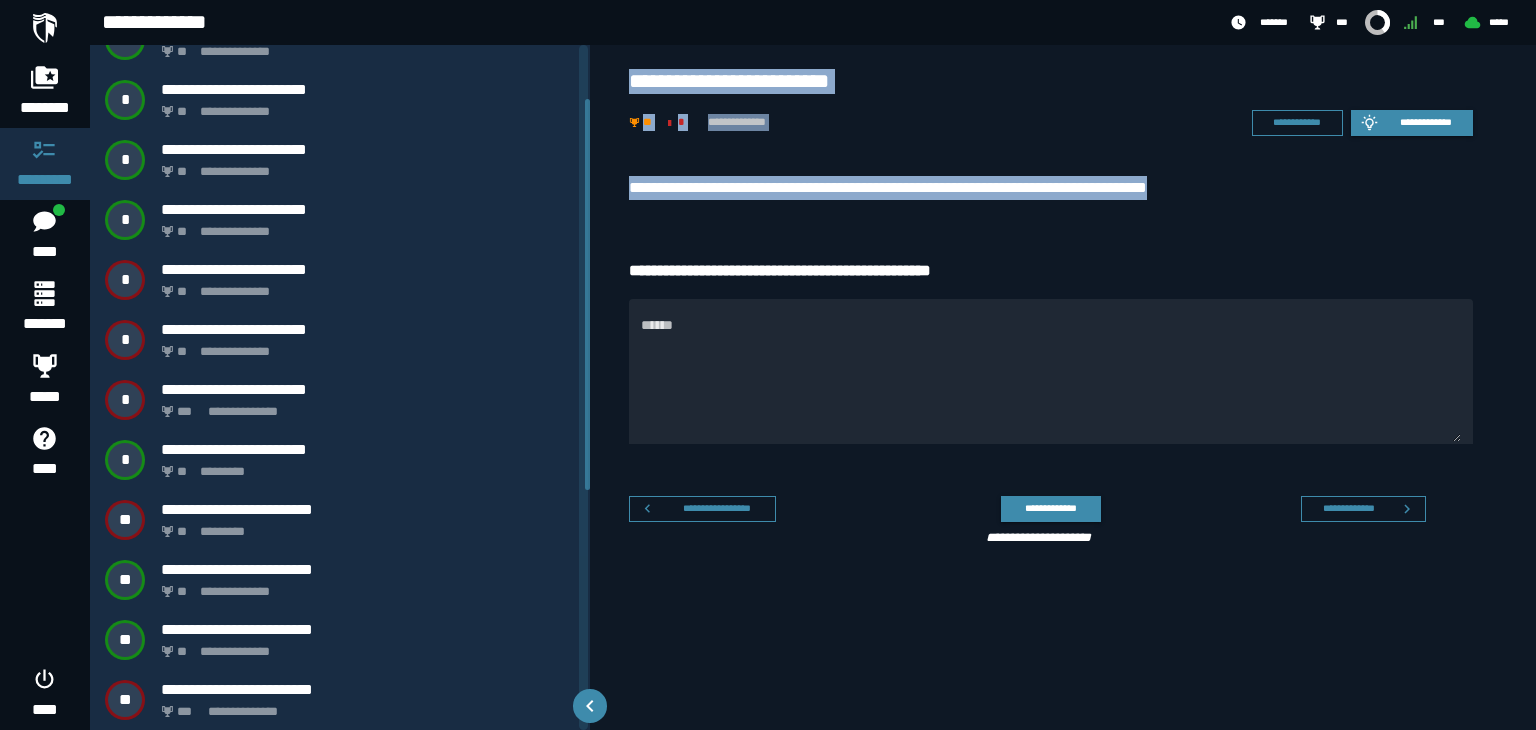 scroll, scrollTop: 155, scrollLeft: 0, axis: vertical 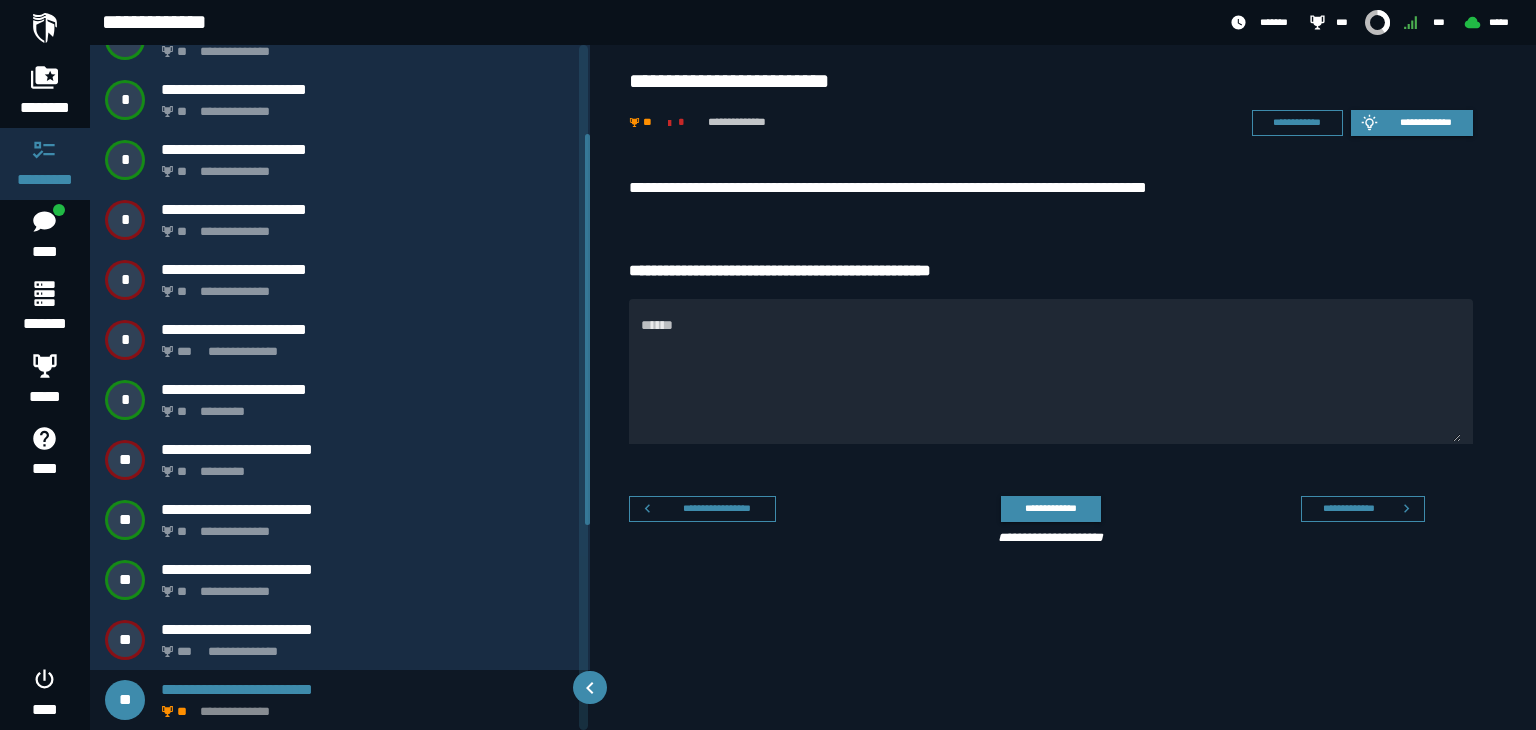 click on "**********" at bounding box center [1063, 432] 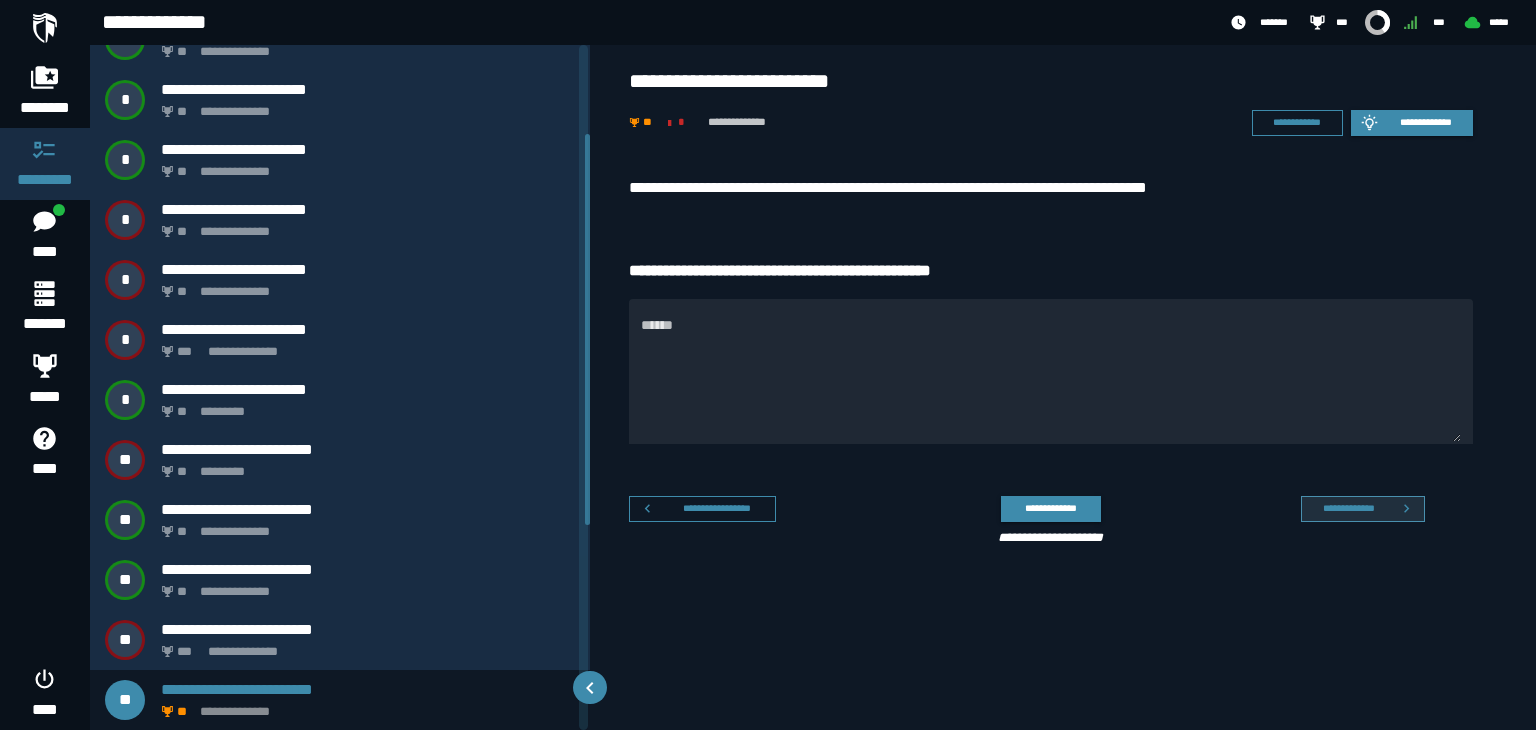 click on "**********" at bounding box center [1348, 508] 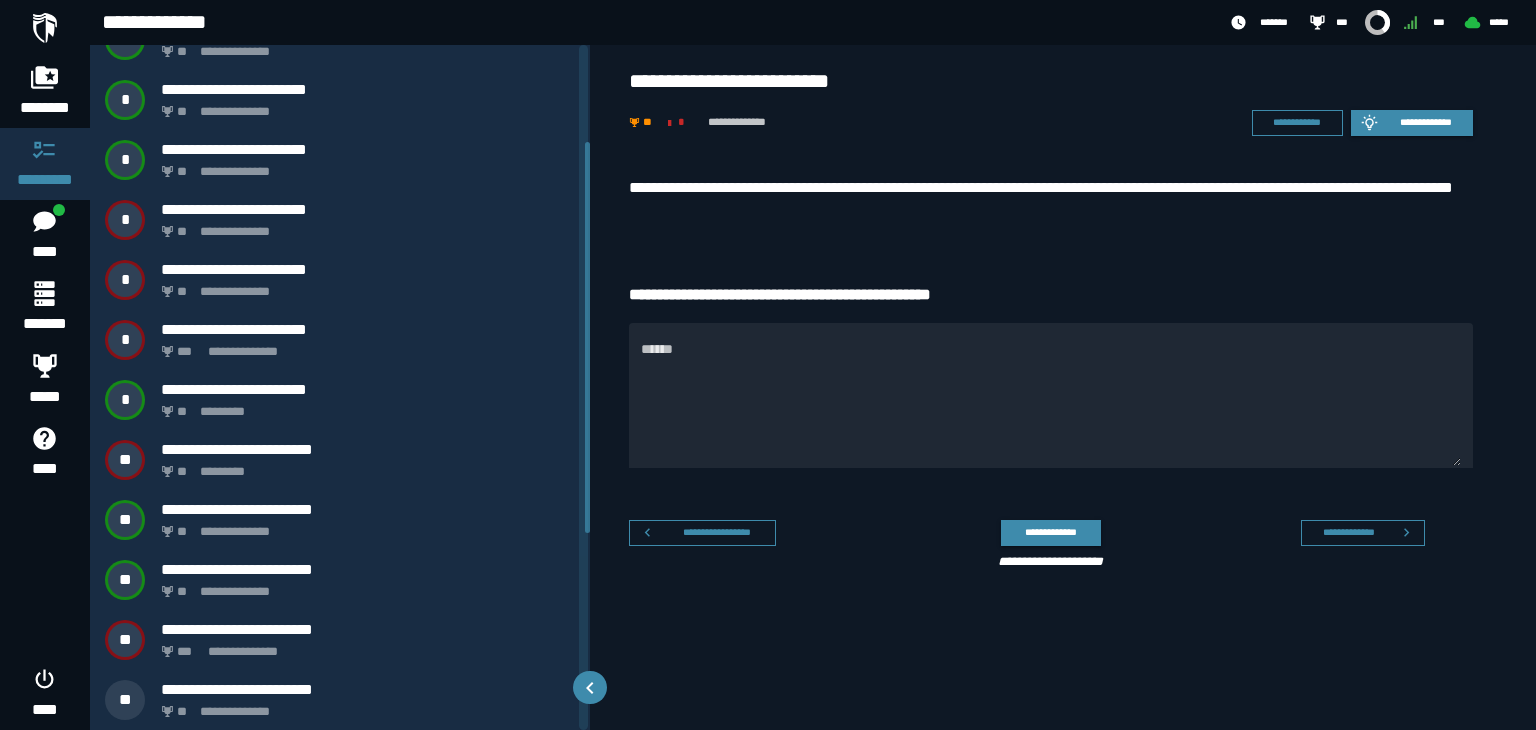 scroll, scrollTop: 215, scrollLeft: 0, axis: vertical 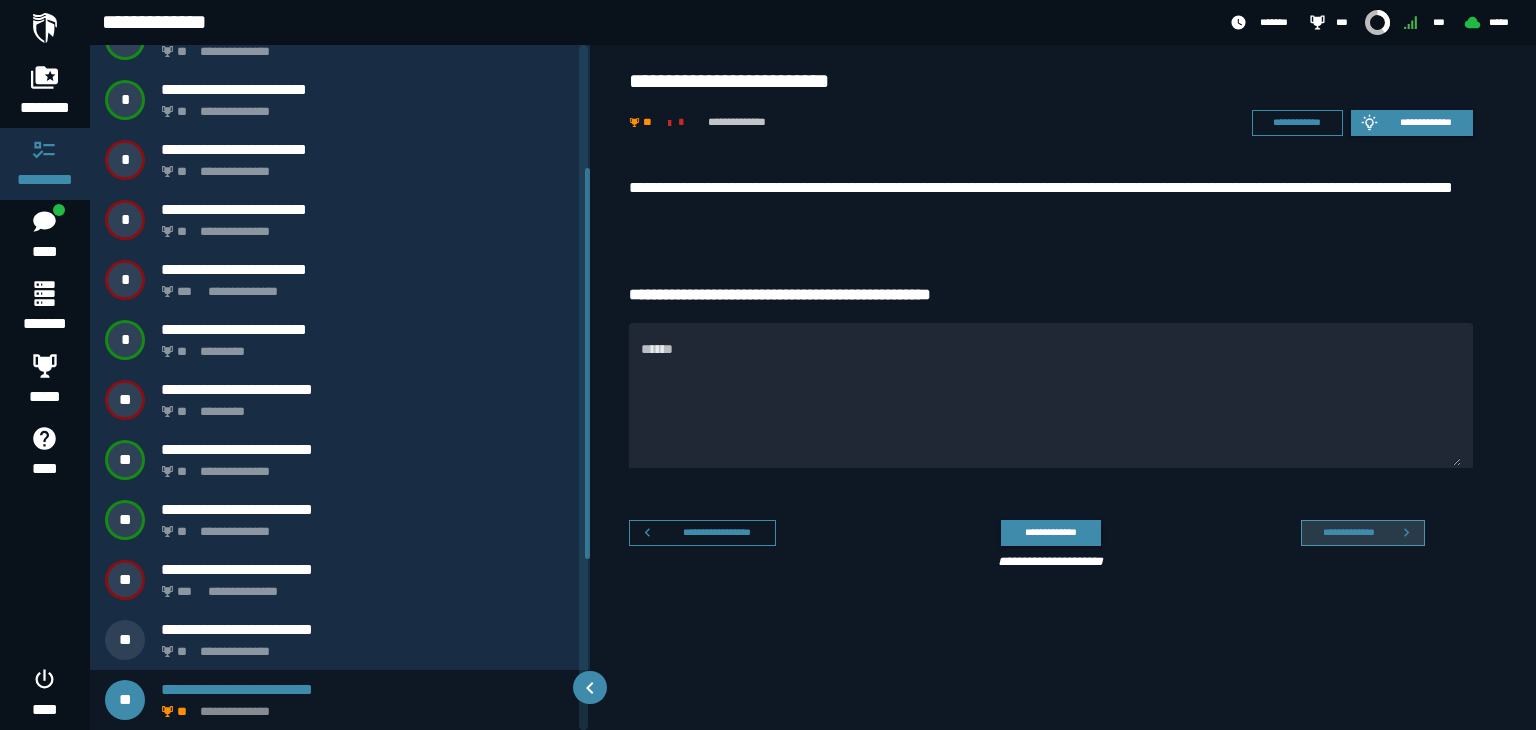 click on "**********" at bounding box center [1348, 532] 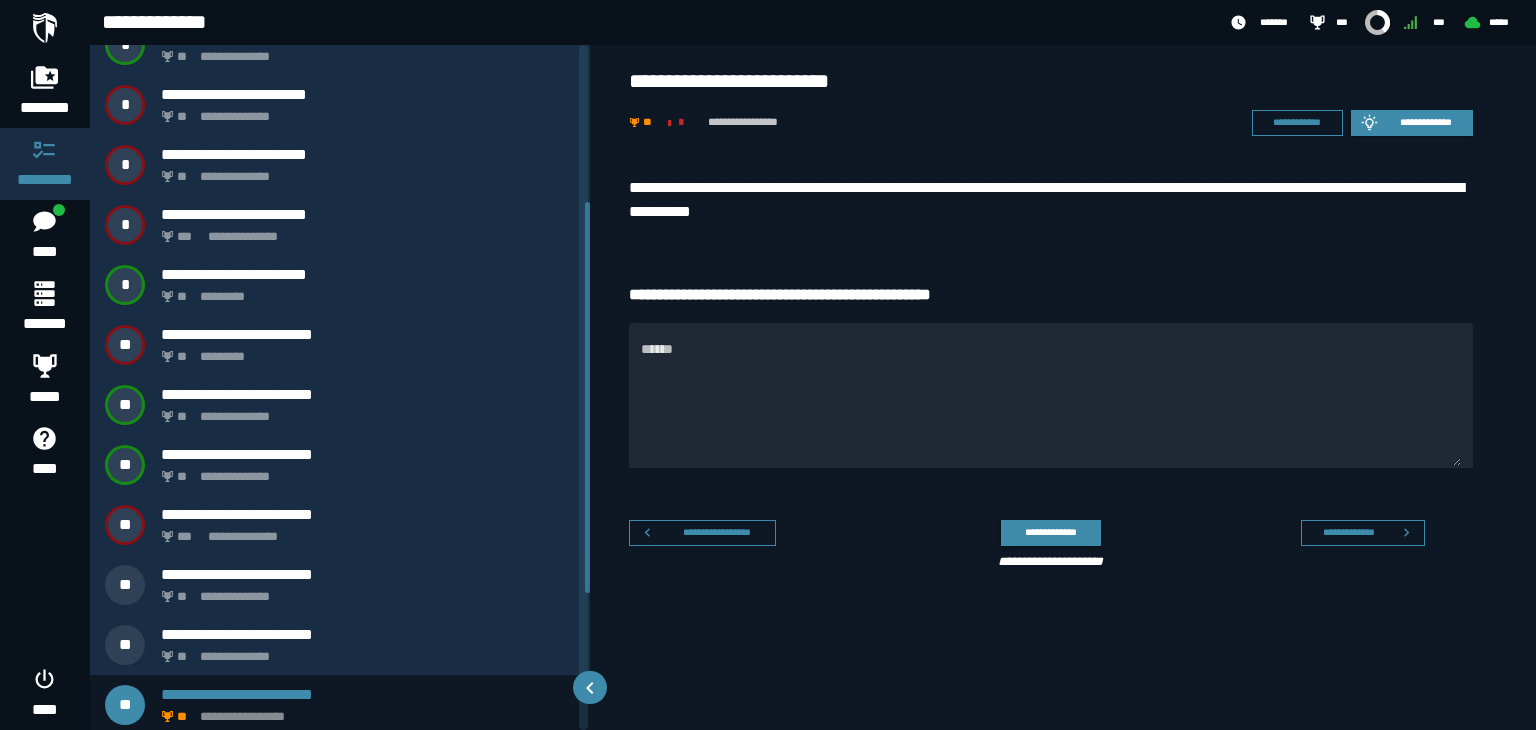 scroll, scrollTop: 275, scrollLeft: 0, axis: vertical 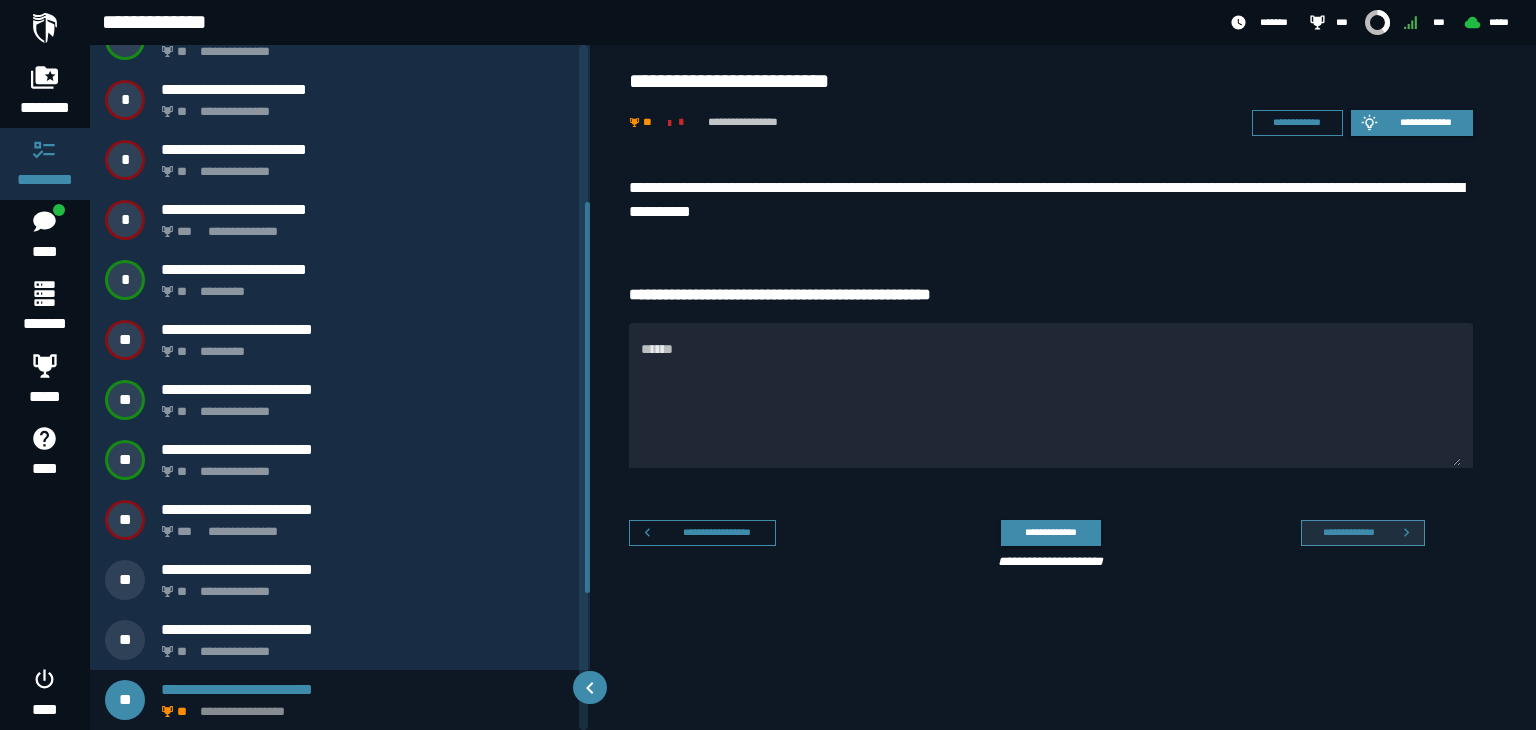 click on "**********" at bounding box center (1348, 532) 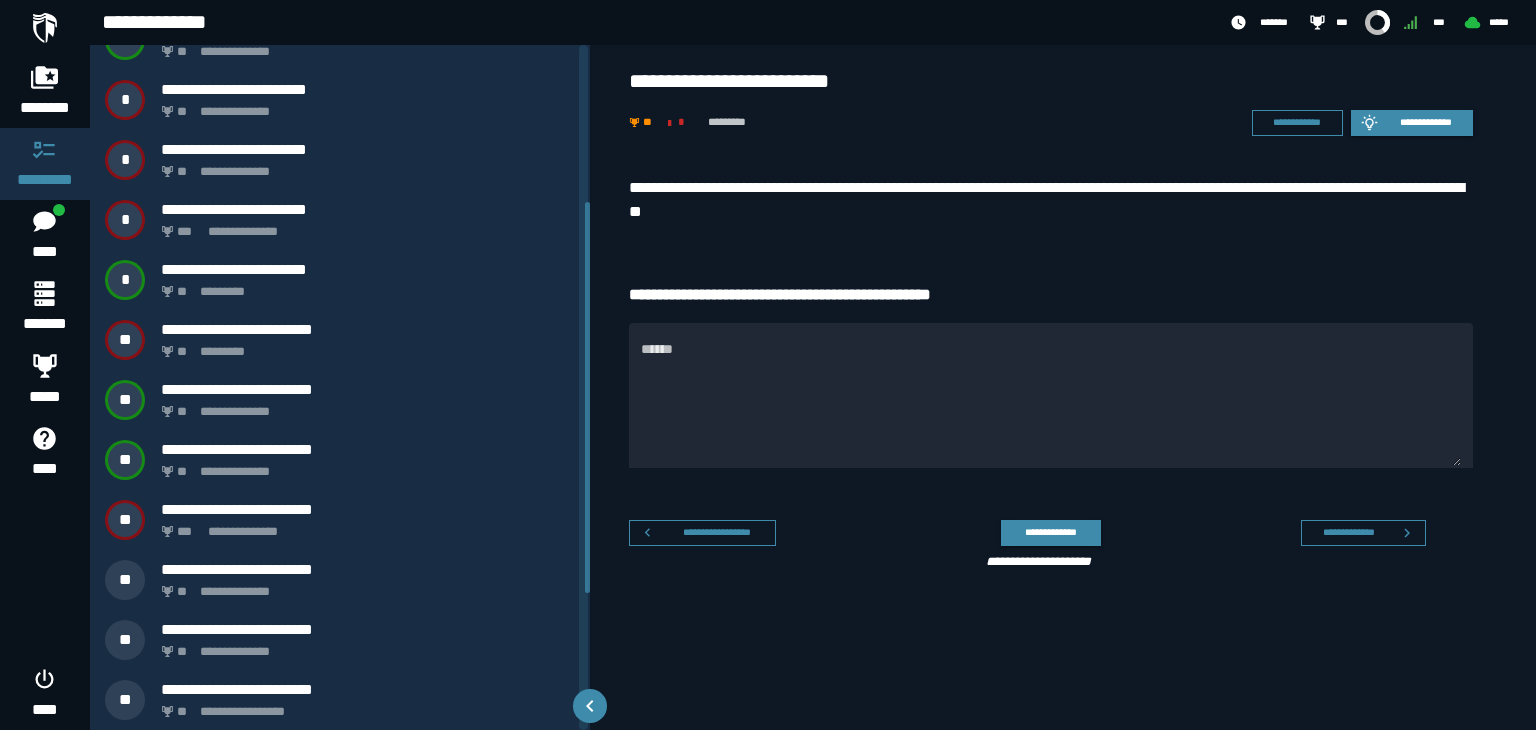 scroll, scrollTop: 335, scrollLeft: 0, axis: vertical 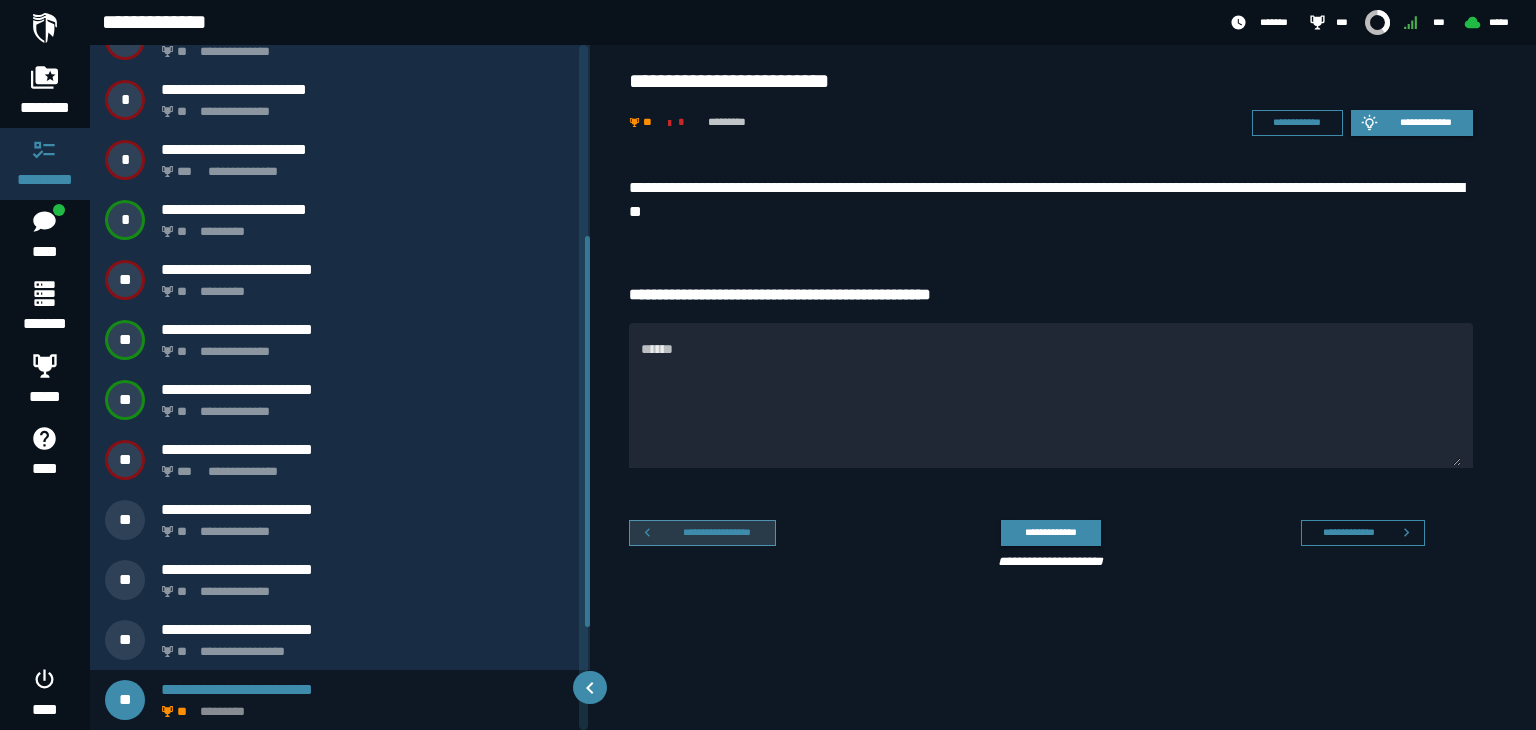 click on "**********" at bounding box center [717, 532] 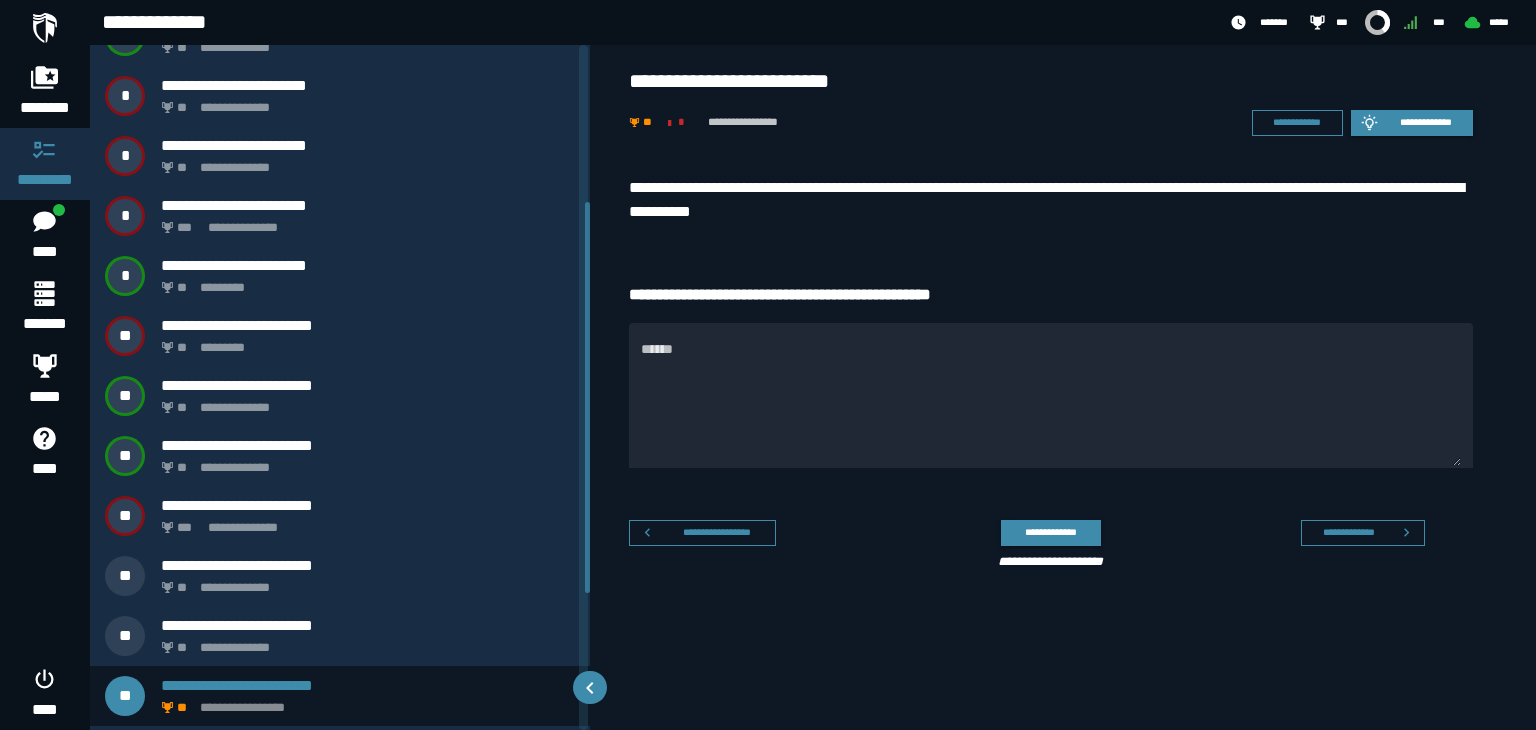 scroll, scrollTop: 275, scrollLeft: 0, axis: vertical 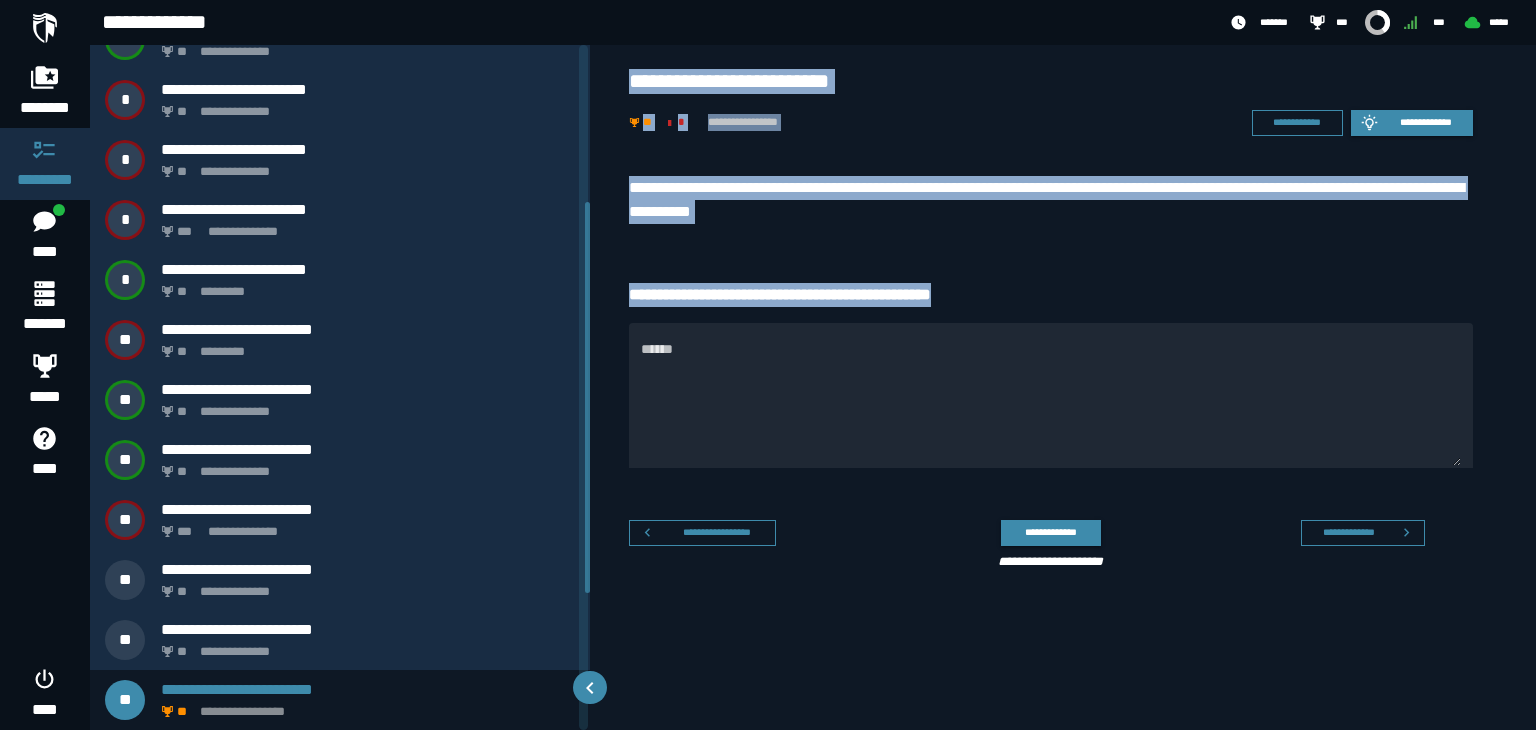 drag, startPoint x: 620, startPoint y: 72, endPoint x: 1002, endPoint y: 295, distance: 442.3268 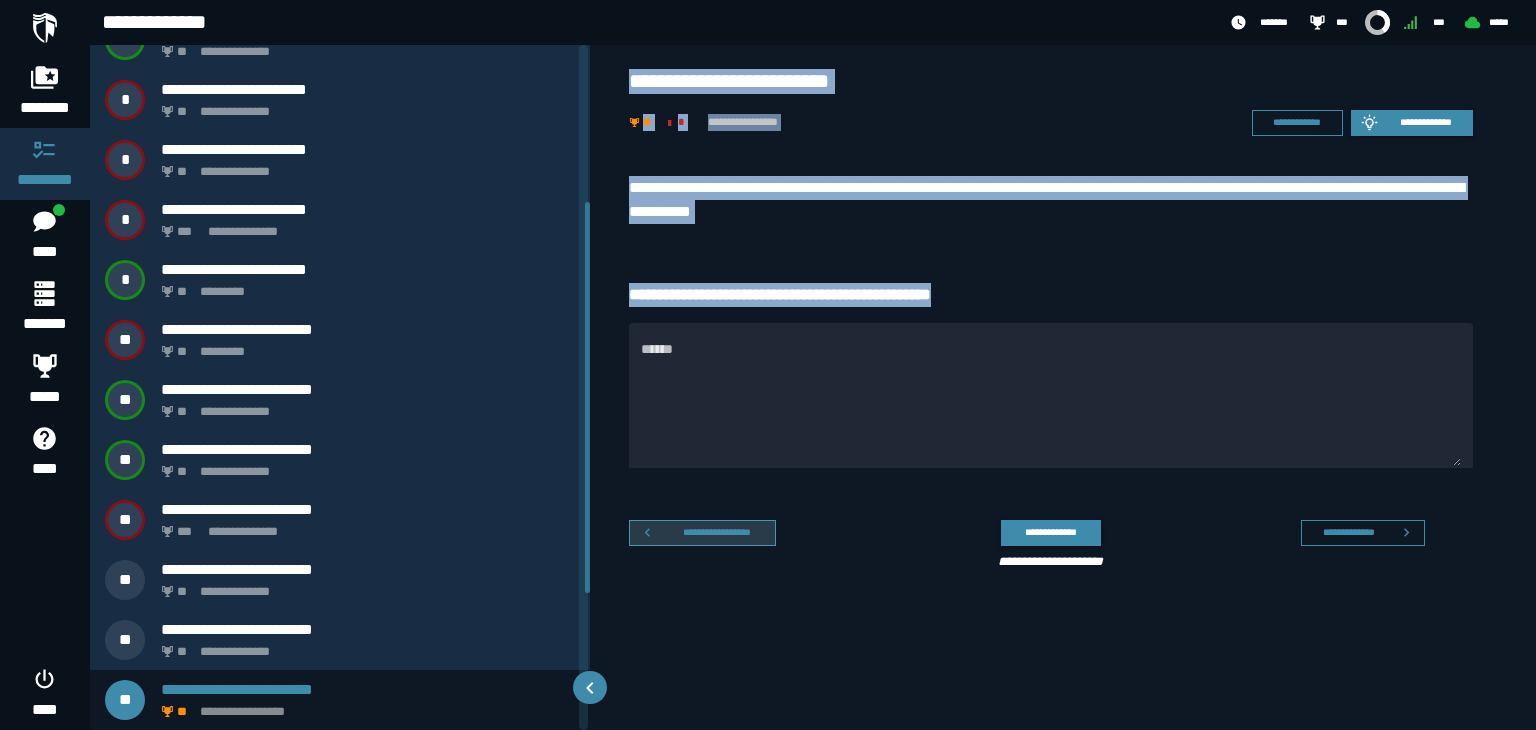 click on "**********" at bounding box center [702, 533] 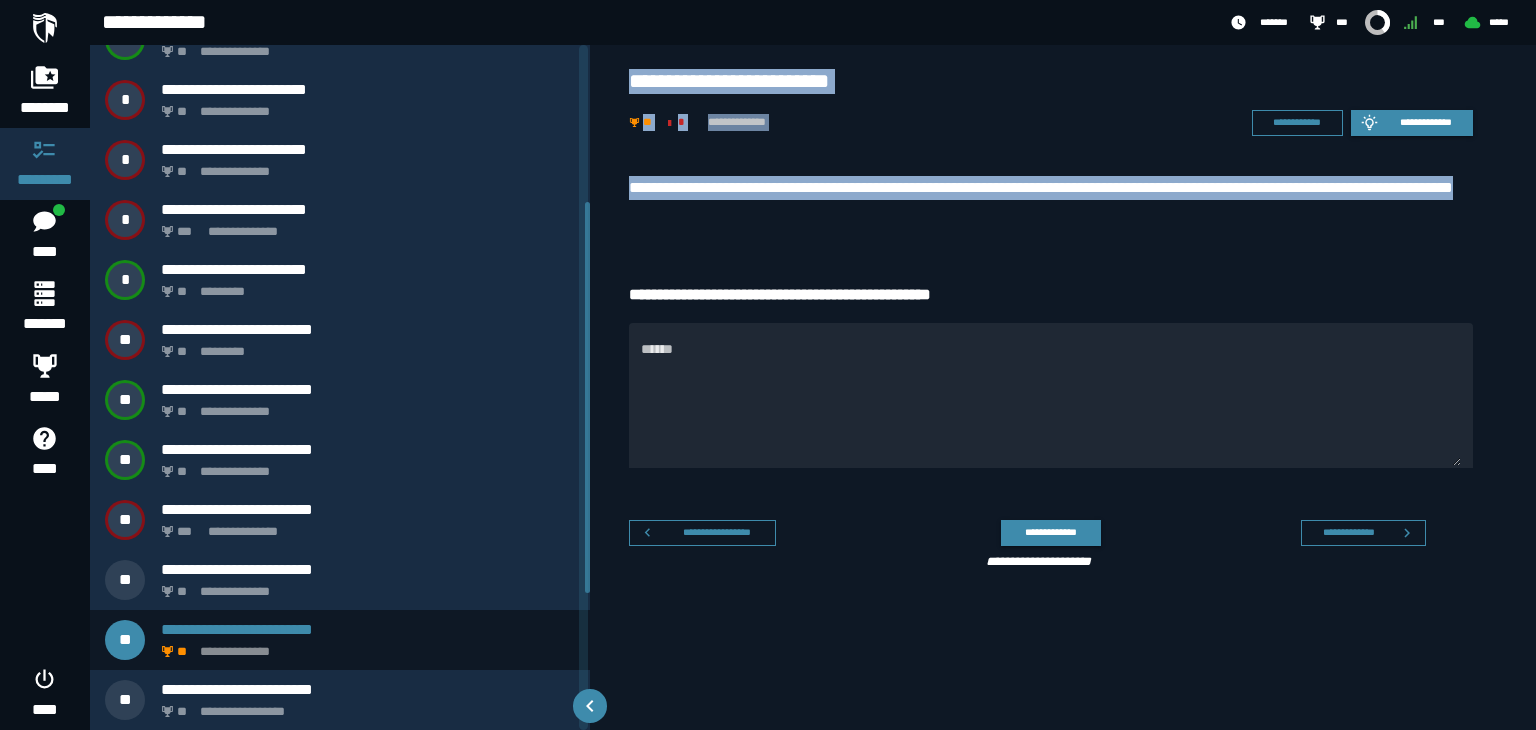 scroll, scrollTop: 215, scrollLeft: 0, axis: vertical 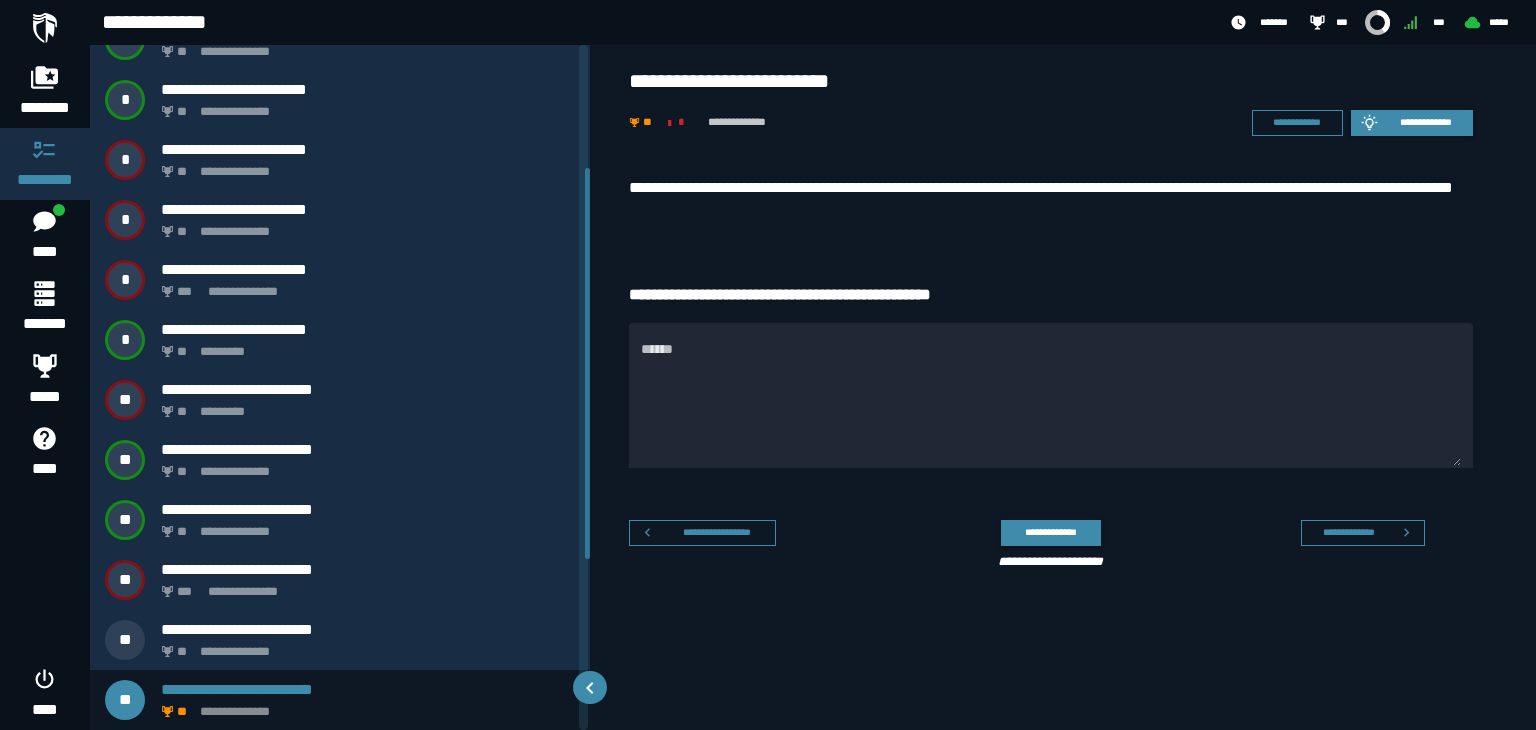 click on "**********" at bounding box center (1063, 377) 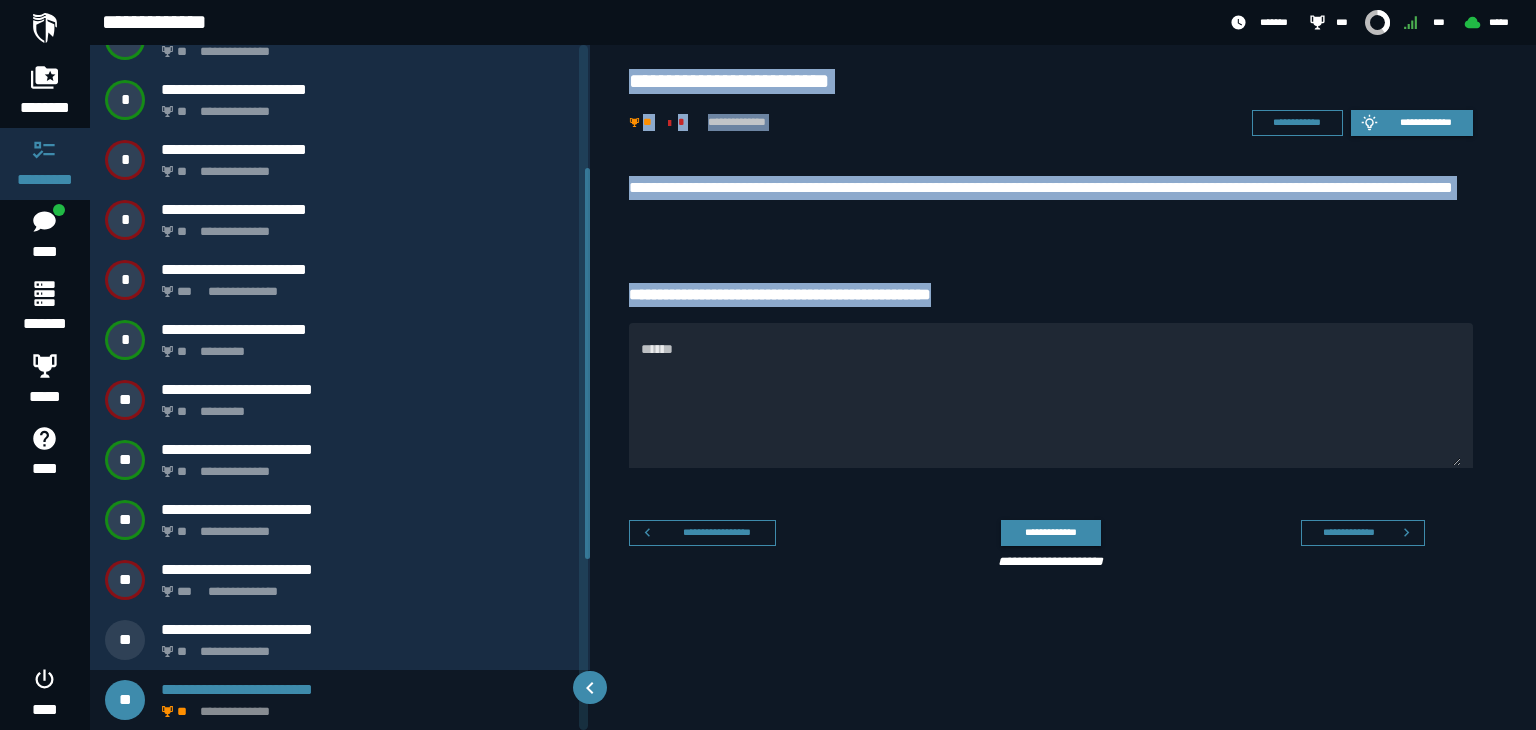 drag, startPoint x: 619, startPoint y: 78, endPoint x: 1004, endPoint y: 299, distance: 443.92117 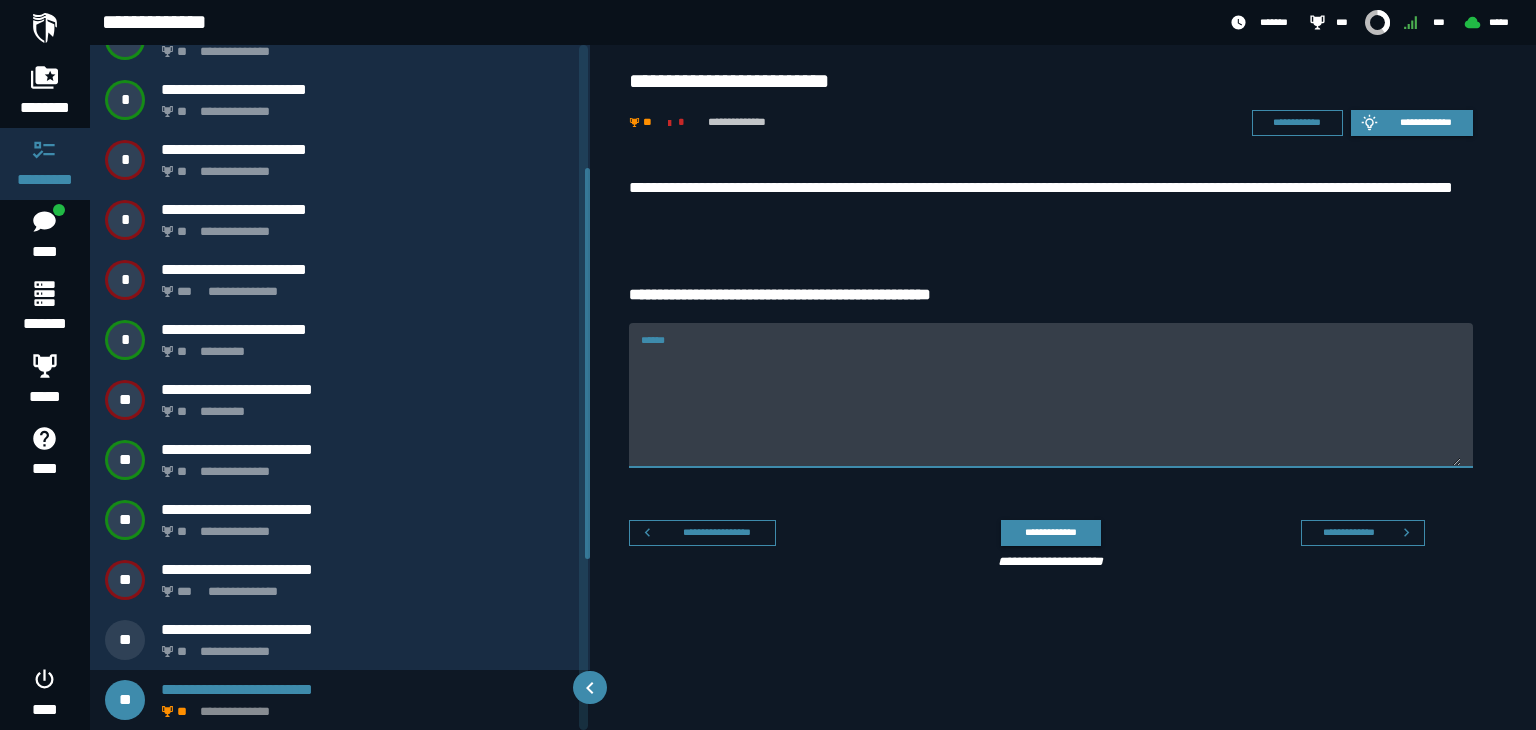 click on "******" at bounding box center [1051, 407] 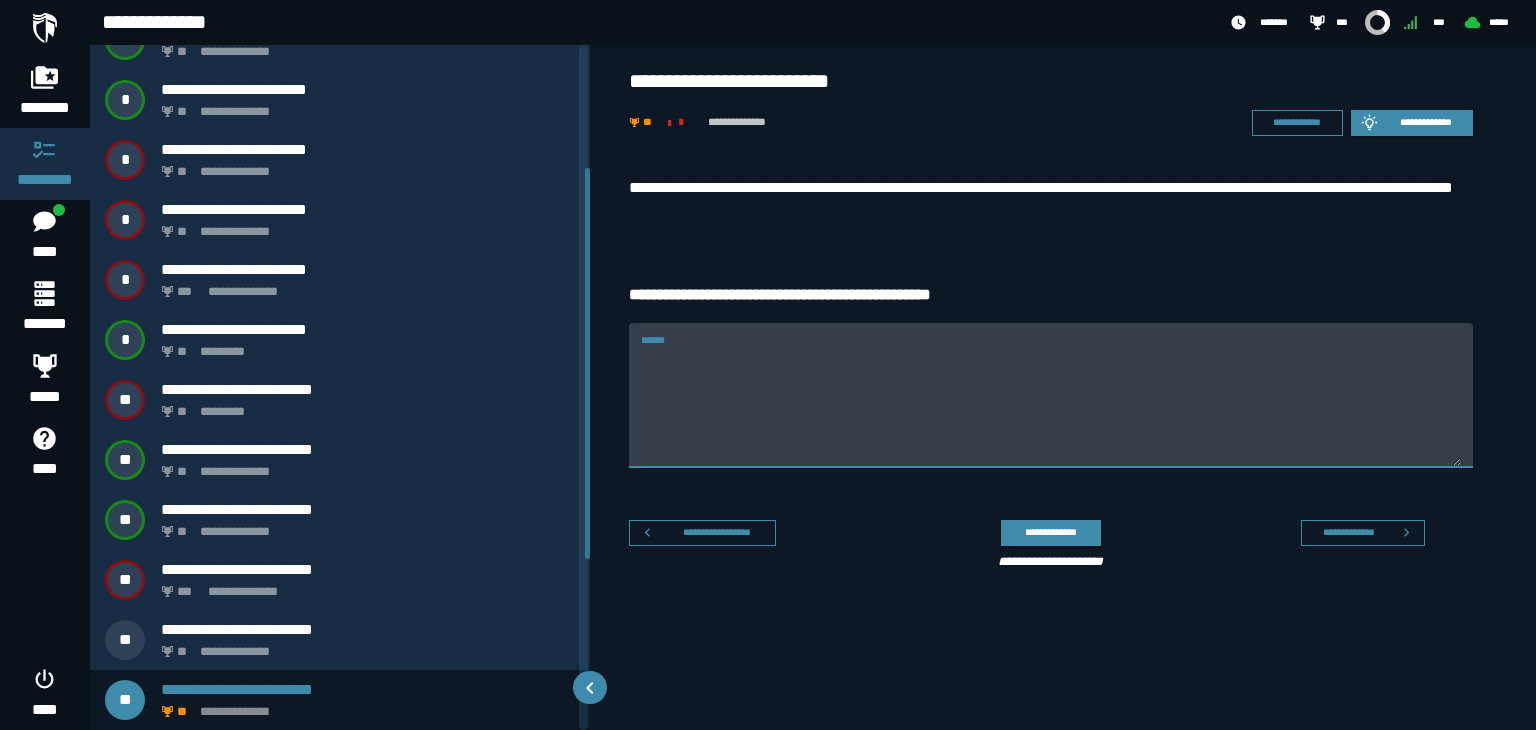 paste on "**********" 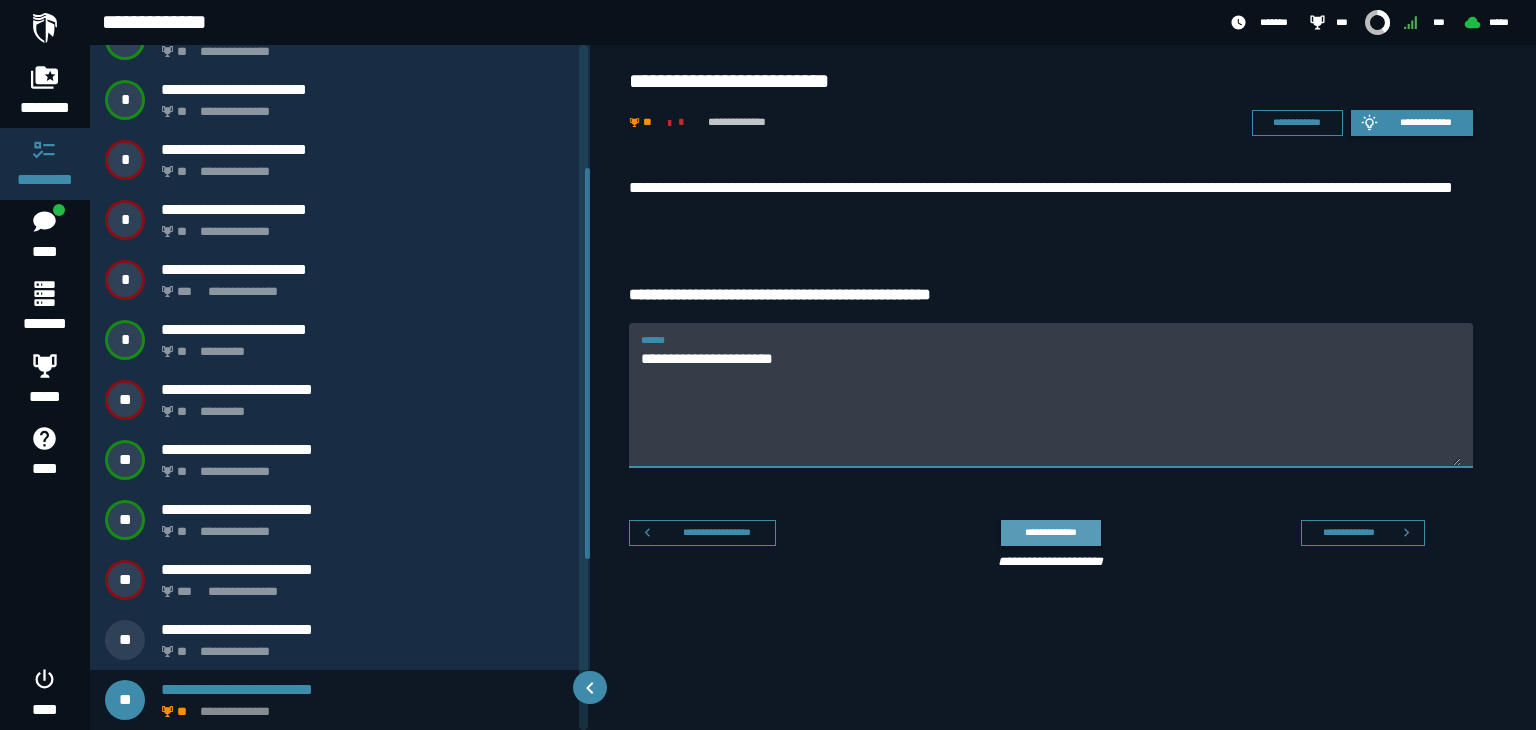 type on "**********" 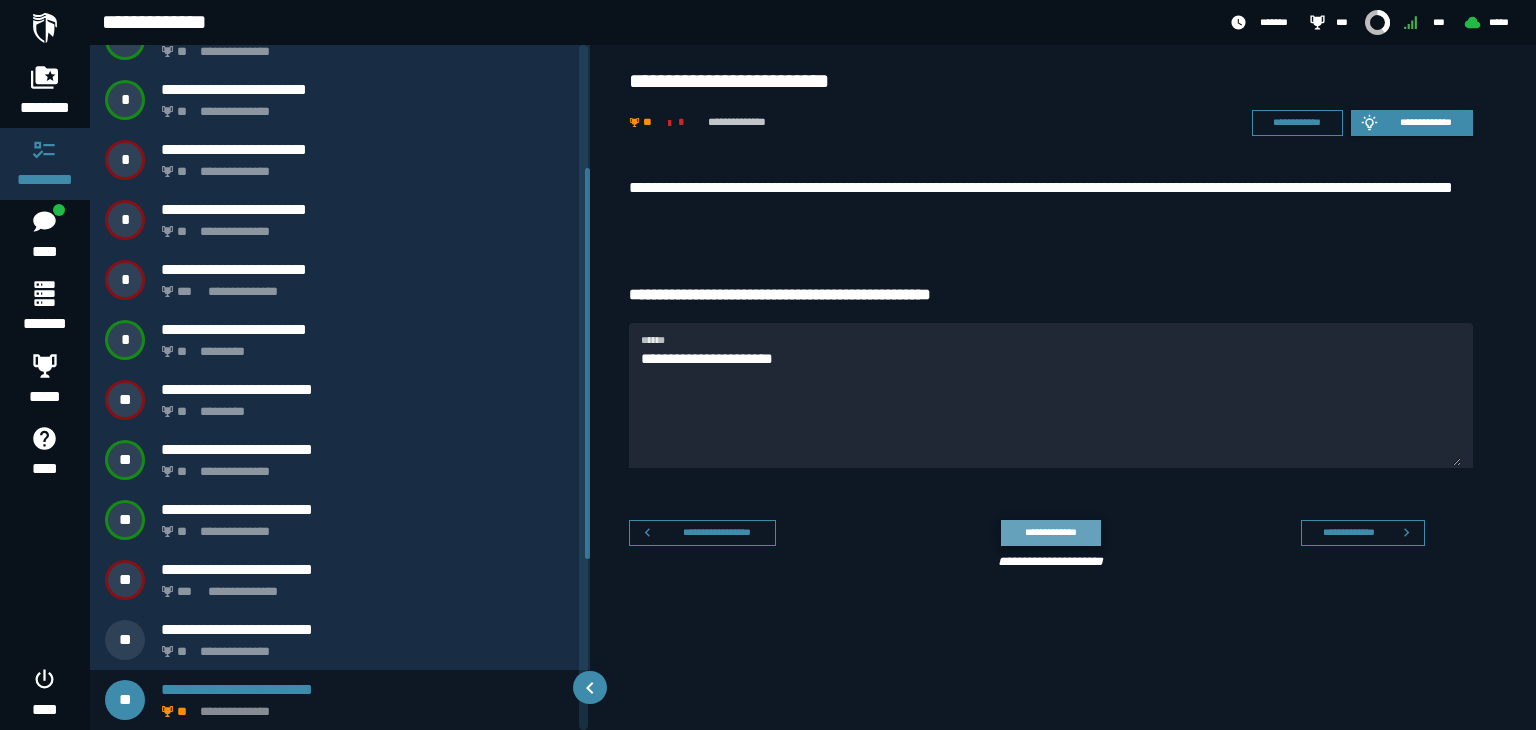 click on "**********" at bounding box center [1050, 532] 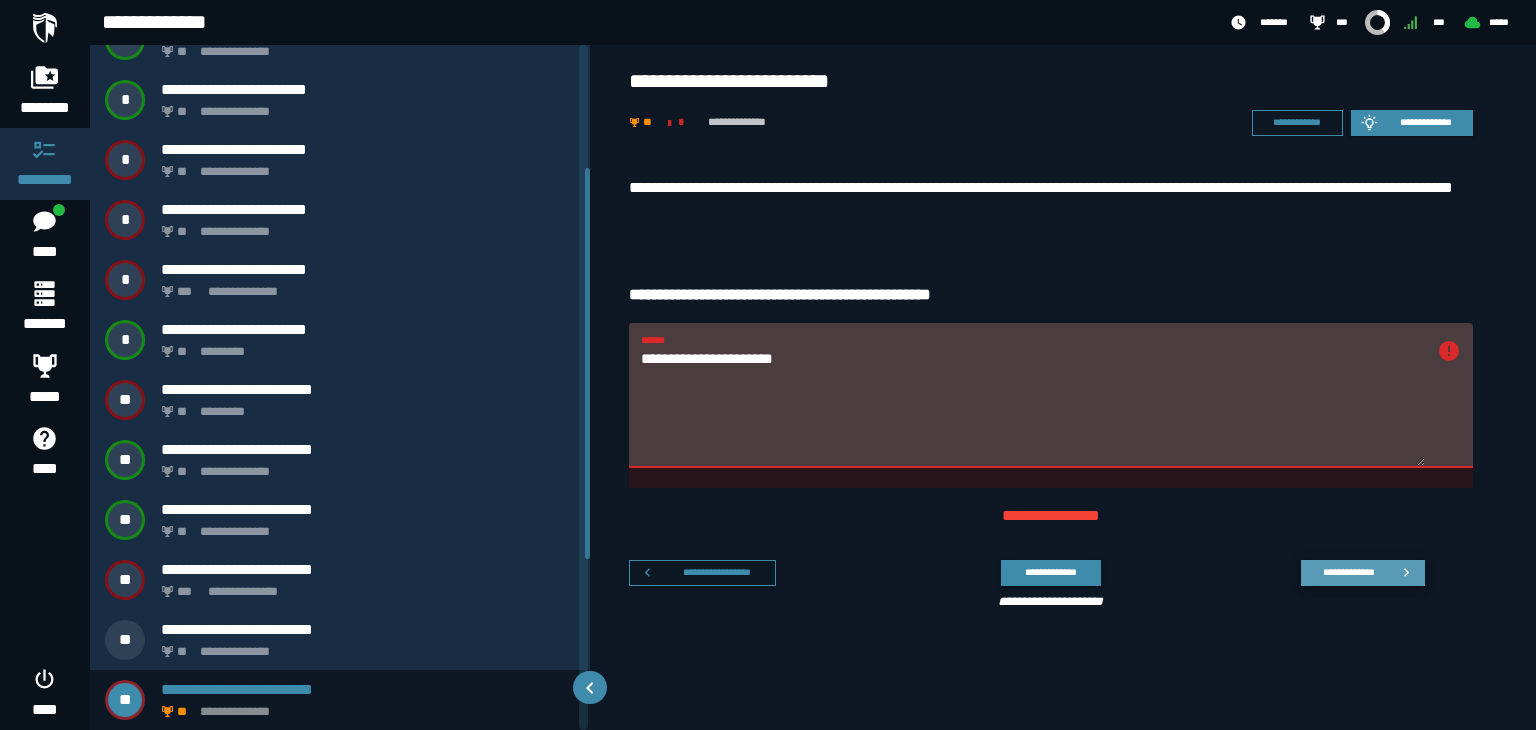 click on "**********" at bounding box center (1363, 573) 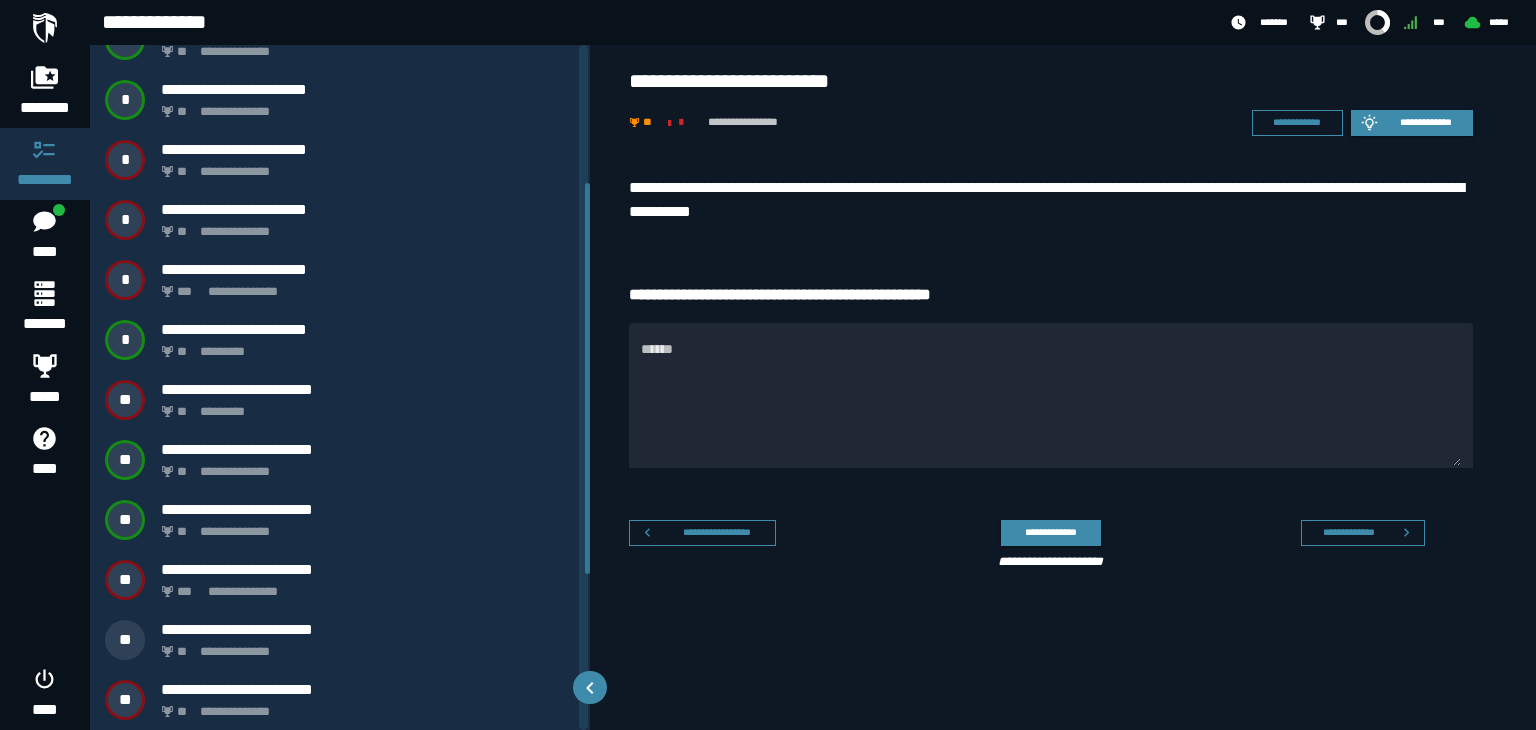 scroll, scrollTop: 275, scrollLeft: 0, axis: vertical 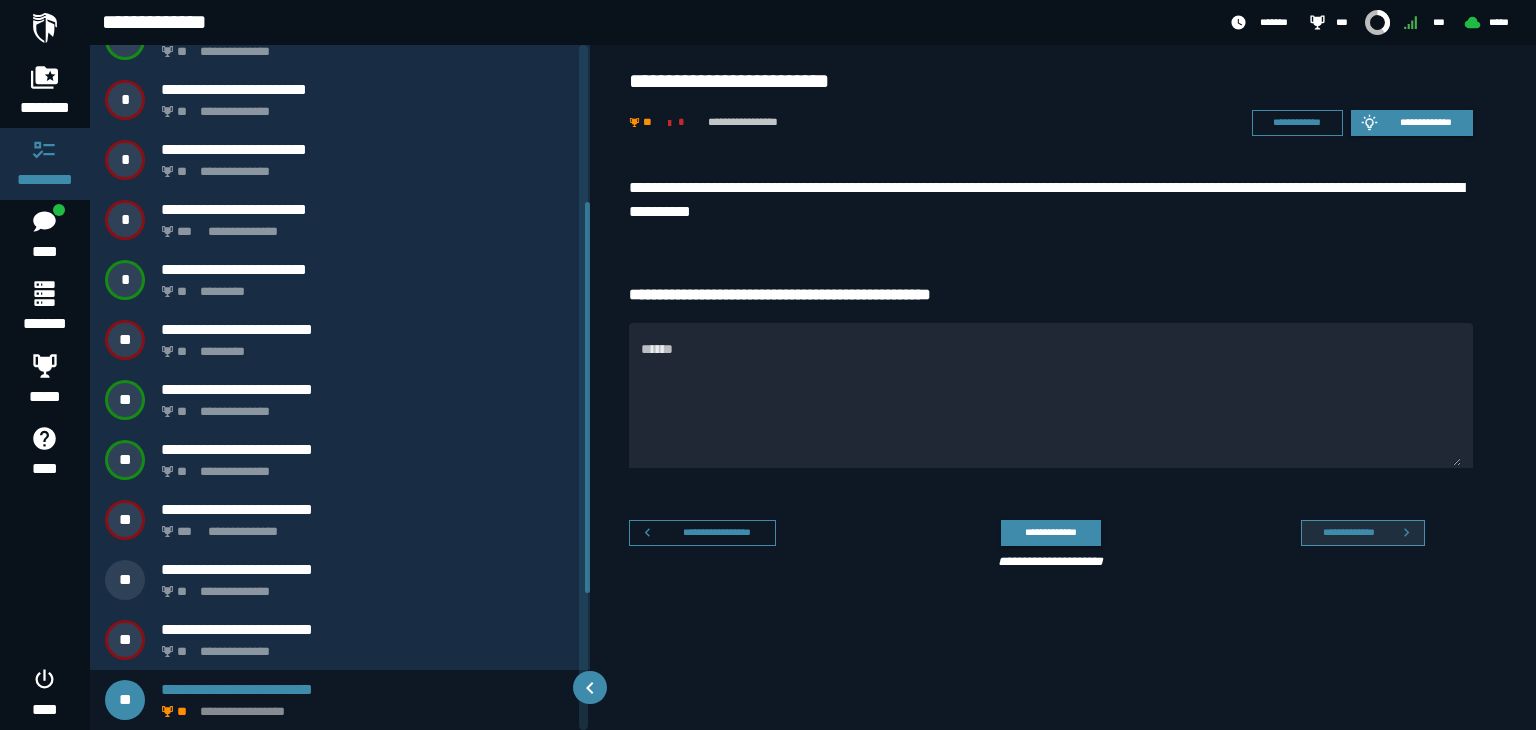 click on "**********" at bounding box center (1348, 532) 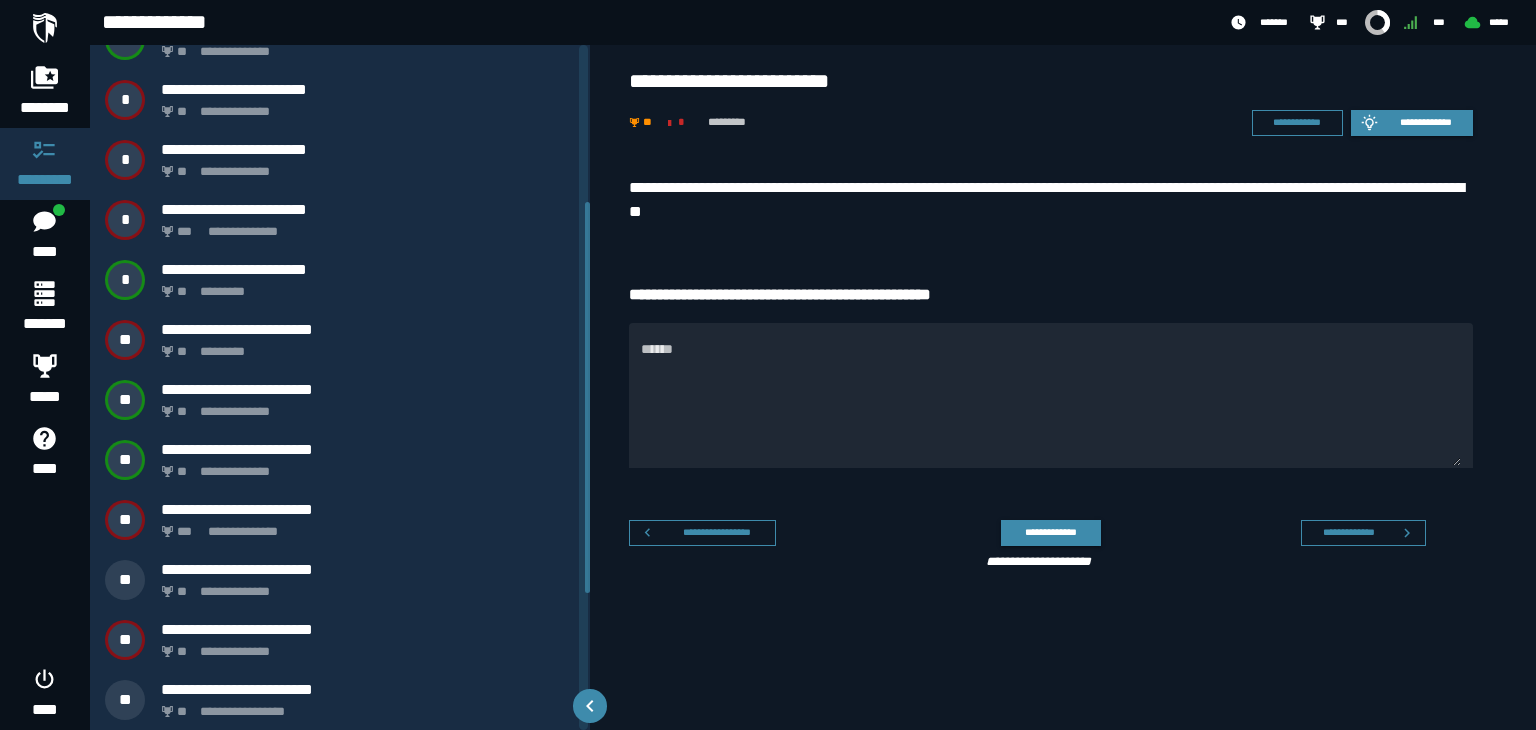 scroll, scrollTop: 335, scrollLeft: 0, axis: vertical 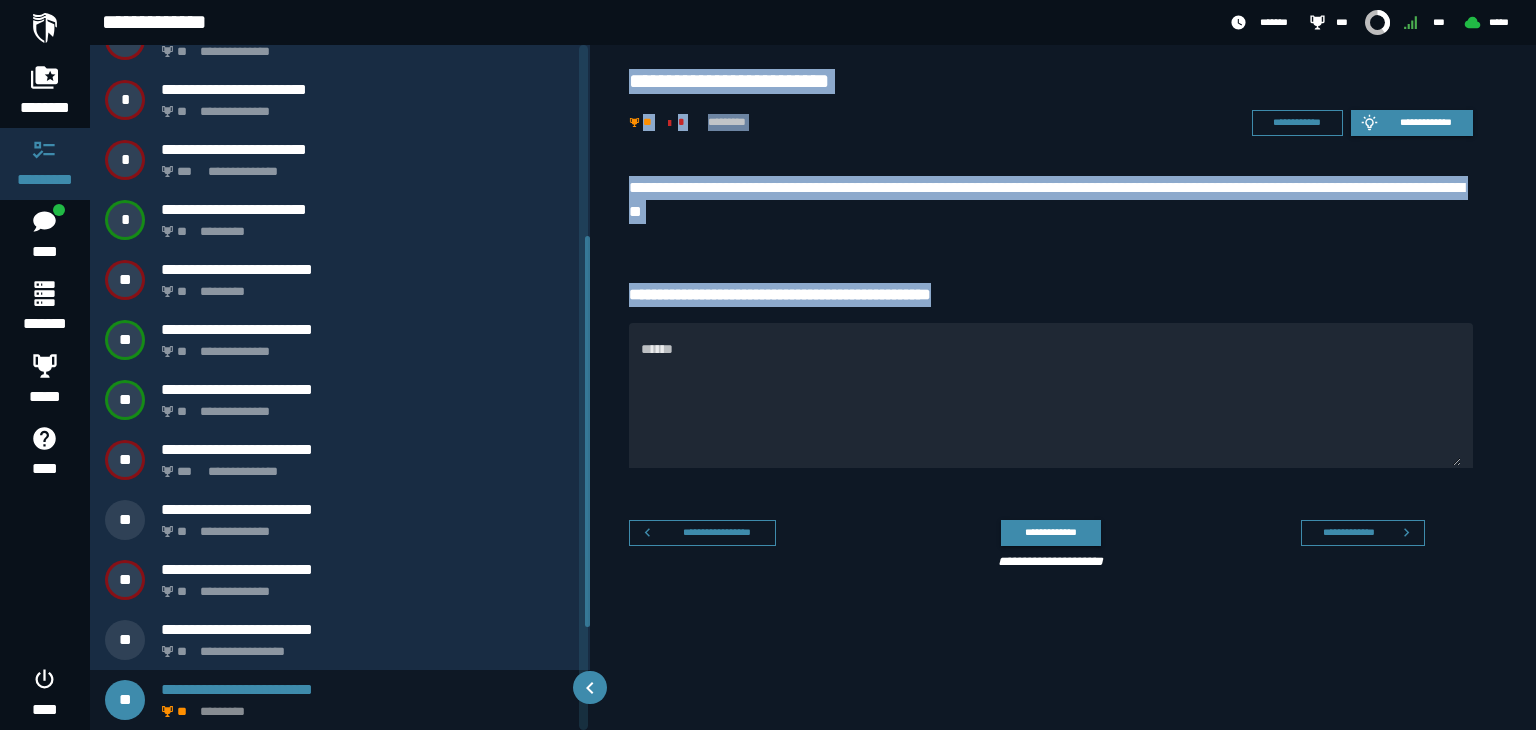 drag, startPoint x: 622, startPoint y: 71, endPoint x: 1008, endPoint y: 306, distance: 451.90817 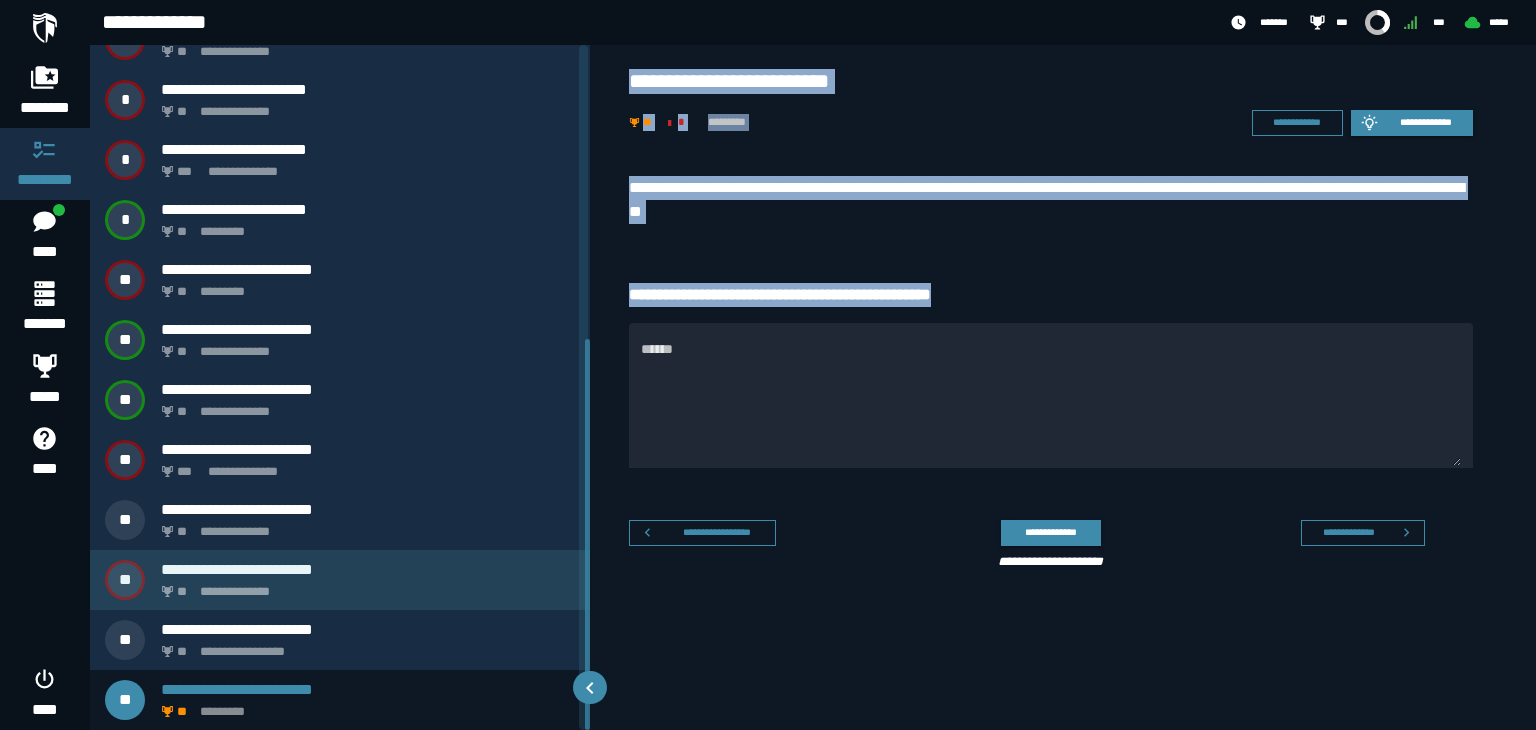 scroll, scrollTop: 515, scrollLeft: 0, axis: vertical 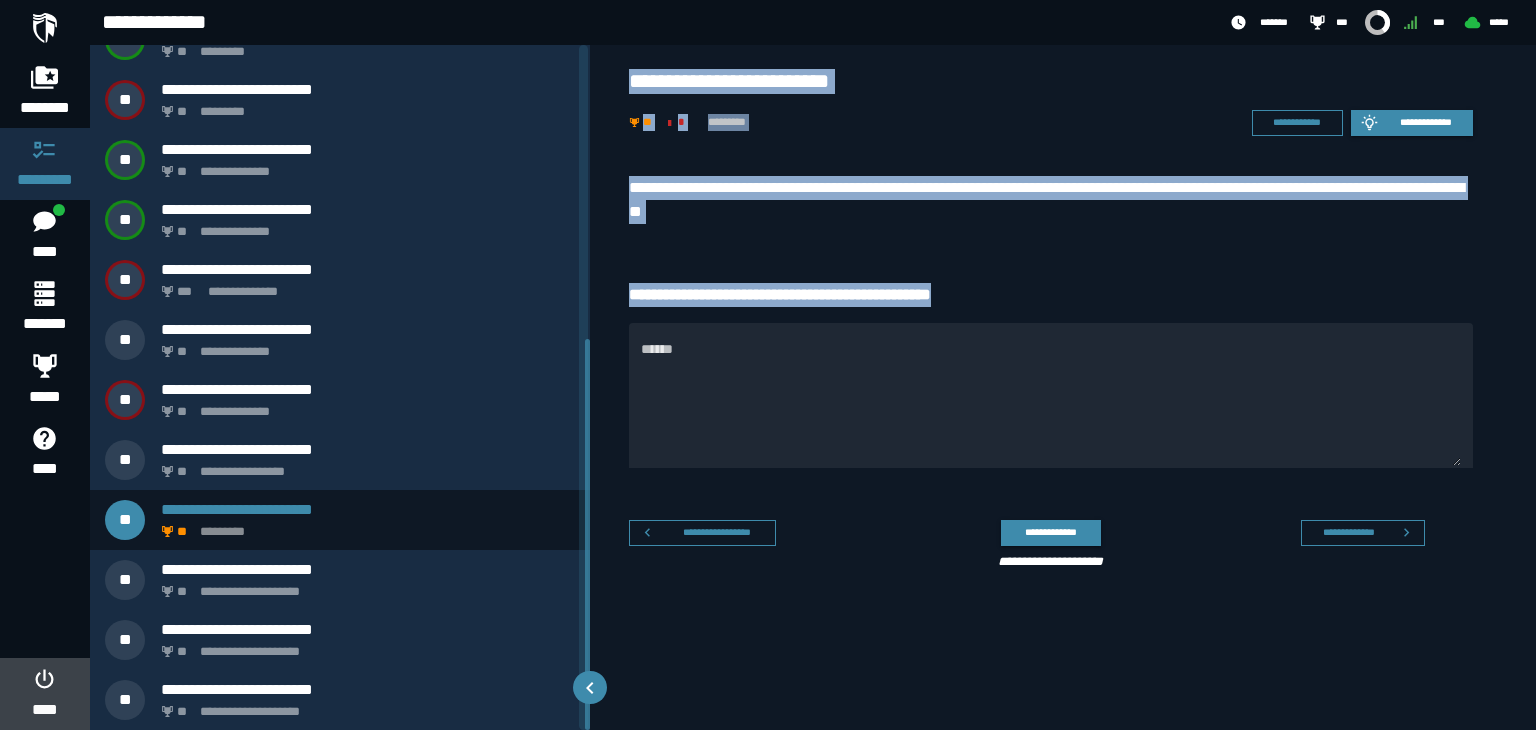 click 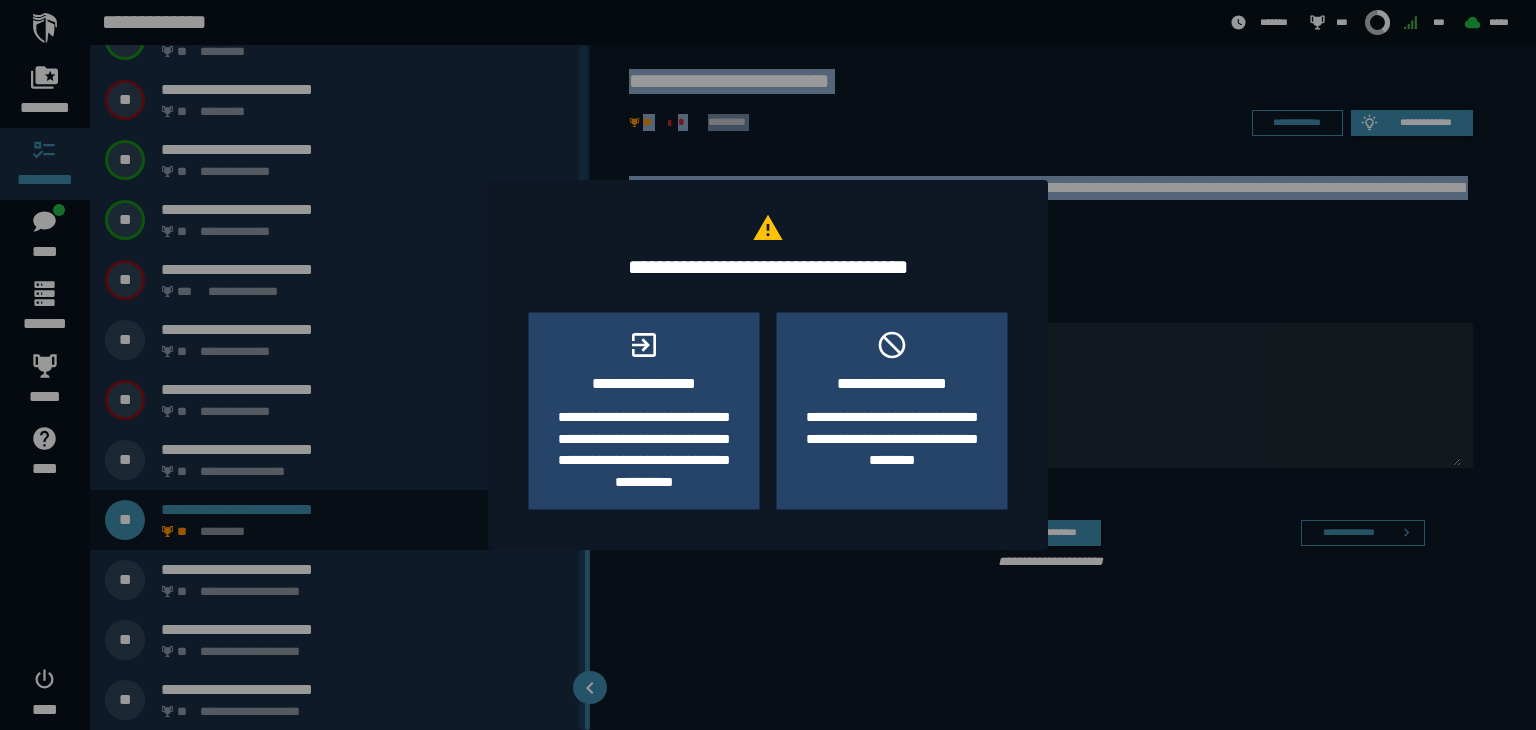 click at bounding box center [768, 365] 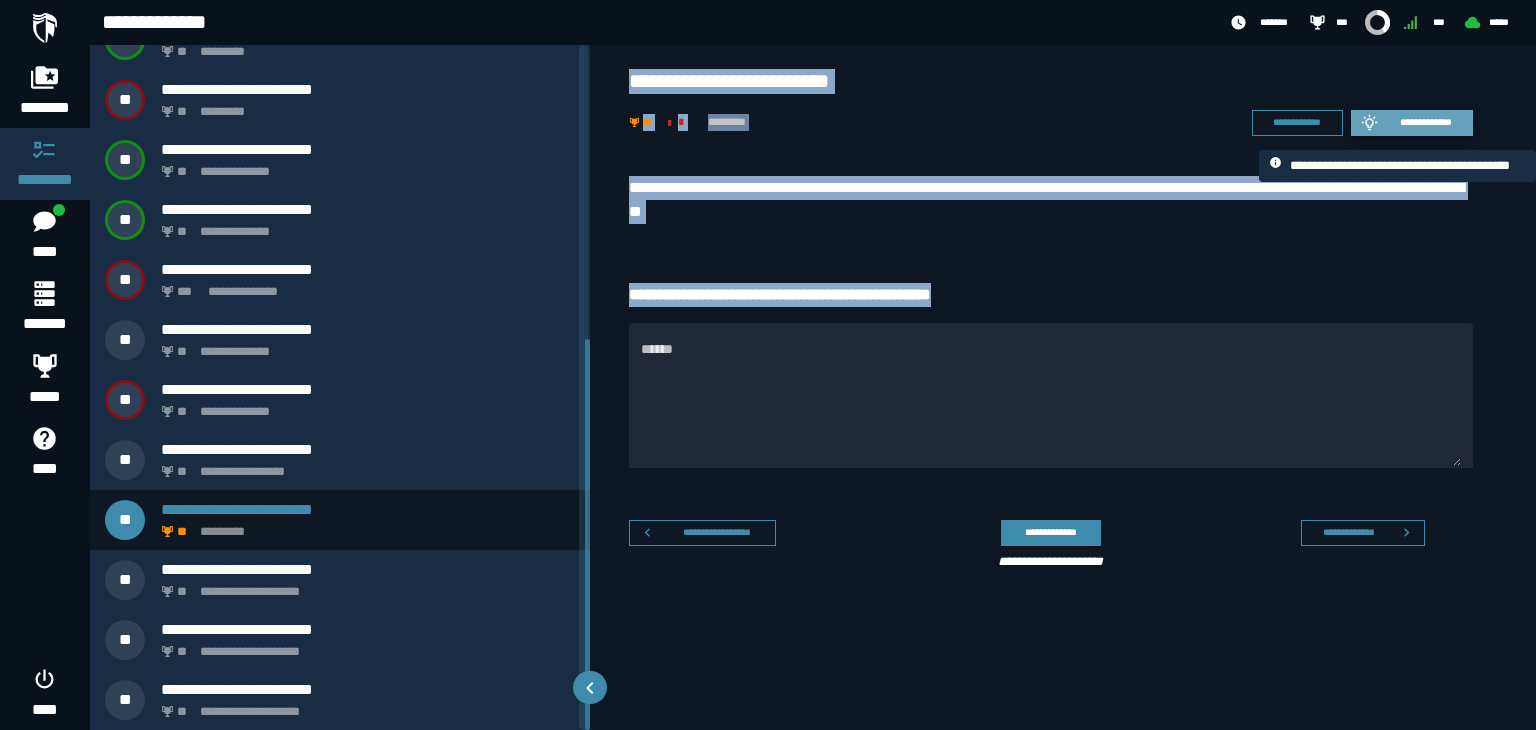 click on "**********" at bounding box center [1426, 122] 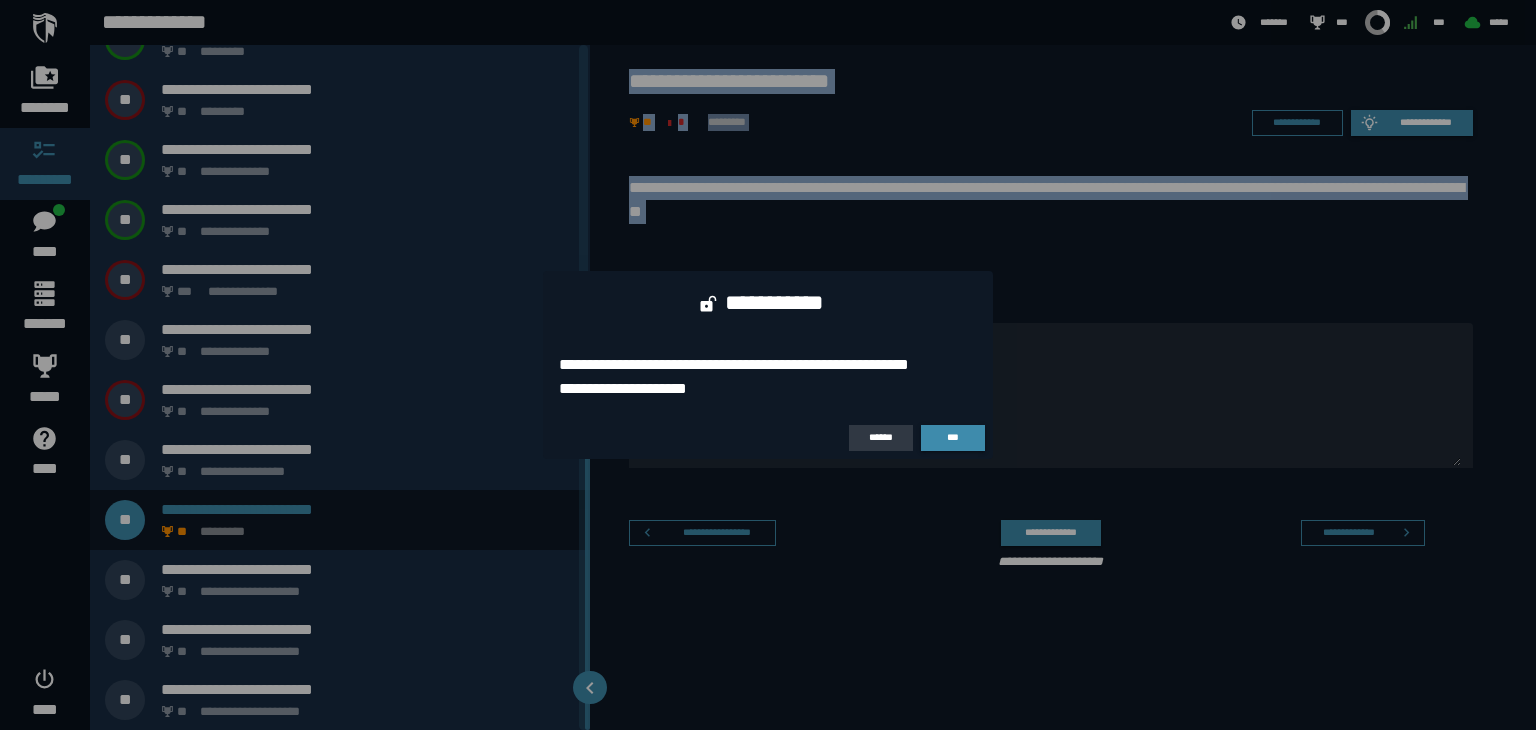 click on "******" at bounding box center [881, 437] 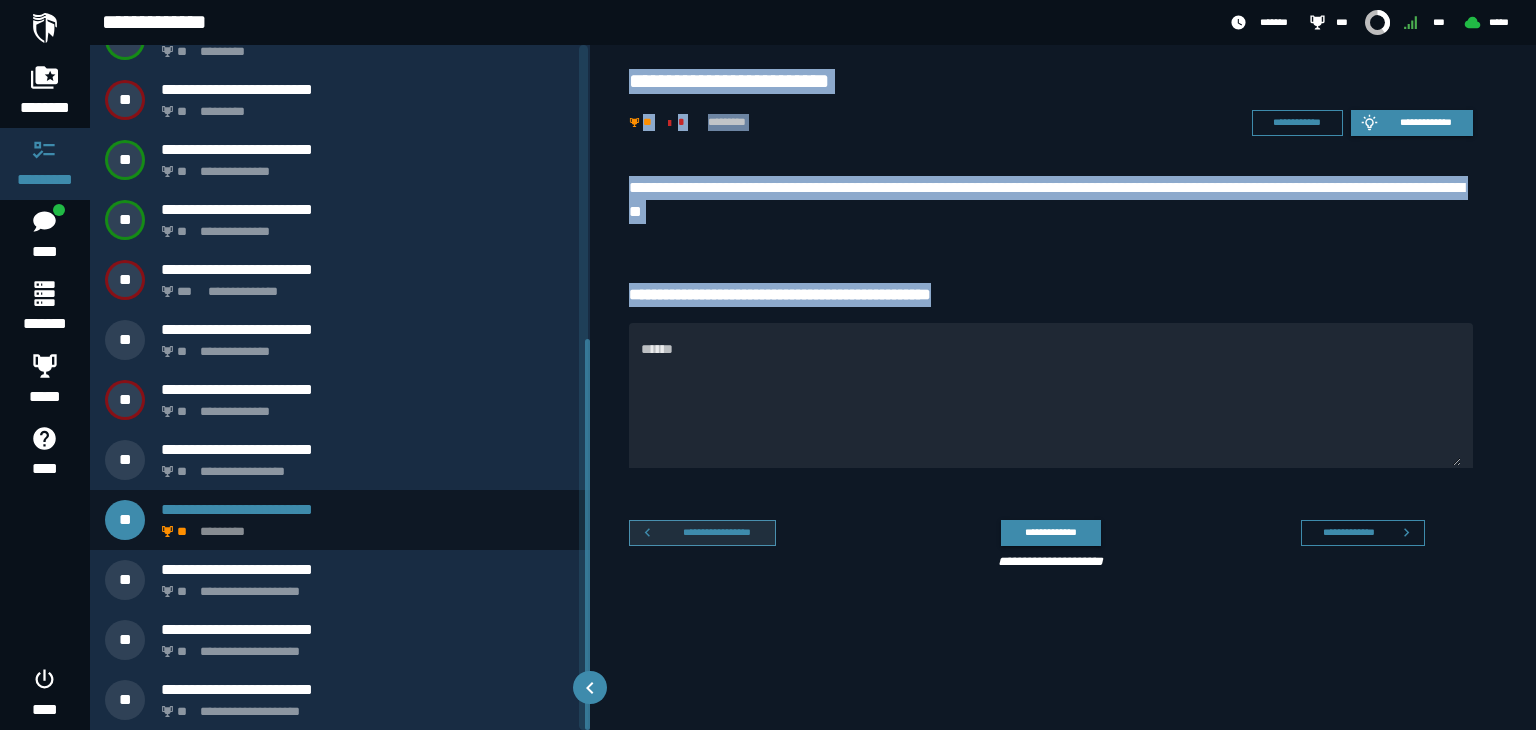 click on "**********" at bounding box center [717, 532] 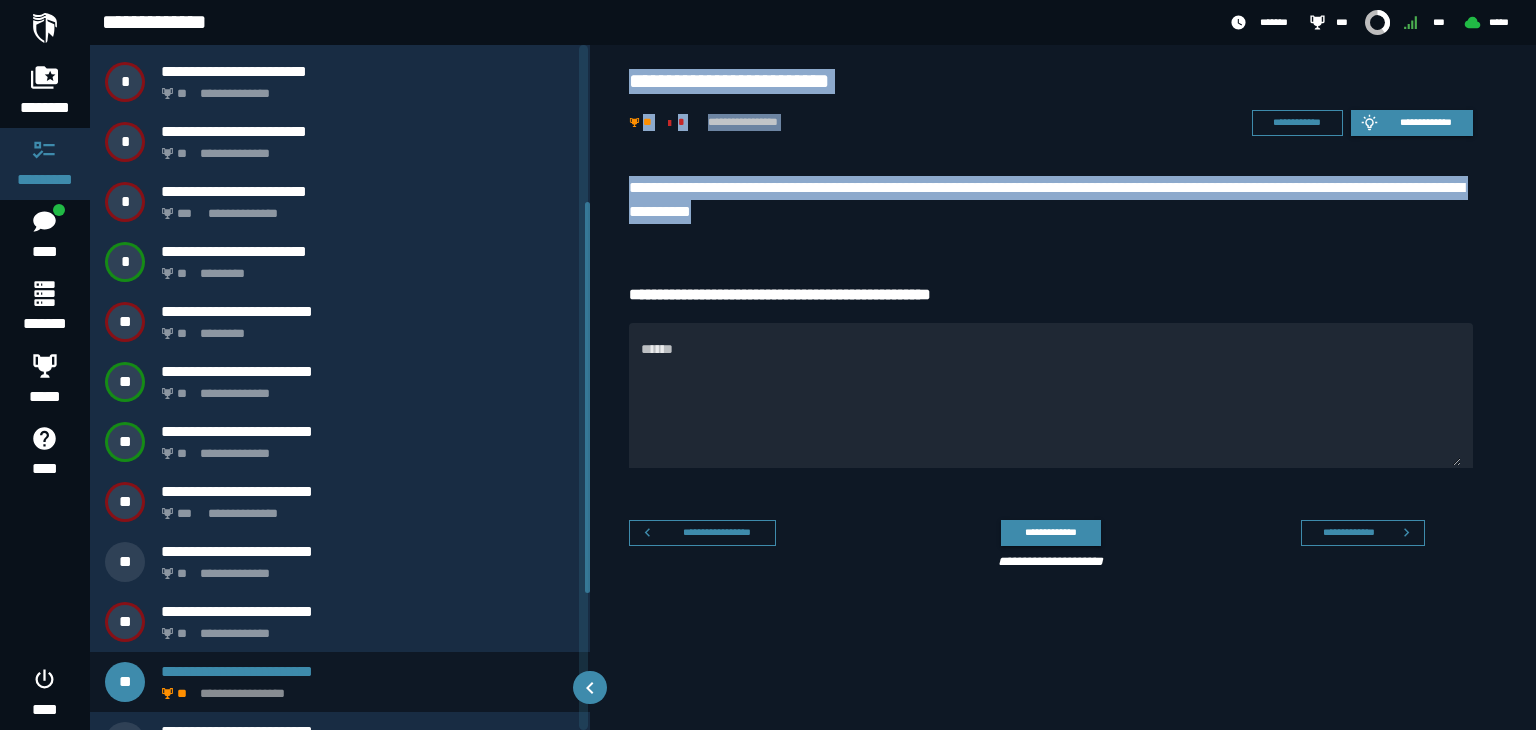 scroll, scrollTop: 275, scrollLeft: 0, axis: vertical 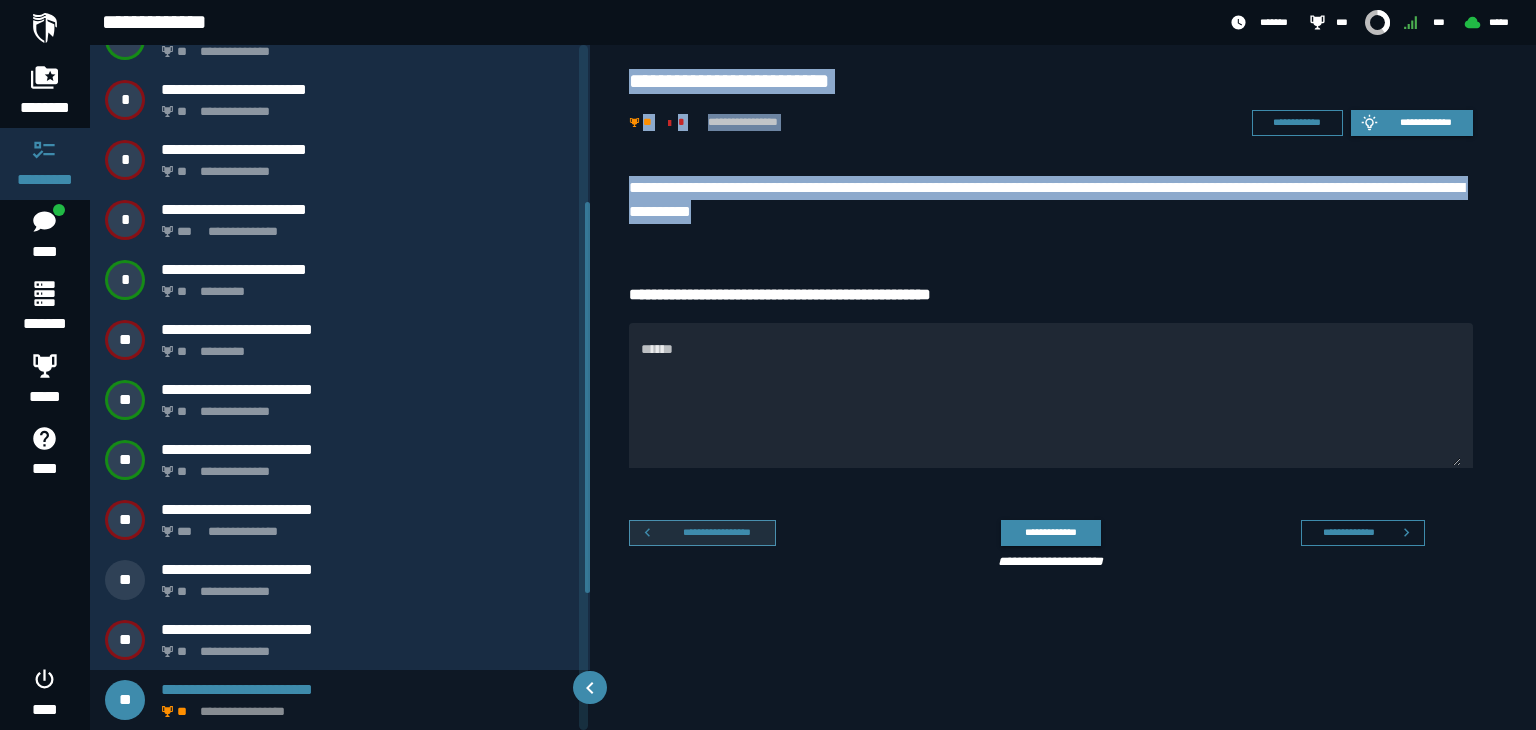 click on "**********" at bounding box center [717, 532] 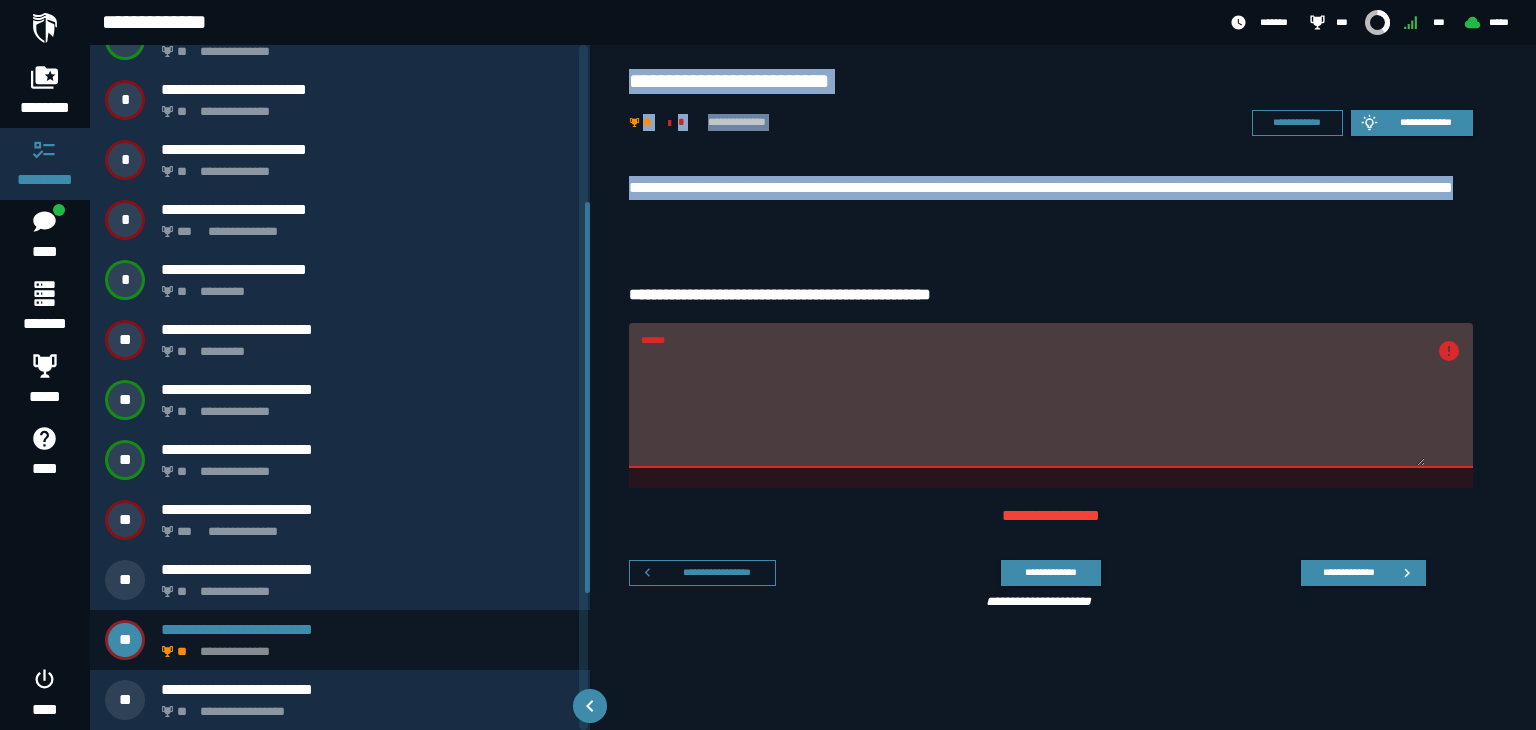 scroll, scrollTop: 215, scrollLeft: 0, axis: vertical 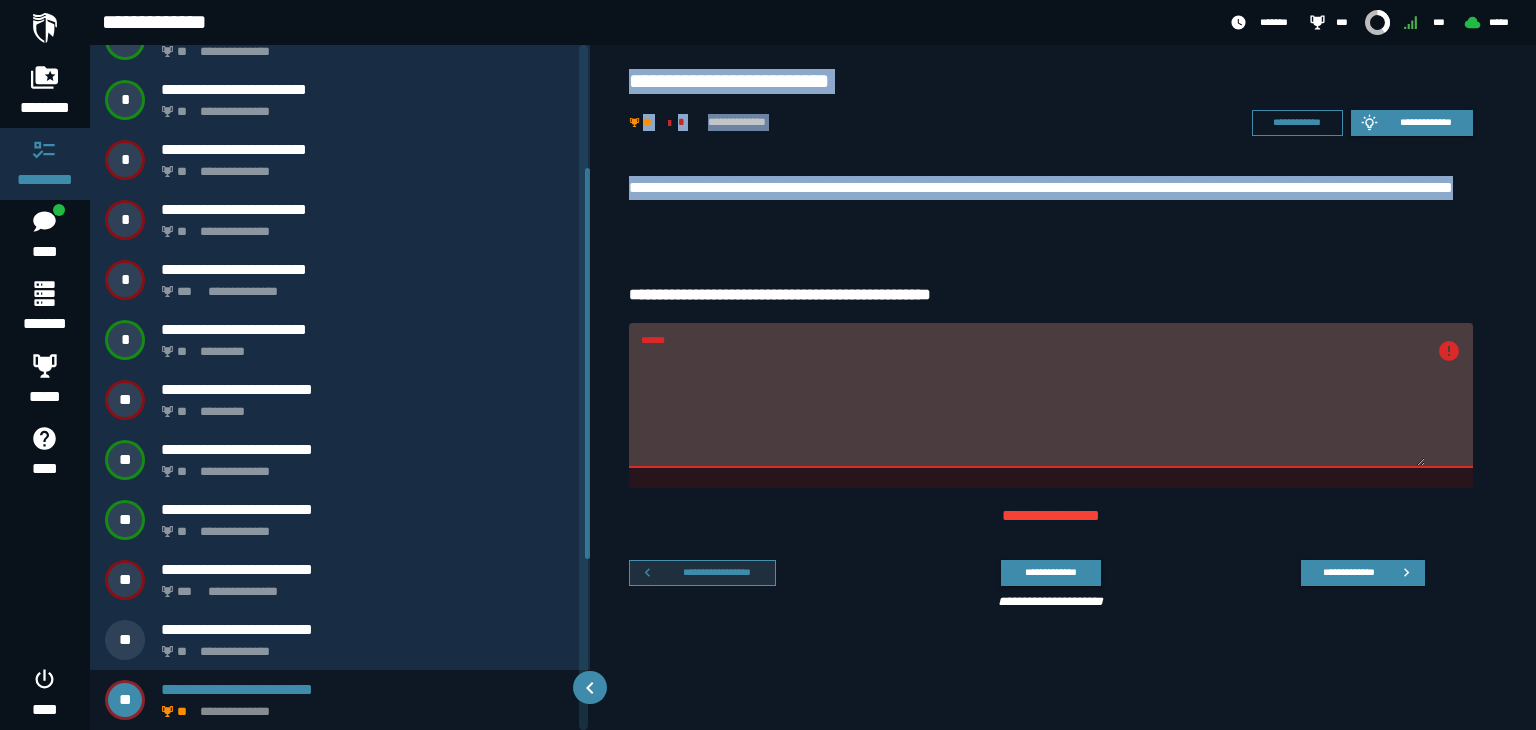 click on "**********" at bounding box center (717, 572) 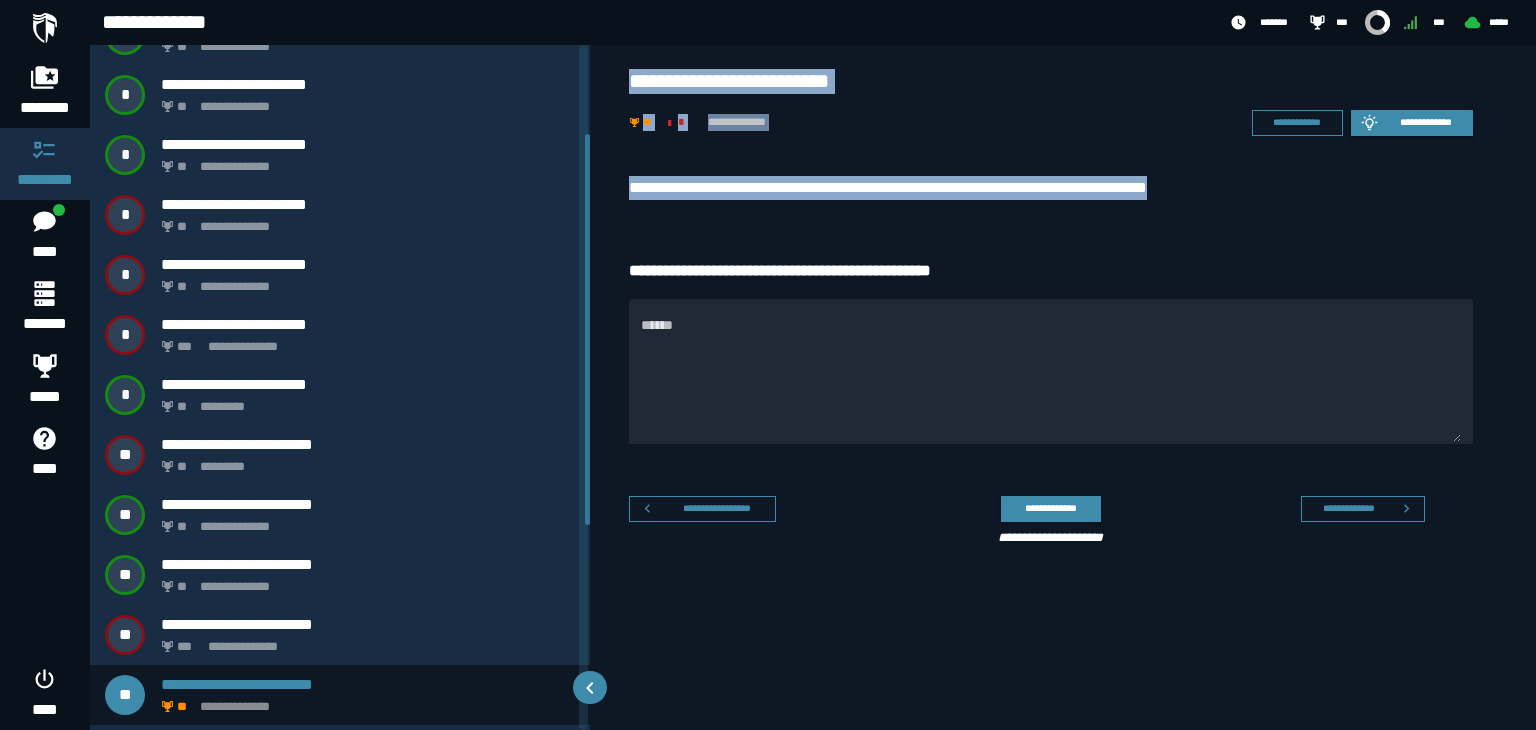 scroll, scrollTop: 155, scrollLeft: 0, axis: vertical 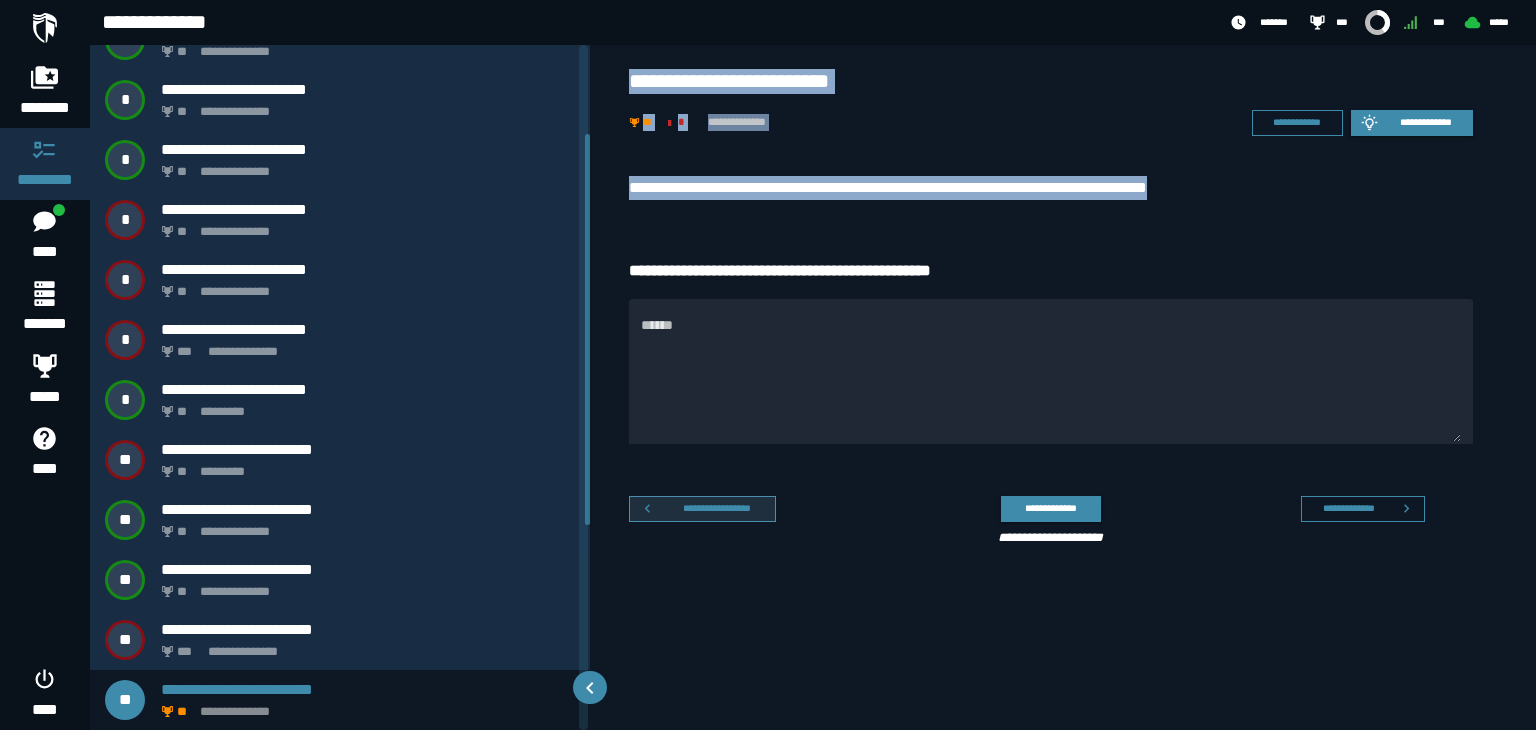 click on "**********" at bounding box center [717, 508] 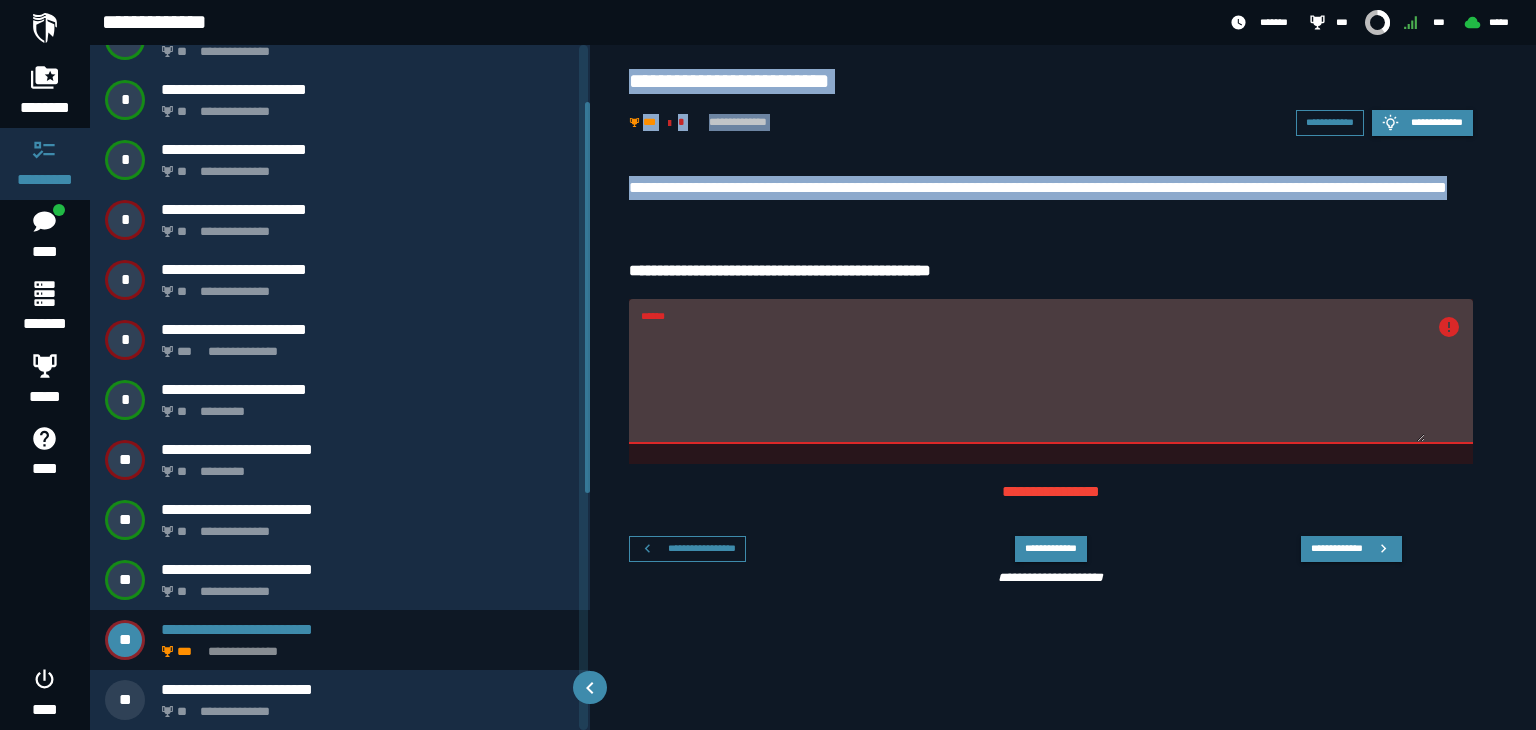 scroll, scrollTop: 95, scrollLeft: 0, axis: vertical 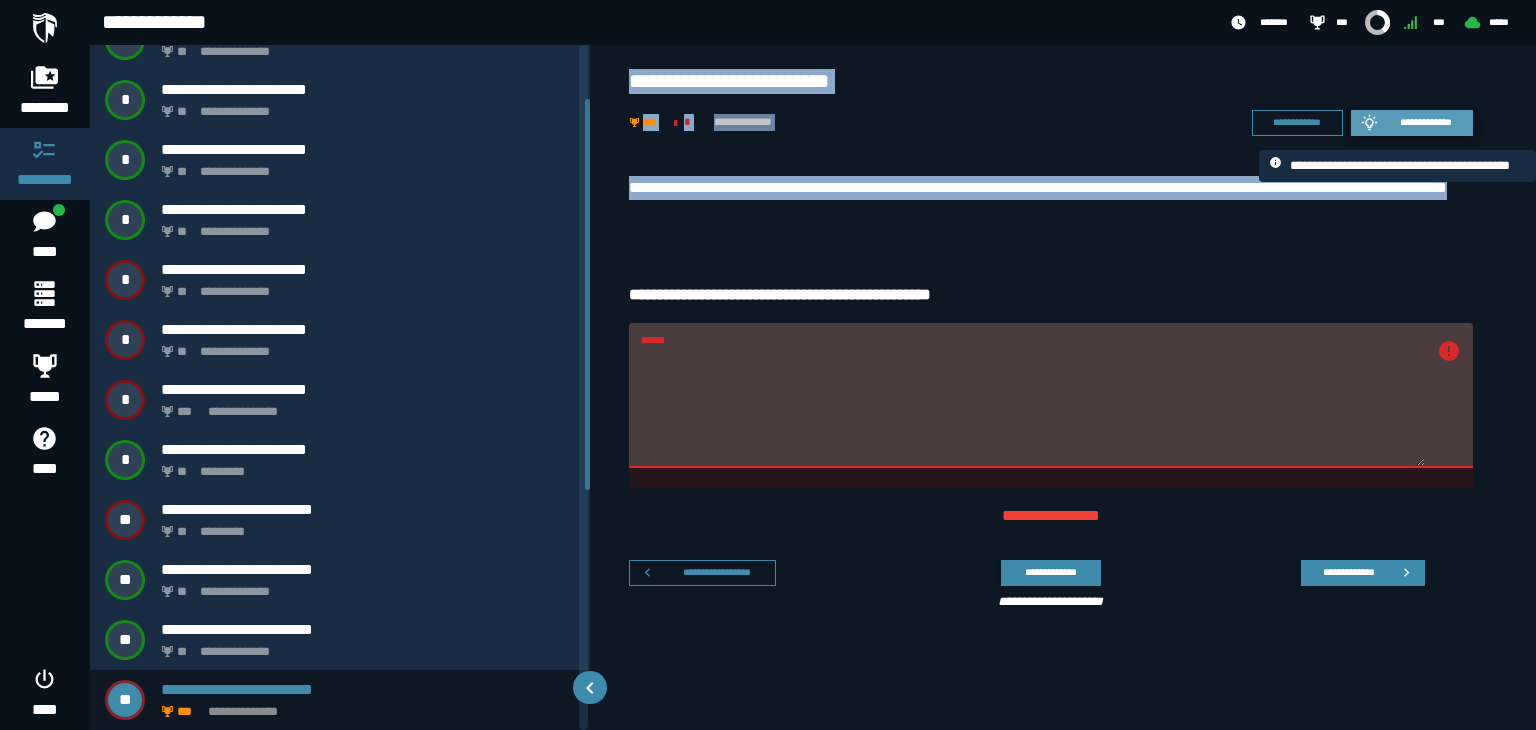 click on "**********" at bounding box center [1426, 122] 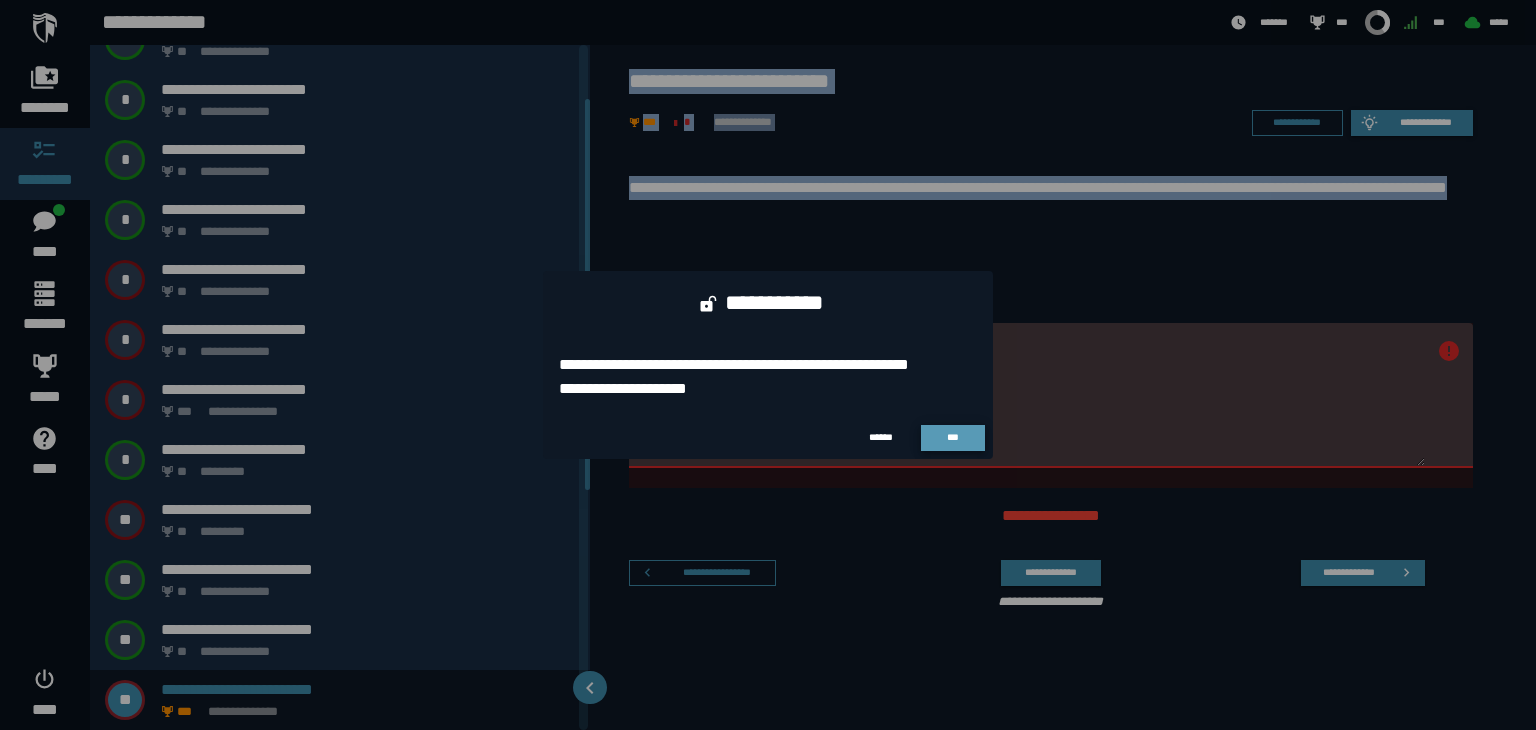 click on "***" at bounding box center [953, 437] 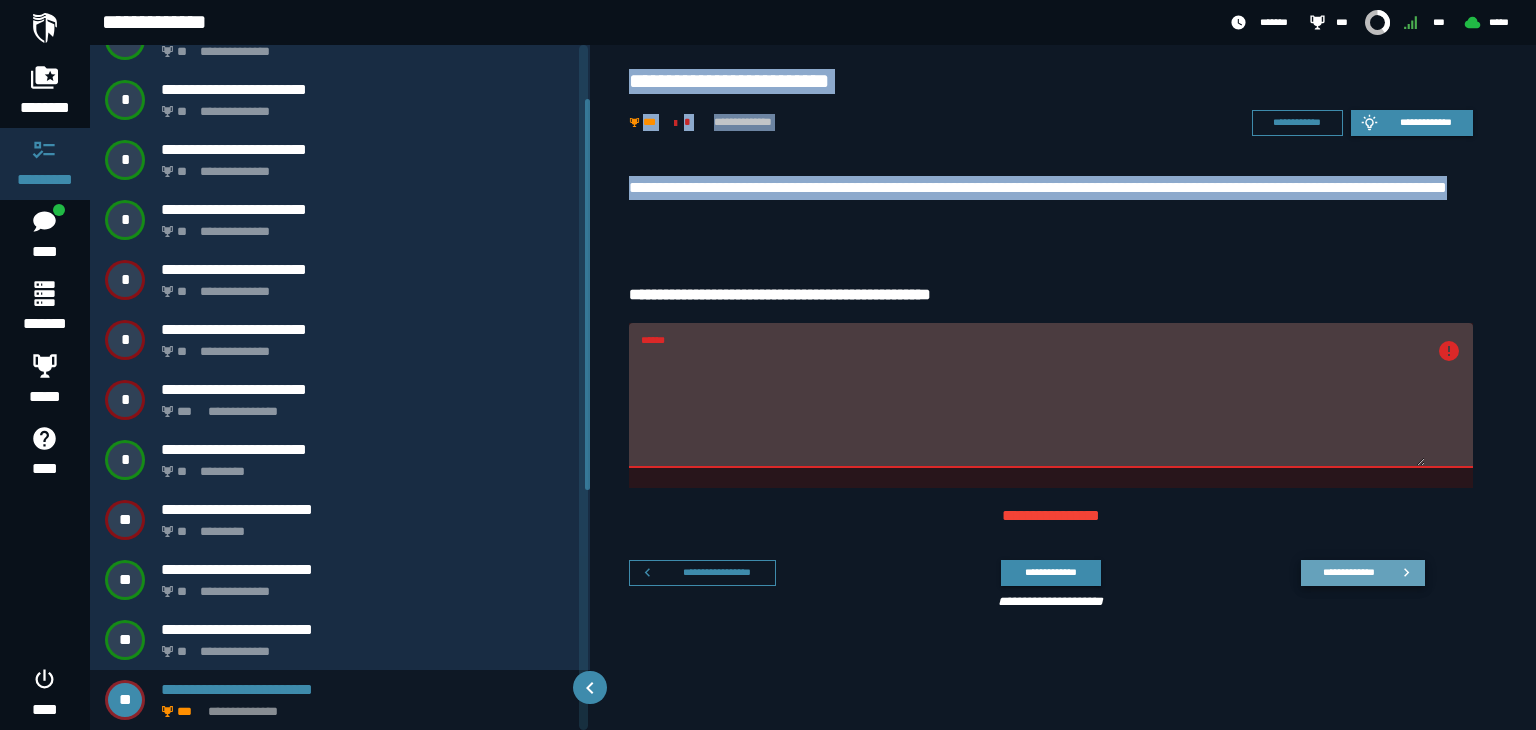 click on "**********" at bounding box center [1348, 572] 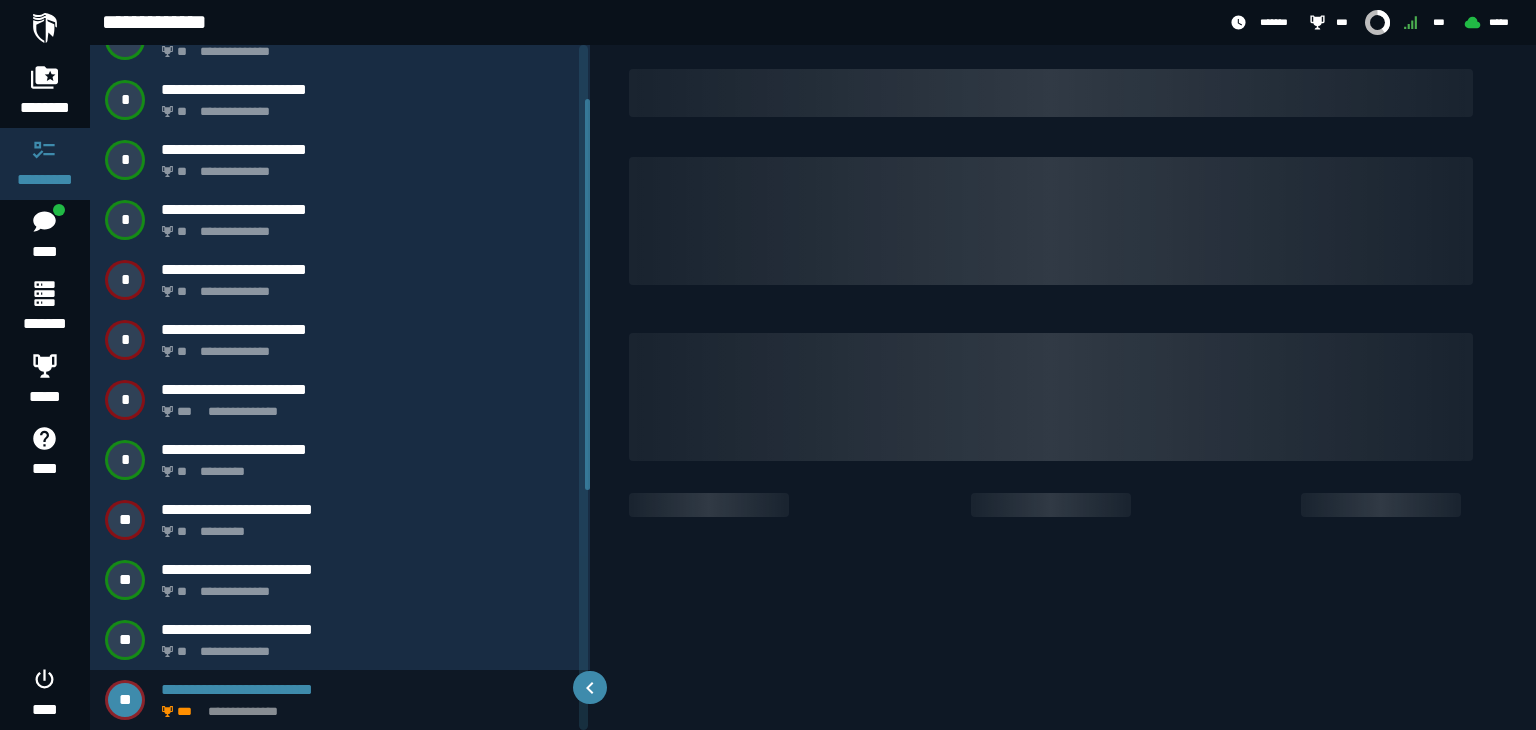 click at bounding box center [1063, 423] 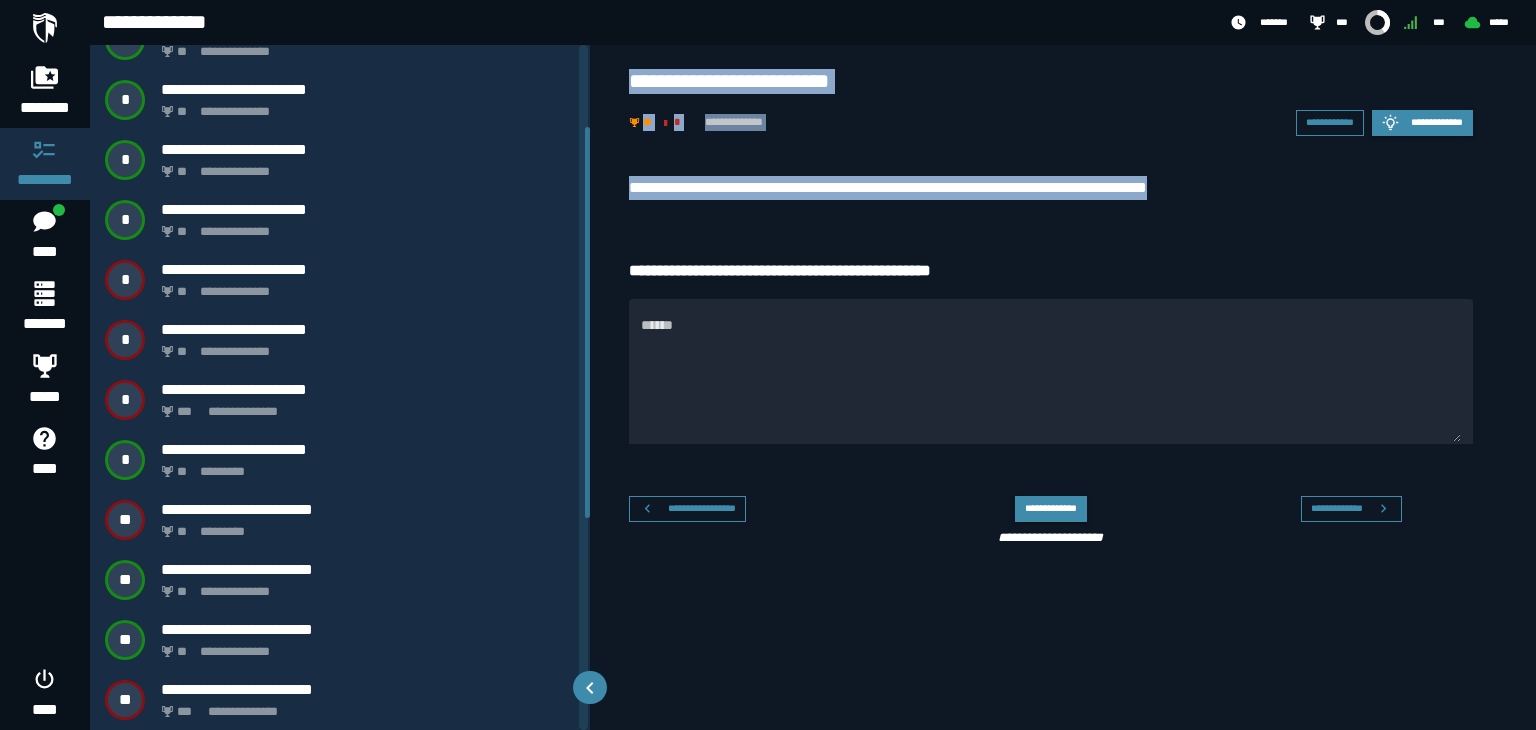 scroll, scrollTop: 155, scrollLeft: 0, axis: vertical 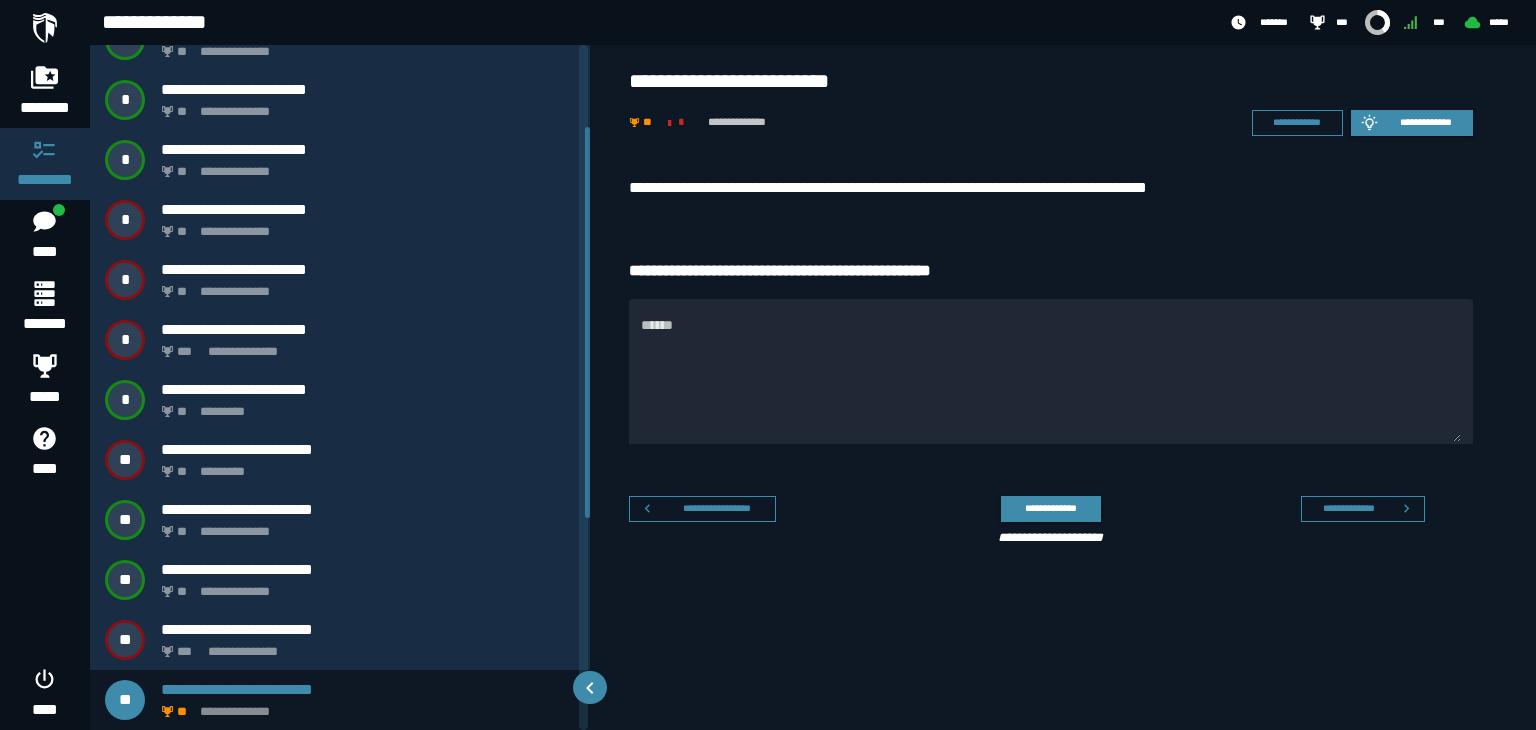 click on "**********" at bounding box center [1063, 432] 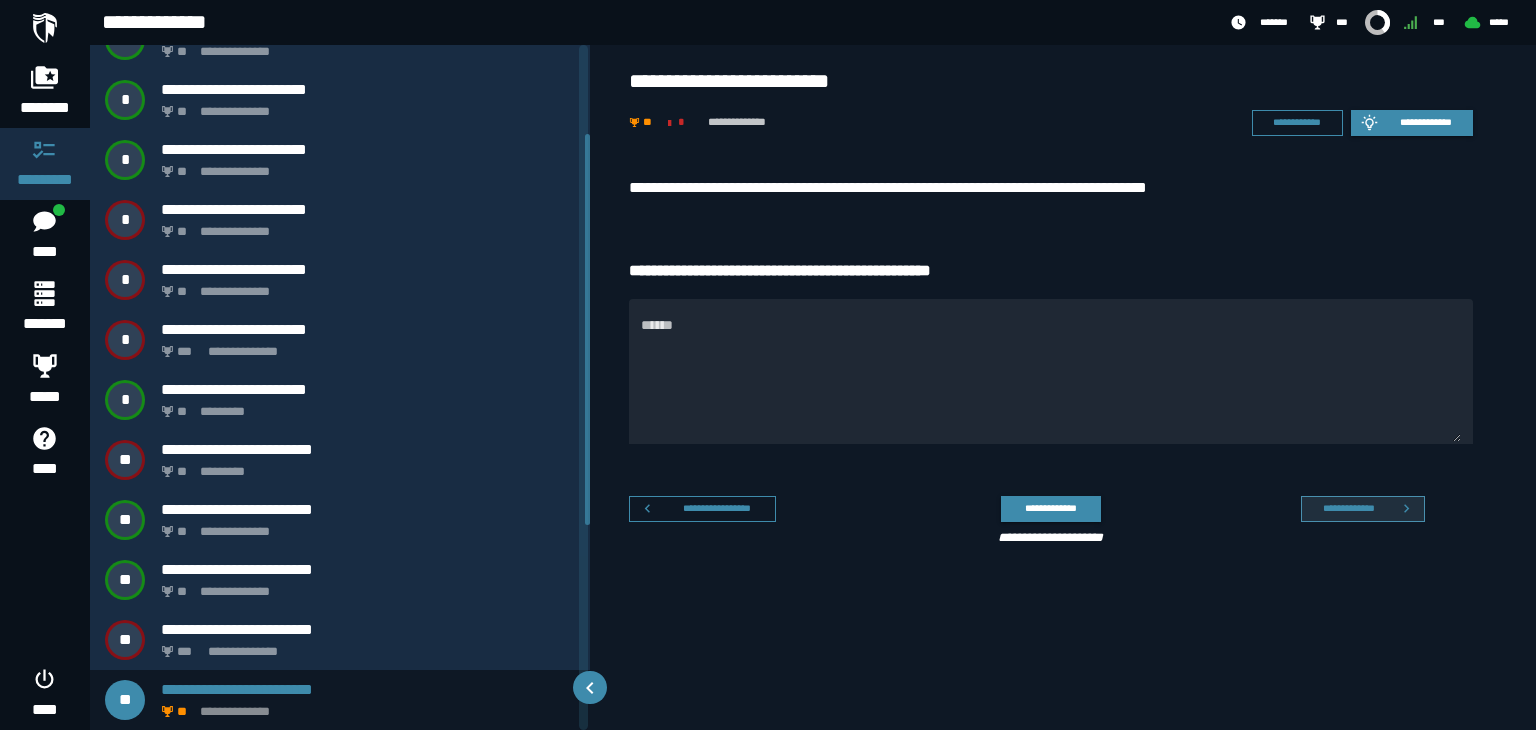 click on "**********" at bounding box center [1348, 508] 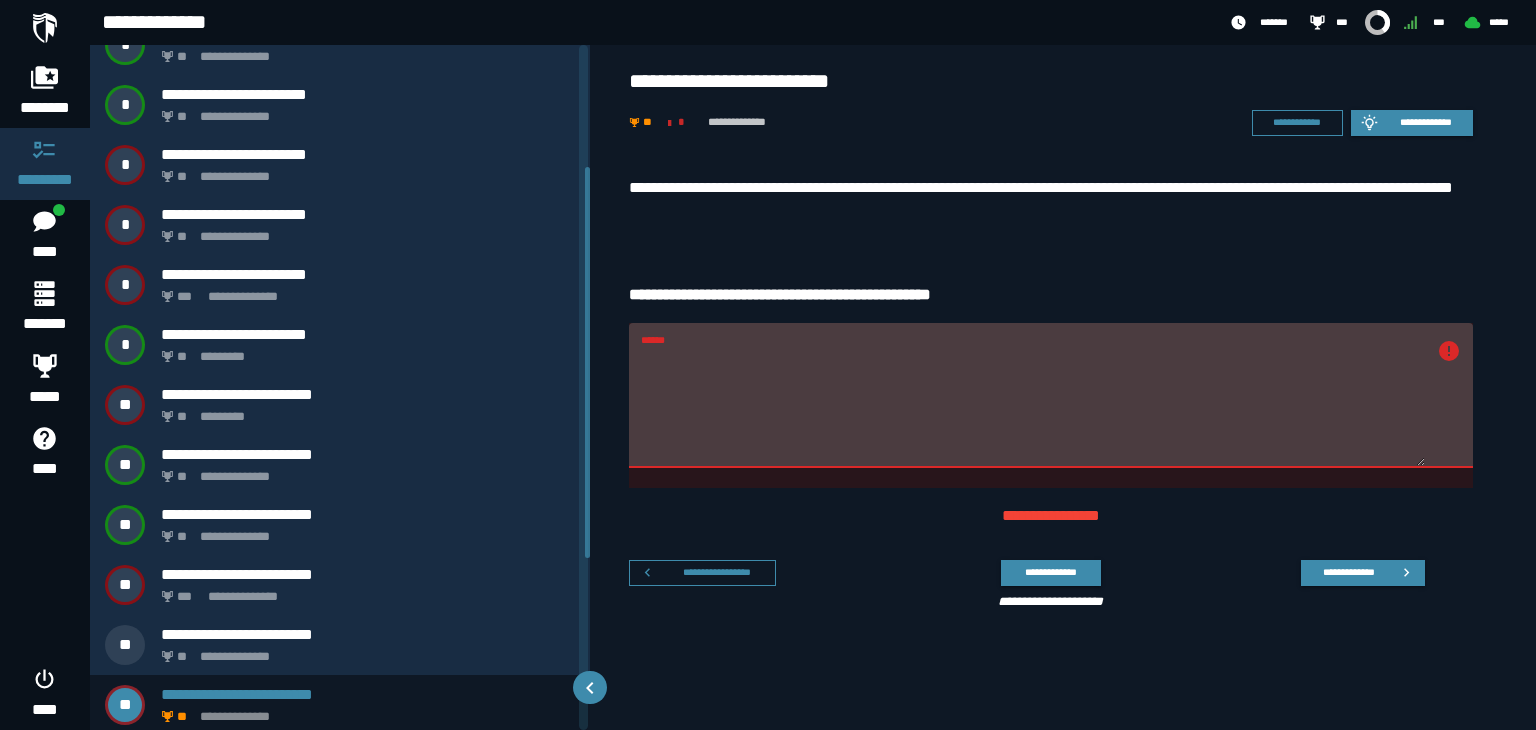 scroll, scrollTop: 215, scrollLeft: 0, axis: vertical 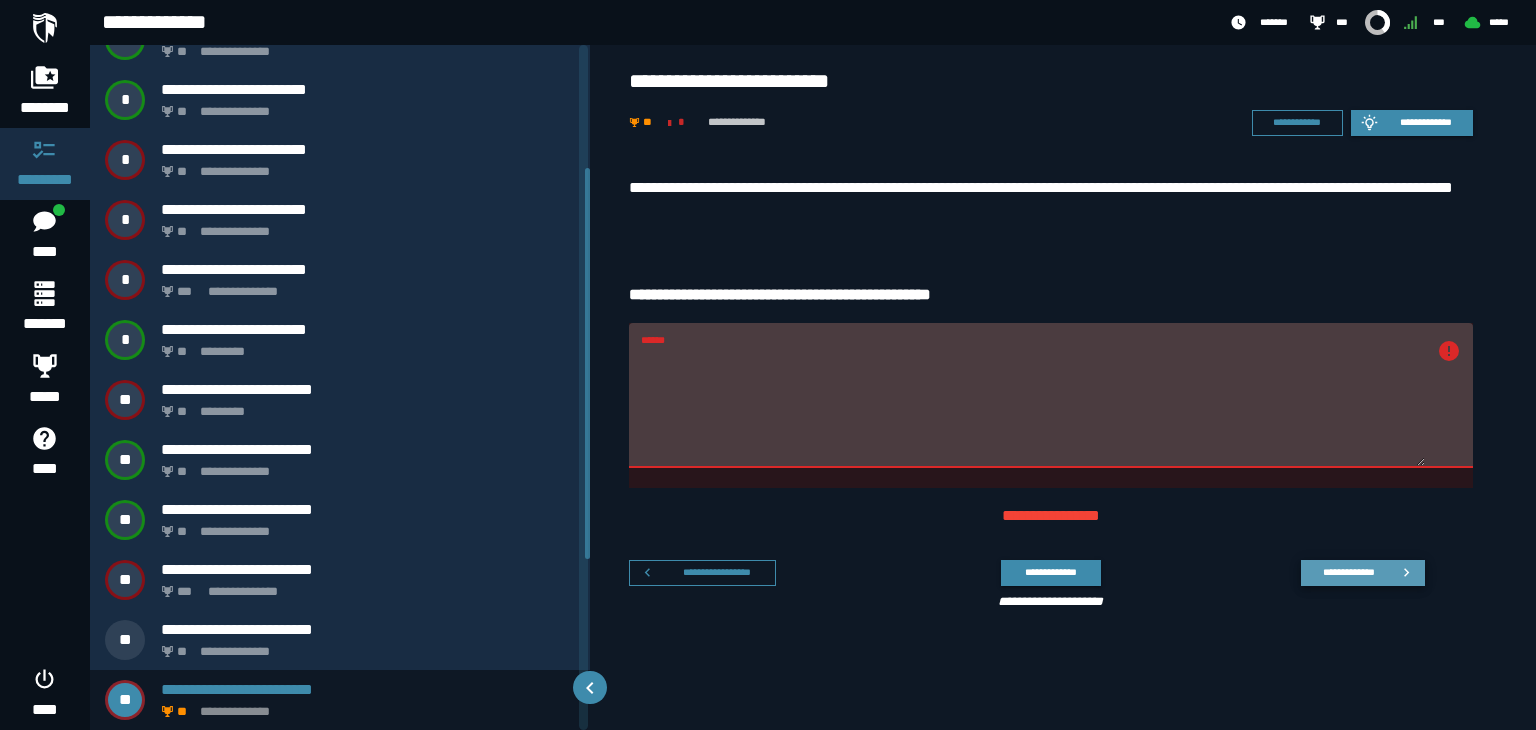 click on "**********" at bounding box center (1363, 573) 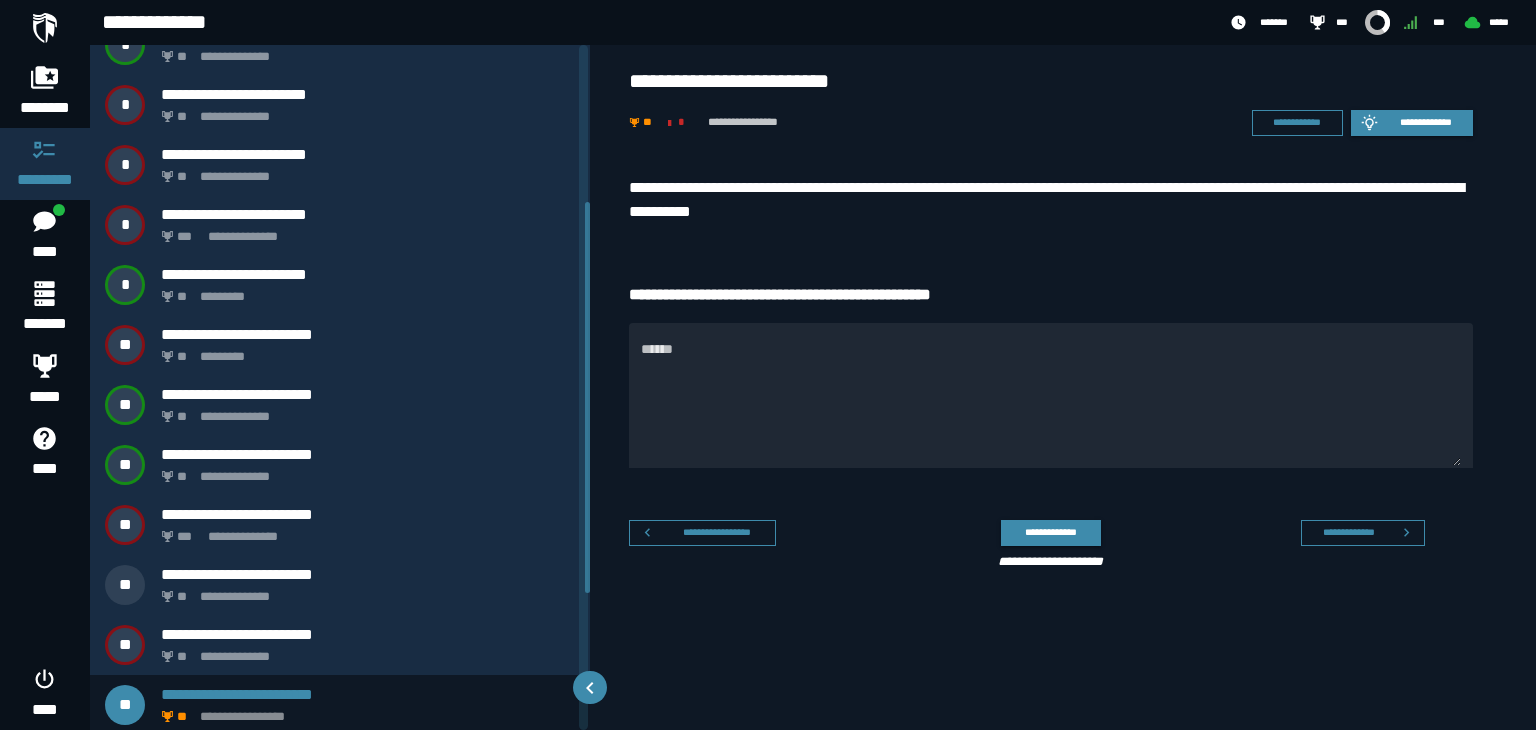 scroll, scrollTop: 275, scrollLeft: 0, axis: vertical 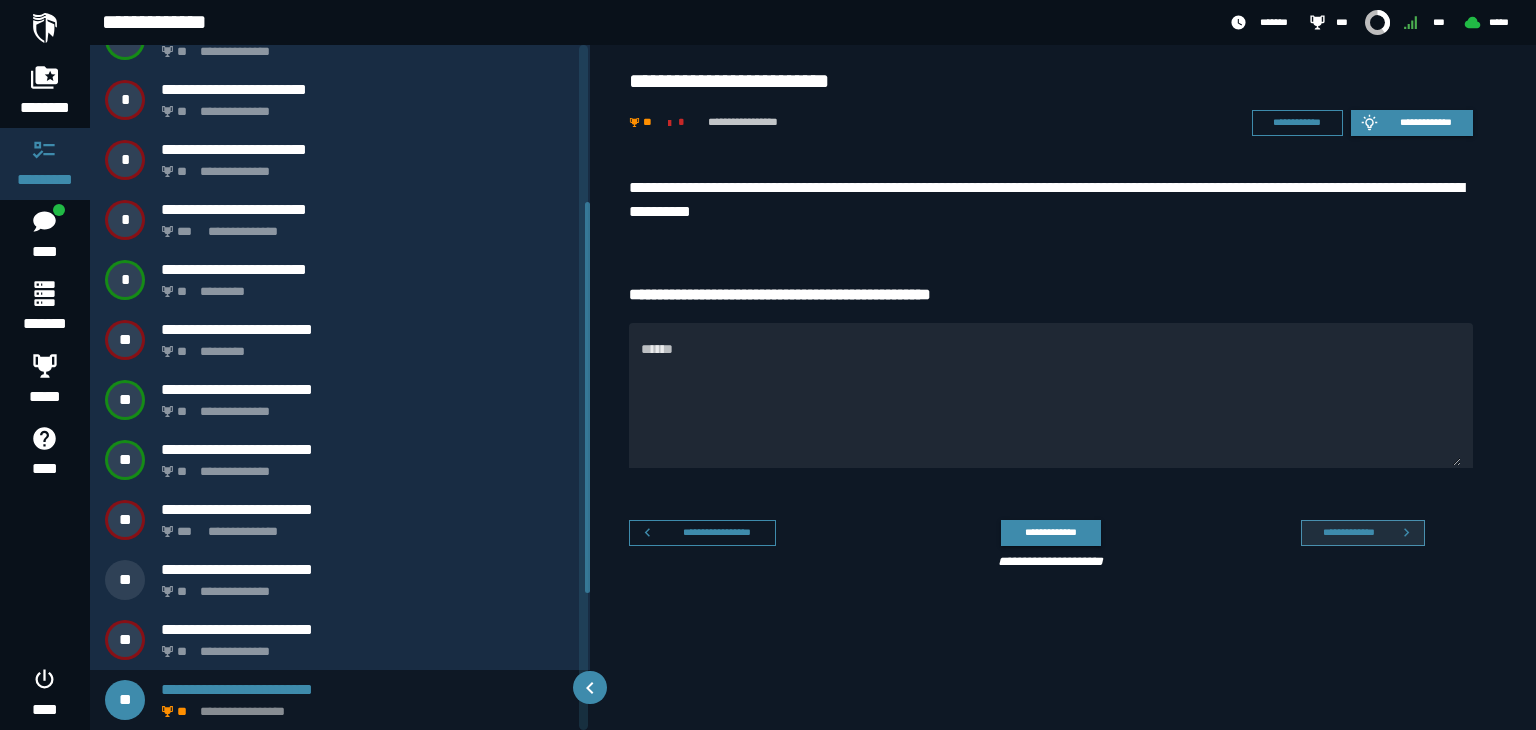 click on "**********" at bounding box center [1363, 533] 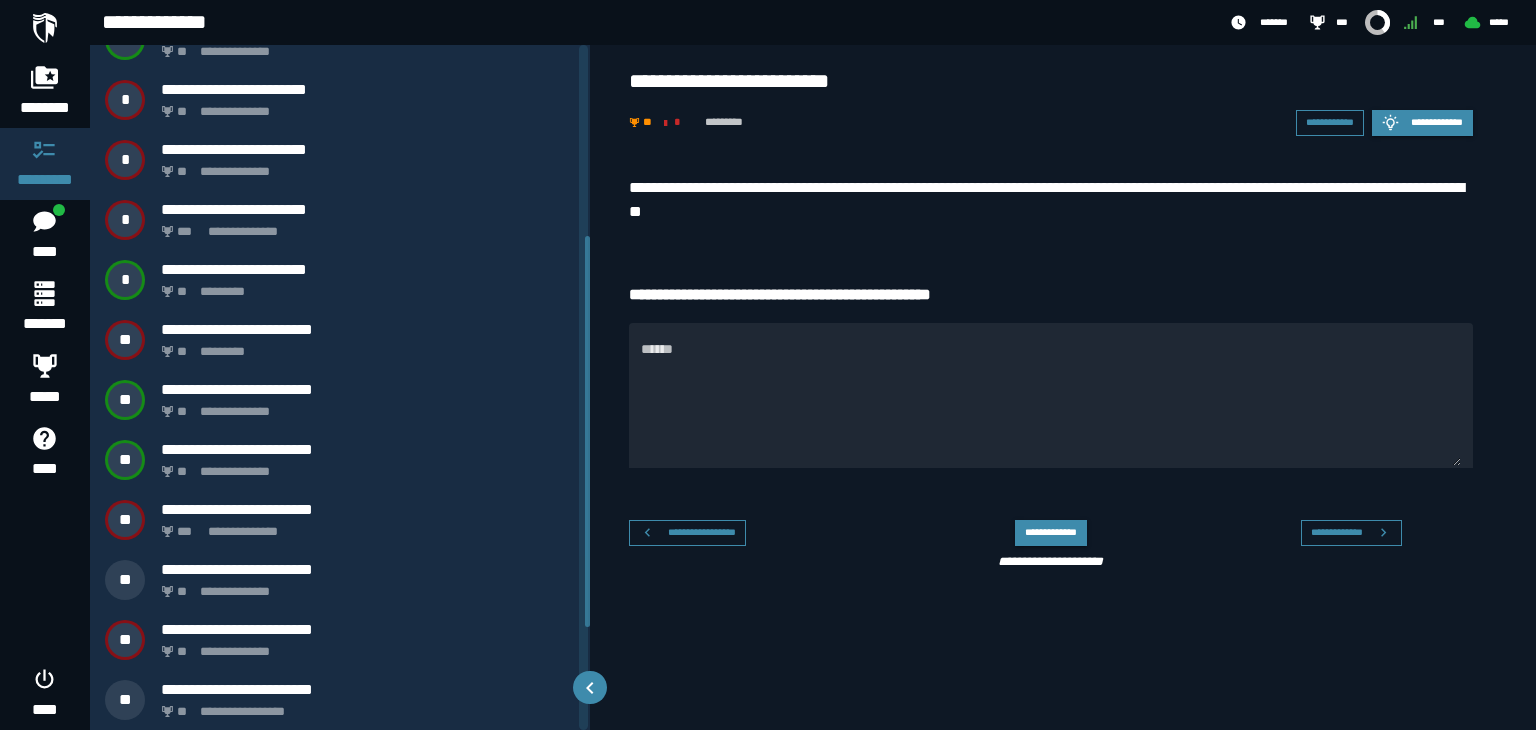 scroll, scrollTop: 335, scrollLeft: 0, axis: vertical 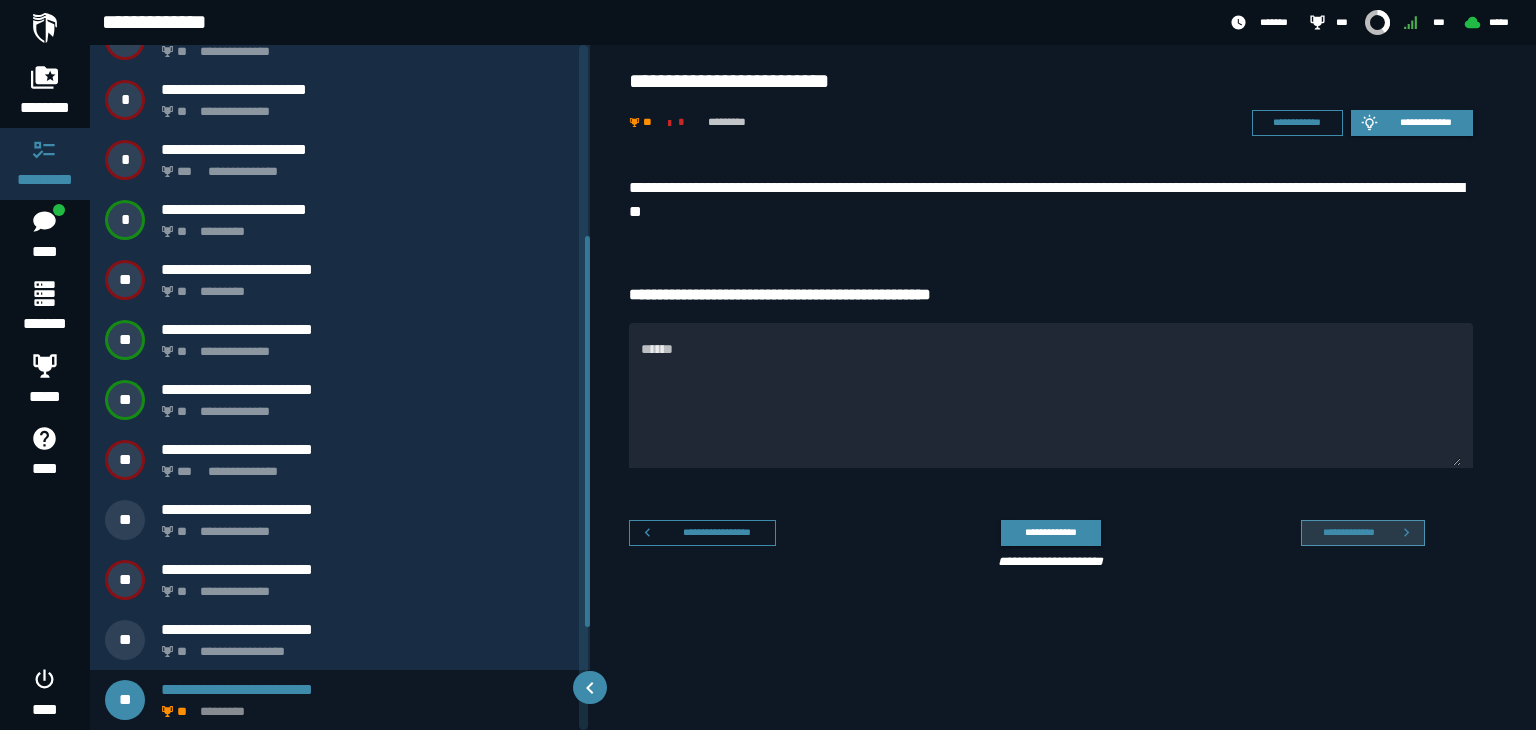 click on "**********" at bounding box center (1348, 532) 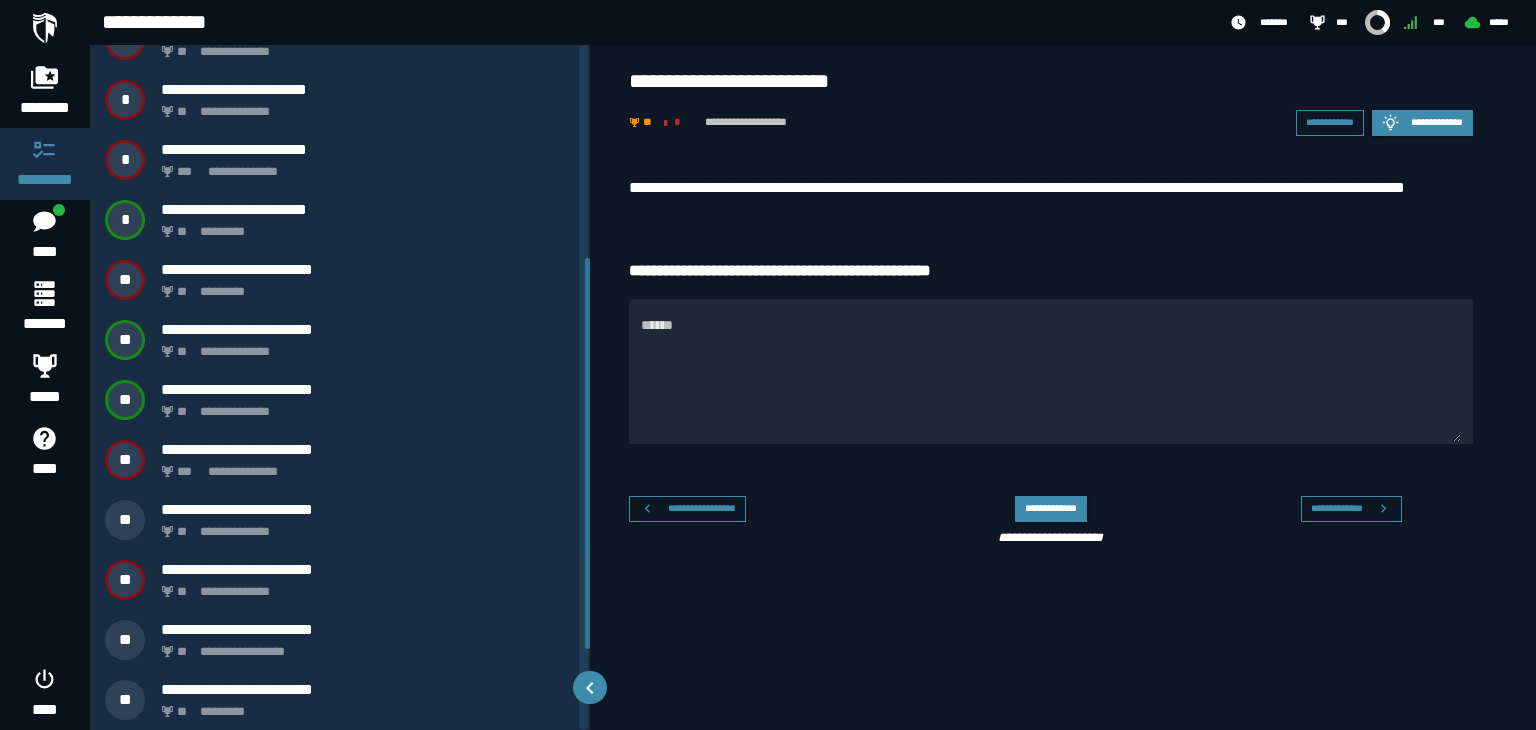 scroll, scrollTop: 395, scrollLeft: 0, axis: vertical 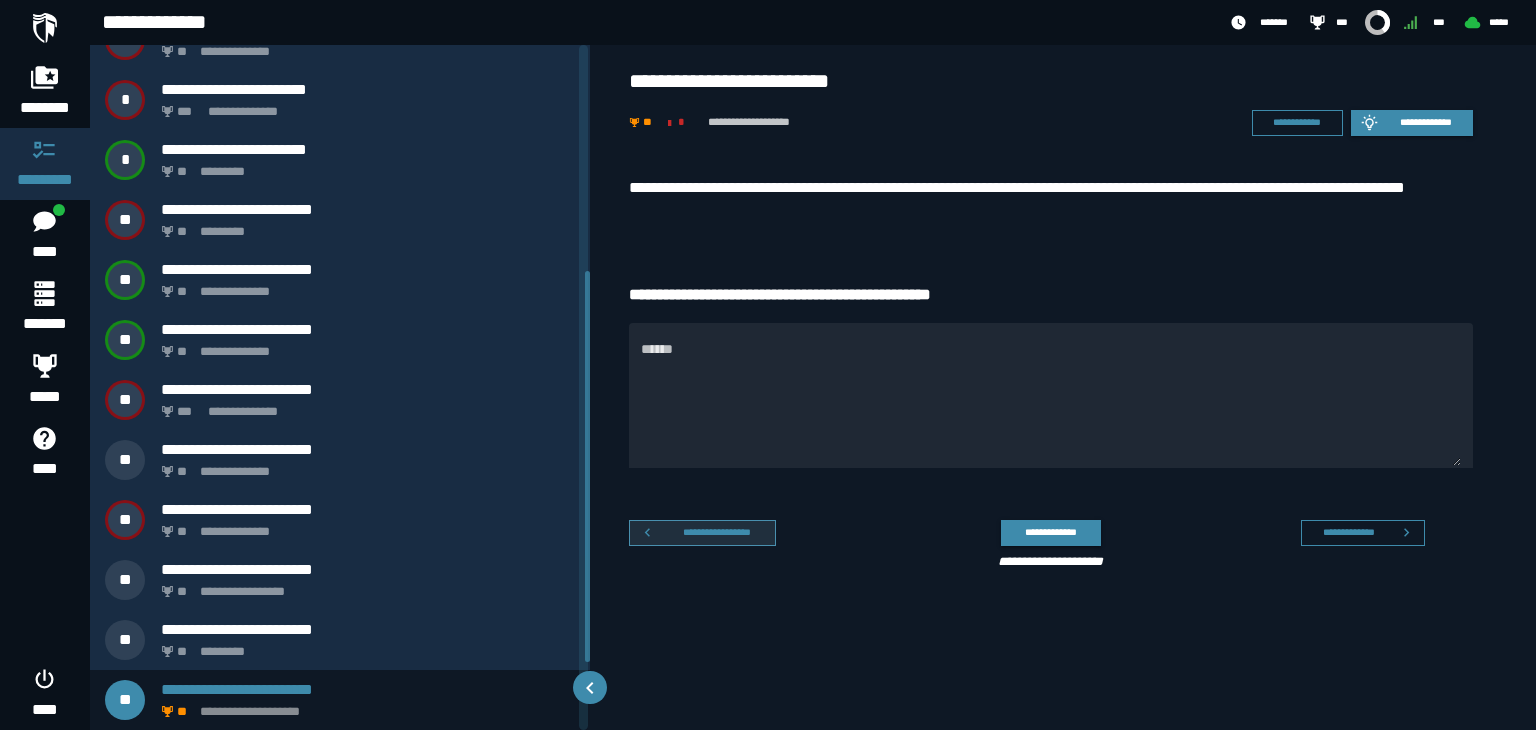 click on "**********" at bounding box center (717, 532) 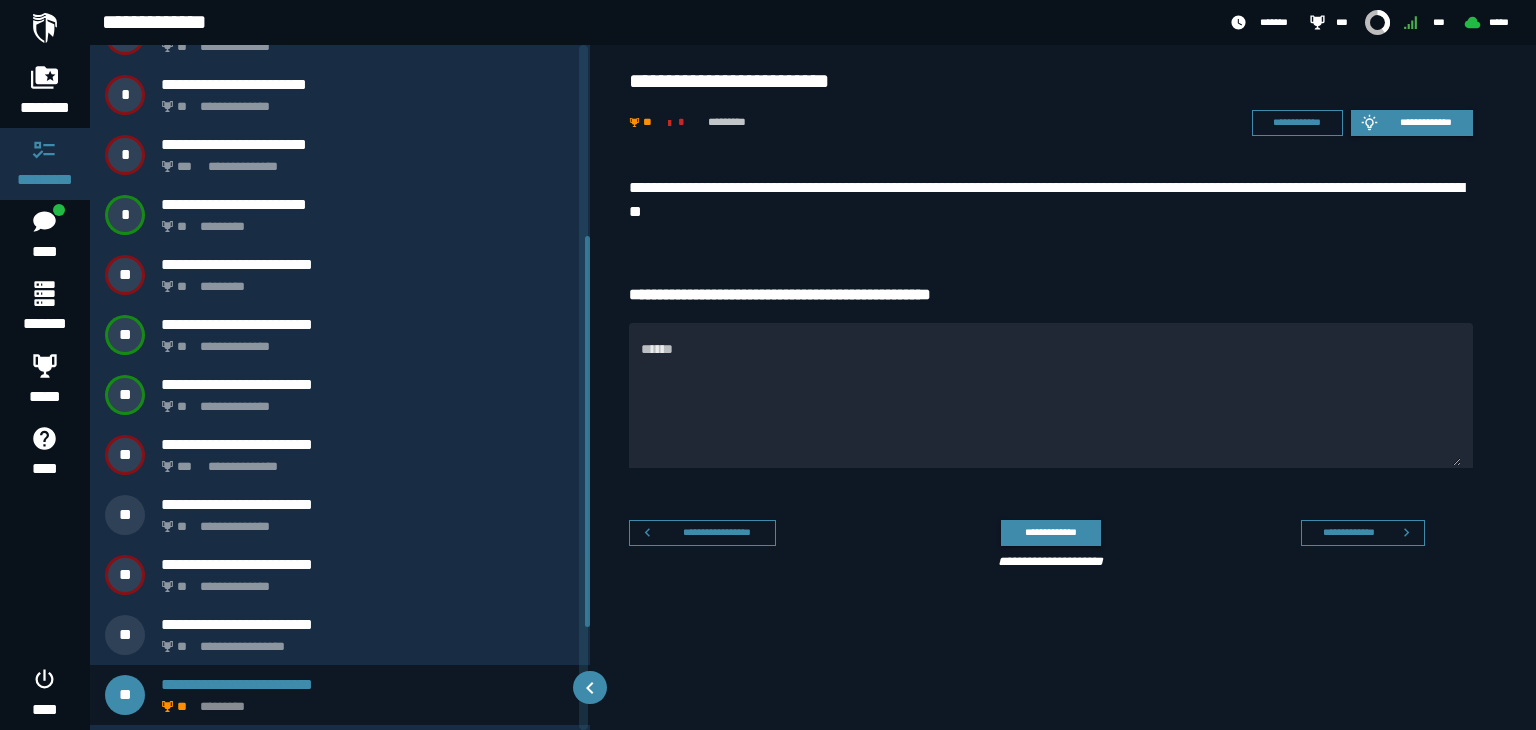scroll, scrollTop: 335, scrollLeft: 0, axis: vertical 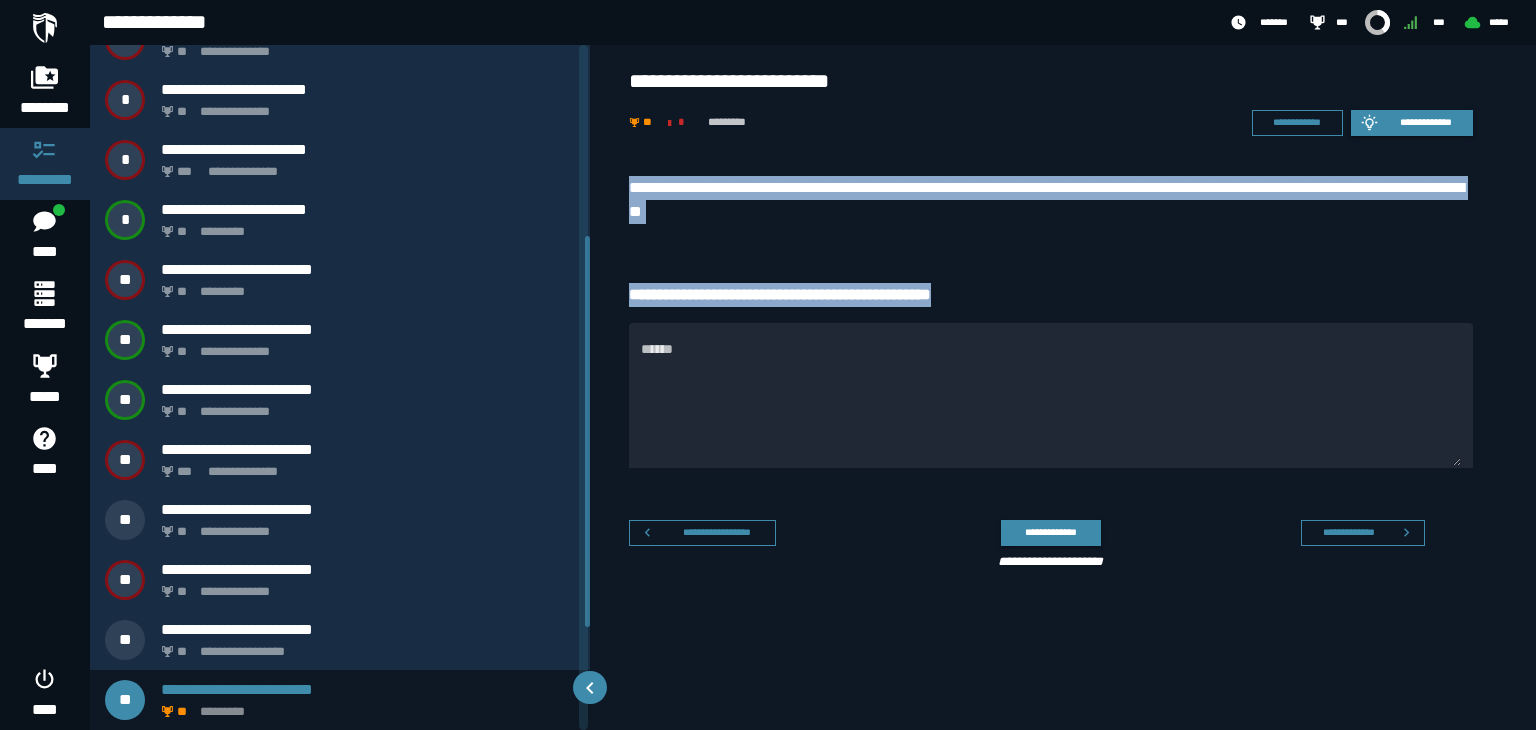 drag, startPoint x: 620, startPoint y: 161, endPoint x: 992, endPoint y: 293, distance: 394.72522 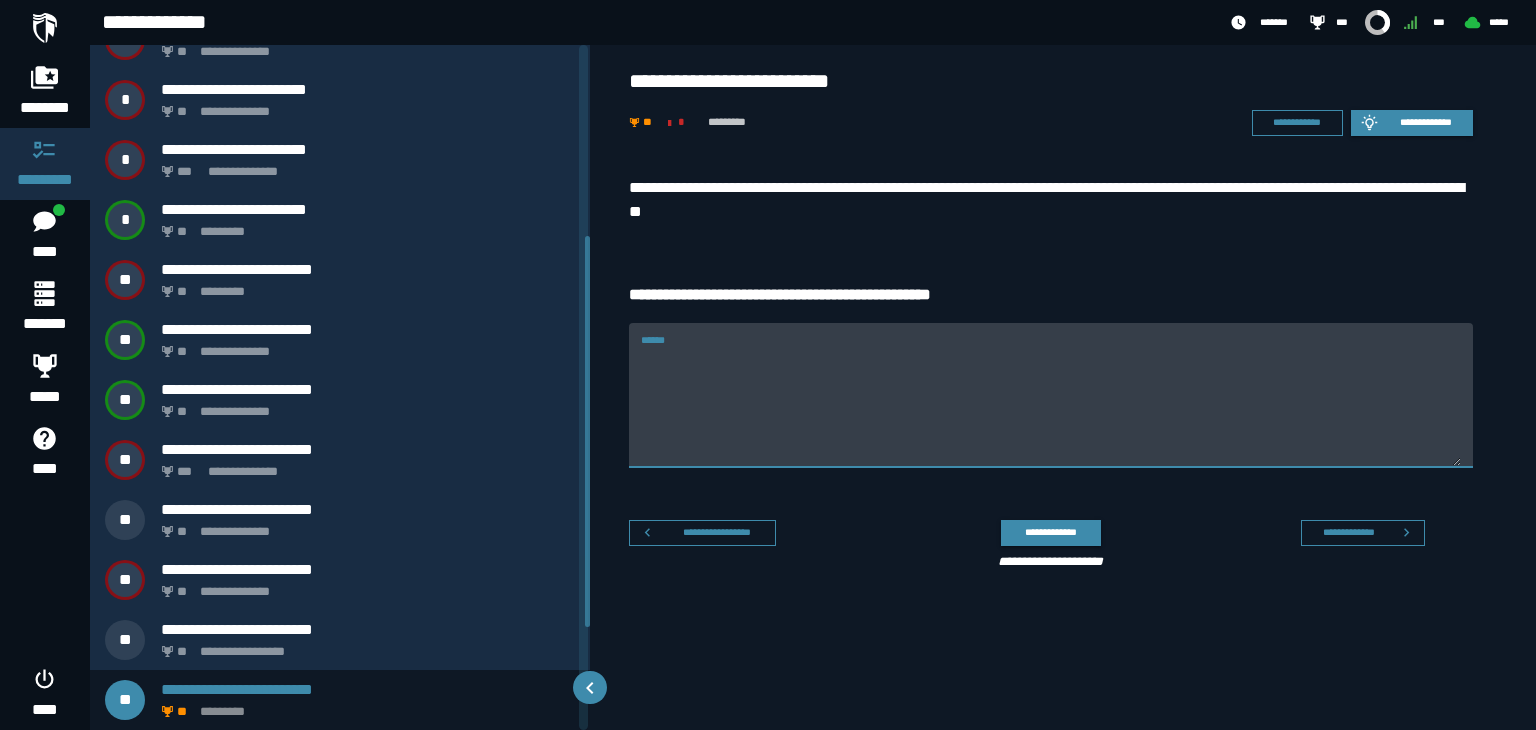 click on "******" at bounding box center [1051, 407] 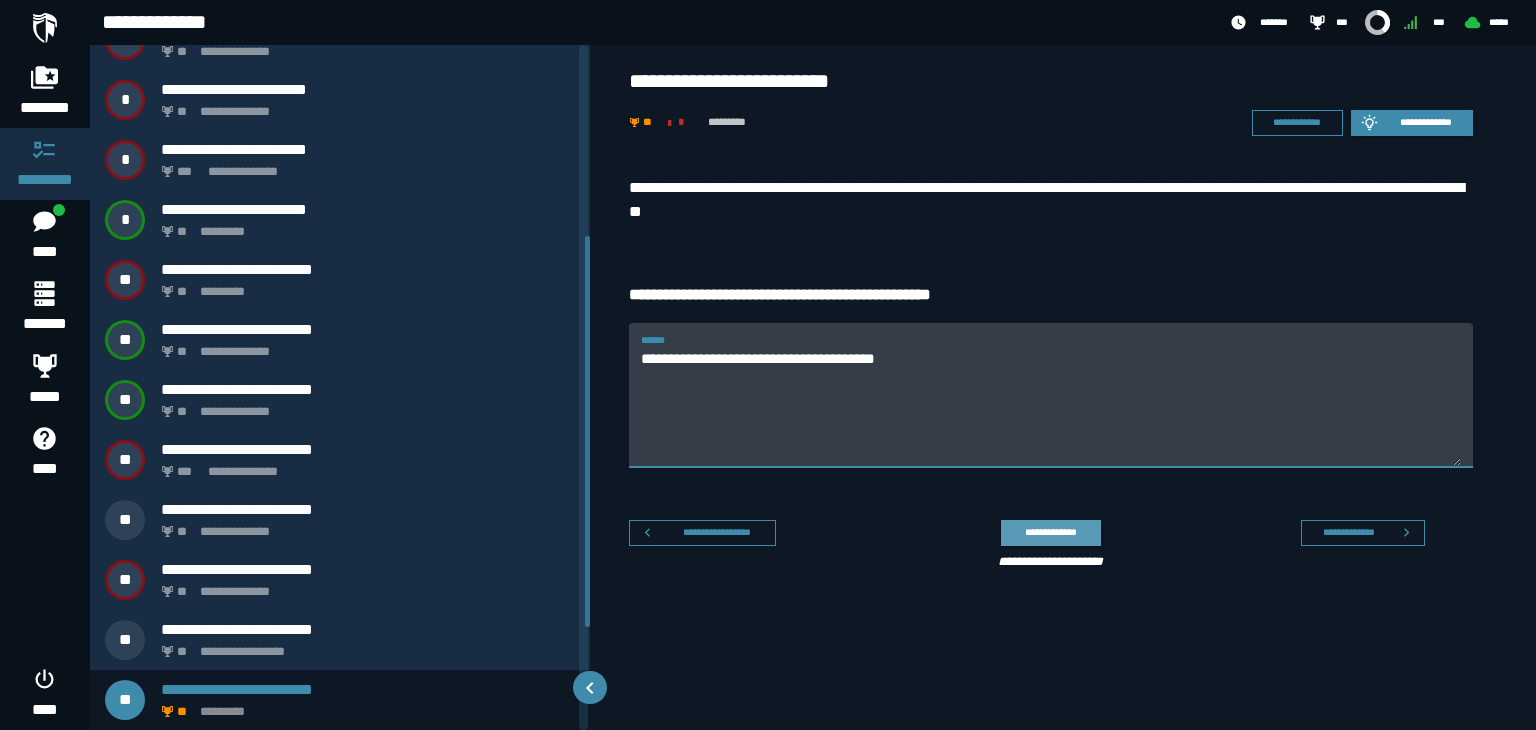 type on "**********" 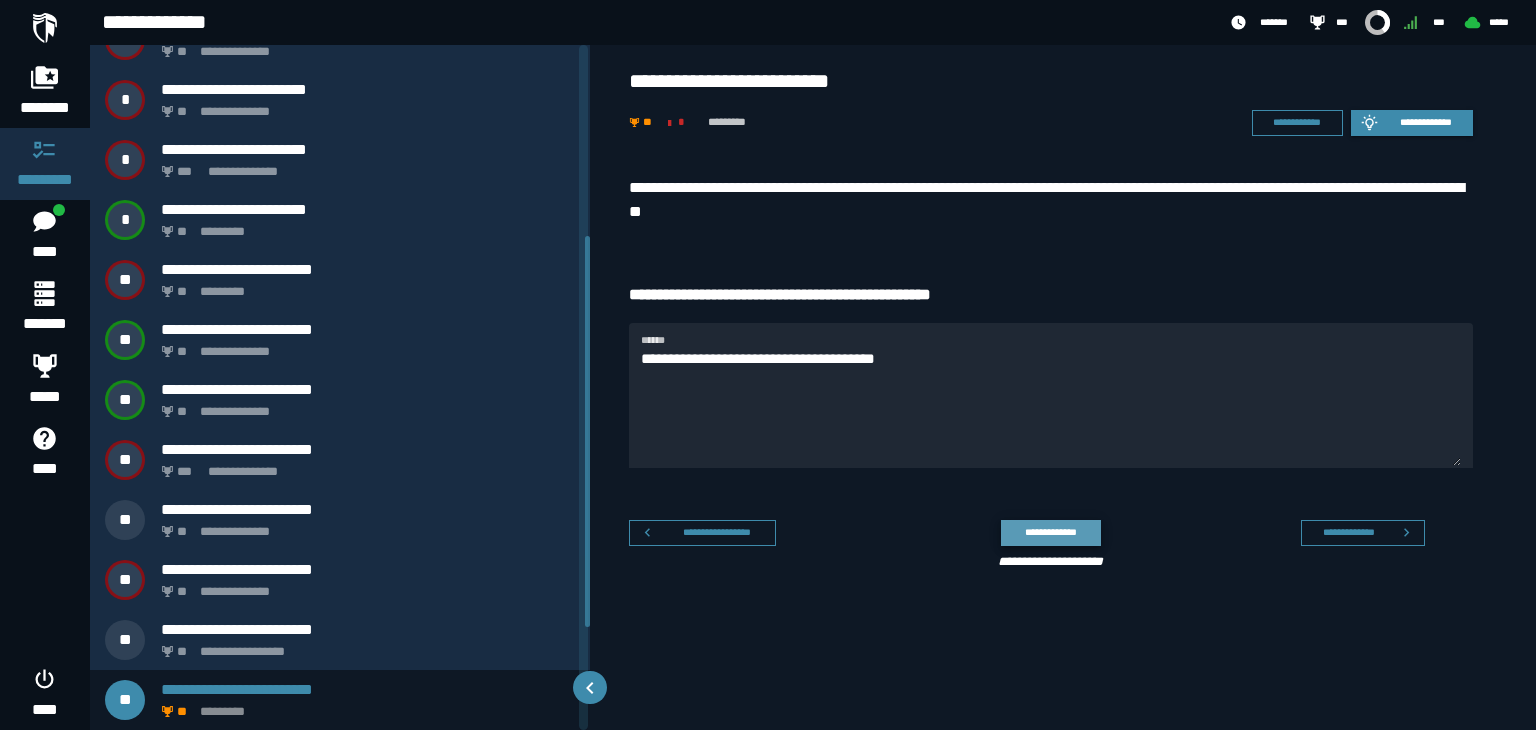 click on "**********" at bounding box center [1050, 532] 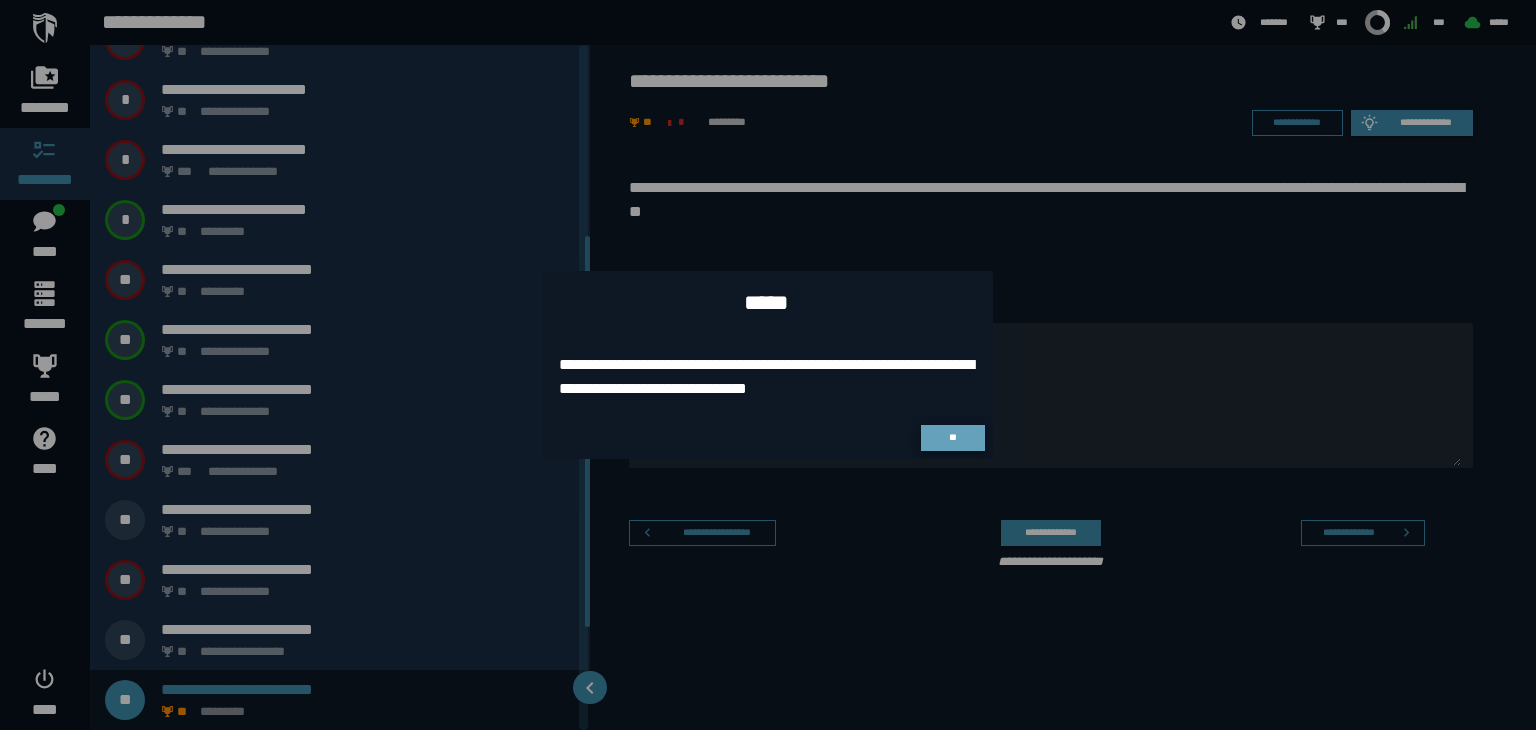 click on "**" at bounding box center [953, 438] 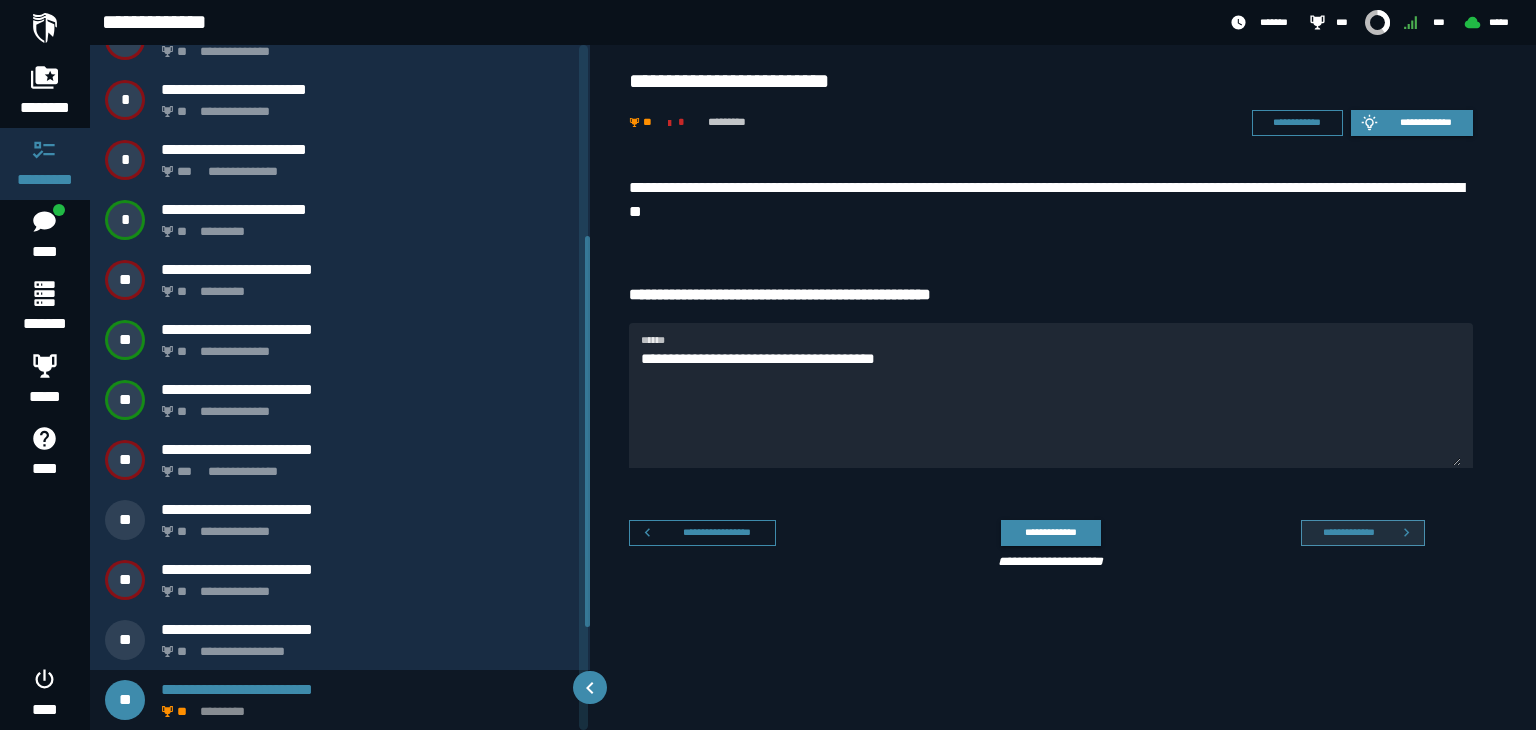 click on "**********" at bounding box center [1348, 532] 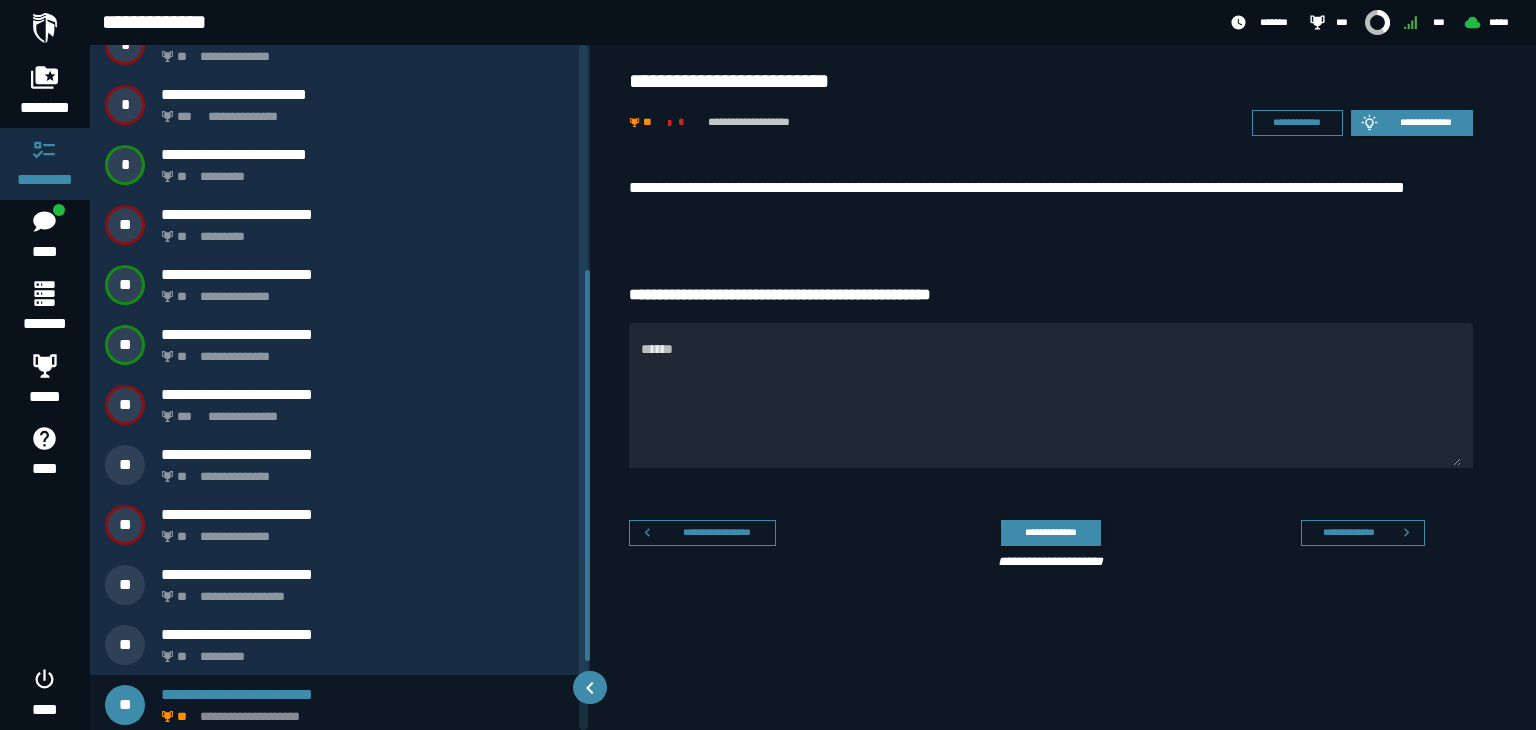 scroll, scrollTop: 395, scrollLeft: 0, axis: vertical 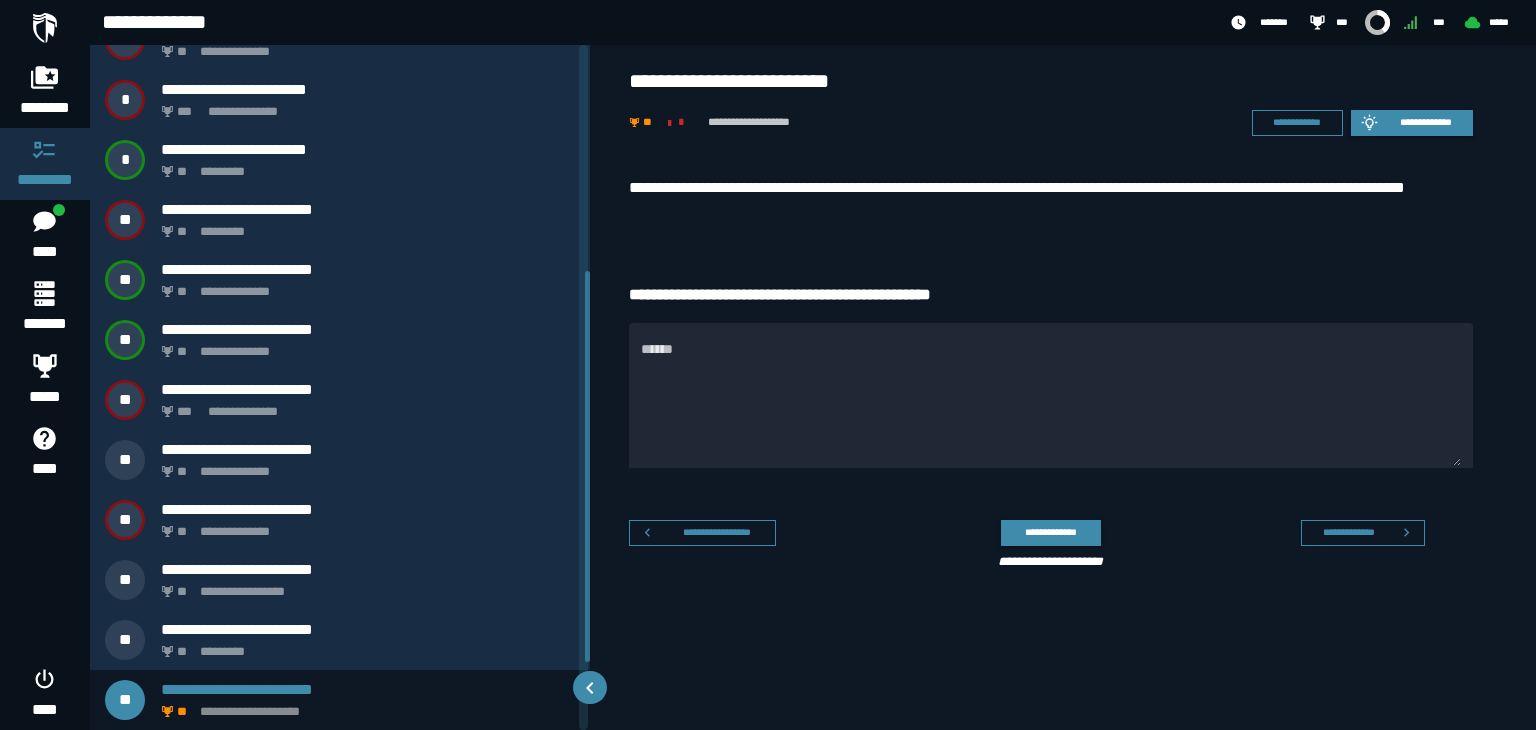 click on "**********" at bounding box center (1348, 532) 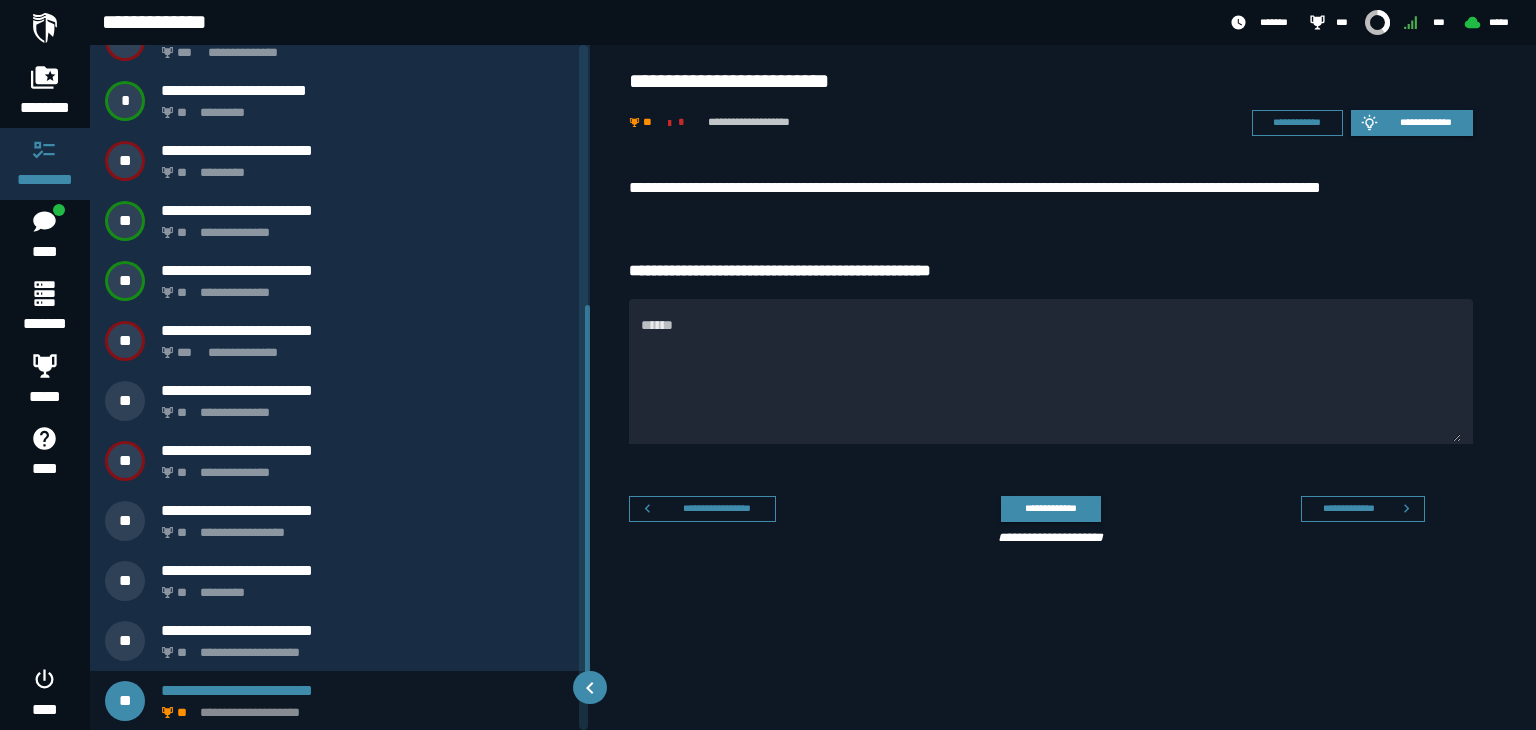 scroll, scrollTop: 455, scrollLeft: 0, axis: vertical 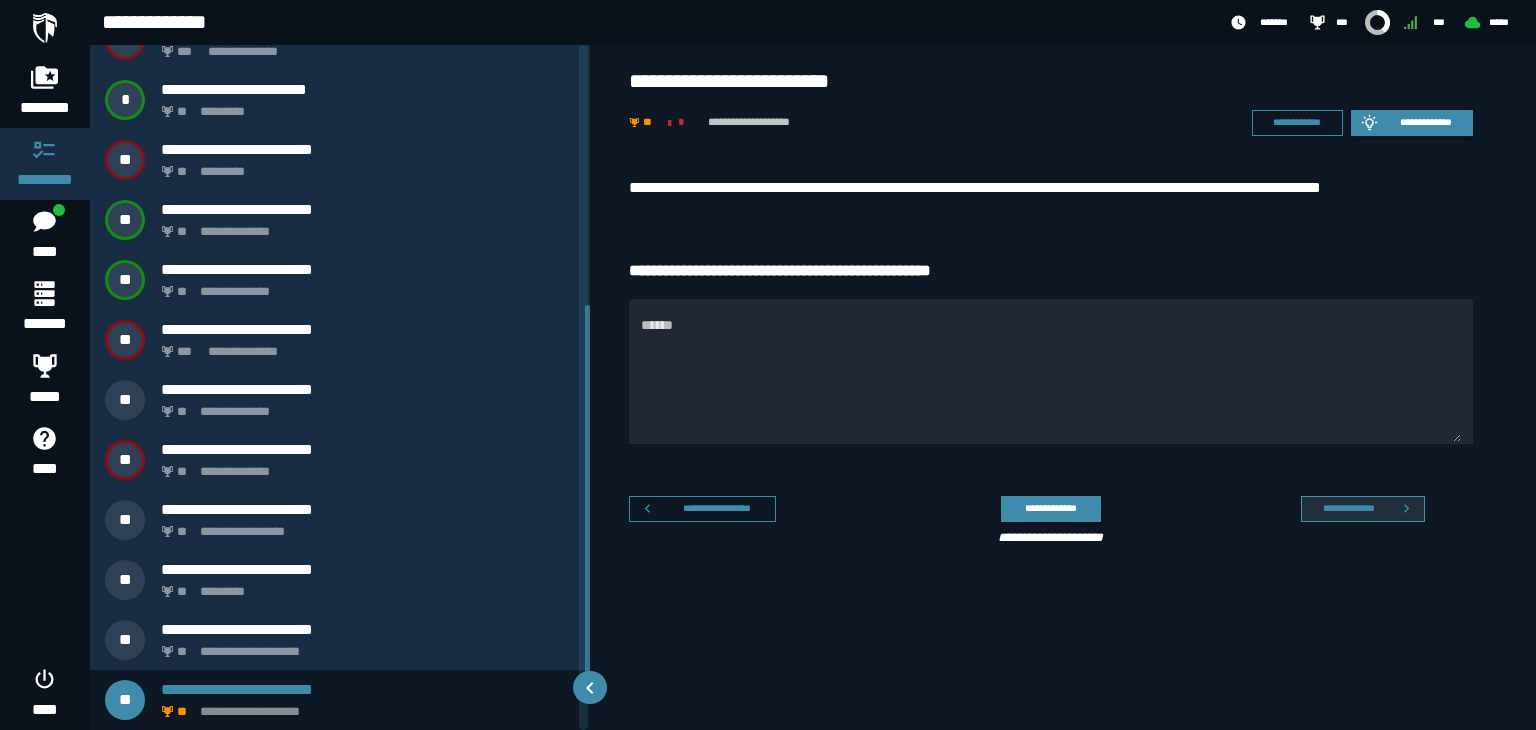 click on "**********" at bounding box center (1363, 509) 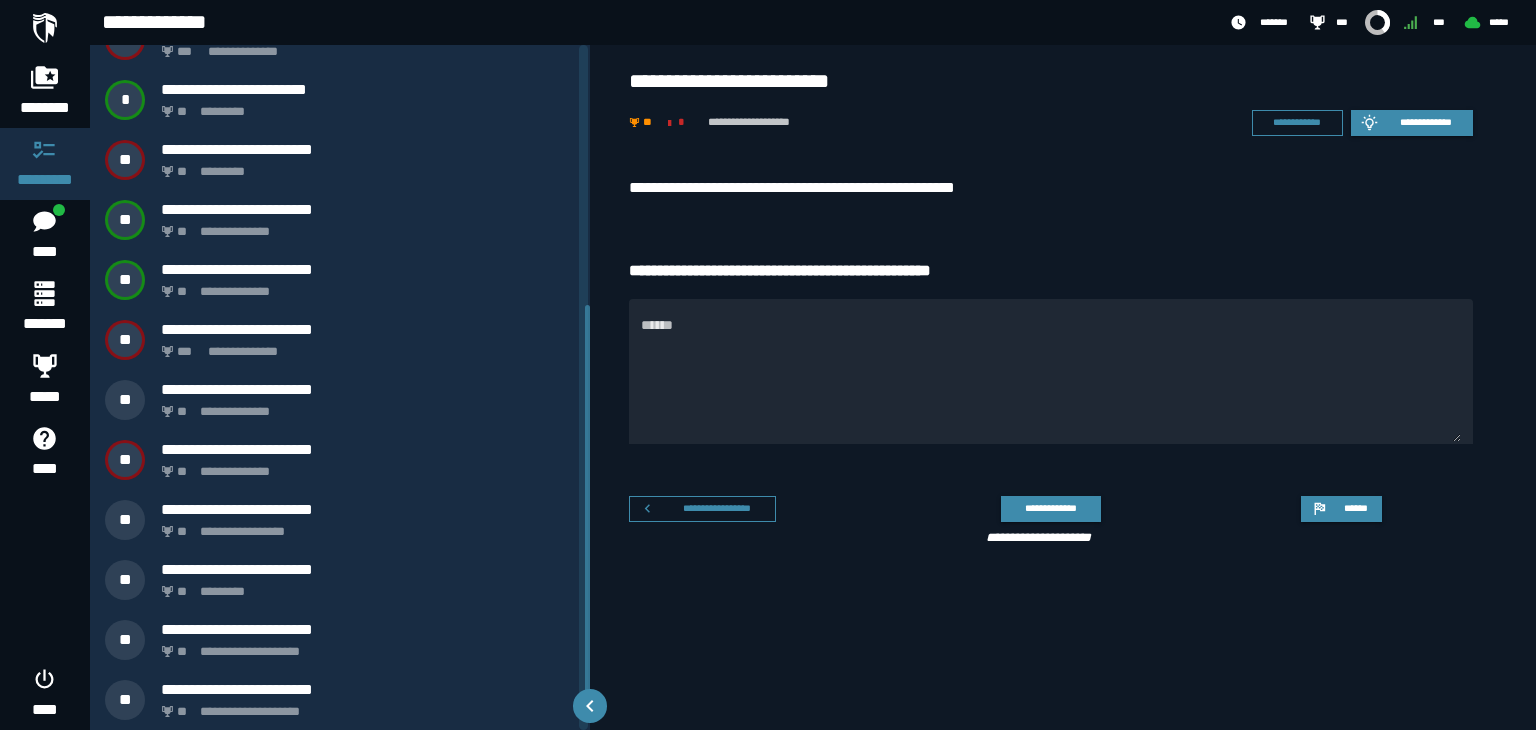 scroll, scrollTop: 515, scrollLeft: 0, axis: vertical 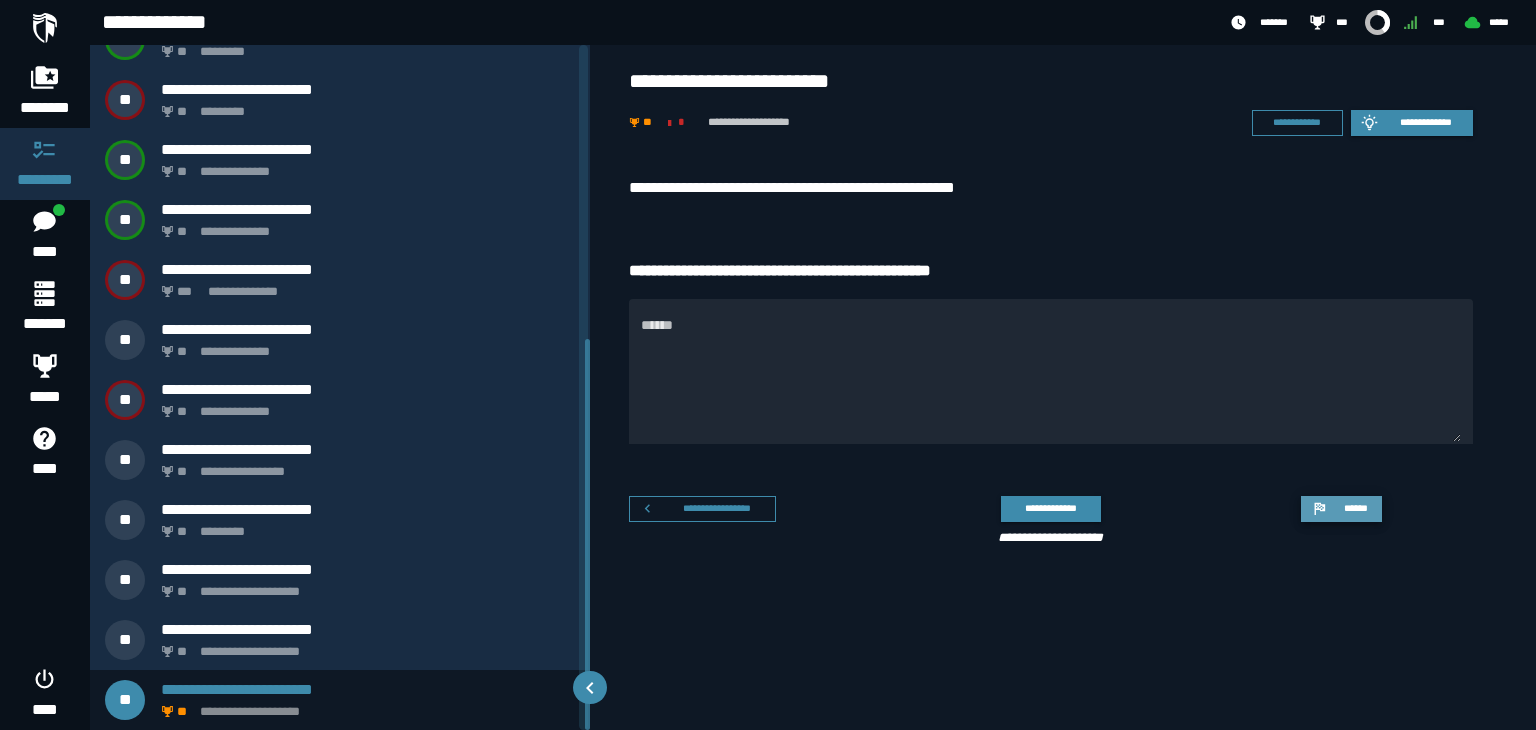 click on "******" at bounding box center [1355, 508] 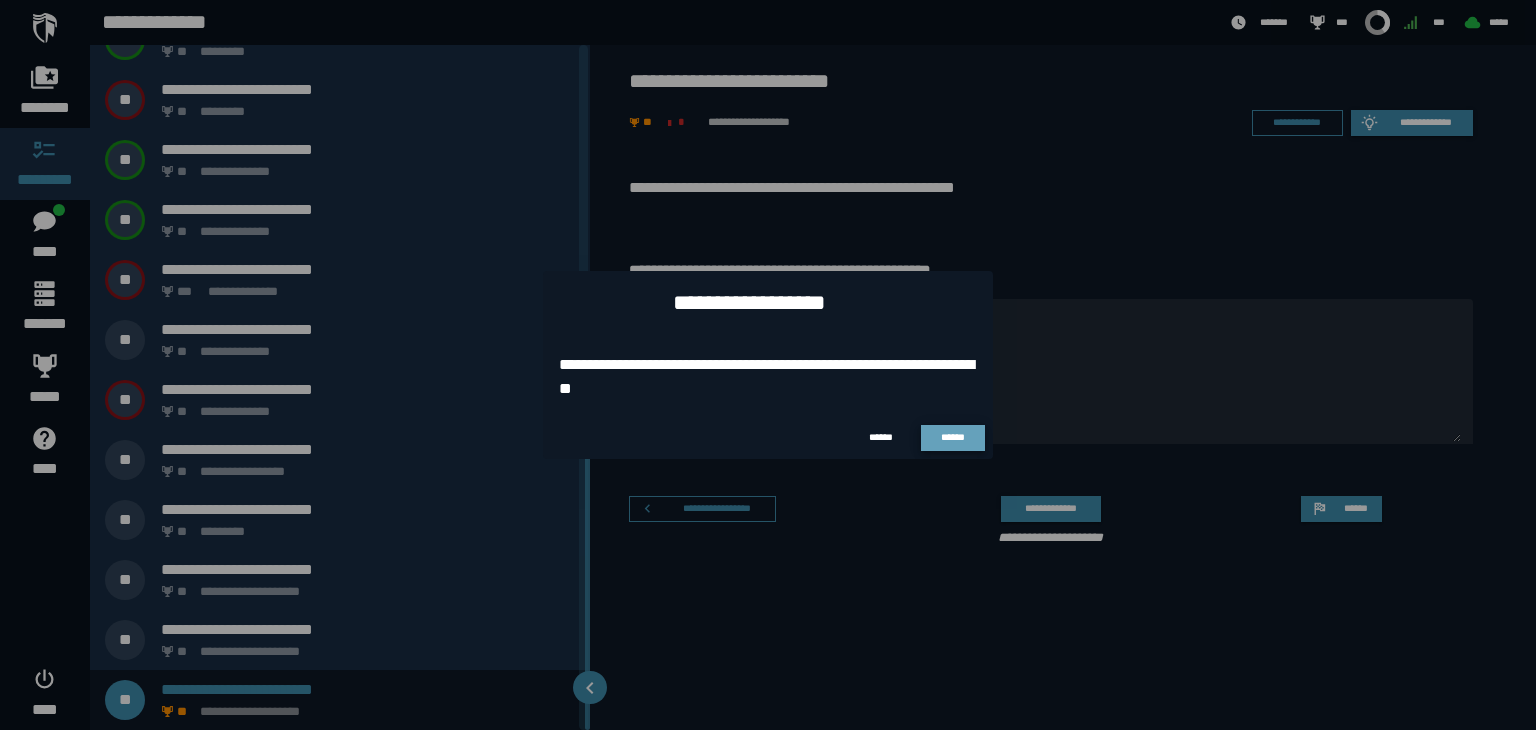 click on "******" at bounding box center (953, 437) 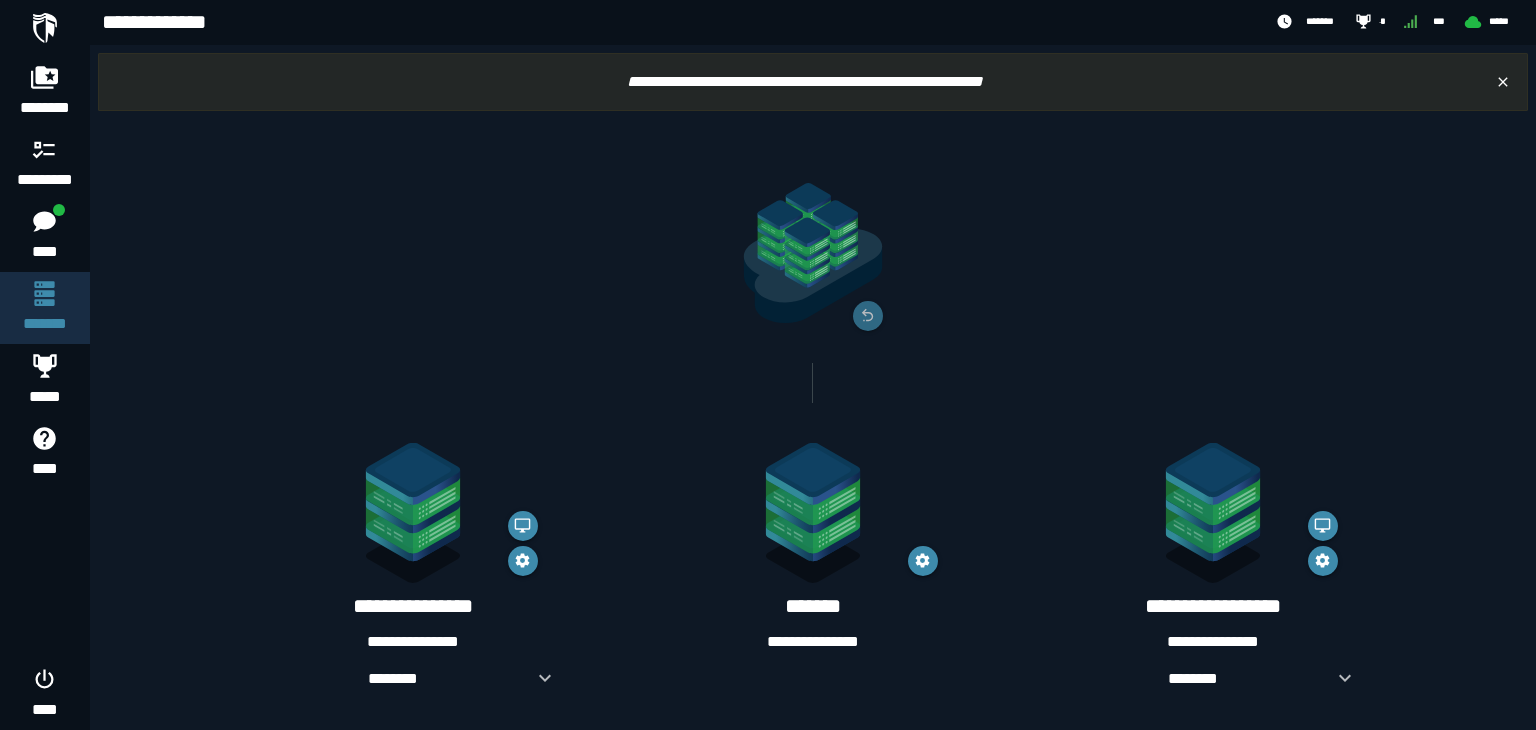 scroll, scrollTop: 0, scrollLeft: 0, axis: both 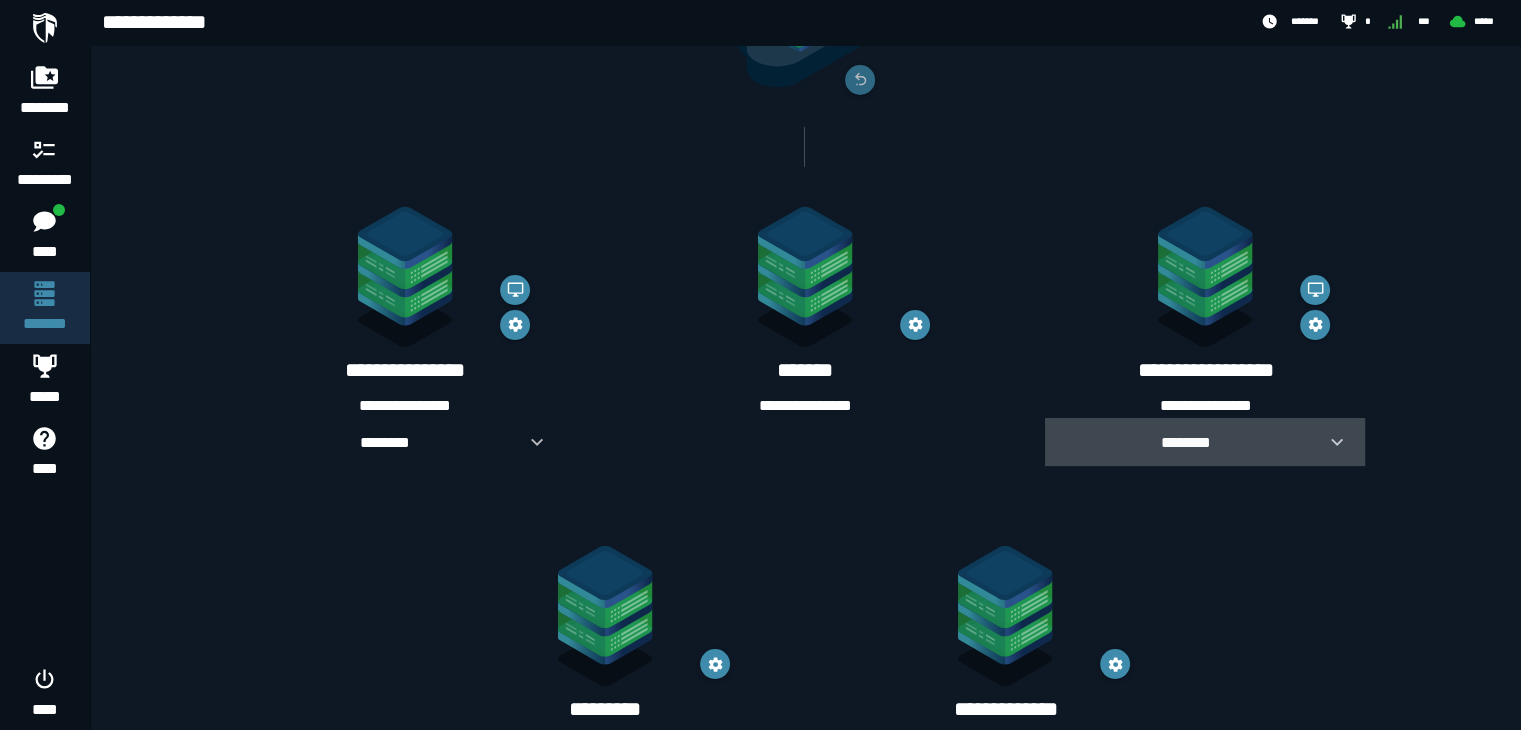 click 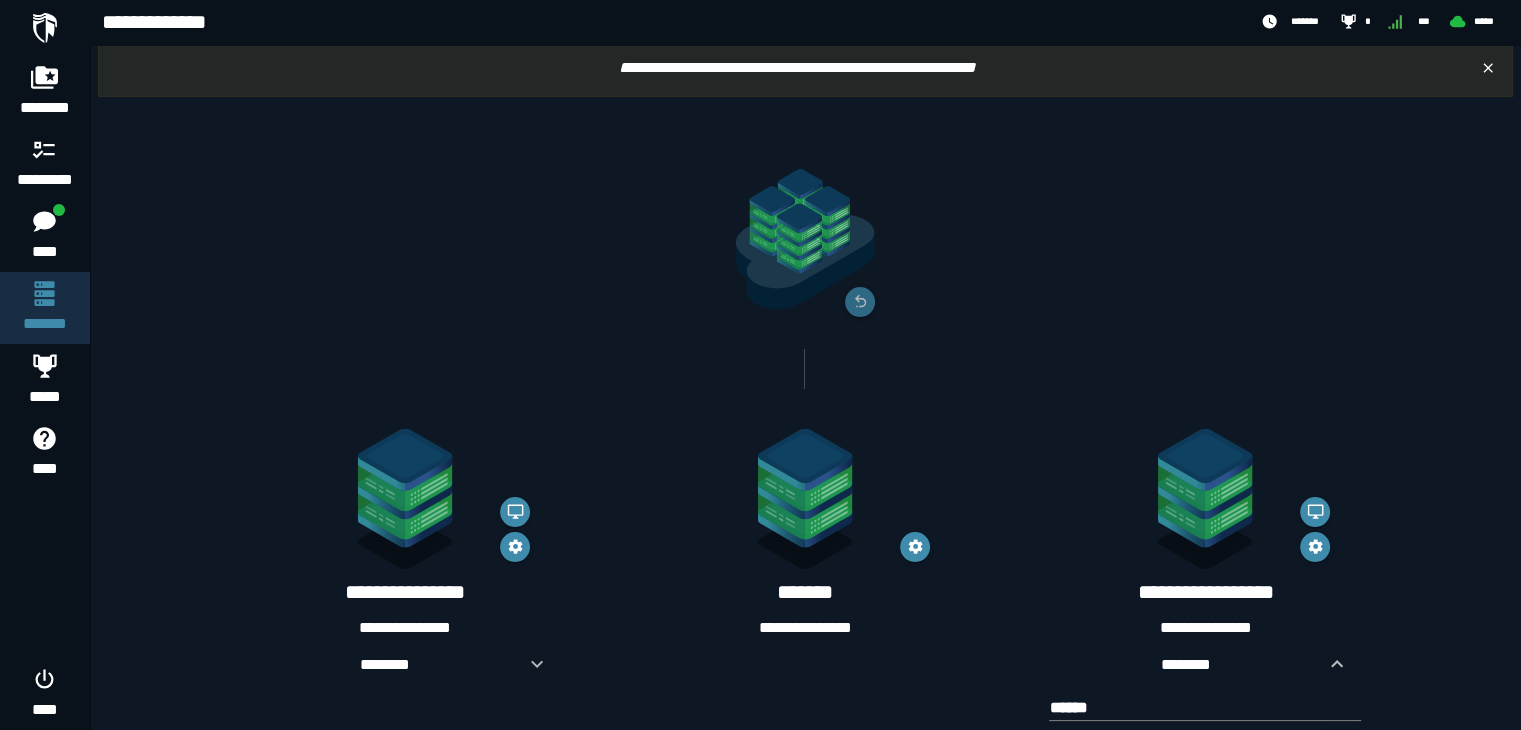 scroll, scrollTop: 0, scrollLeft: 0, axis: both 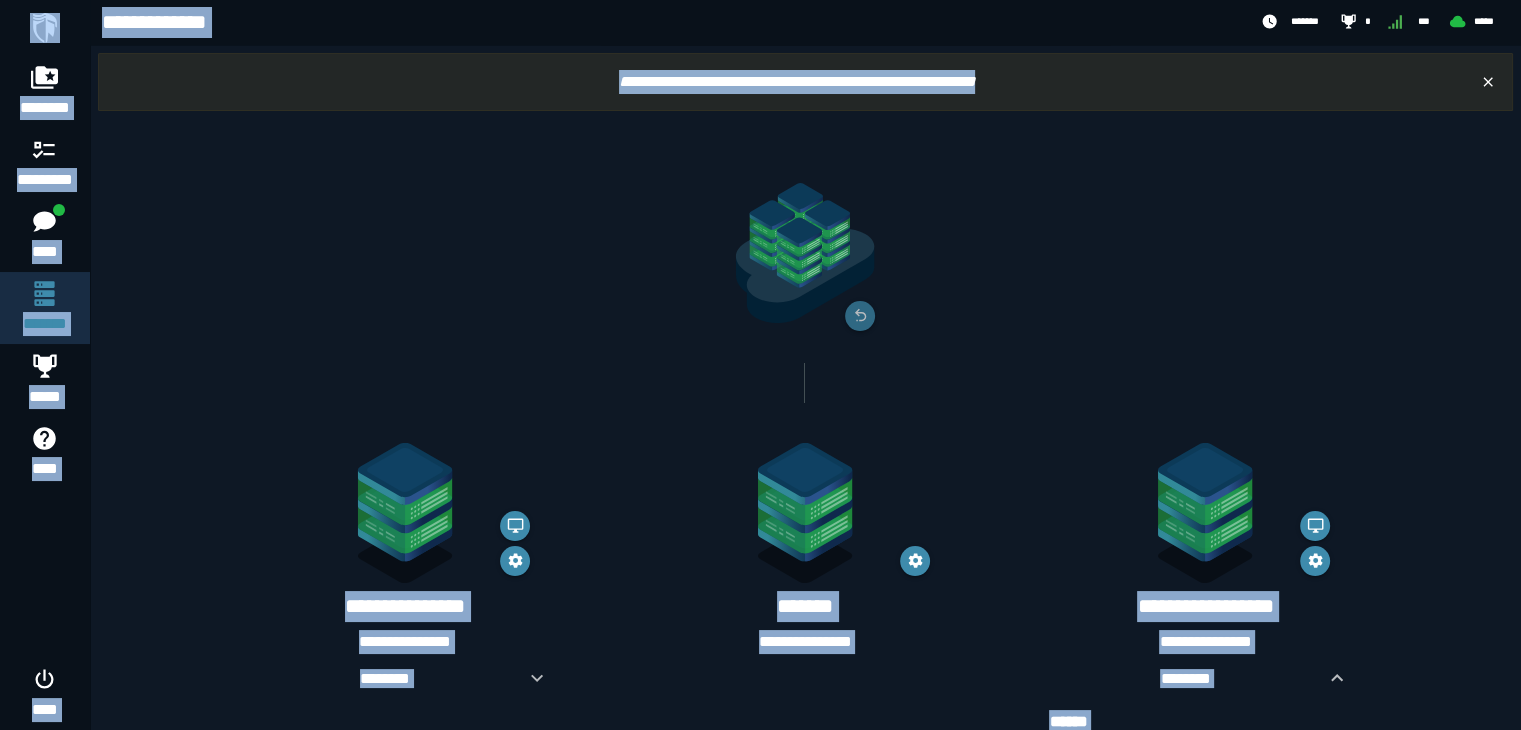 click 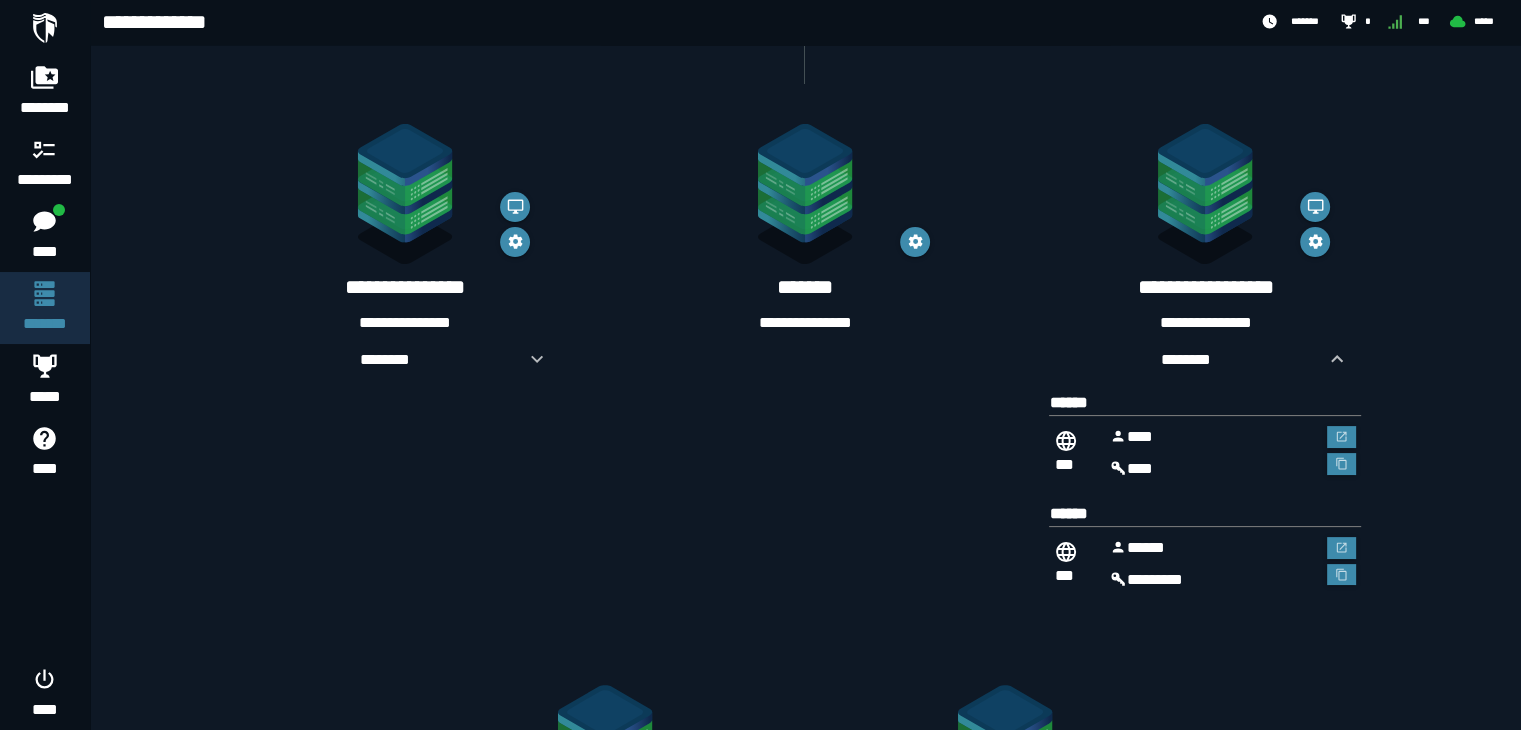 scroll, scrollTop: 351, scrollLeft: 0, axis: vertical 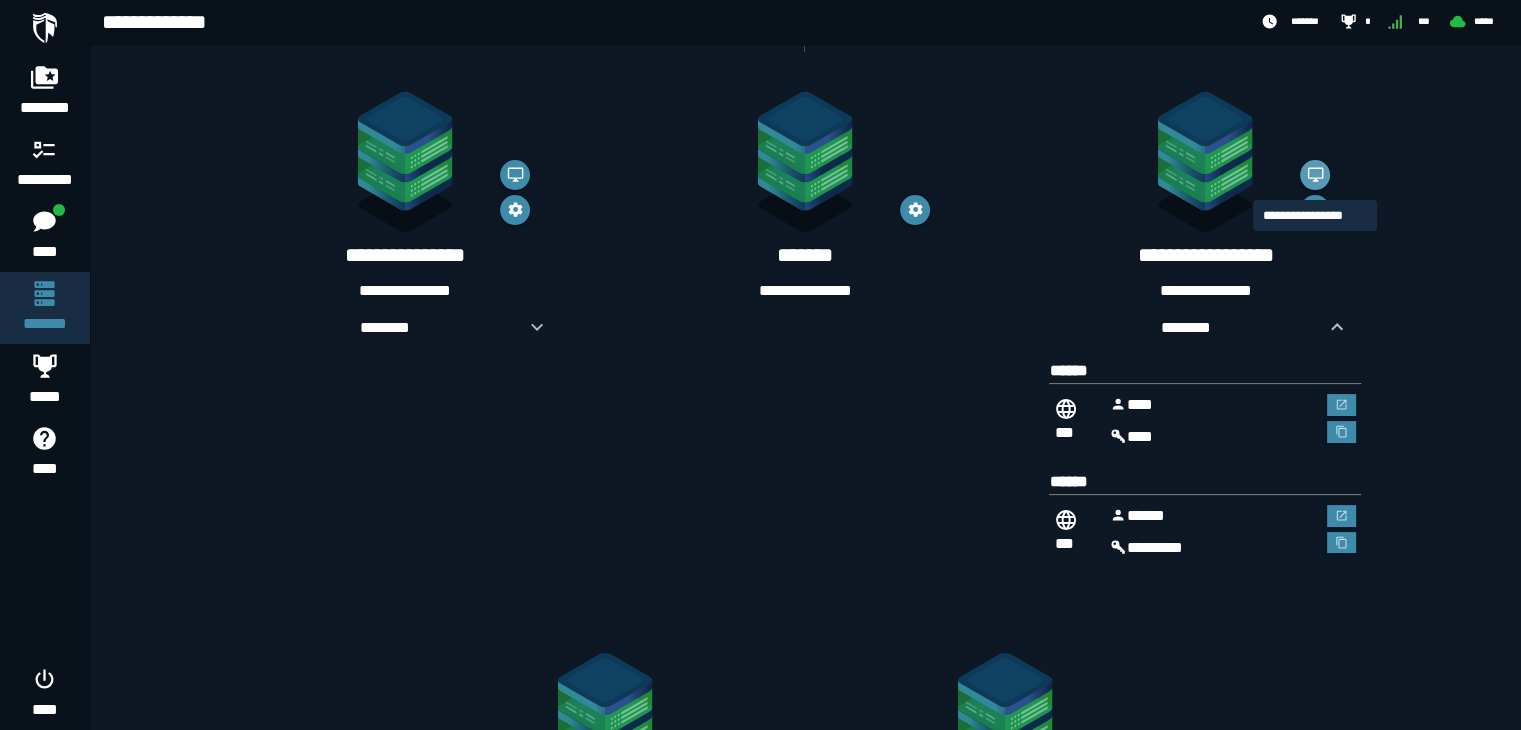 click 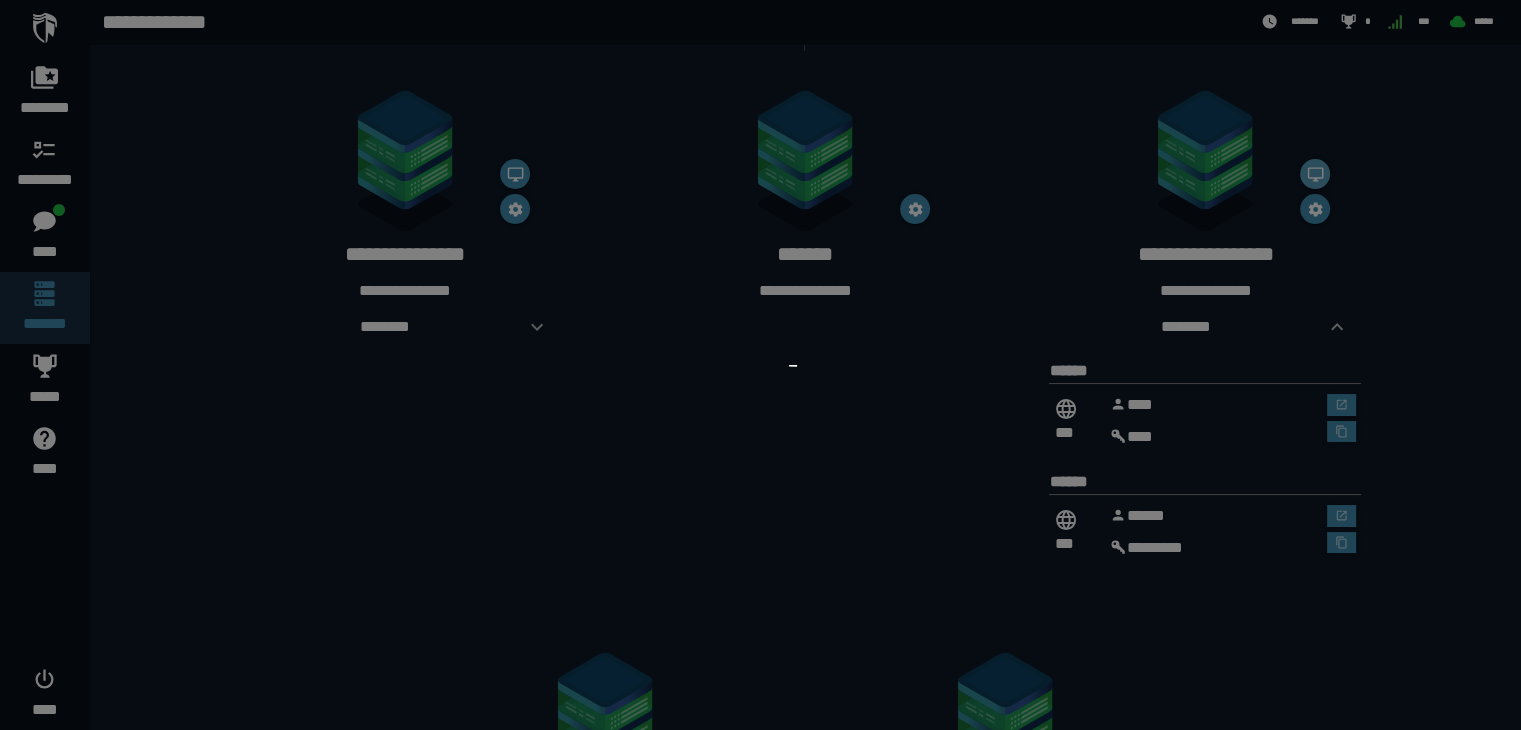 scroll, scrollTop: 0, scrollLeft: 0, axis: both 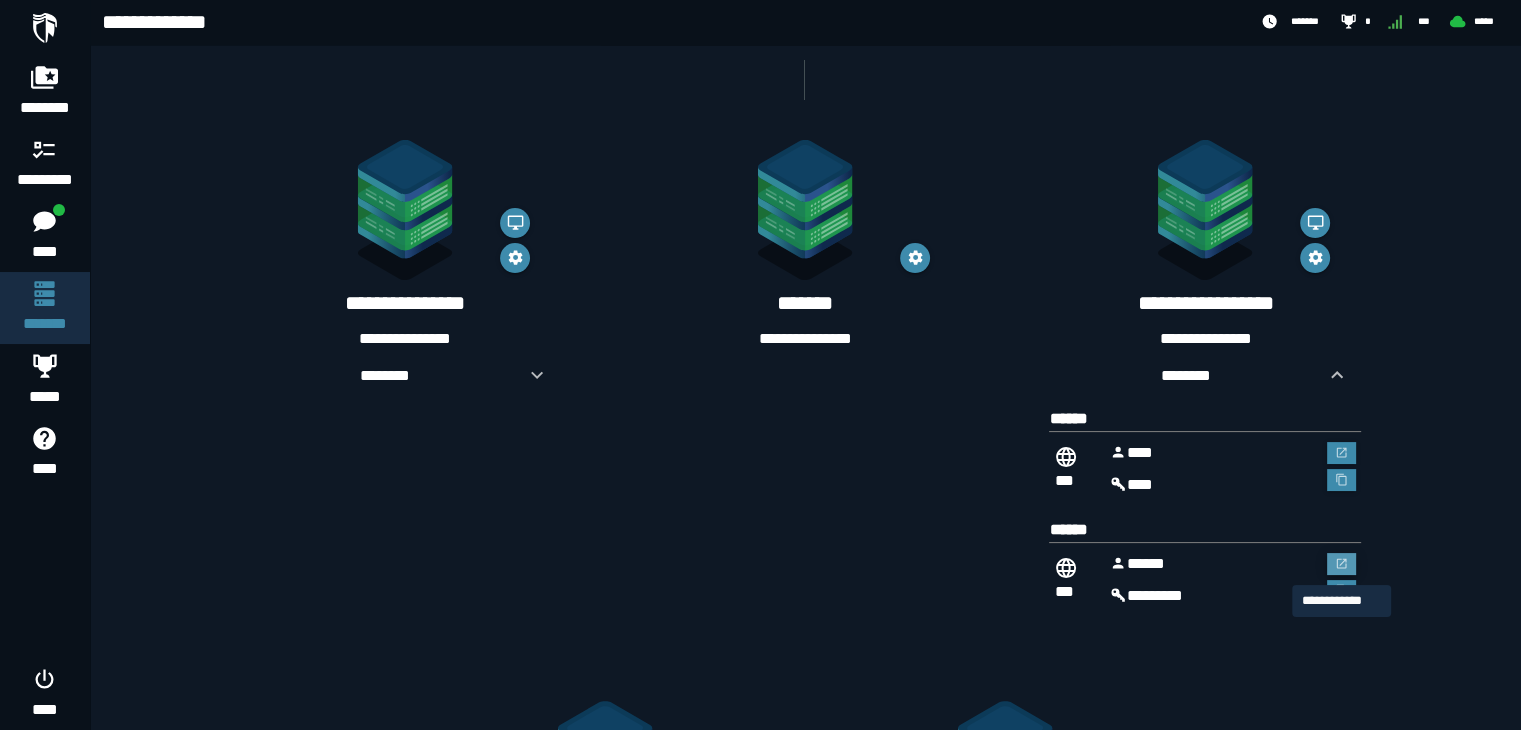 click 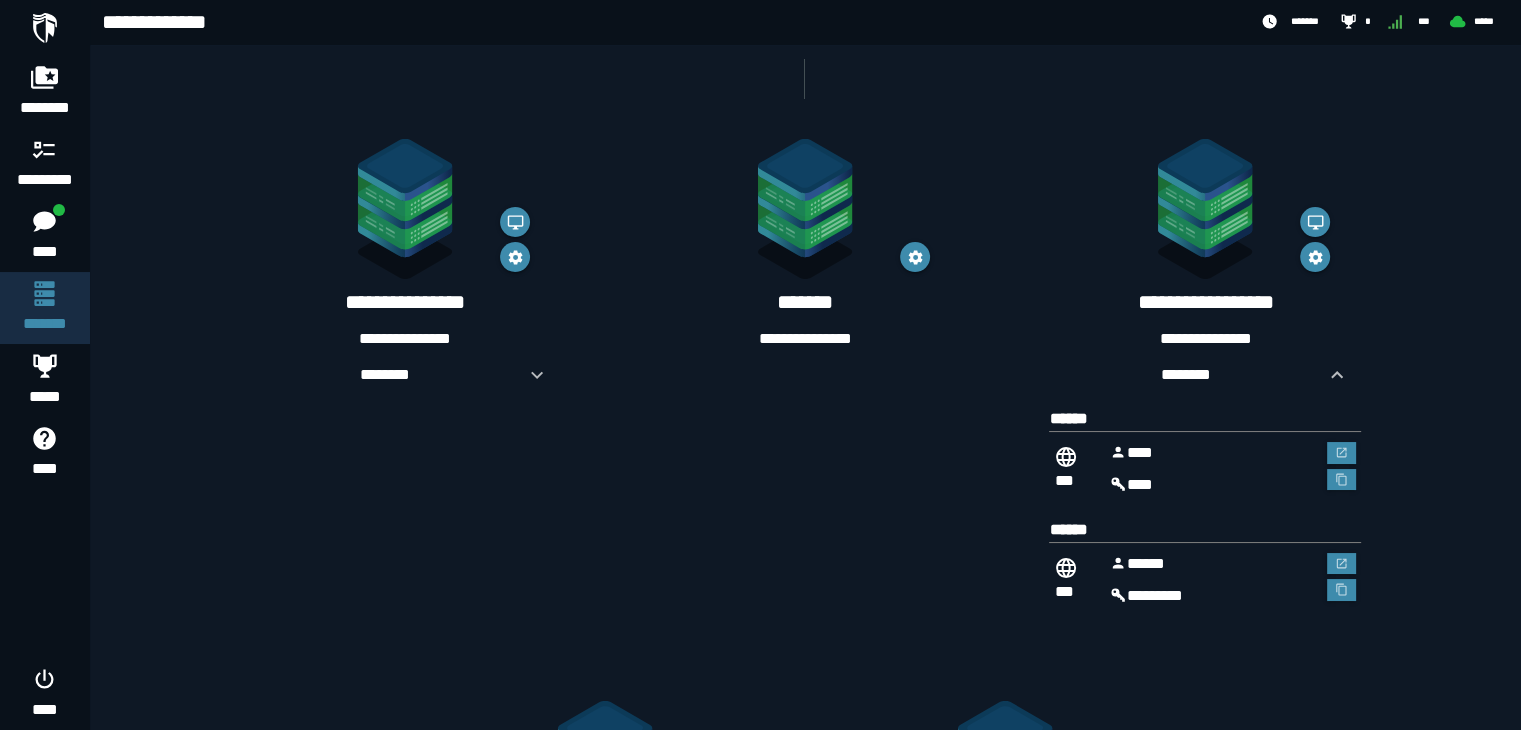 scroll, scrollTop: 303, scrollLeft: 0, axis: vertical 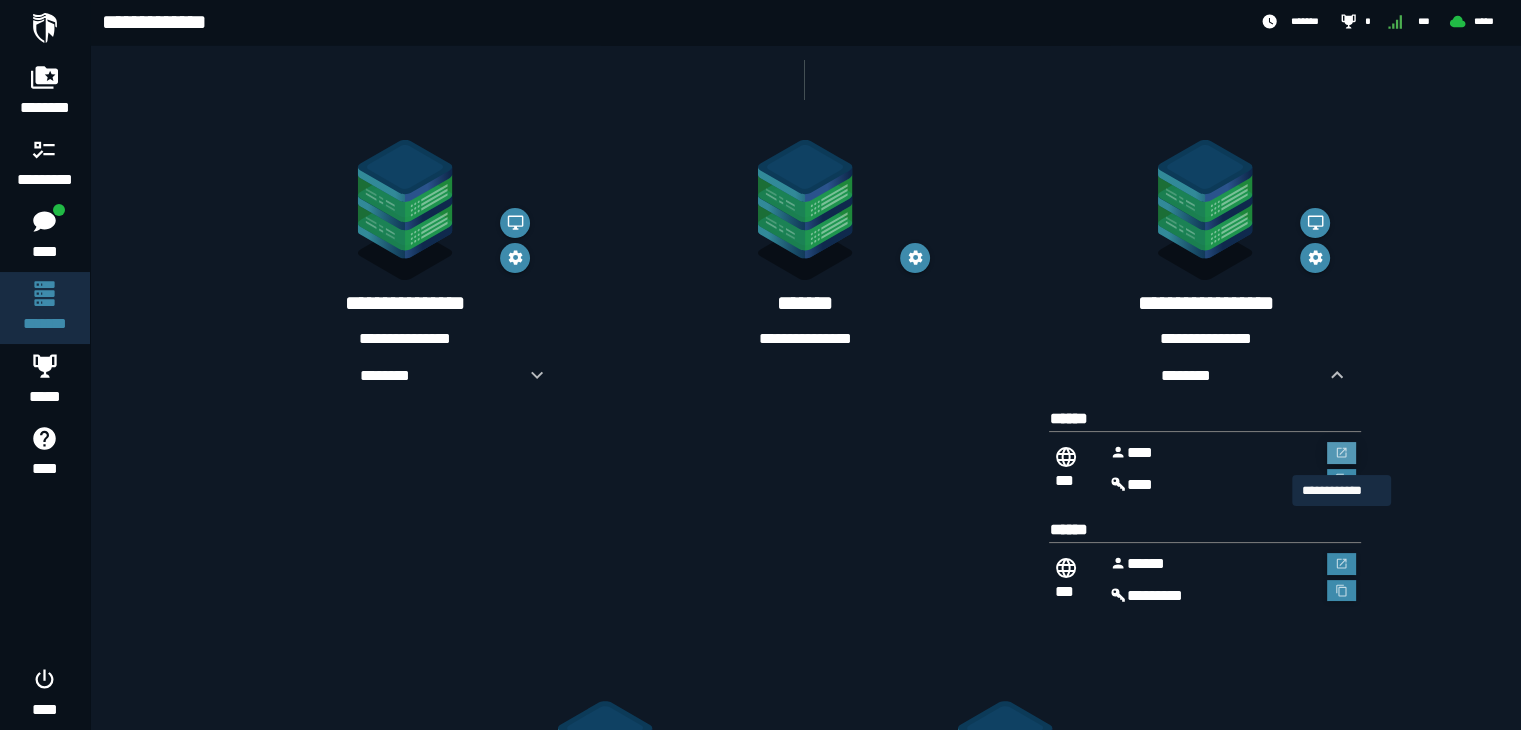 click 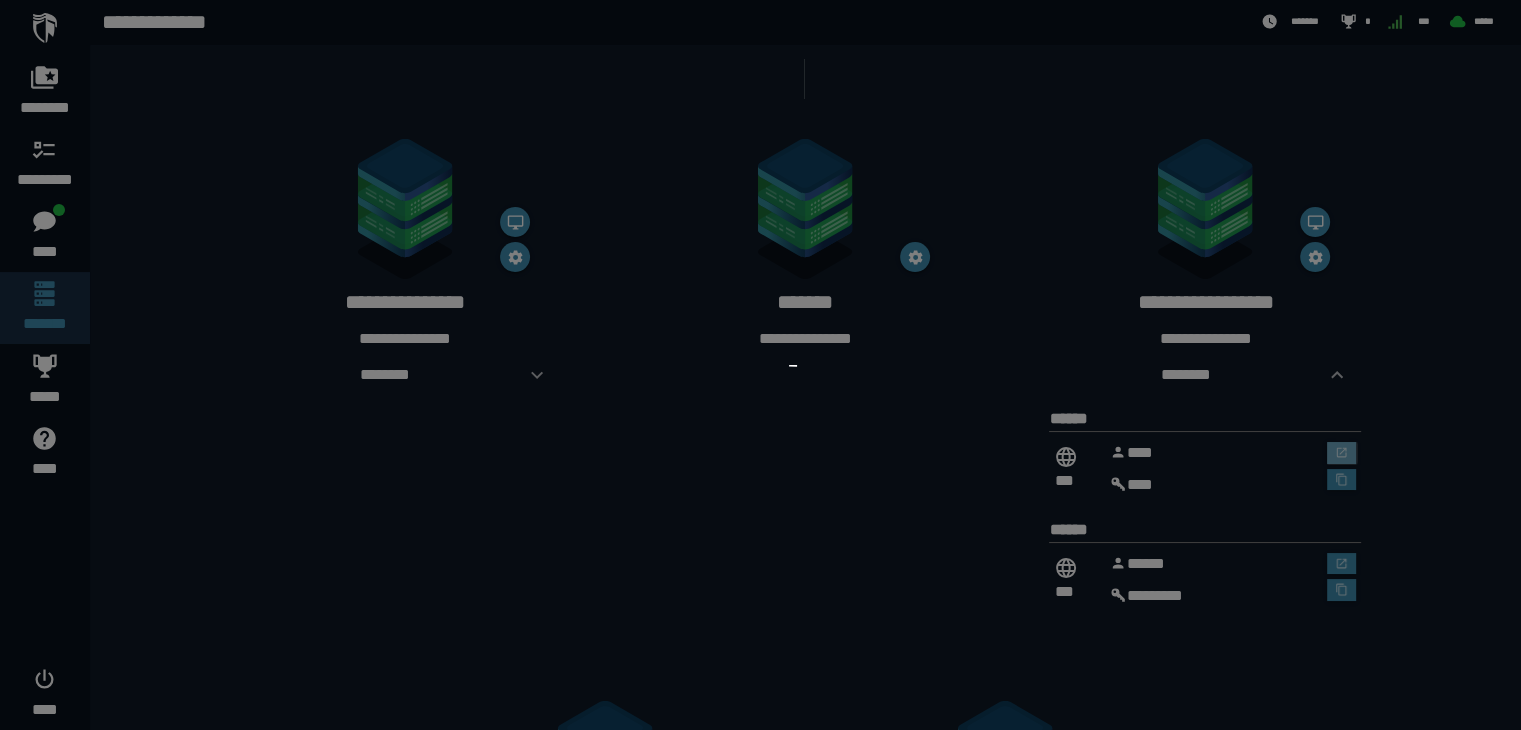 scroll, scrollTop: 0, scrollLeft: 0, axis: both 